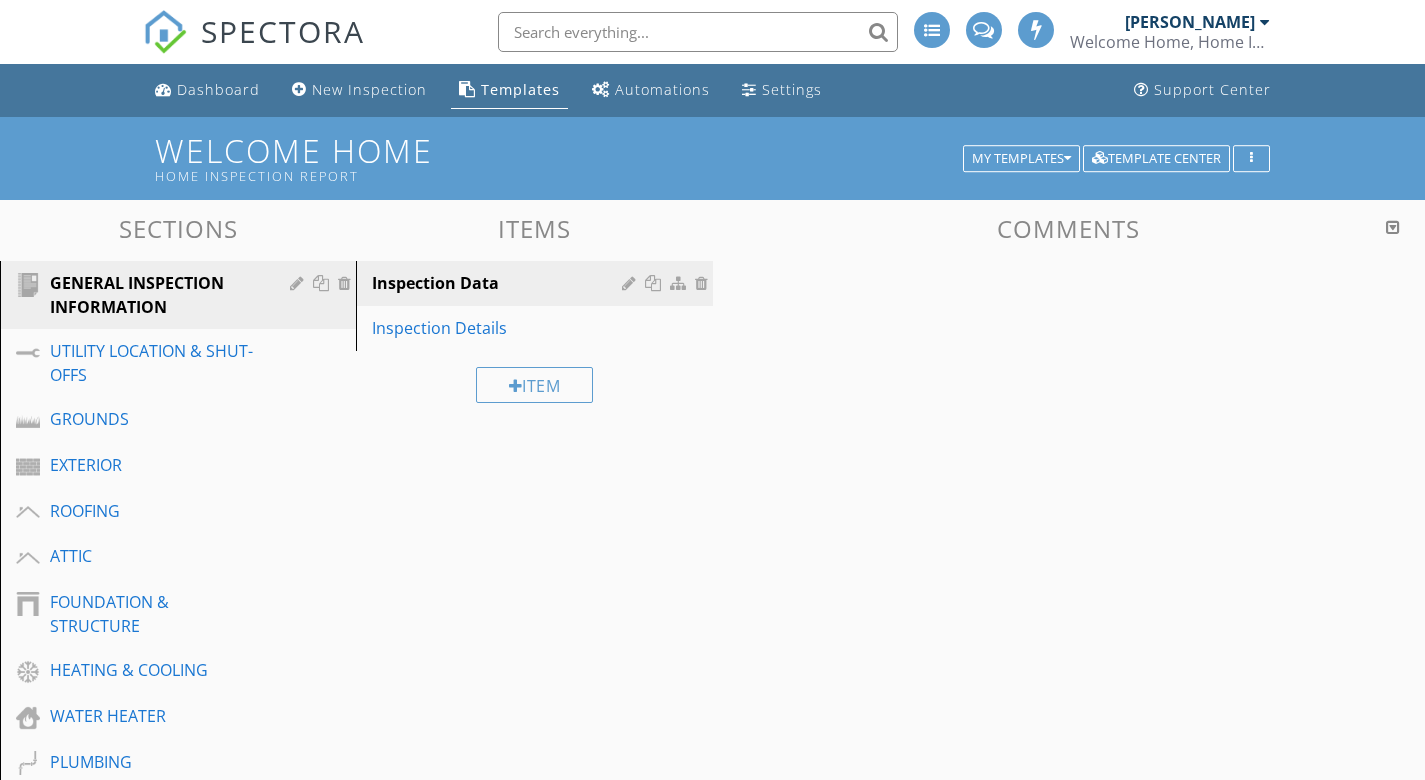 scroll, scrollTop: 0, scrollLeft: 0, axis: both 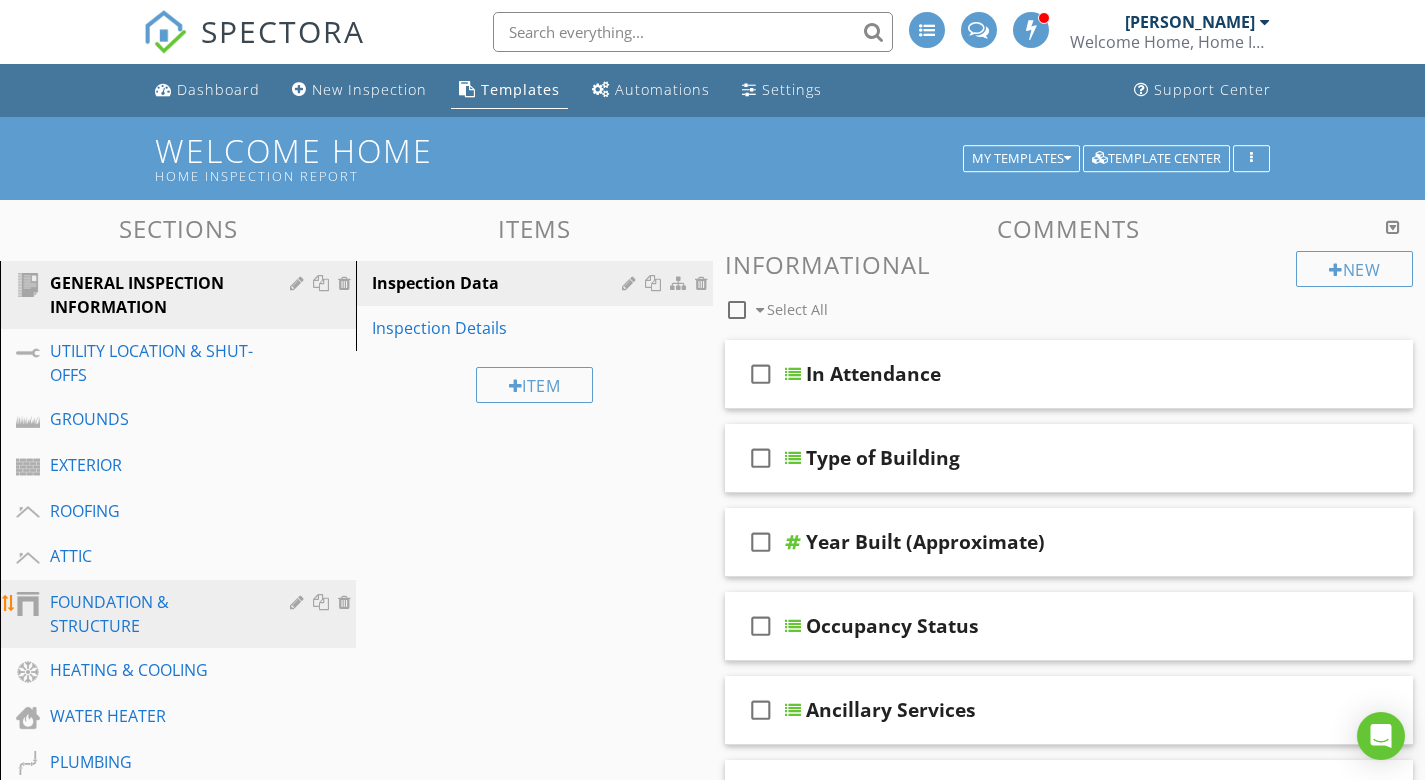 click on "FOUNDATION & STRUCTURE" at bounding box center (155, 614) 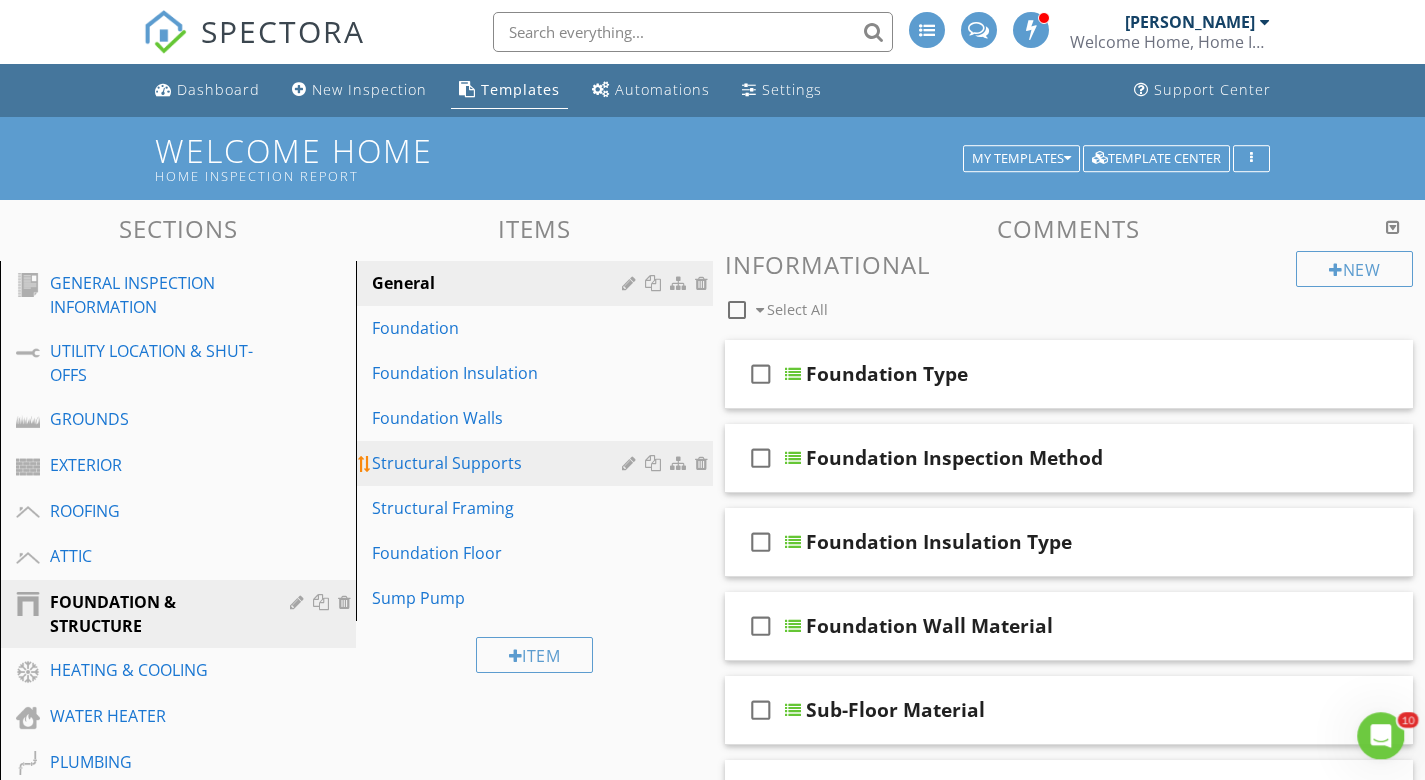 scroll, scrollTop: 0, scrollLeft: 0, axis: both 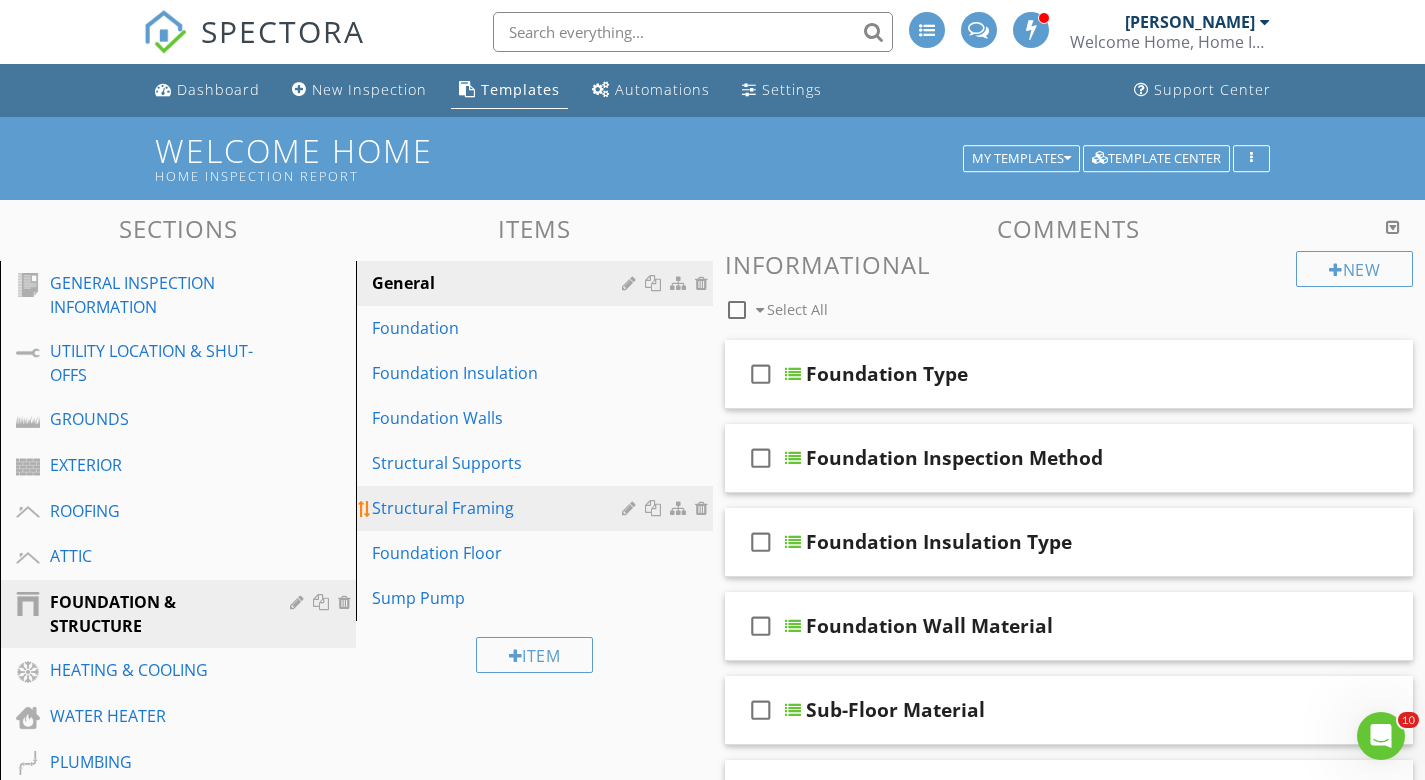 click on "Structural Framing" at bounding box center (499, 508) 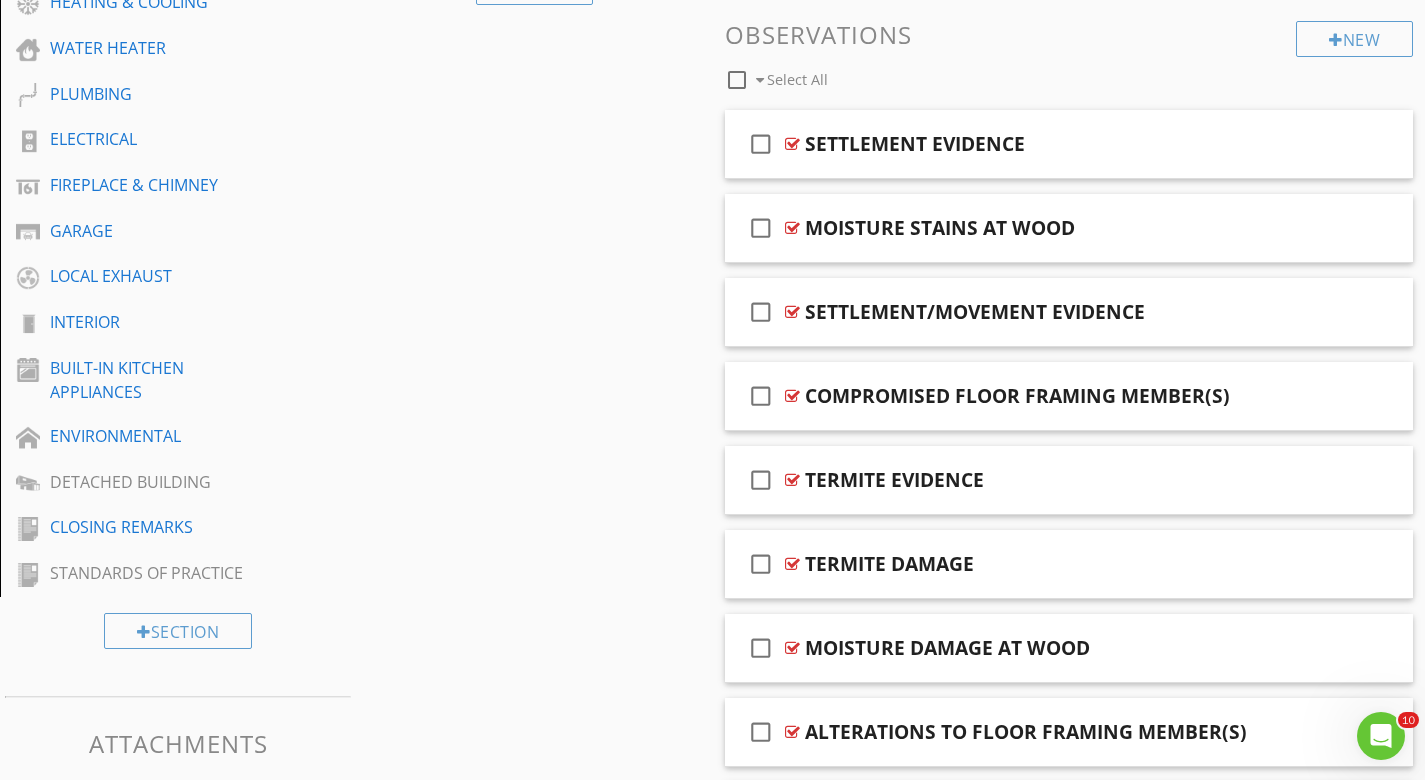 scroll, scrollTop: 684, scrollLeft: 0, axis: vertical 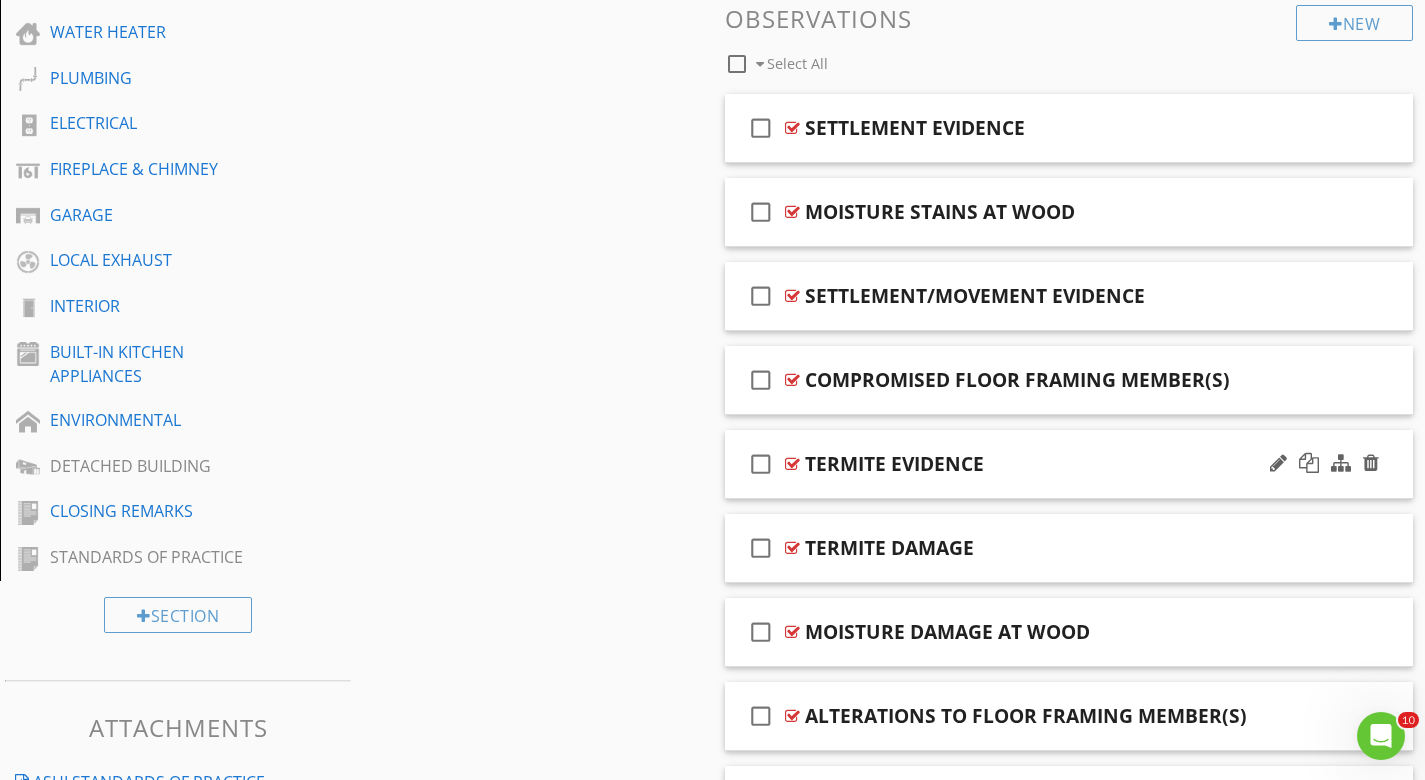 click at bounding box center [792, 464] 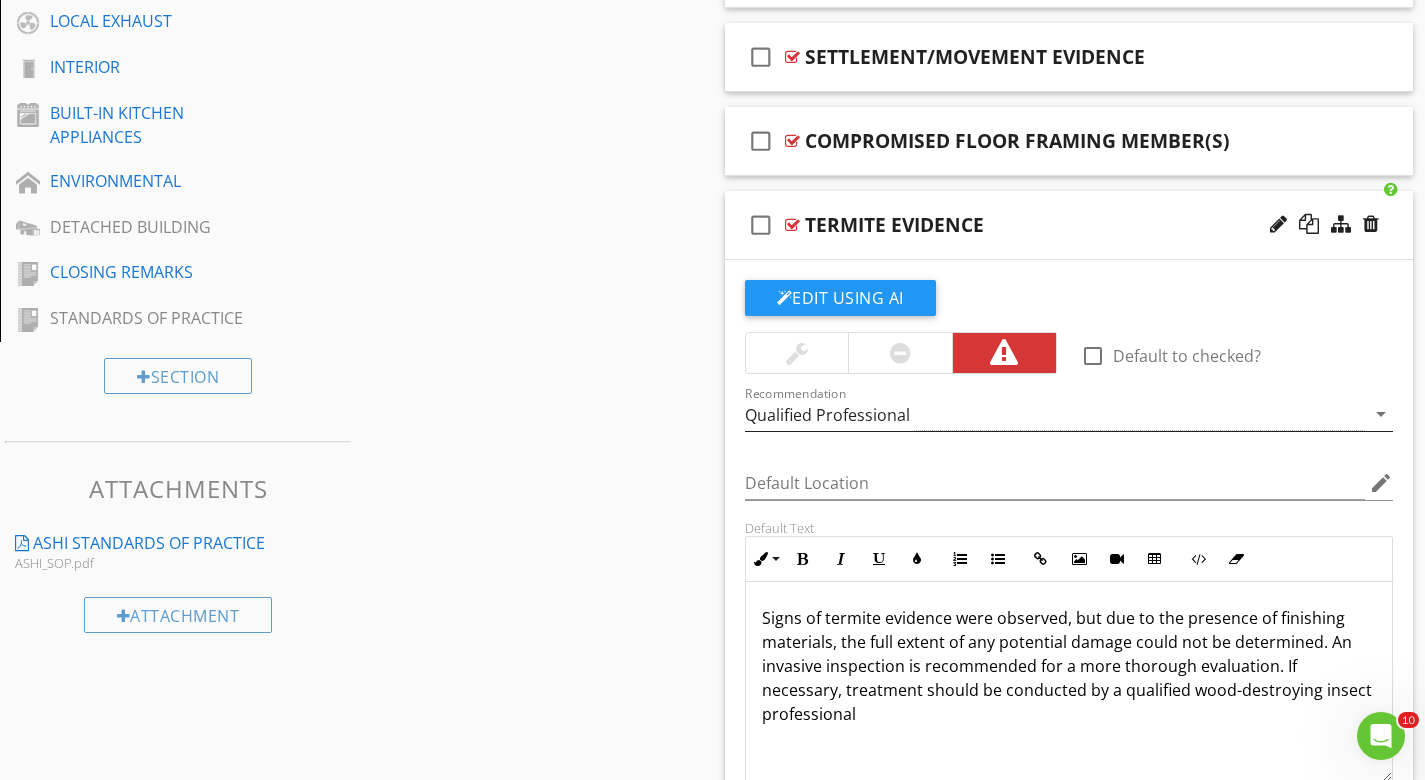 scroll, scrollTop: 959, scrollLeft: 0, axis: vertical 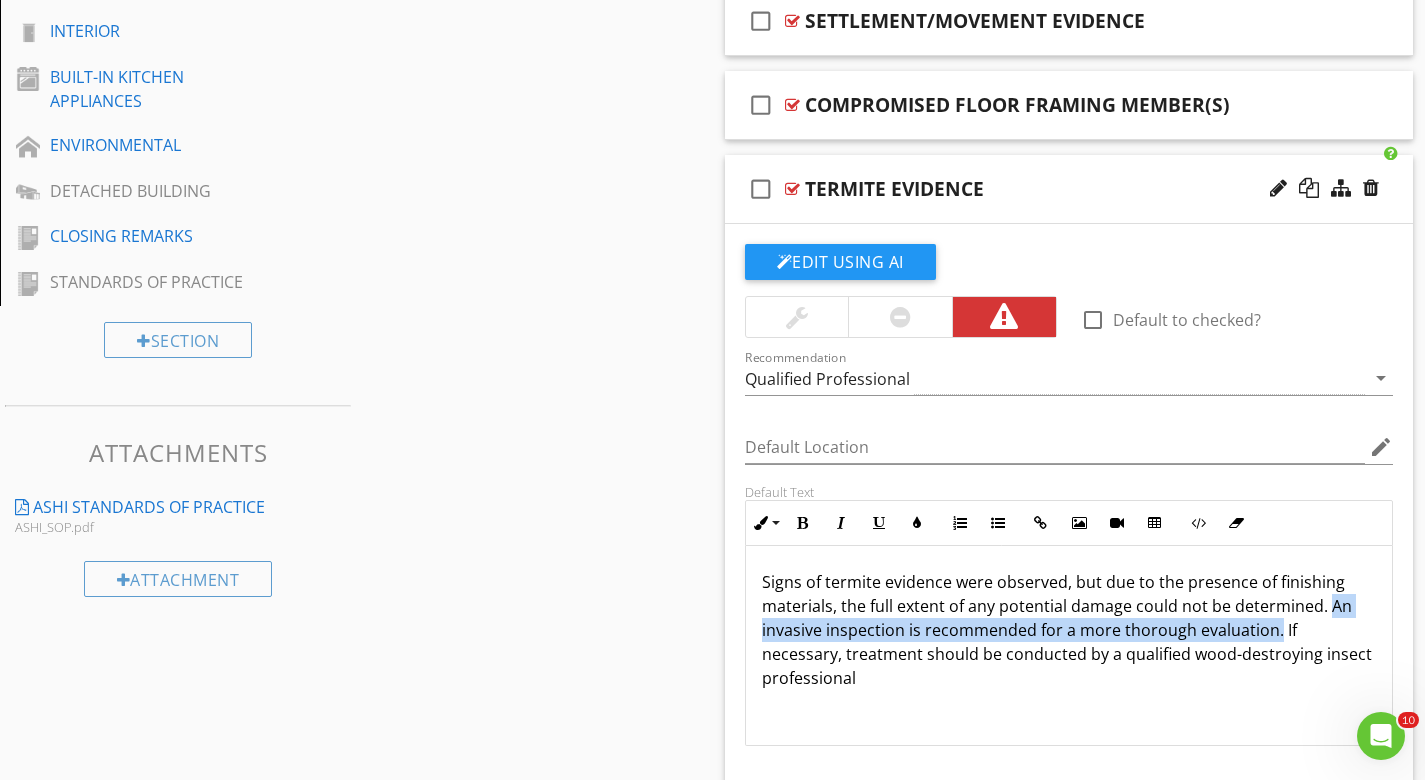 drag, startPoint x: 1274, startPoint y: 632, endPoint x: 1327, endPoint y: 601, distance: 61.400326 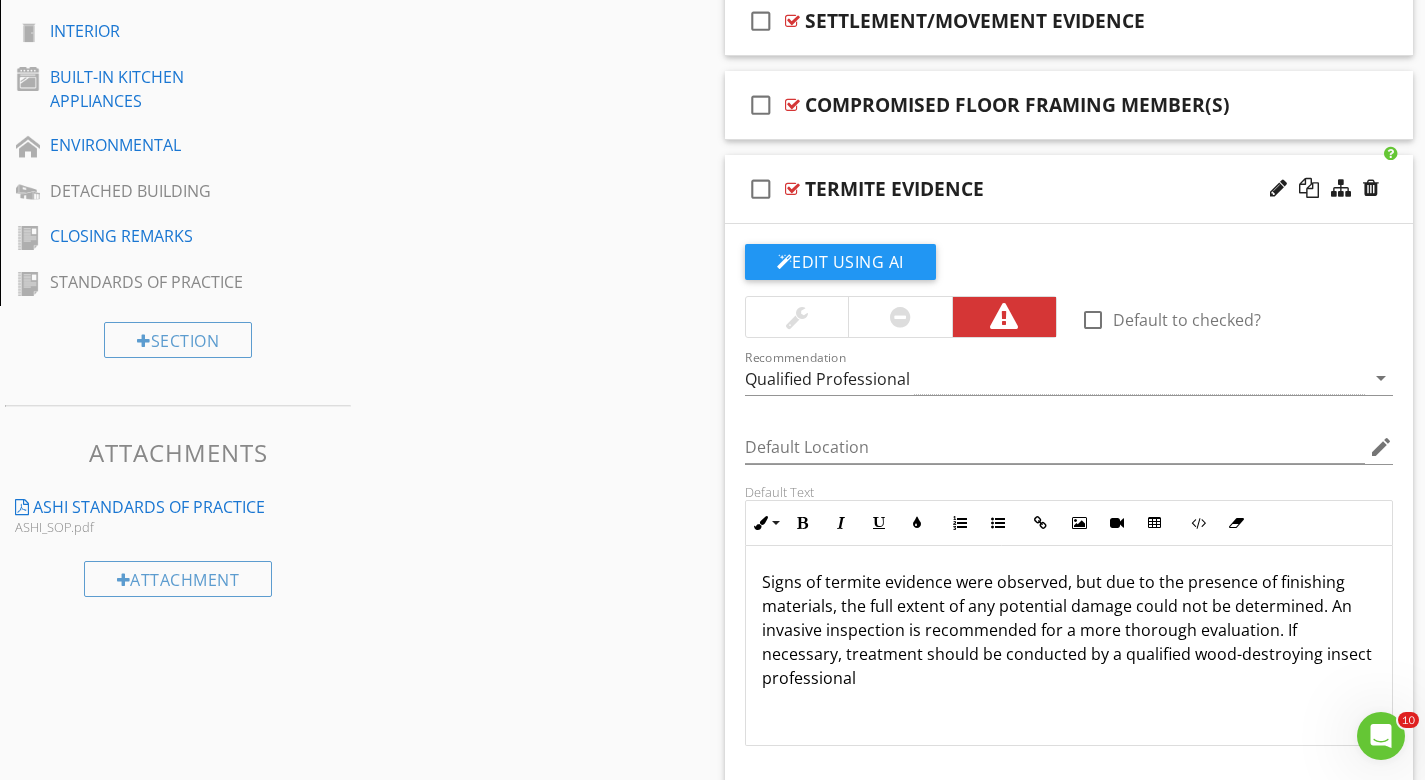 click on "Signs of termite evidence were observed, but due to the presence of finishing materials, the full extent of any potential damage could not be determined. An invasive inspection is recommended for a more thorough evaluation. If necessary, treatment should be conducted by a qualified wood-destroying insect professional" at bounding box center (1069, 630) 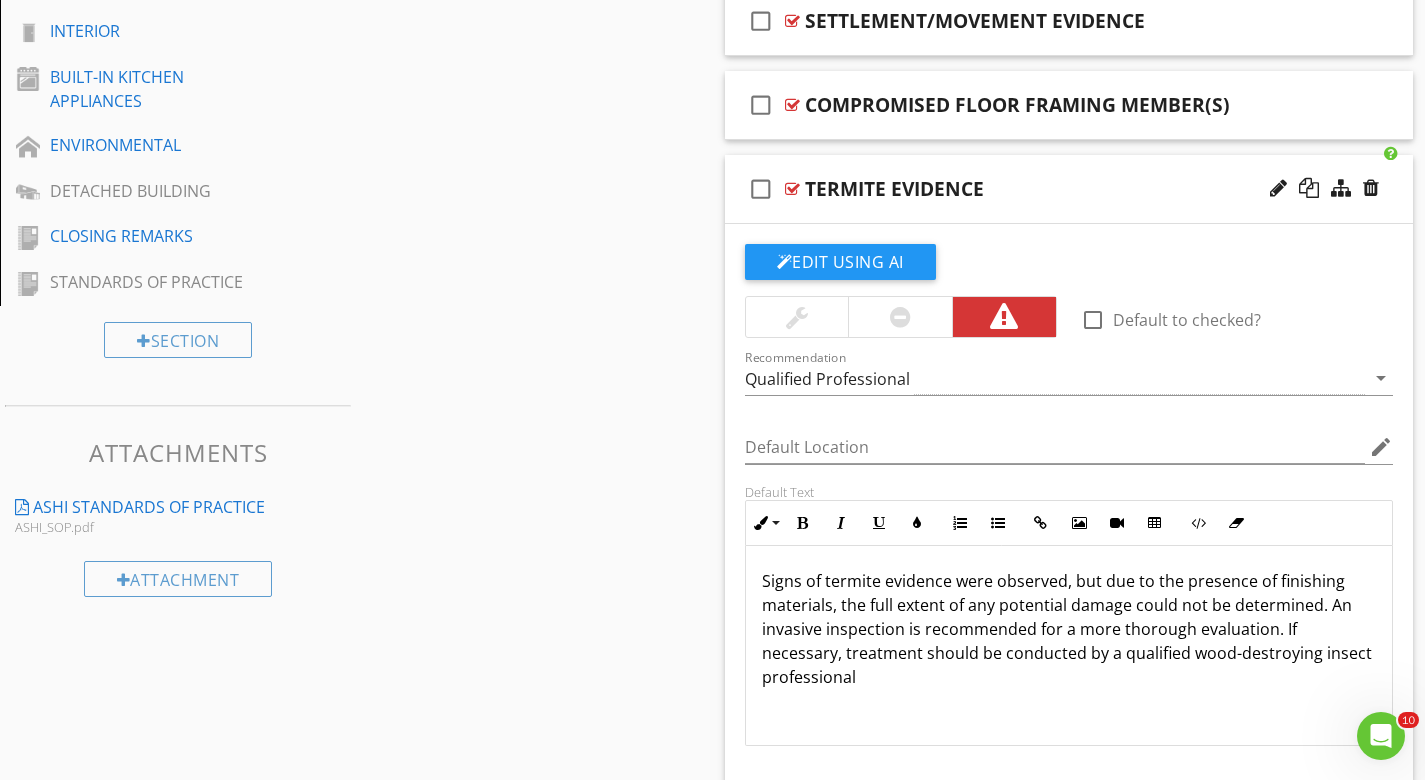 scroll, scrollTop: 1, scrollLeft: 0, axis: vertical 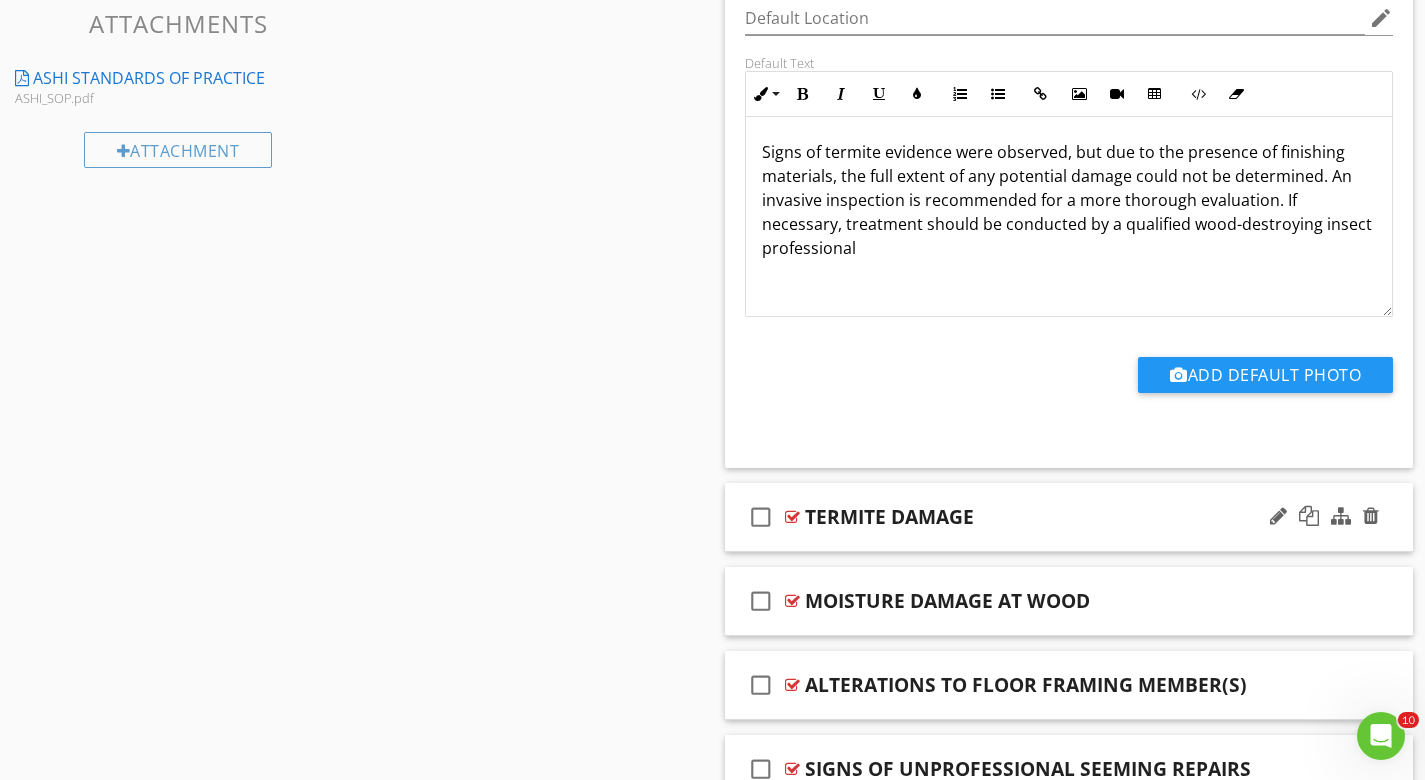 click at bounding box center (792, 517) 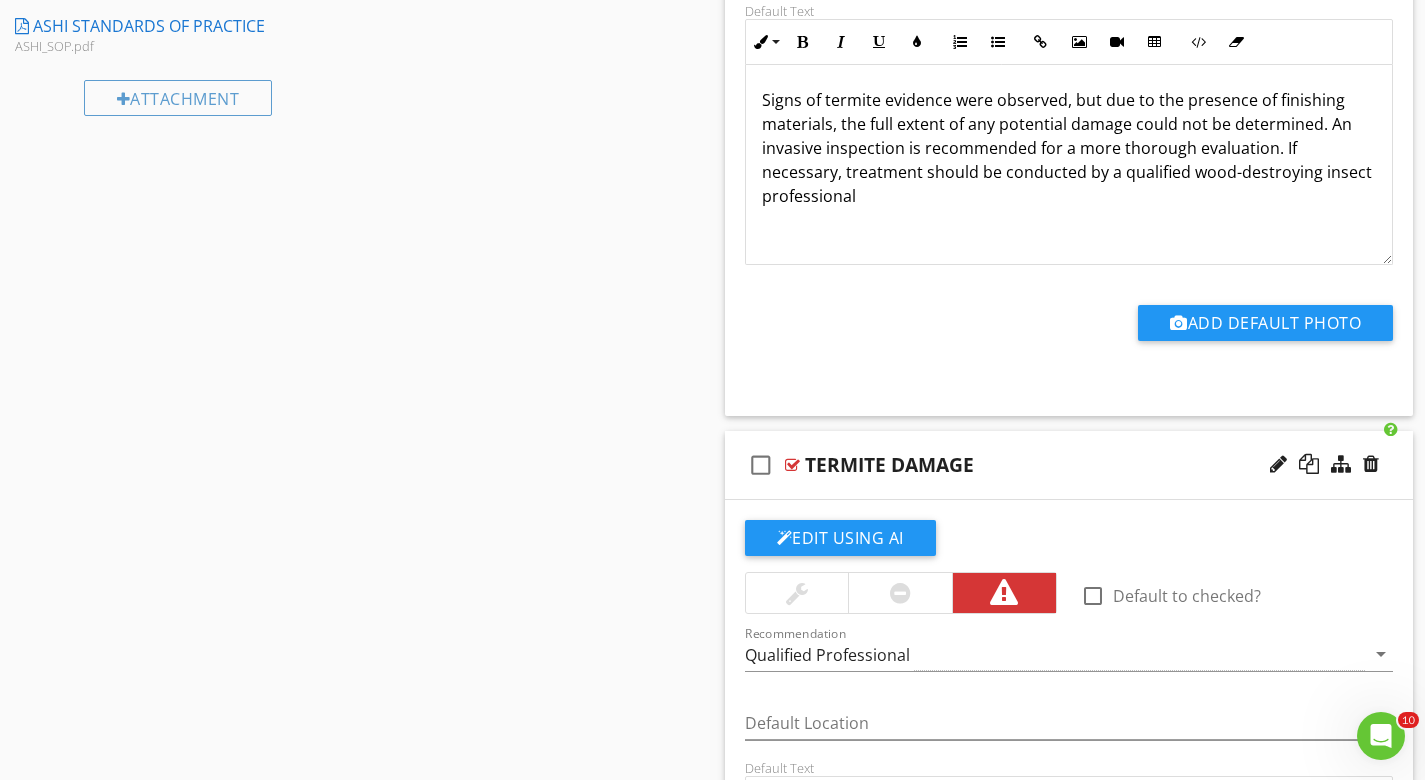 scroll, scrollTop: 1834, scrollLeft: 0, axis: vertical 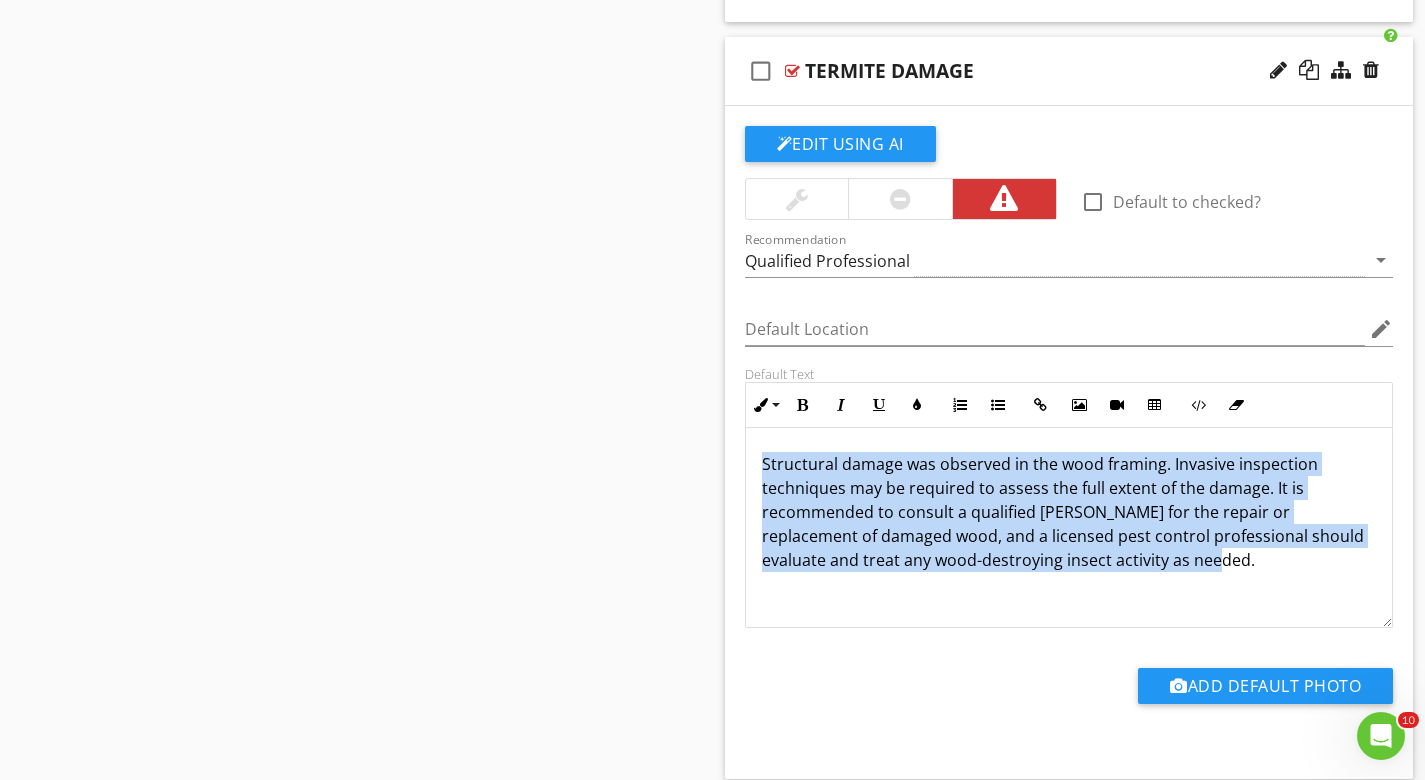 drag, startPoint x: 1155, startPoint y: 562, endPoint x: 746, endPoint y: 455, distance: 422.7647 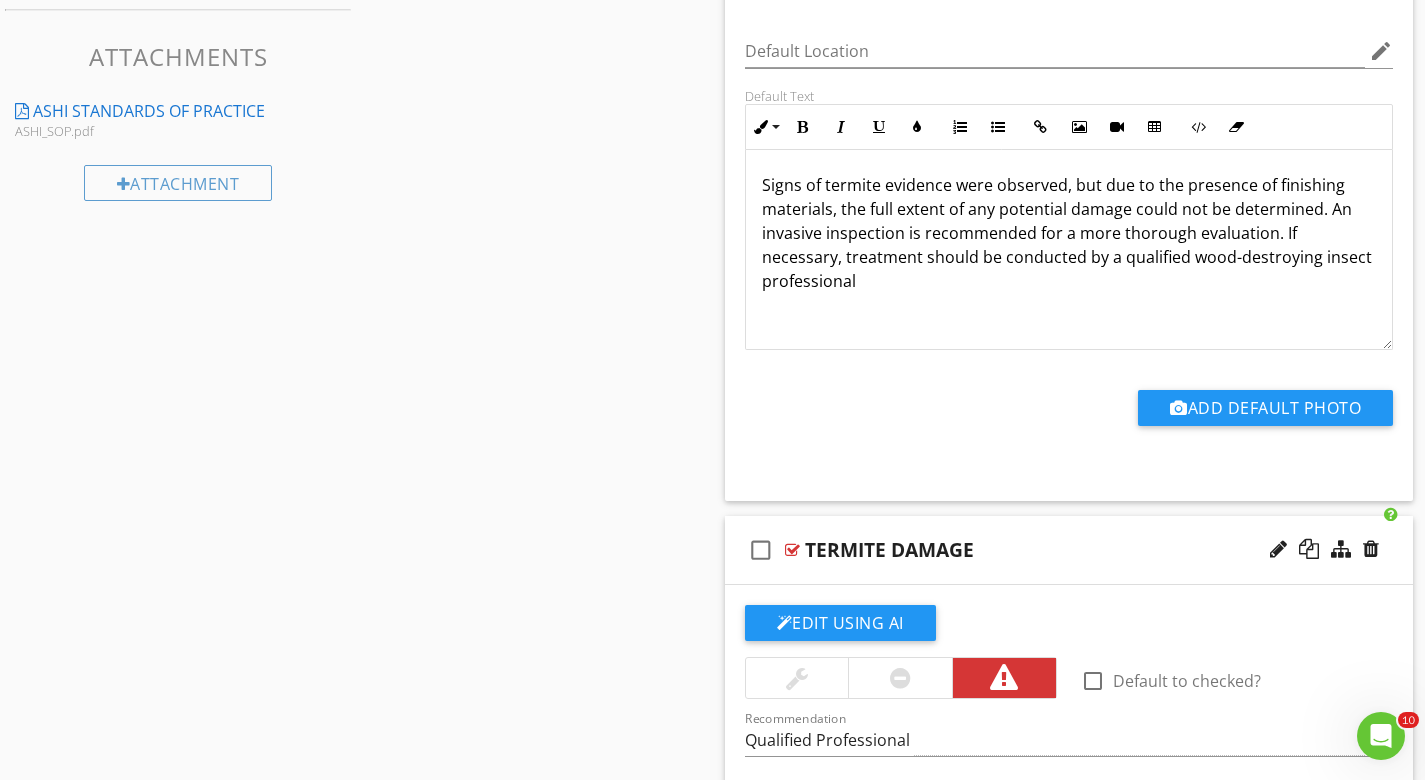 scroll, scrollTop: 1353, scrollLeft: 0, axis: vertical 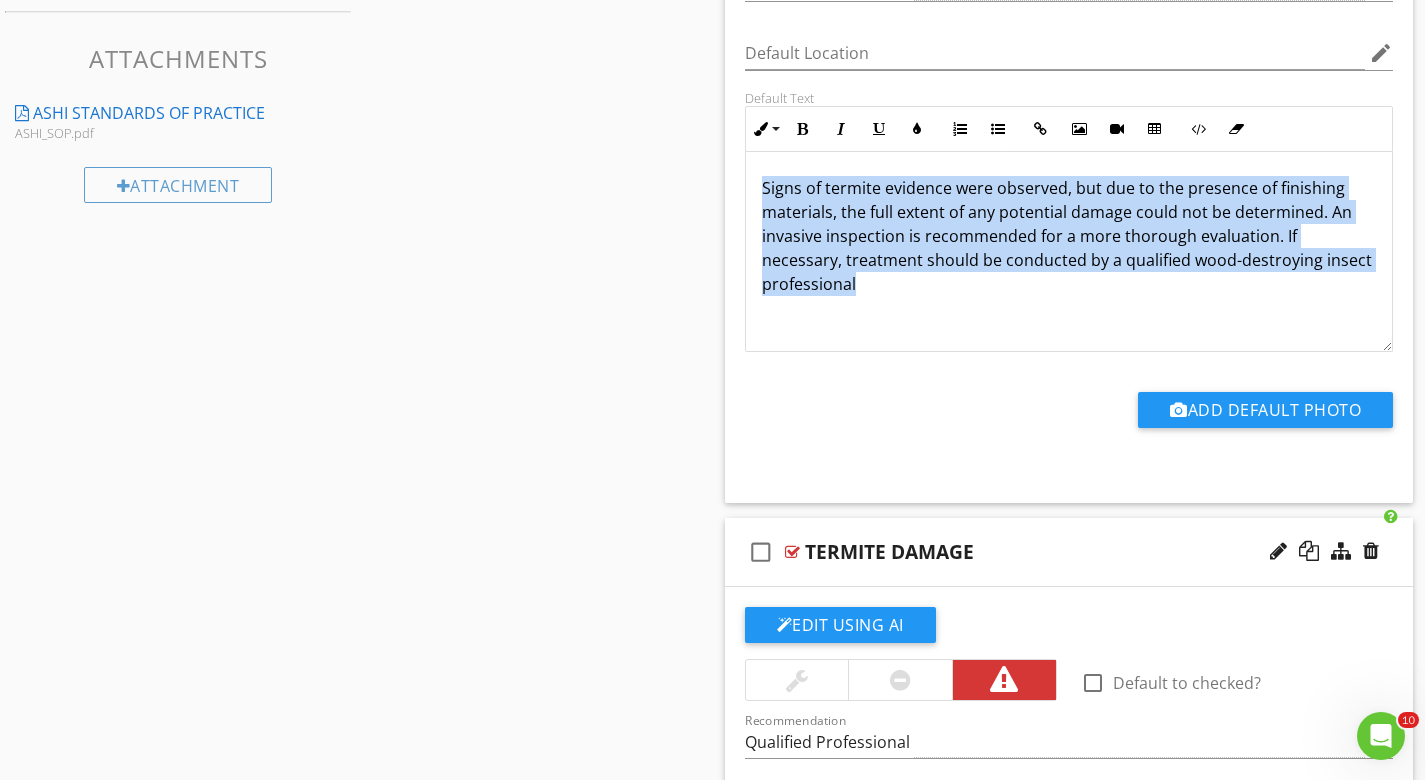 drag, startPoint x: 758, startPoint y: 186, endPoint x: 1174, endPoint y: 296, distance: 430.29758 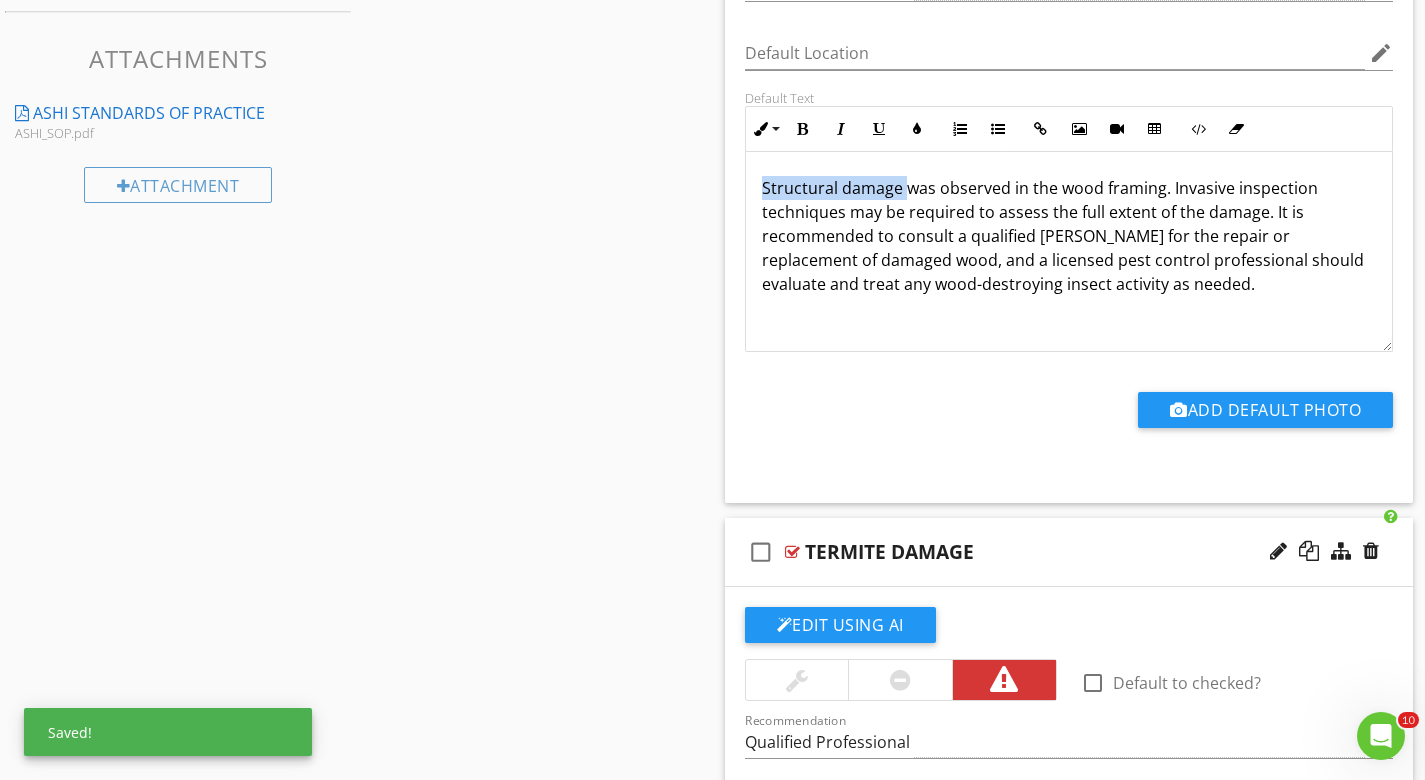 drag, startPoint x: 902, startPoint y: 187, endPoint x: 719, endPoint y: 179, distance: 183.17477 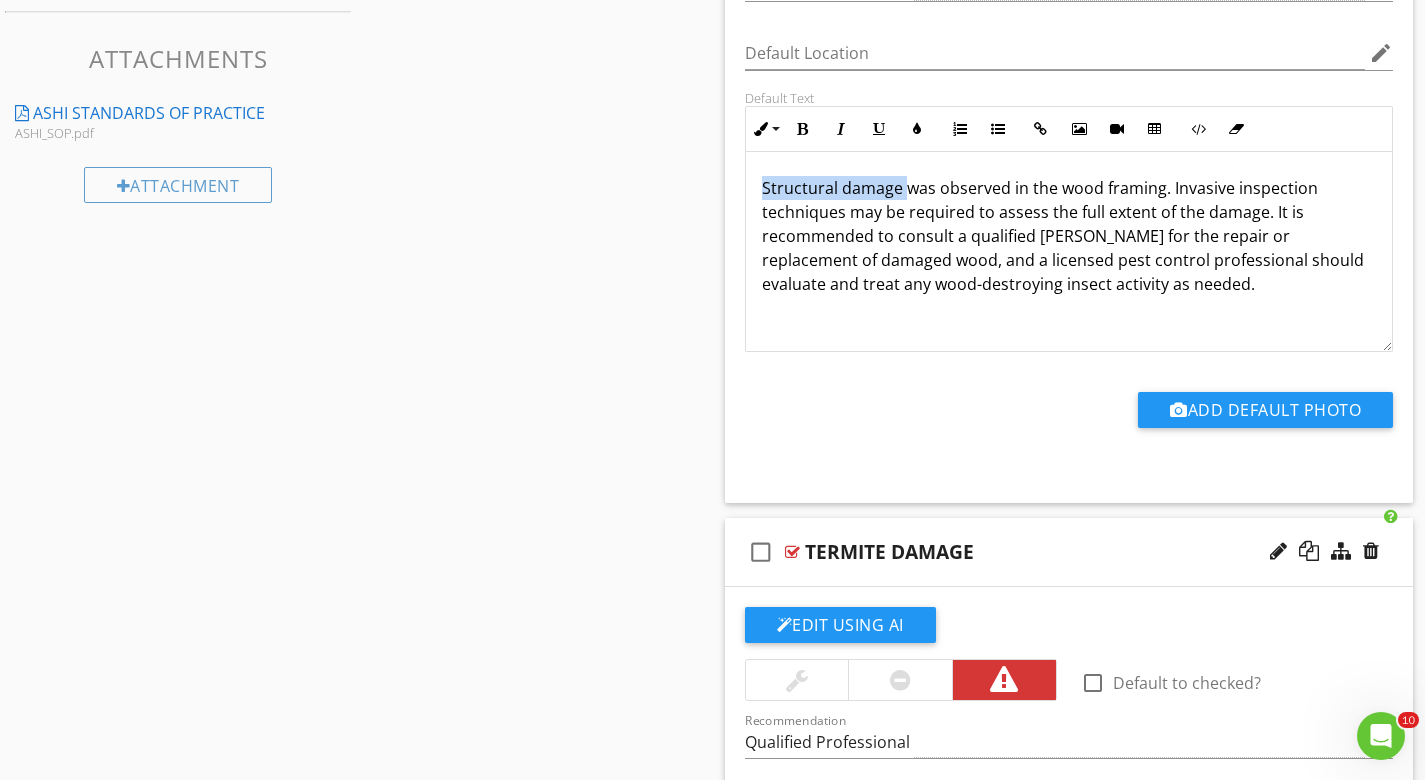 type 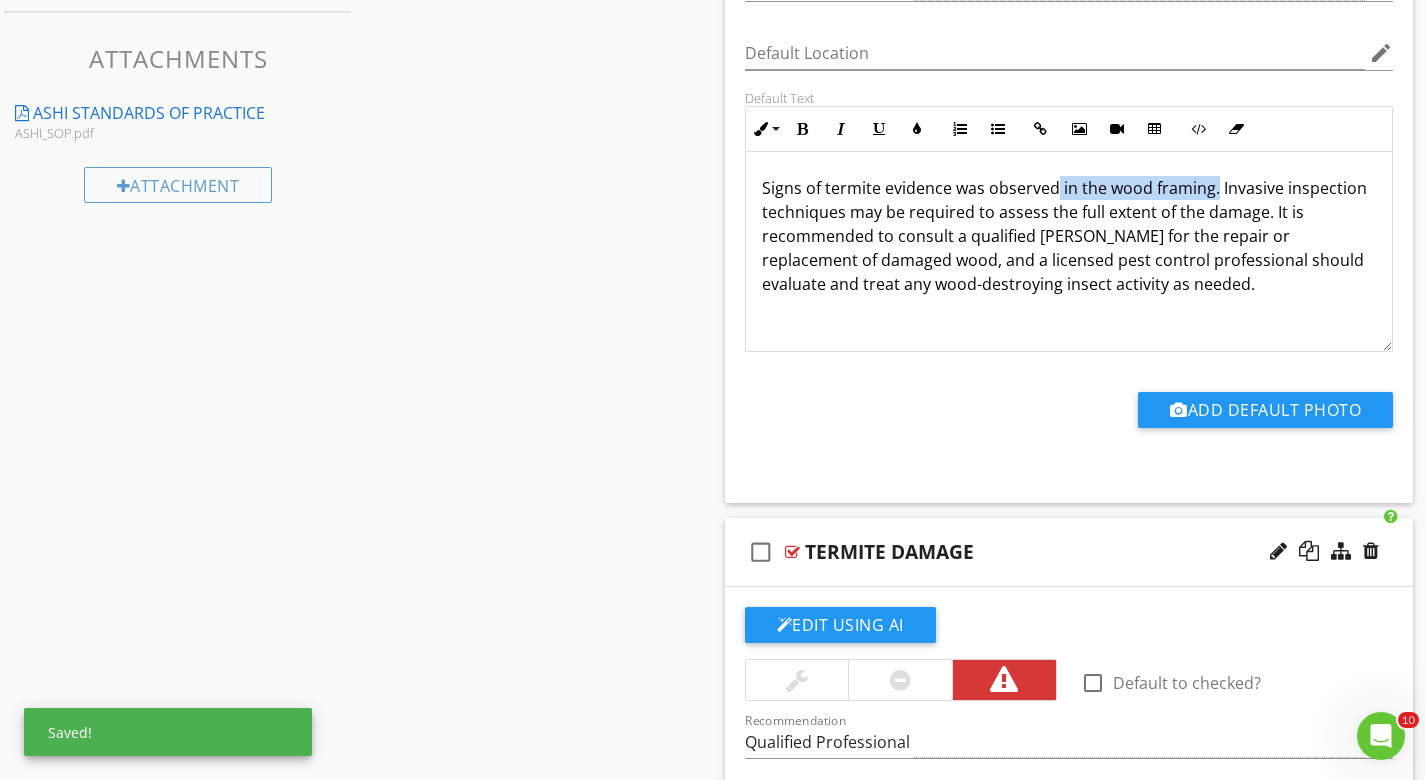 drag, startPoint x: 1214, startPoint y: 191, endPoint x: 1055, endPoint y: 186, distance: 159.0786 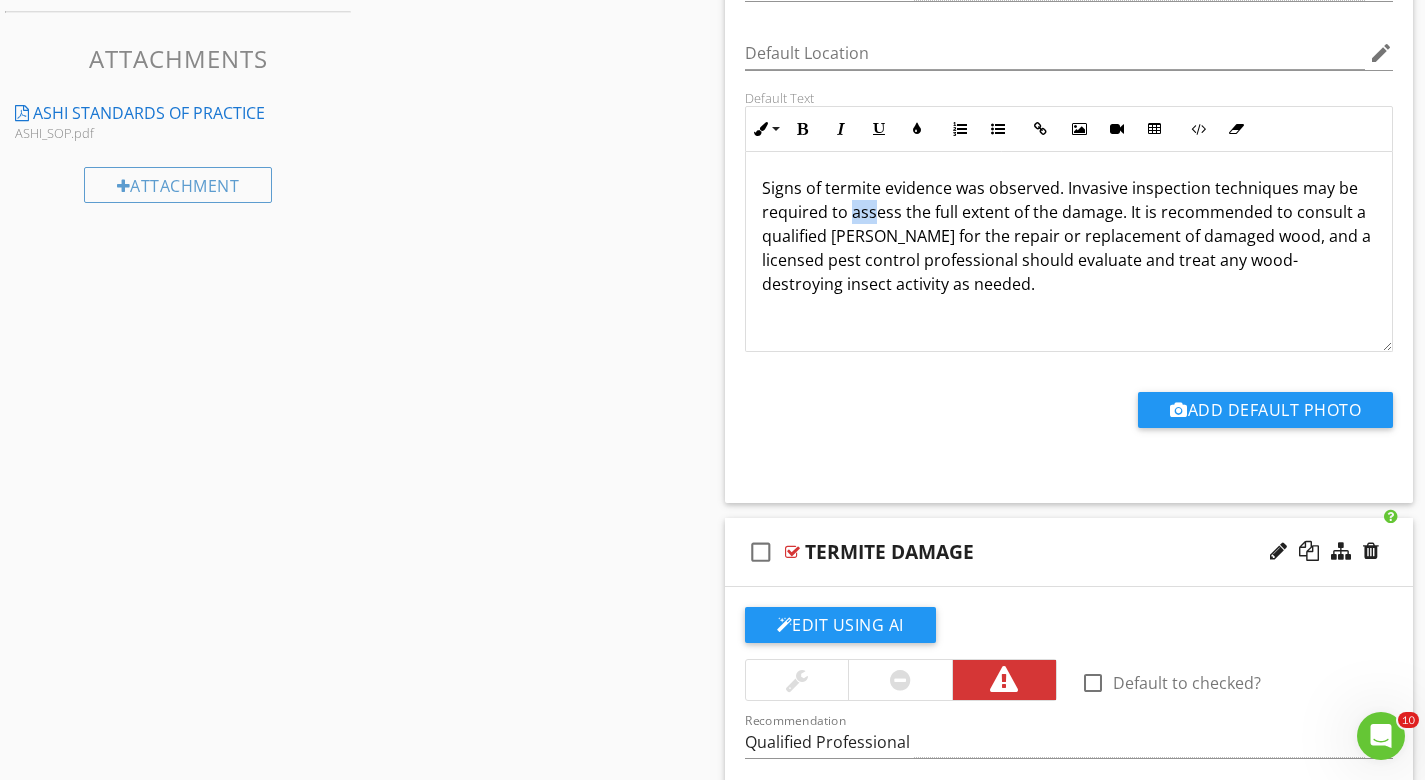 drag, startPoint x: 849, startPoint y: 212, endPoint x: 871, endPoint y: 212, distance: 22 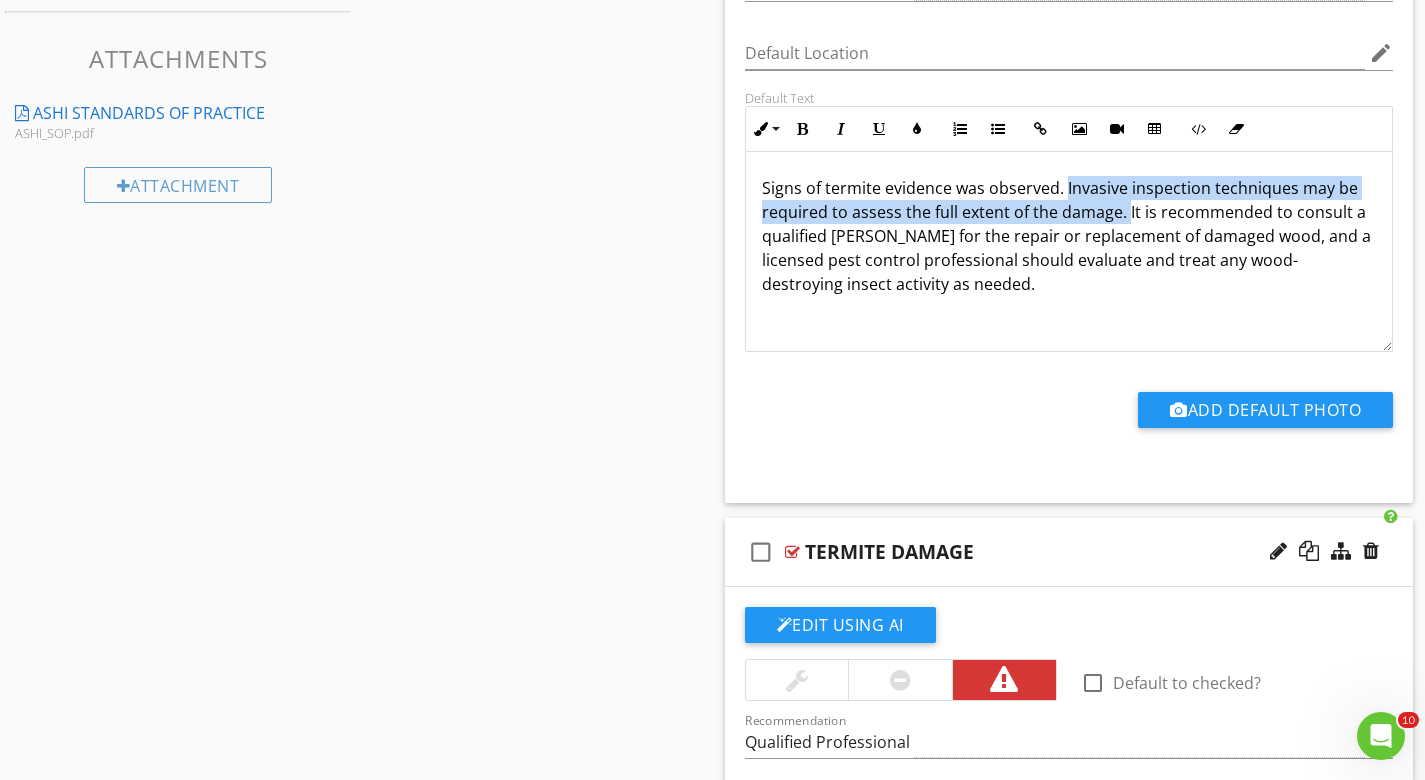 drag, startPoint x: 1125, startPoint y: 215, endPoint x: 1064, endPoint y: 194, distance: 64.513565 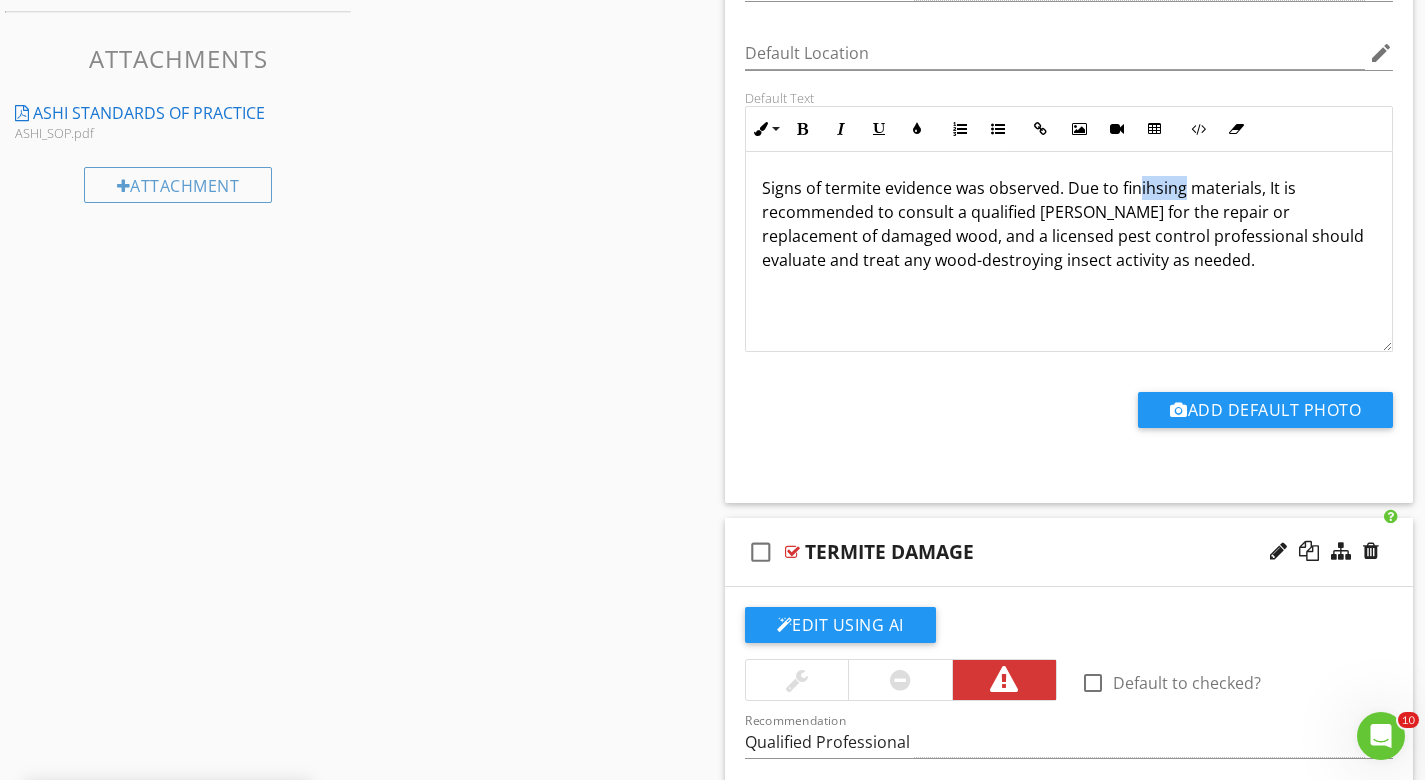 drag, startPoint x: 1178, startPoint y: 189, endPoint x: 1139, endPoint y: 189, distance: 39 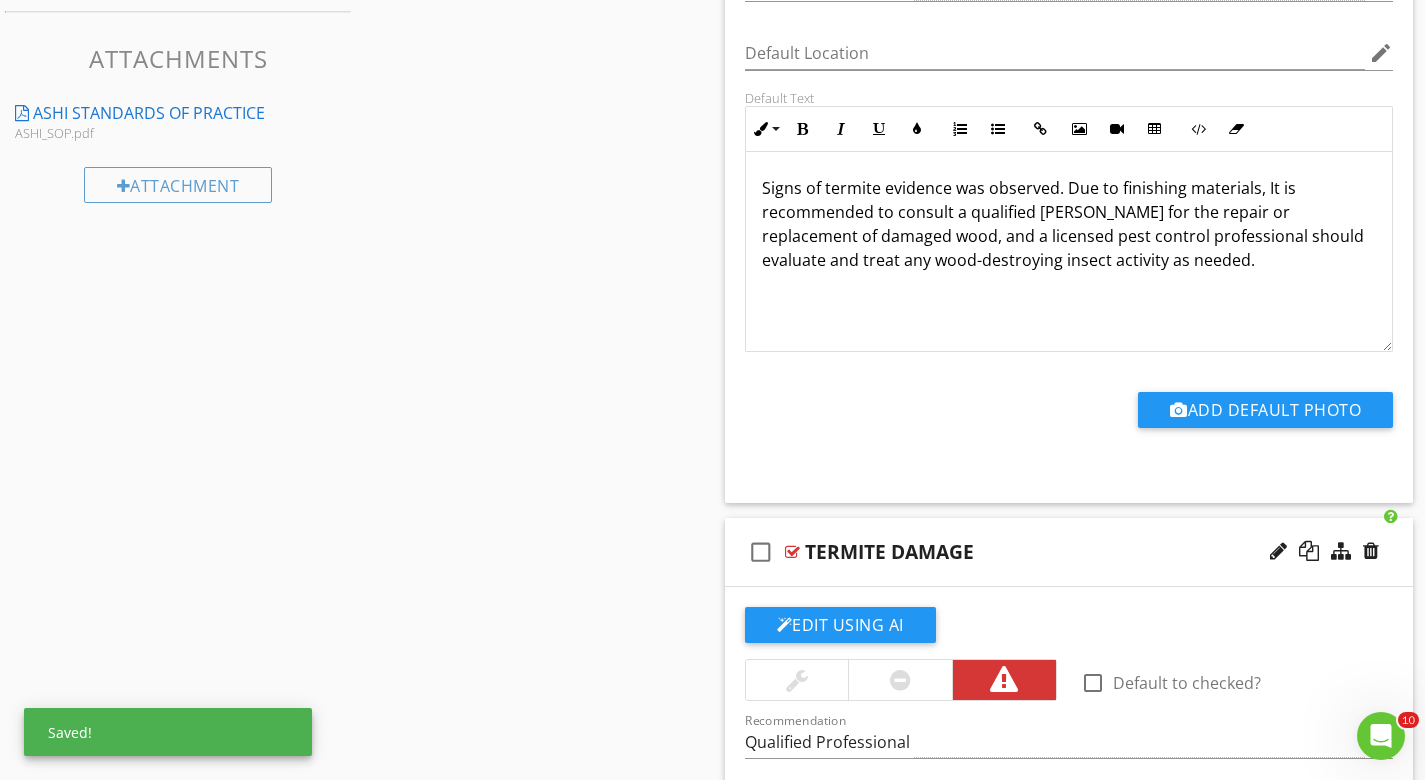 click on "Signs of termite evidence was observed. Due to finishing materials, It is recommended to consult a qualified [PERSON_NAME] for the repair or replacement of damaged wood, and a licensed pest control professional should evaluate and treat any wood-destroying insect activity as needed." at bounding box center [1069, 224] 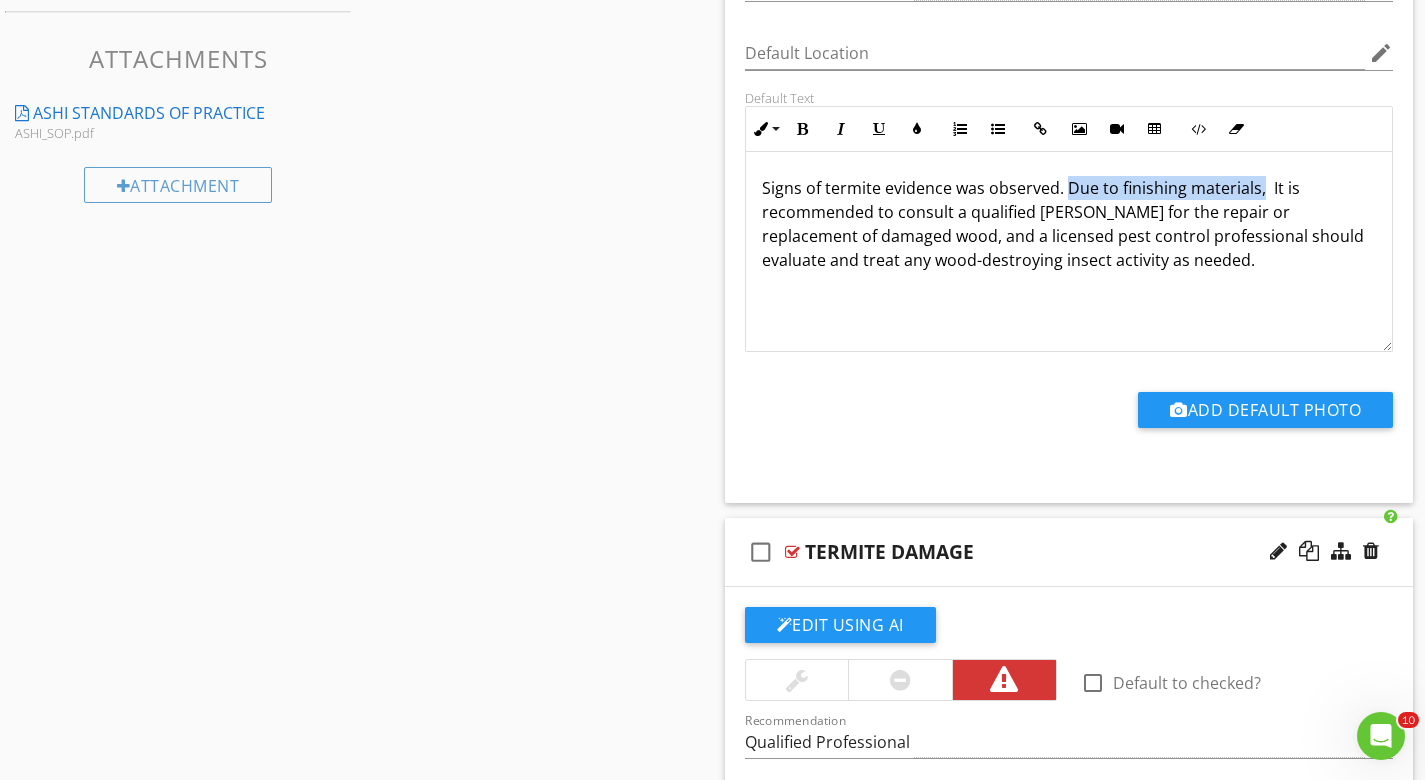 drag, startPoint x: 1259, startPoint y: 186, endPoint x: 1065, endPoint y: 192, distance: 194.09276 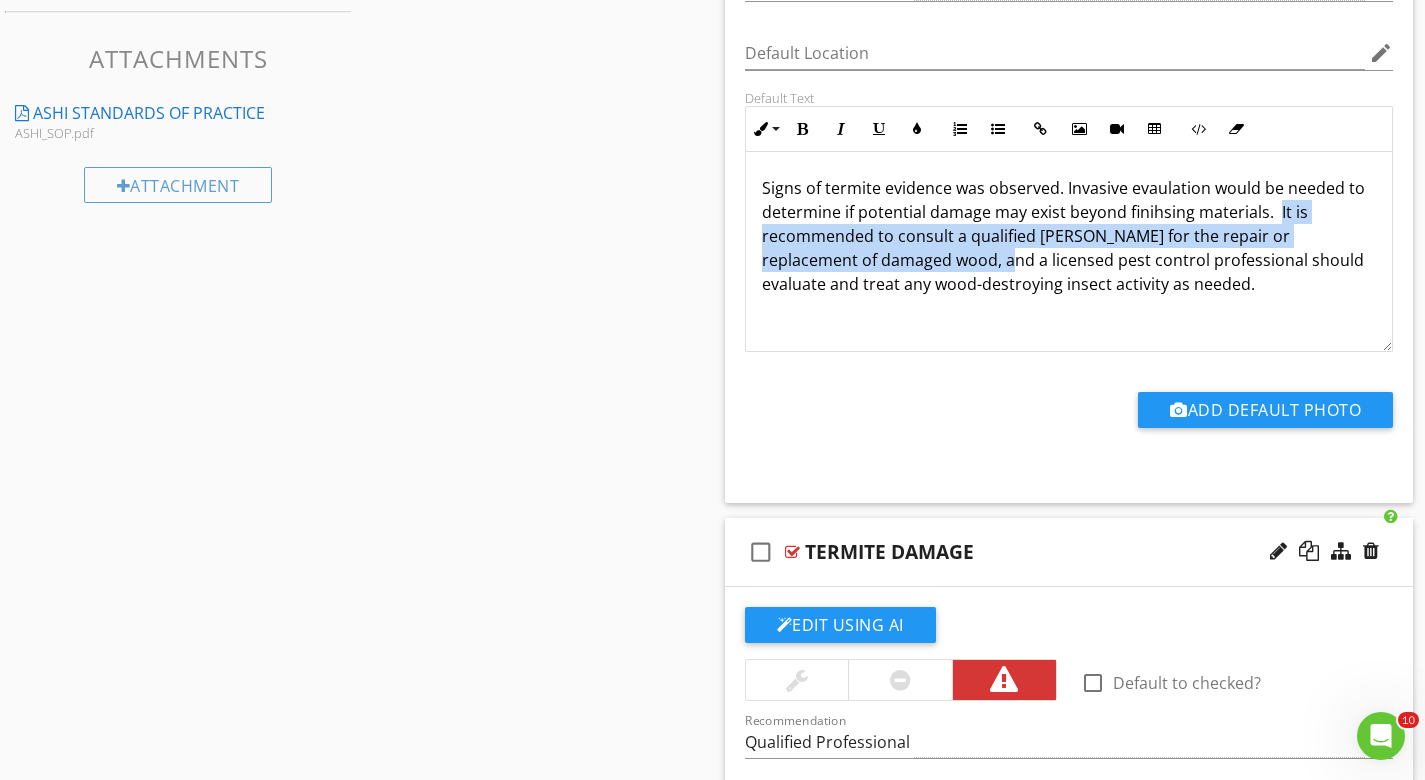 drag, startPoint x: 924, startPoint y: 262, endPoint x: 1275, endPoint y: 212, distance: 354.54337 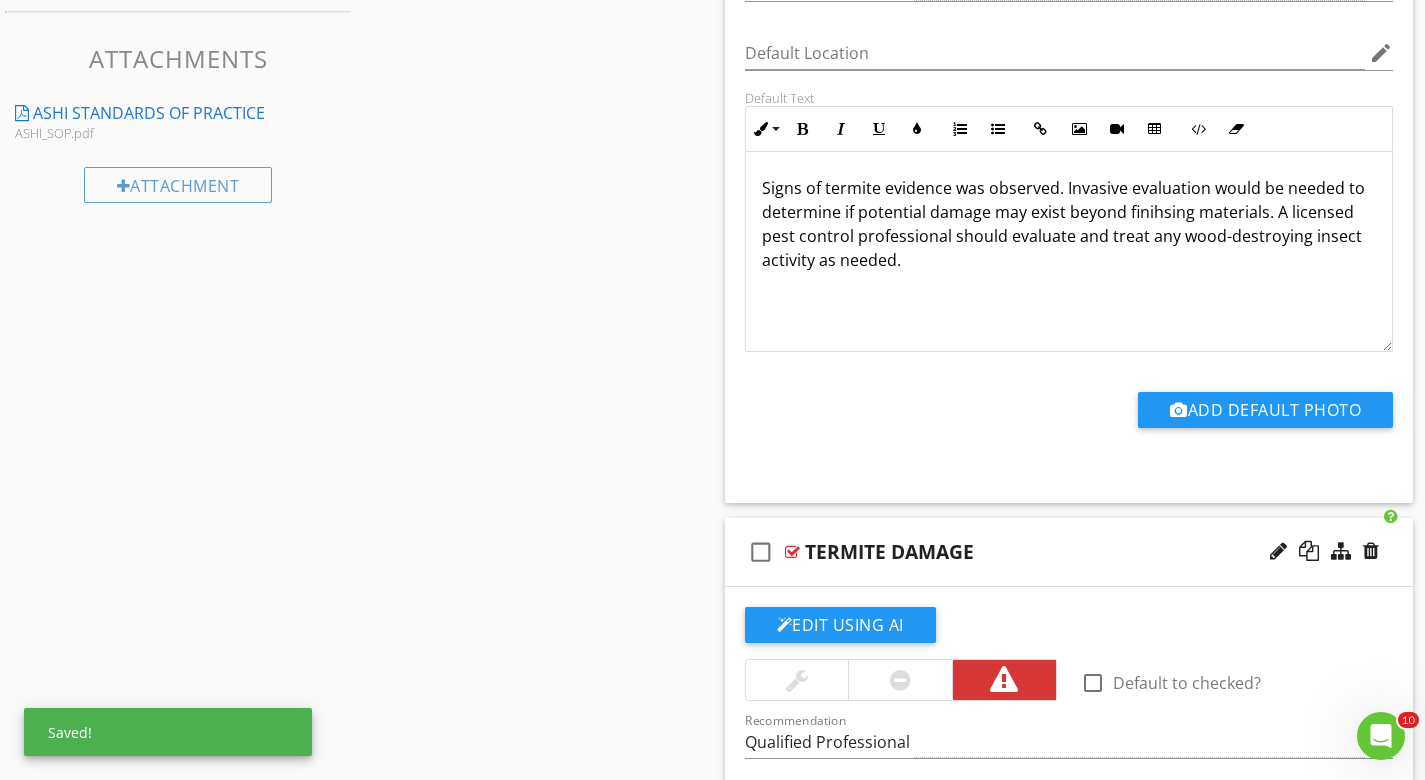 click on "Signs of termite evidence was observed. Invasive evaluation would be needed to determine if potential damage may exist beyond finihsing materials. A licensed pest control professional should evaluate and treat any wood-destroying insect activity as needed." at bounding box center (1069, 224) 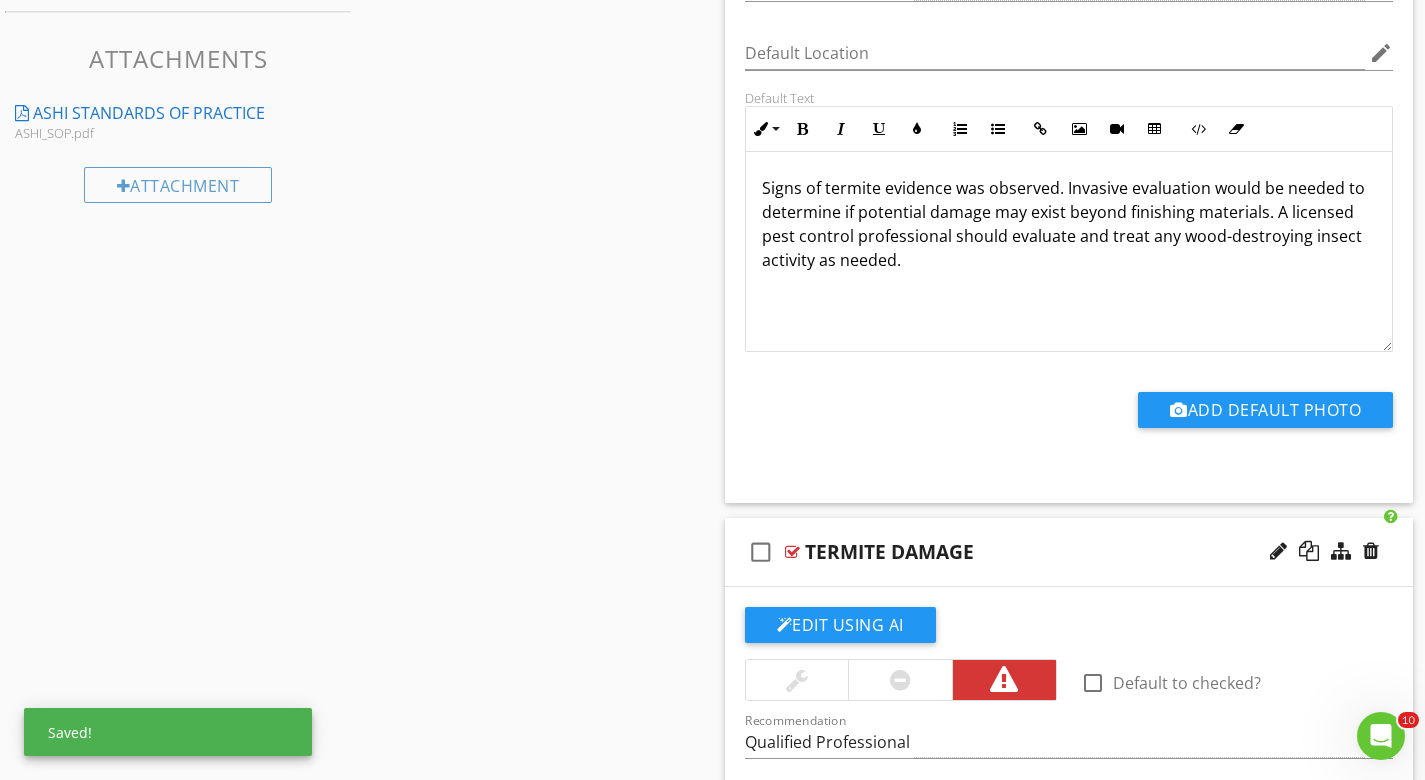 click on "Signs of termite evidence was observed. Invasive evaluation would be needed to determine if potential damage may exist beyond finishing materials. A licensed pest control professional should evaluate and treat any wood-destroying insect activity as needed." at bounding box center [1069, 224] 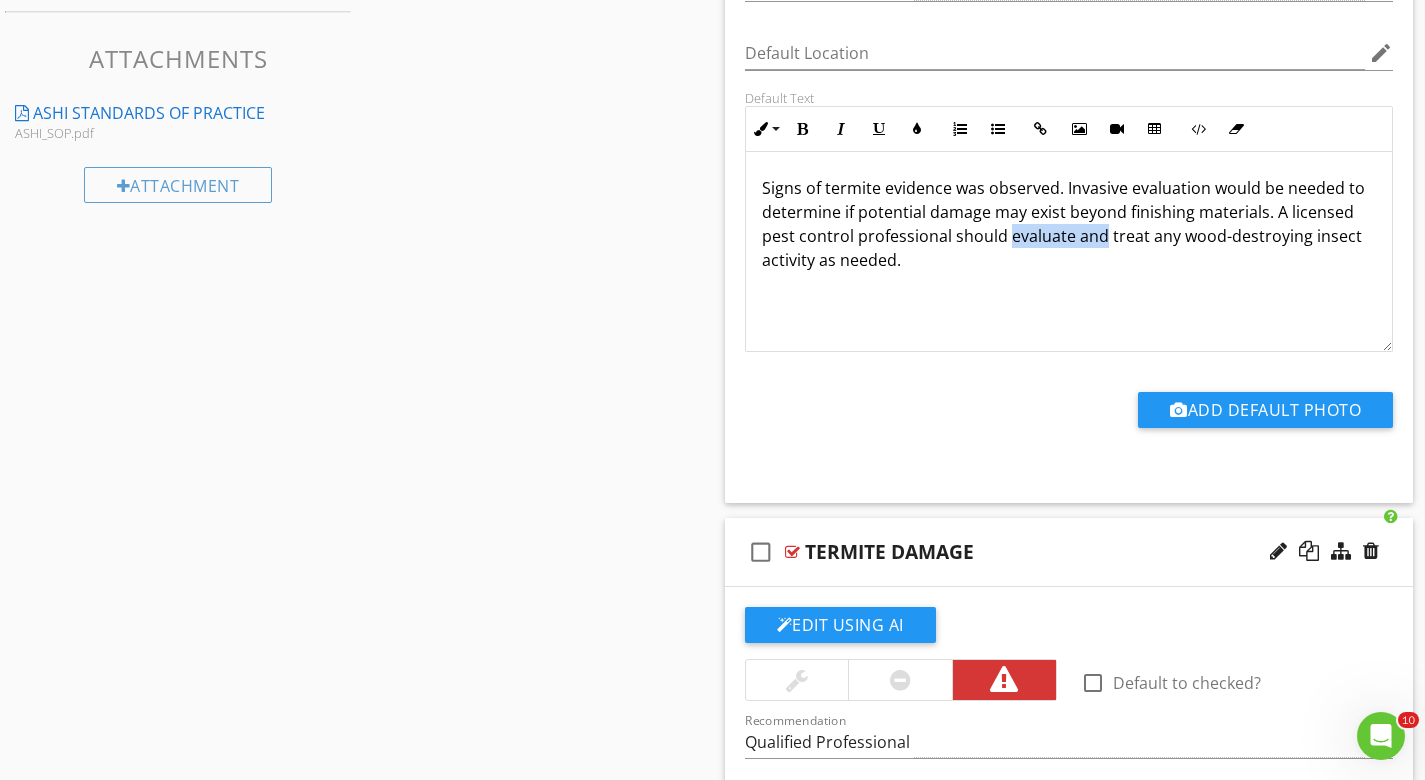 drag, startPoint x: 1008, startPoint y: 236, endPoint x: 1099, endPoint y: 238, distance: 91.02197 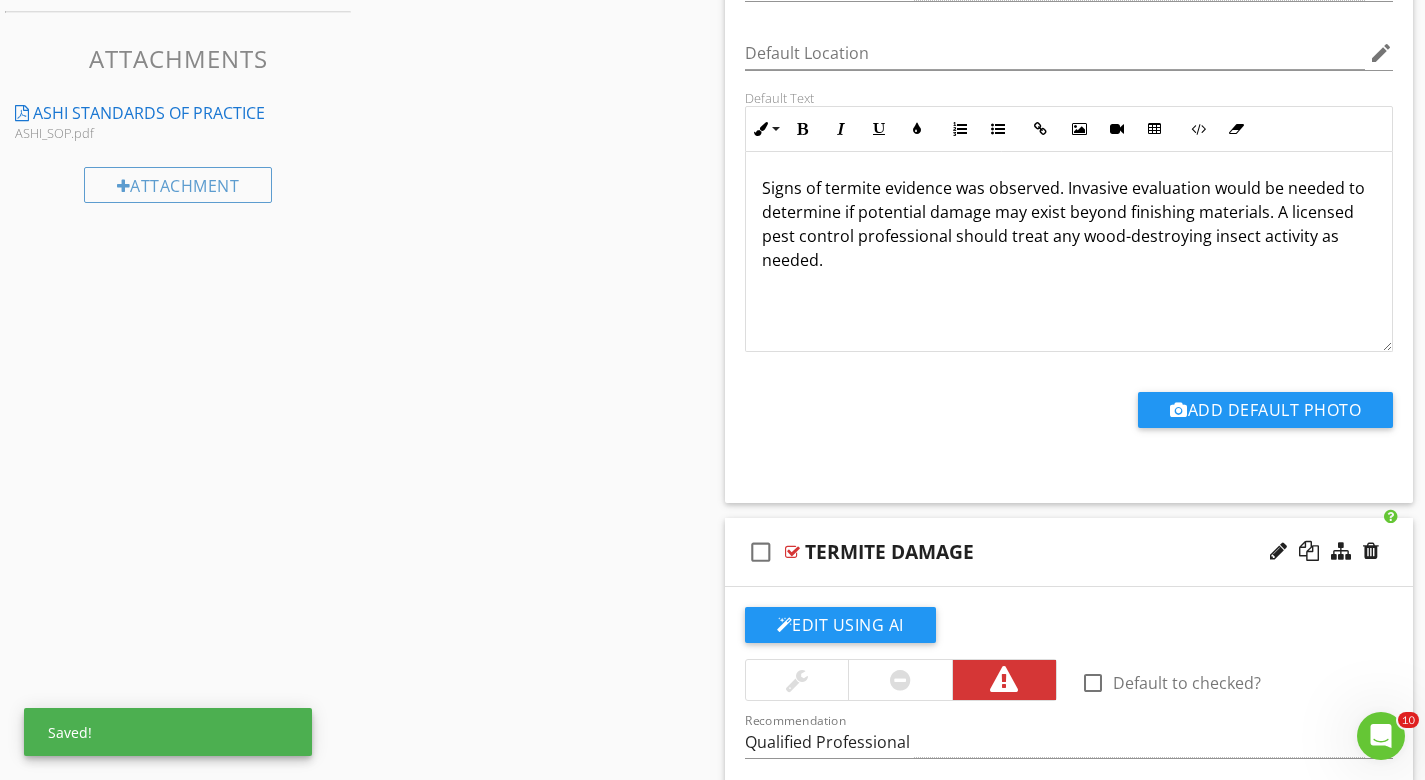 click on "Signs of termite evidence was observed. Invasive evaluation would be needed to determine if potential damage may exist beyond finishing materials. A licensed pest control professional should treat any wood-destroying insect activity as needed." at bounding box center [1069, 224] 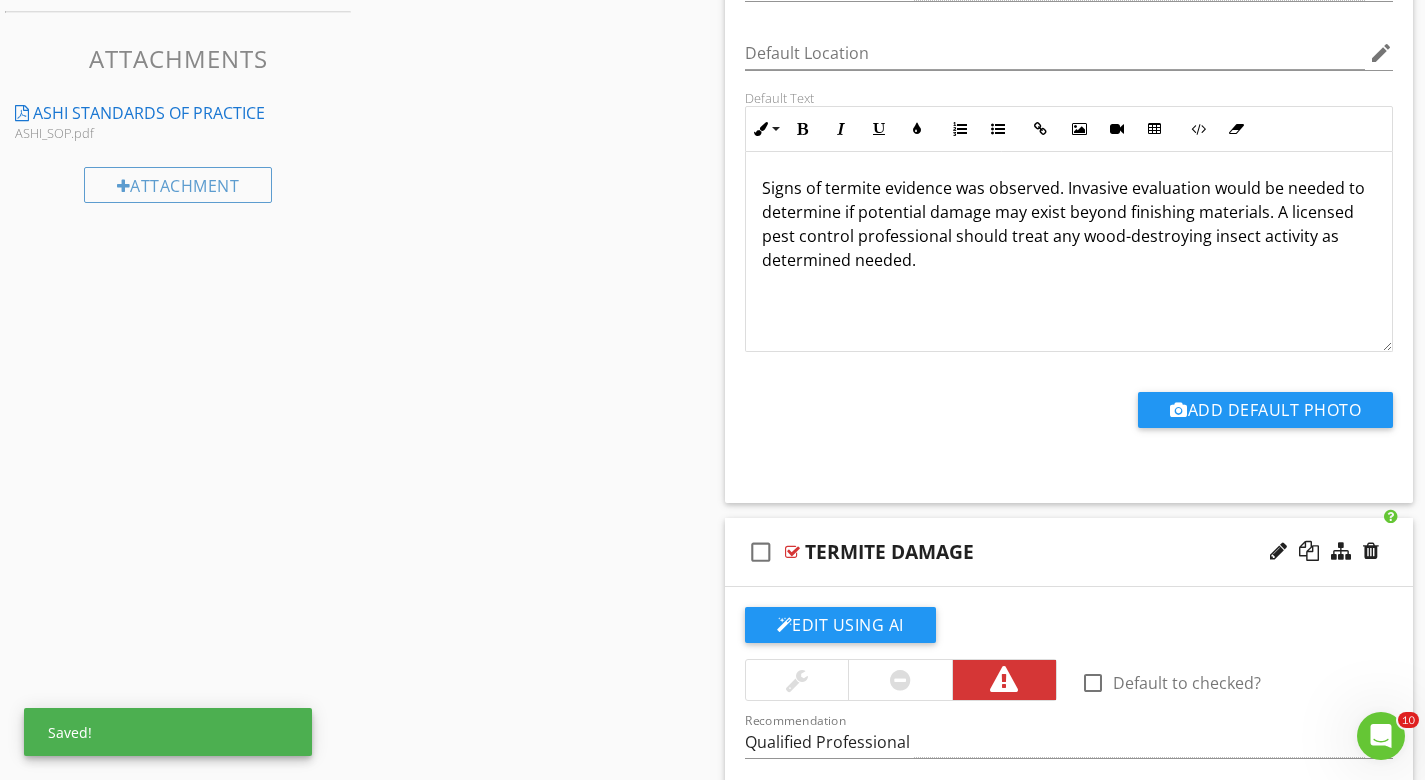 click on "Sections
GENERAL INSPECTION INFORMATION           UTILITY LOCATION & SHUT-OFFS           GROUNDS           EXTERIOR            ROOFING            ATTIC           FOUNDATION & STRUCTURE           HEATING & COOLING            WATER HEATER           PLUMBING           ELECTRICAL           FIREPLACE & CHIMNEY           GARAGE           LOCAL EXHAUST           INTERIOR            BUILT-IN KITCHEN APPLIANCES           ENVIRONMENTAL           DETACHED BUILDING           CLOSING REMARKS           STANDARDS OF PRACTICE
Section
Attachments     ASHI Standards Of Practice   ASHI_SOP.pdf
Attachment
Items
General           Foundation            Foundation Insulation            Foundation Walls           Structural Supports           Structural Framing           Foundation Floor           Sump Pump
Item
Comments
Informational" at bounding box center [712, 589] 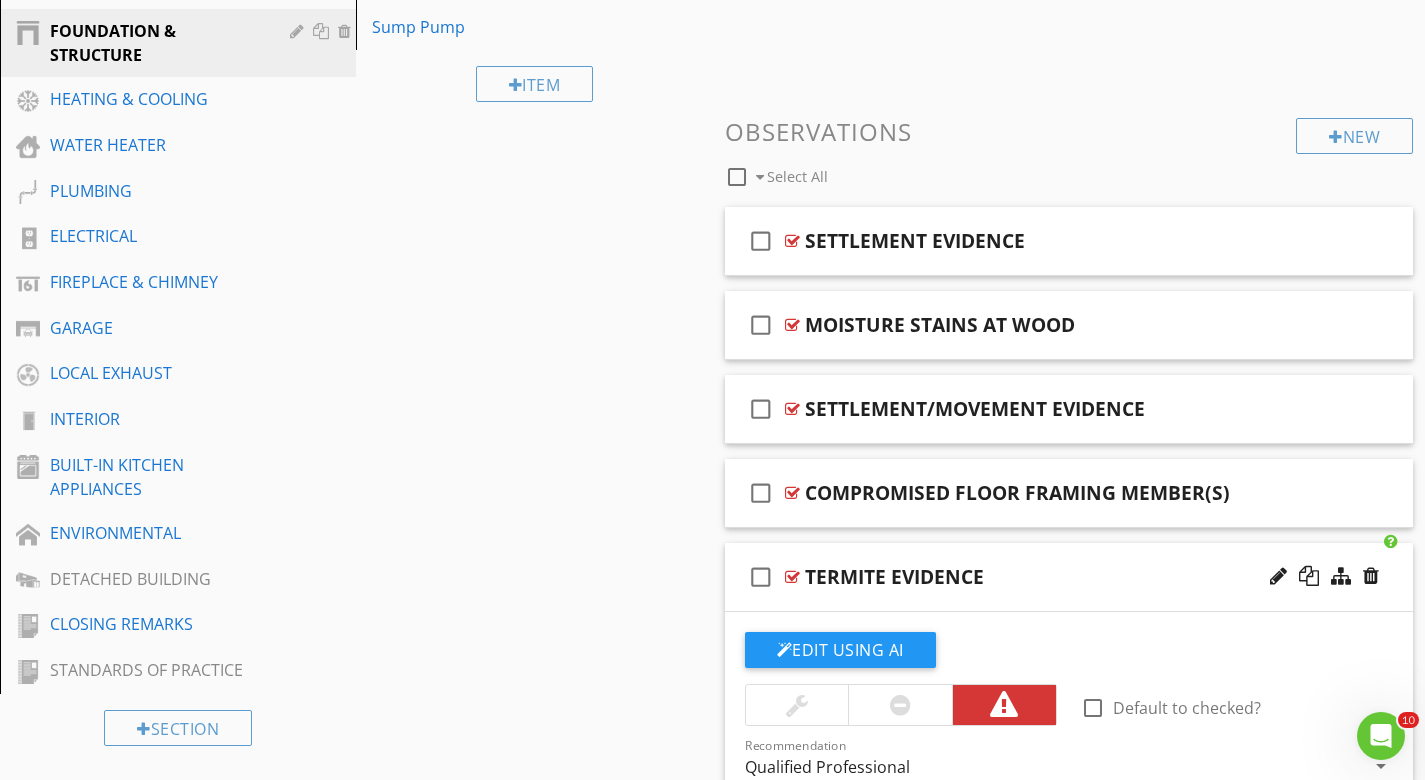 scroll, scrollTop: 570, scrollLeft: 0, axis: vertical 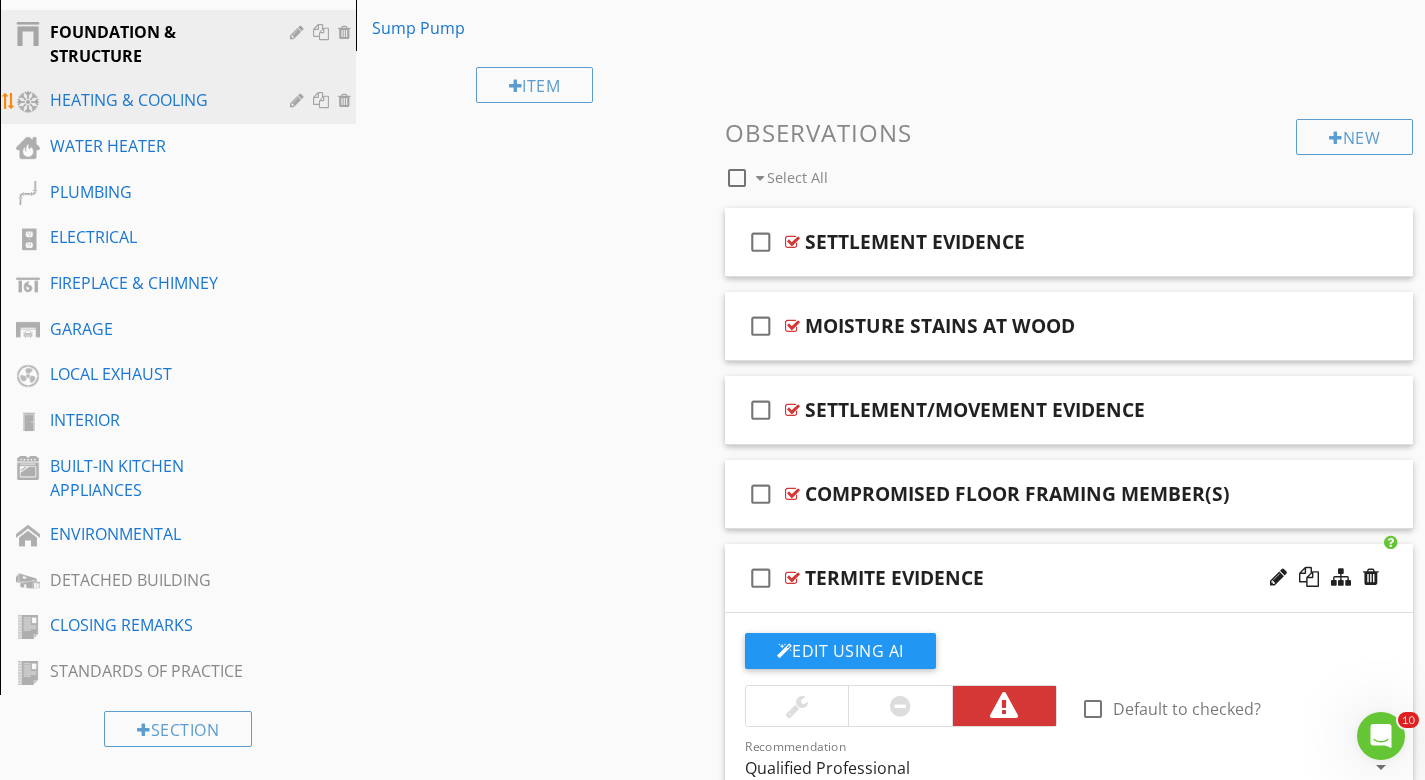 click on "HEATING & COOLING" at bounding box center [155, 100] 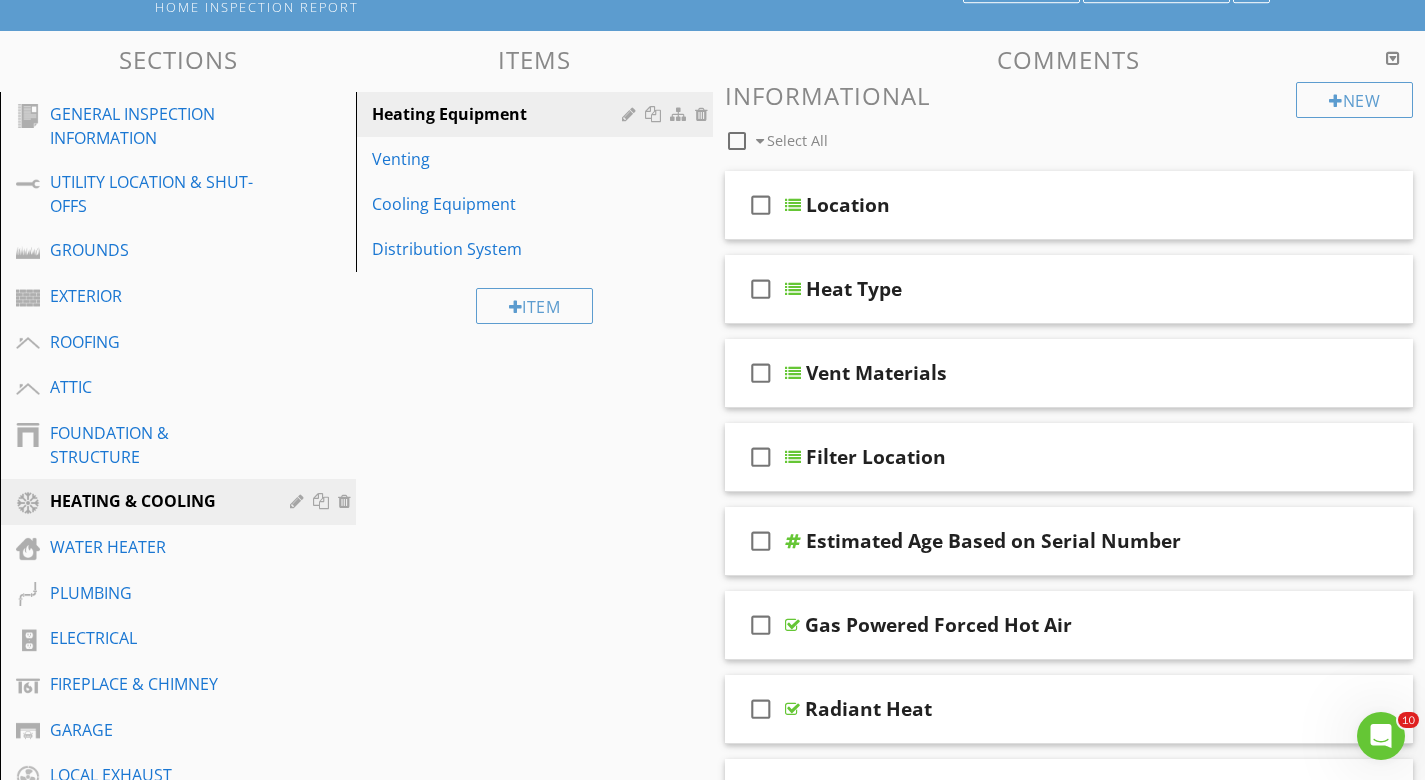 scroll, scrollTop: 112, scrollLeft: 0, axis: vertical 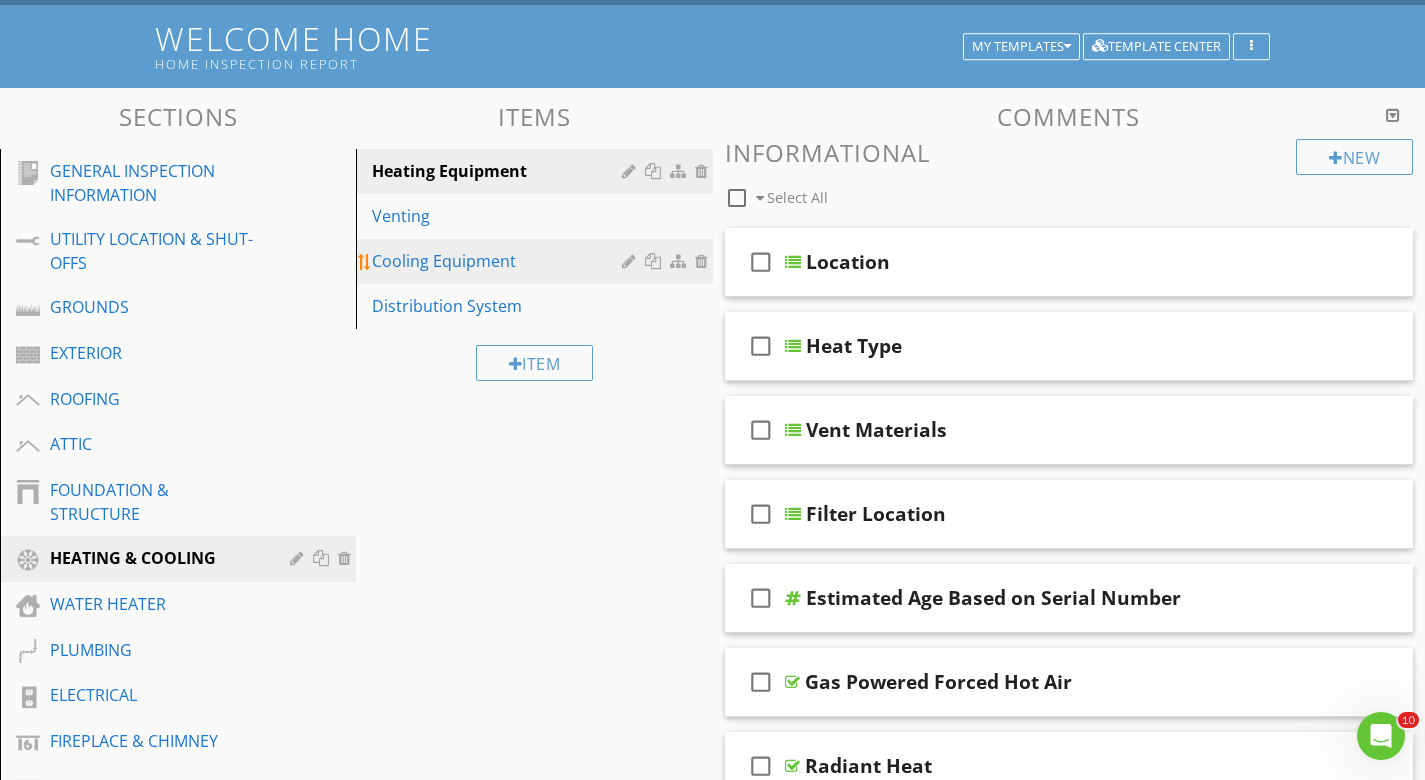 click on "Cooling Equipment" at bounding box center (499, 261) 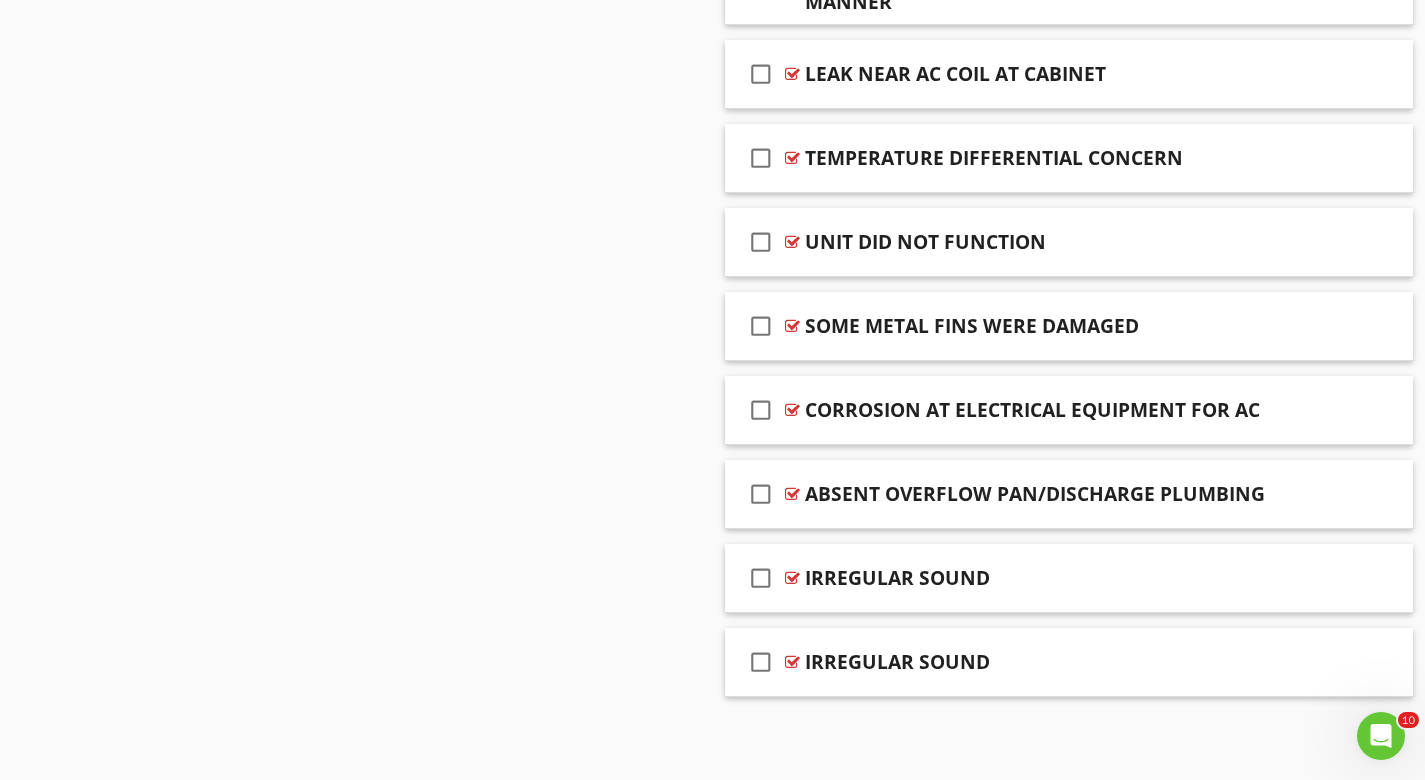 scroll, scrollTop: 1836, scrollLeft: 0, axis: vertical 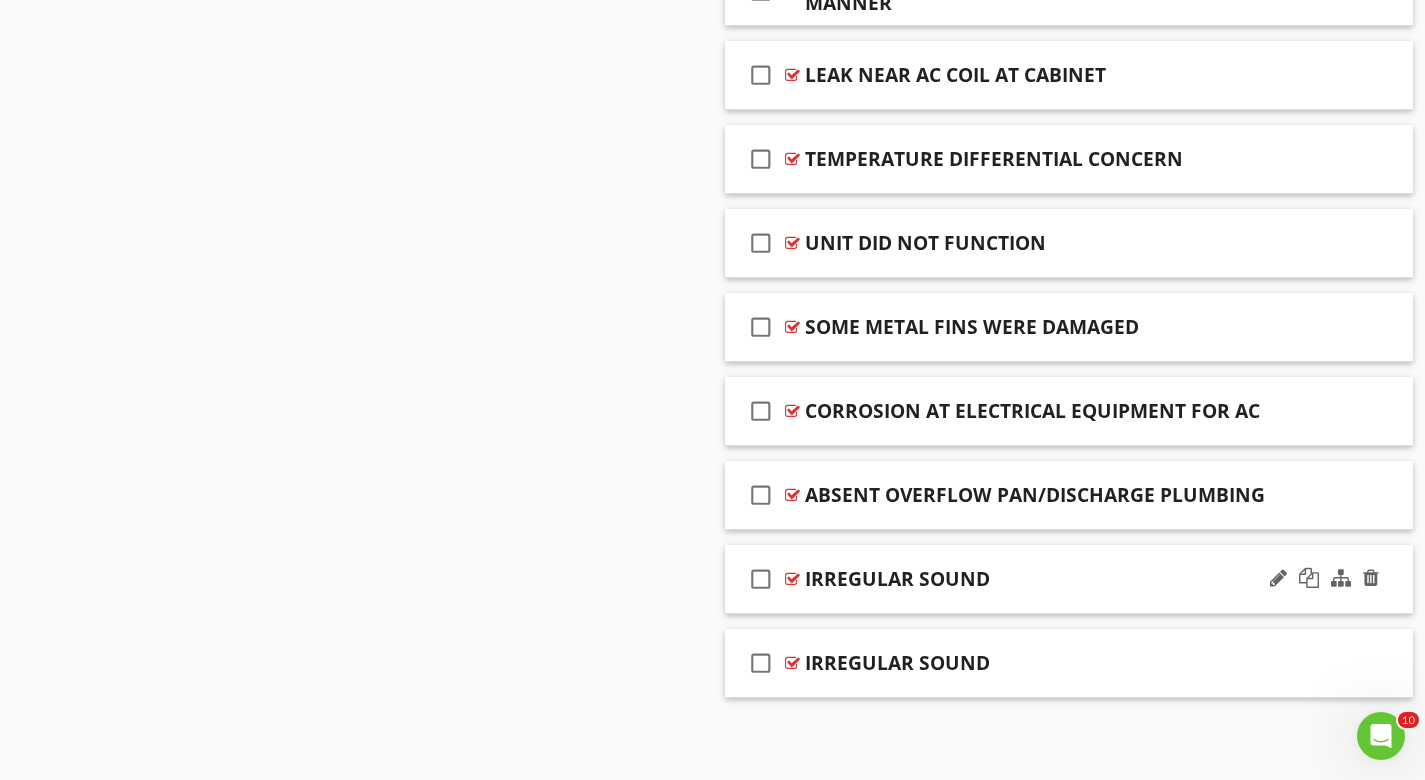 click at bounding box center (792, 579) 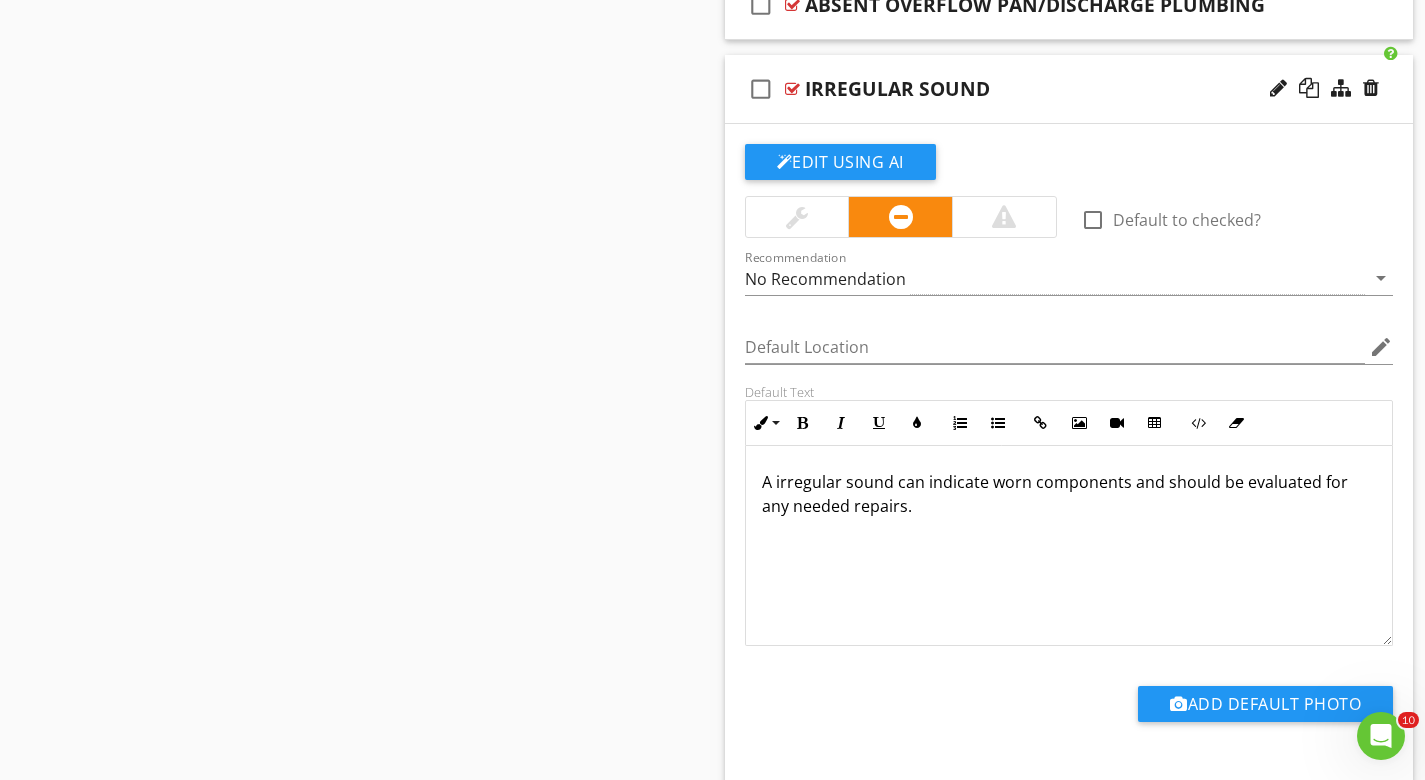 scroll, scrollTop: 2329, scrollLeft: 0, axis: vertical 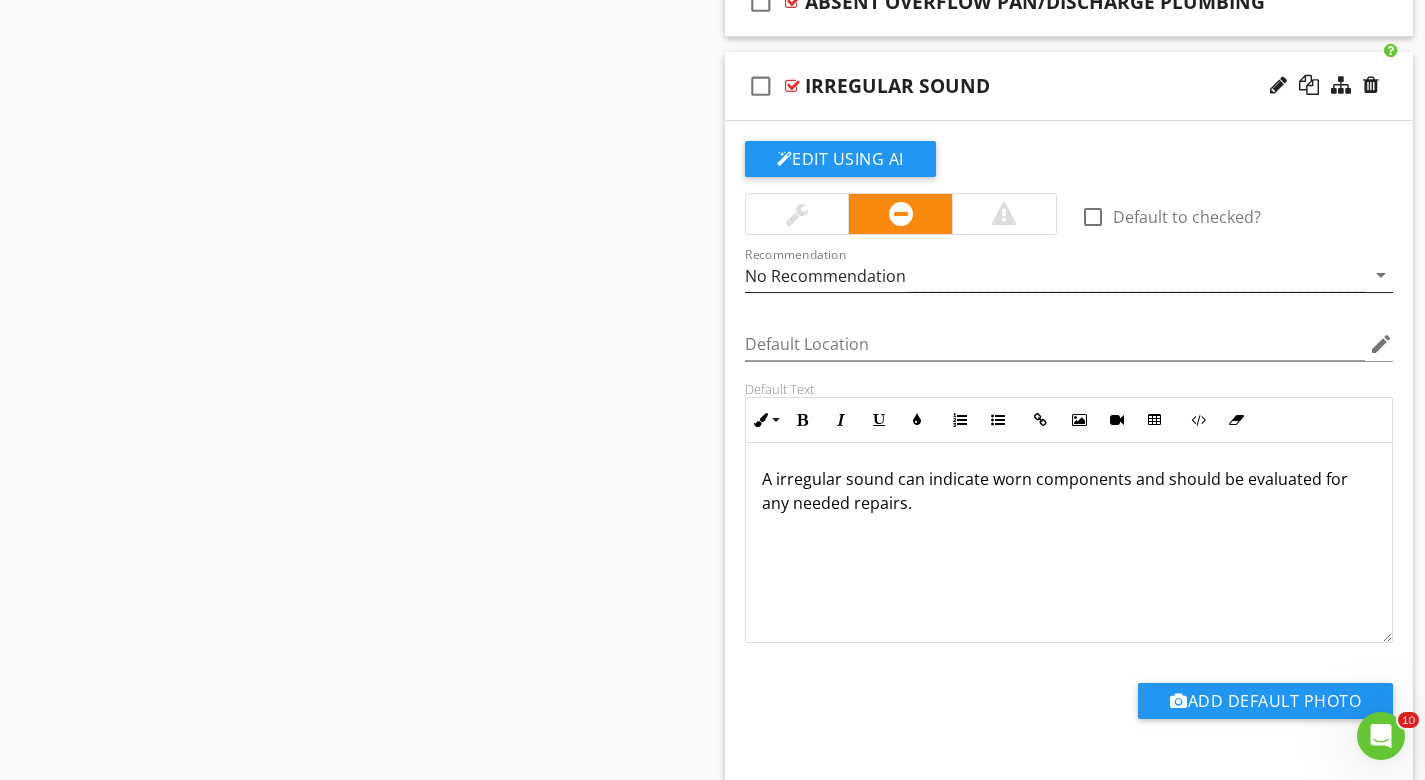 click on "No Recommendation" at bounding box center (825, 276) 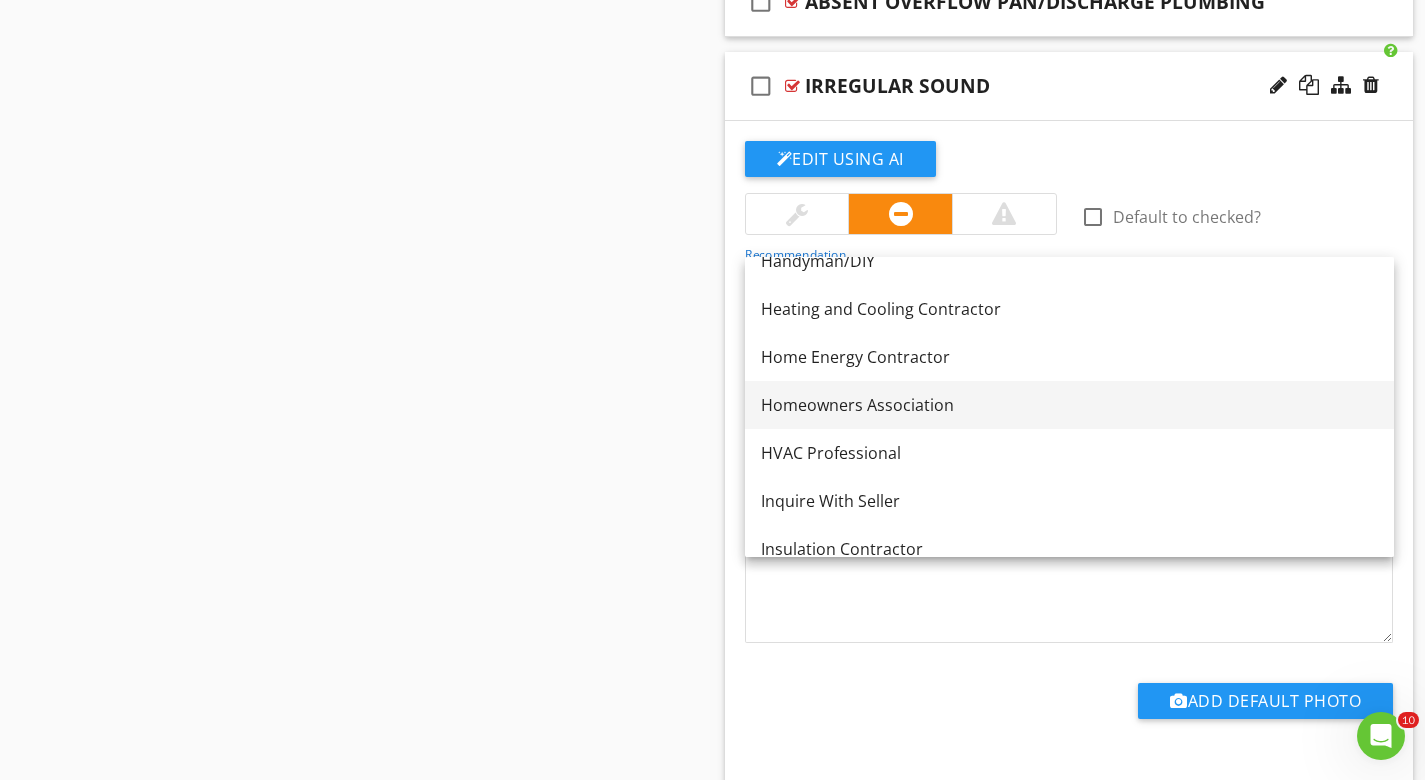 scroll, scrollTop: 1360, scrollLeft: 0, axis: vertical 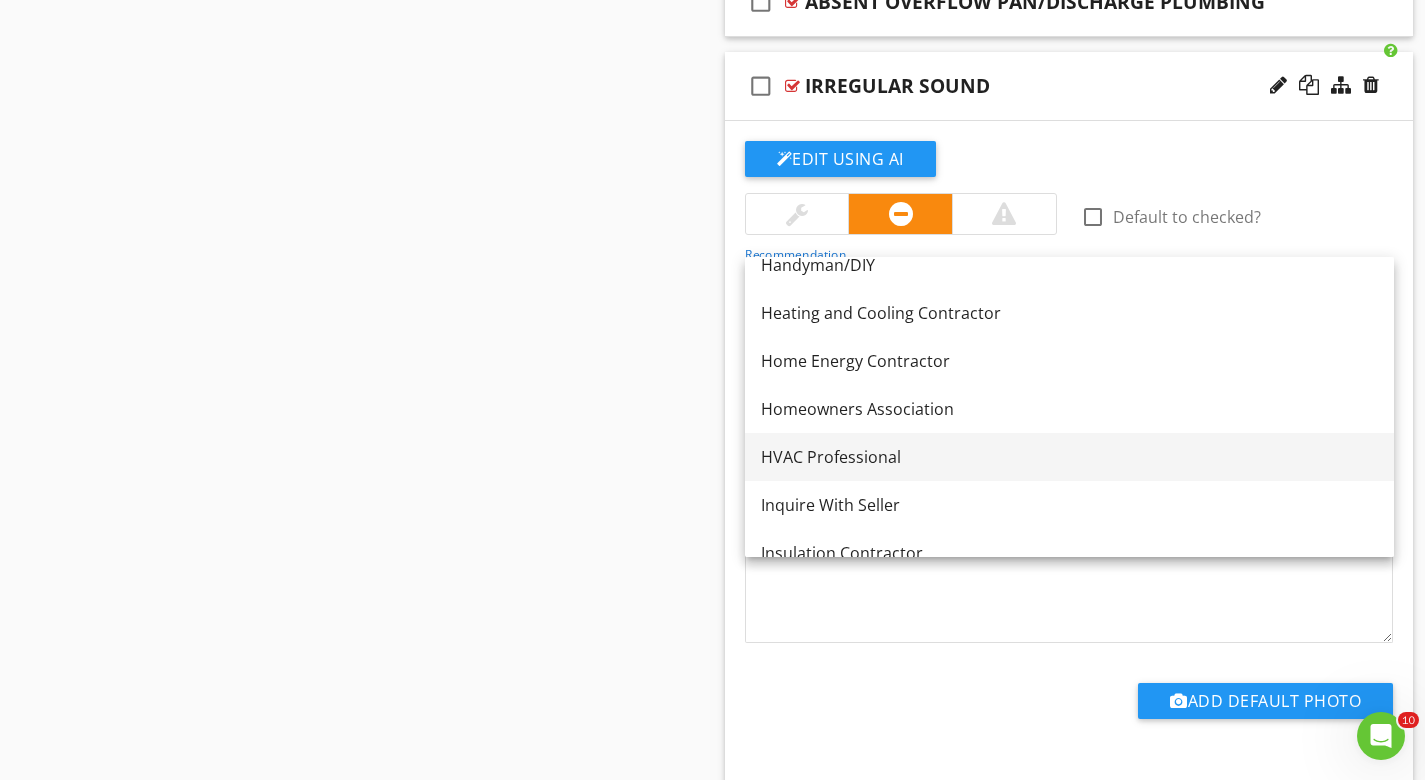 click on "HVAC Professional" at bounding box center [1069, 457] 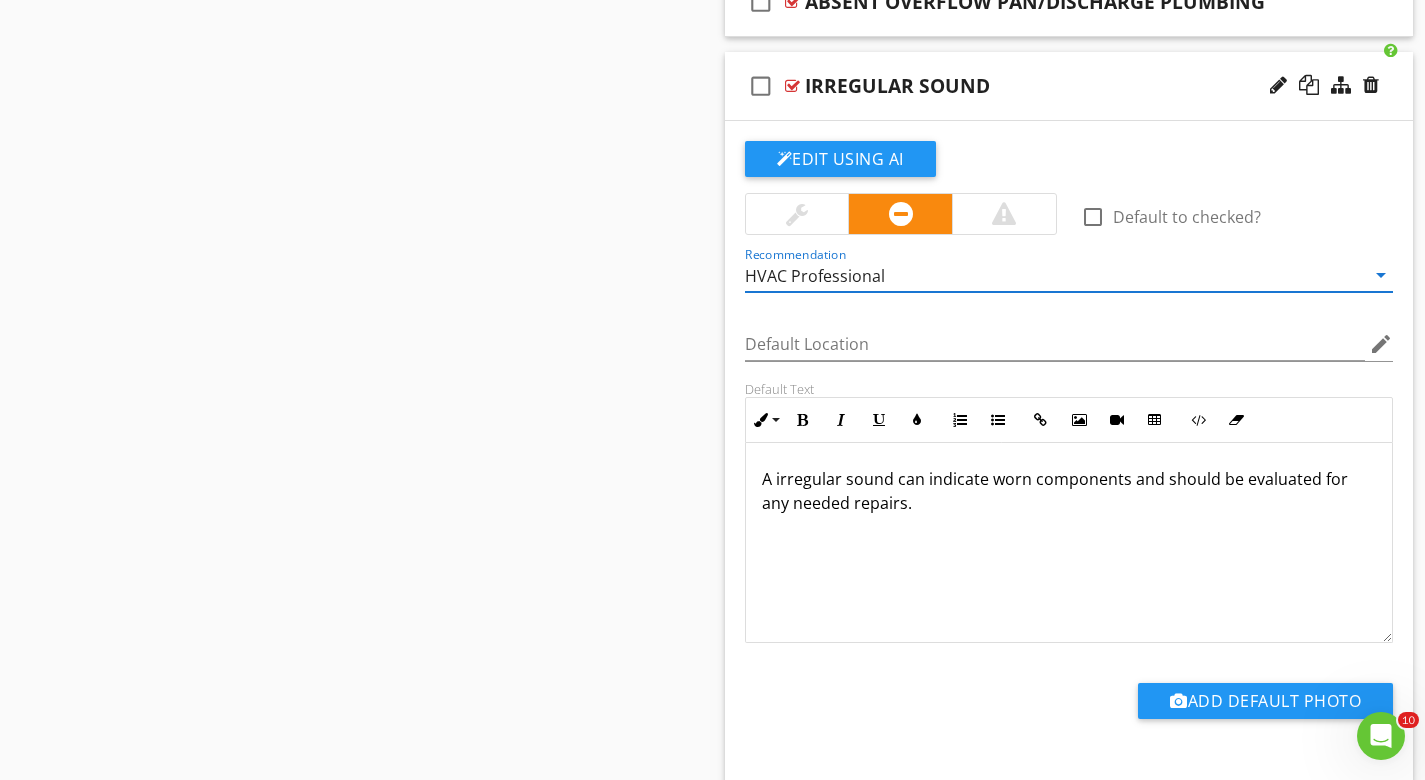 click on "Sections
GENERAL INSPECTION INFORMATION           UTILITY LOCATION & SHUT-OFFS           GROUNDS           EXTERIOR            ROOFING            ATTIC           FOUNDATION & STRUCTURE           HEATING & COOLING            WATER HEATER           PLUMBING           ELECTRICAL           FIREPLACE & CHIMNEY           GARAGE           LOCAL EXHAUST           INTERIOR            BUILT-IN KITCHEN APPLIANCES           ENVIRONMENTAL           DETACHED BUILDING           CLOSING REMARKS           STANDARDS OF PRACTICE
Section
Attachments     ASHI Standards Of Practice   ASHI_SOP.pdf
Attachment
Items
Heating Equipment            Venting            Cooling Equipment            Distribution System
Item
Comments
New
Informational   check_box_outline_blank     Select All       check_box_outline_blank" at bounding box center [712, -594] 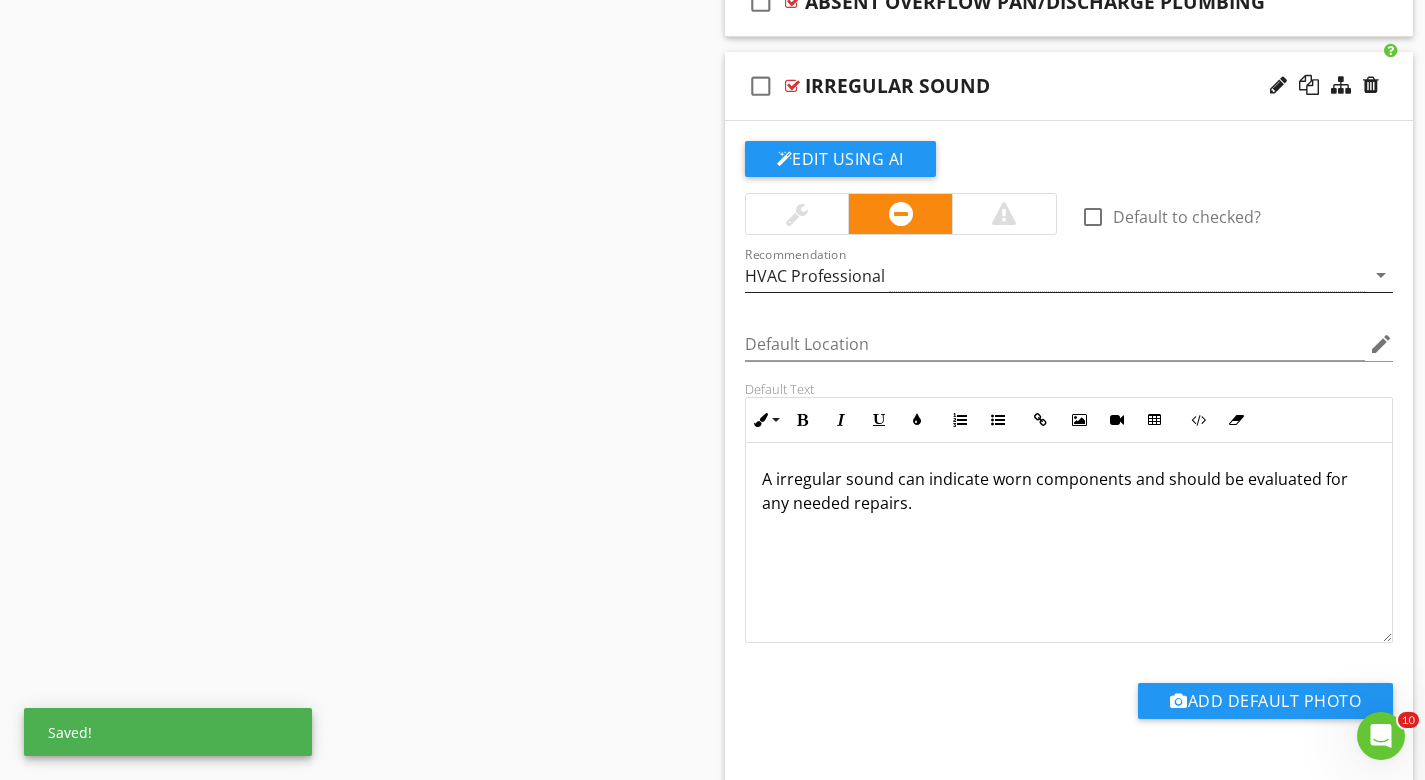 click on "A irregular sound can indicate worn components and should be evaluated for any needed repairs." at bounding box center [1069, 491] 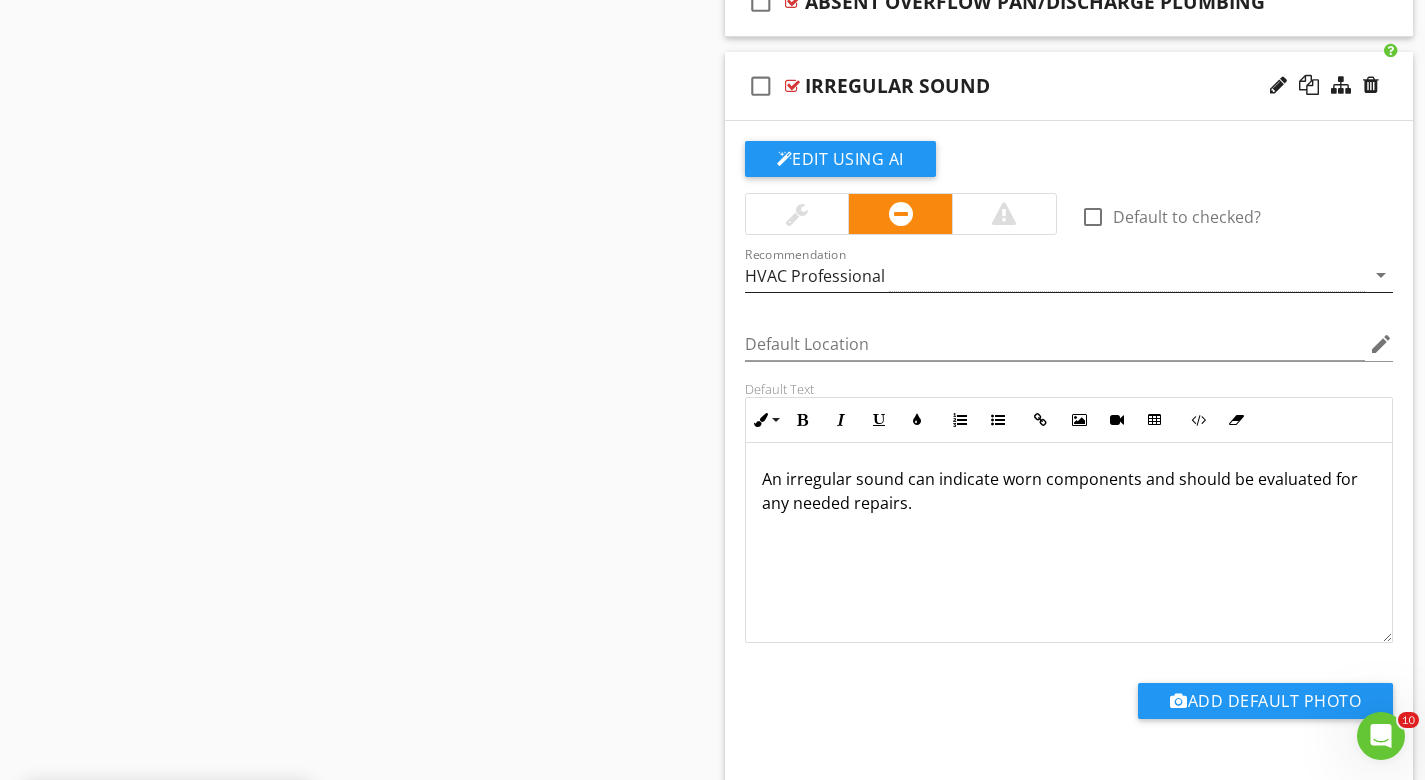 click on "Sections
GENERAL INSPECTION INFORMATION           UTILITY LOCATION & SHUT-OFFS           GROUNDS           EXTERIOR            ROOFING            ATTIC           FOUNDATION & STRUCTURE           HEATING & COOLING            WATER HEATER           PLUMBING           ELECTRICAL           FIREPLACE & CHIMNEY           GARAGE           LOCAL EXHAUST           INTERIOR            BUILT-IN KITCHEN APPLIANCES           ENVIRONMENTAL           DETACHED BUILDING           CLOSING REMARKS           STANDARDS OF PRACTICE
Section
Attachments     ASHI Standards Of Practice   ASHI_SOP.pdf
Attachment
Items
Heating Equipment            Venting            Cooling Equipment            Distribution System
Item
Comments
New
Informational   check_box_outline_blank     Select All       check_box_outline_blank" at bounding box center [712, -594] 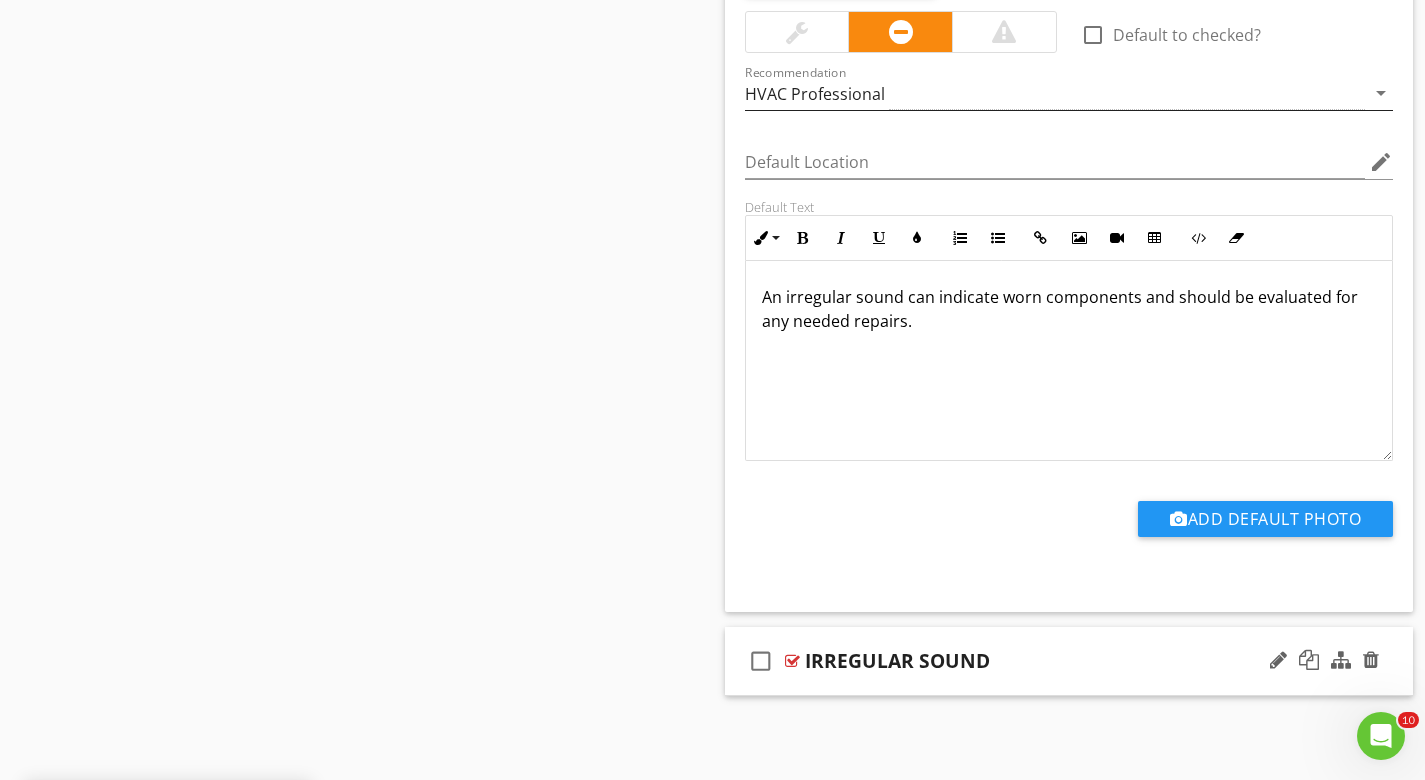 scroll, scrollTop: 2509, scrollLeft: 0, axis: vertical 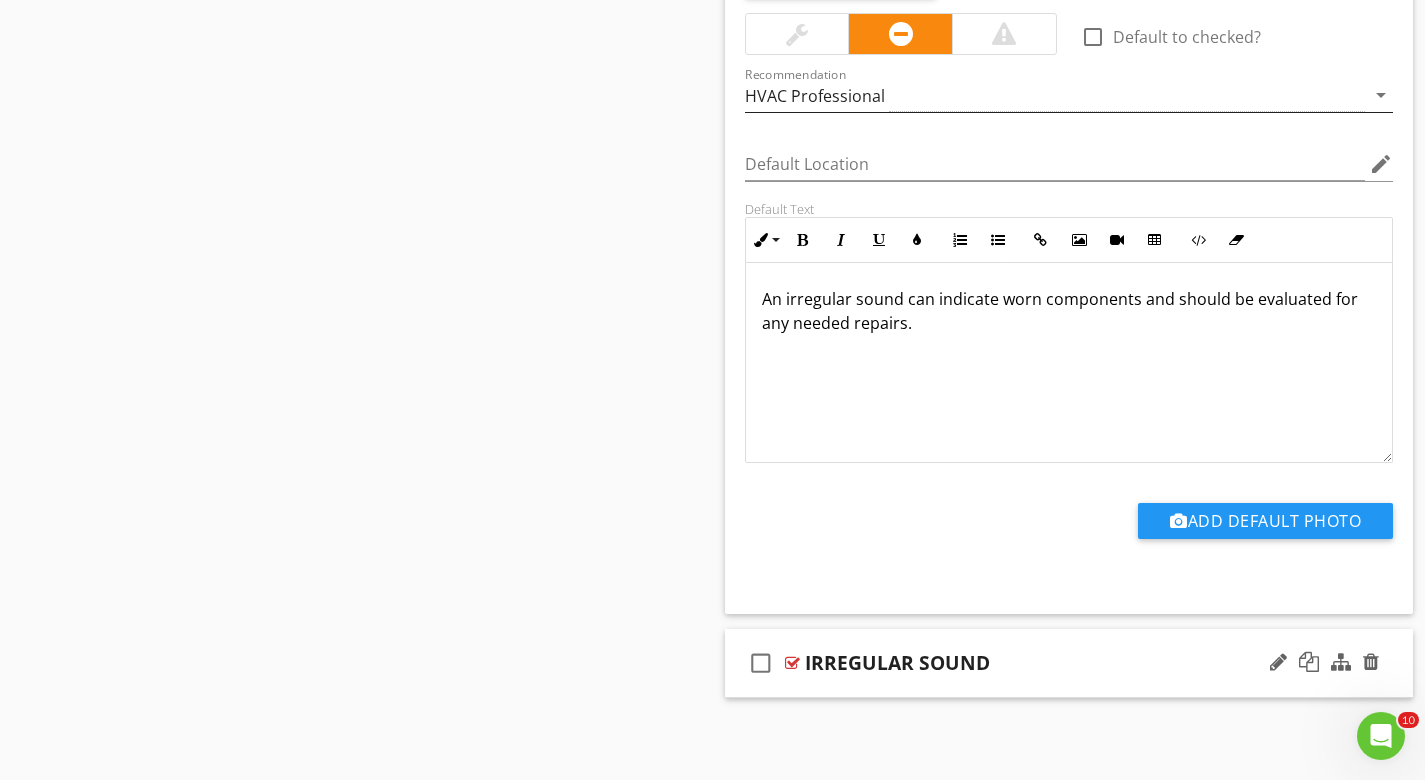 click at bounding box center [792, 663] 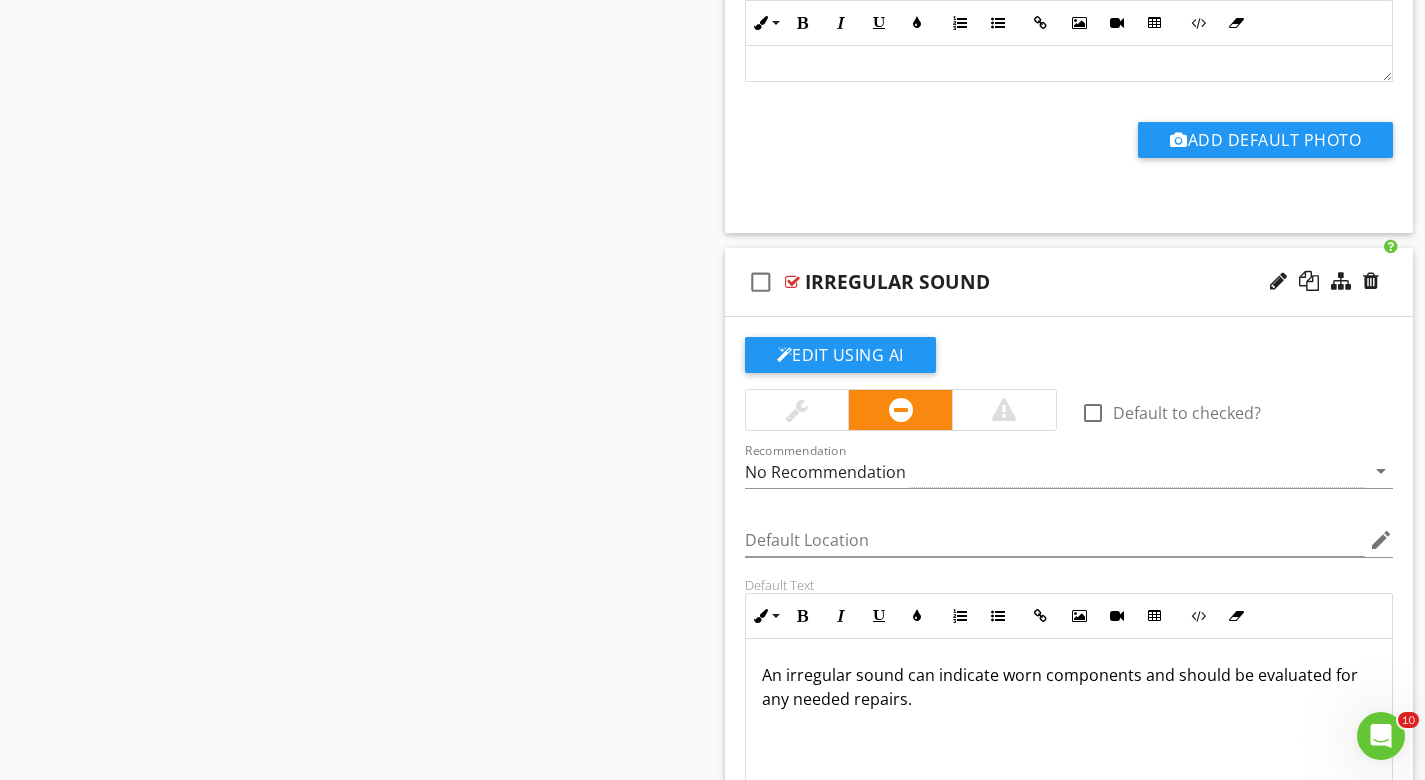 scroll, scrollTop: 2878, scrollLeft: 0, axis: vertical 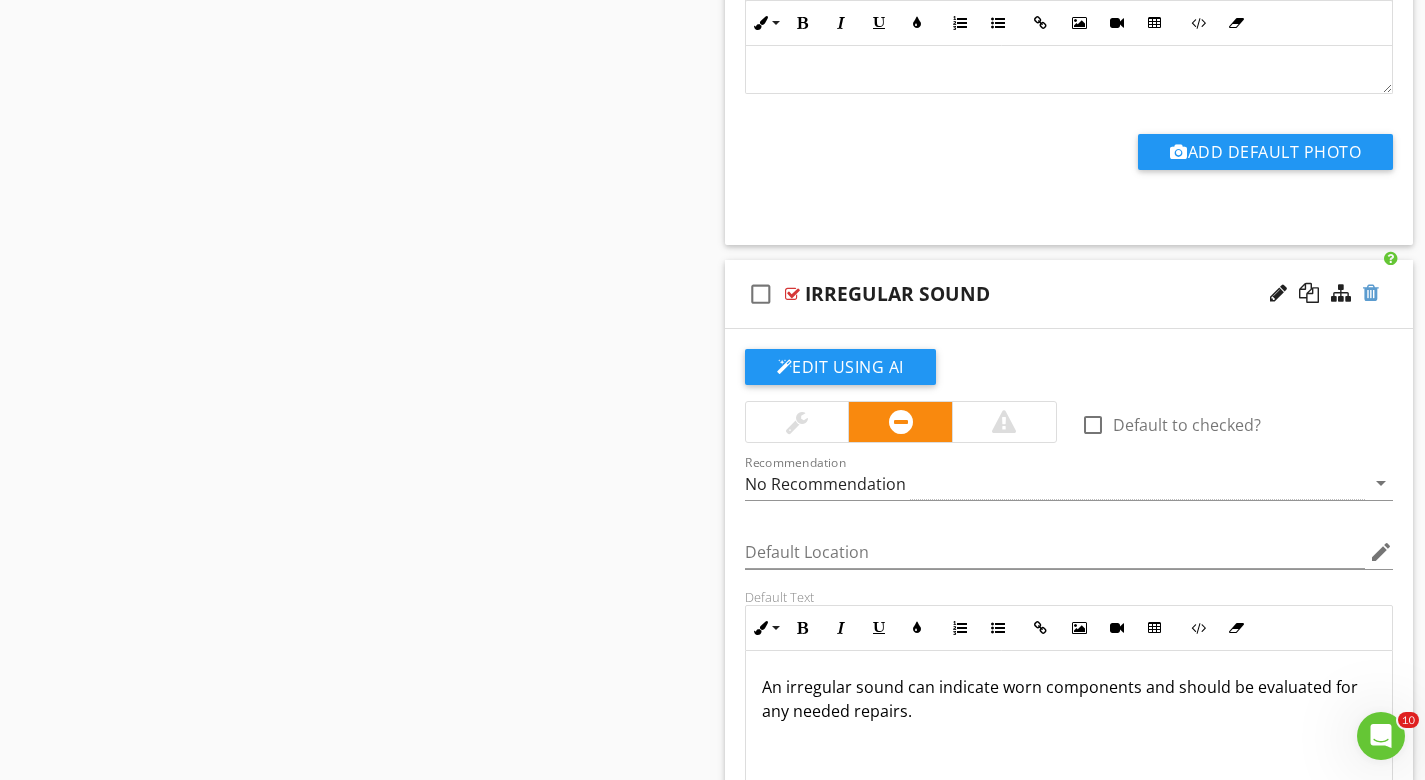 click at bounding box center (1371, 293) 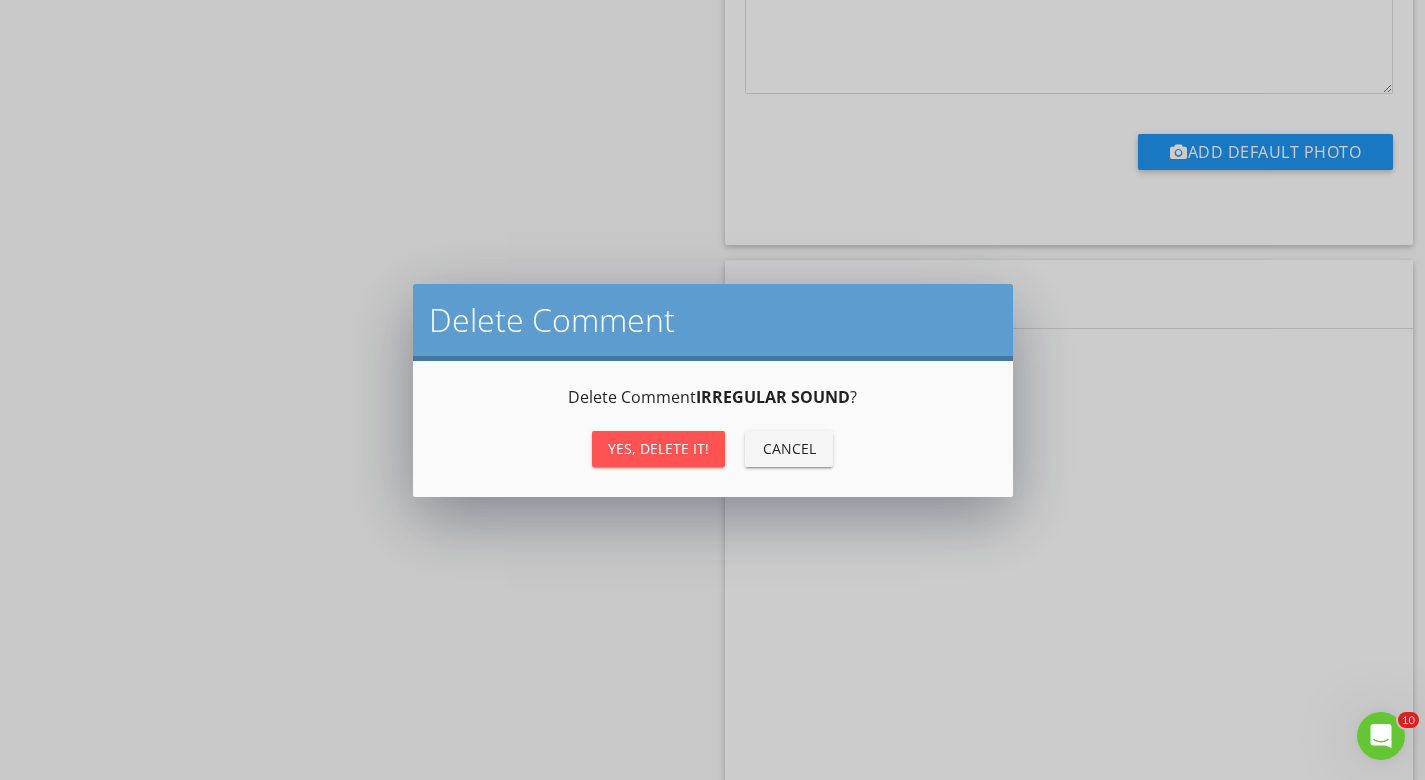 scroll, scrollTop: 2509, scrollLeft: 0, axis: vertical 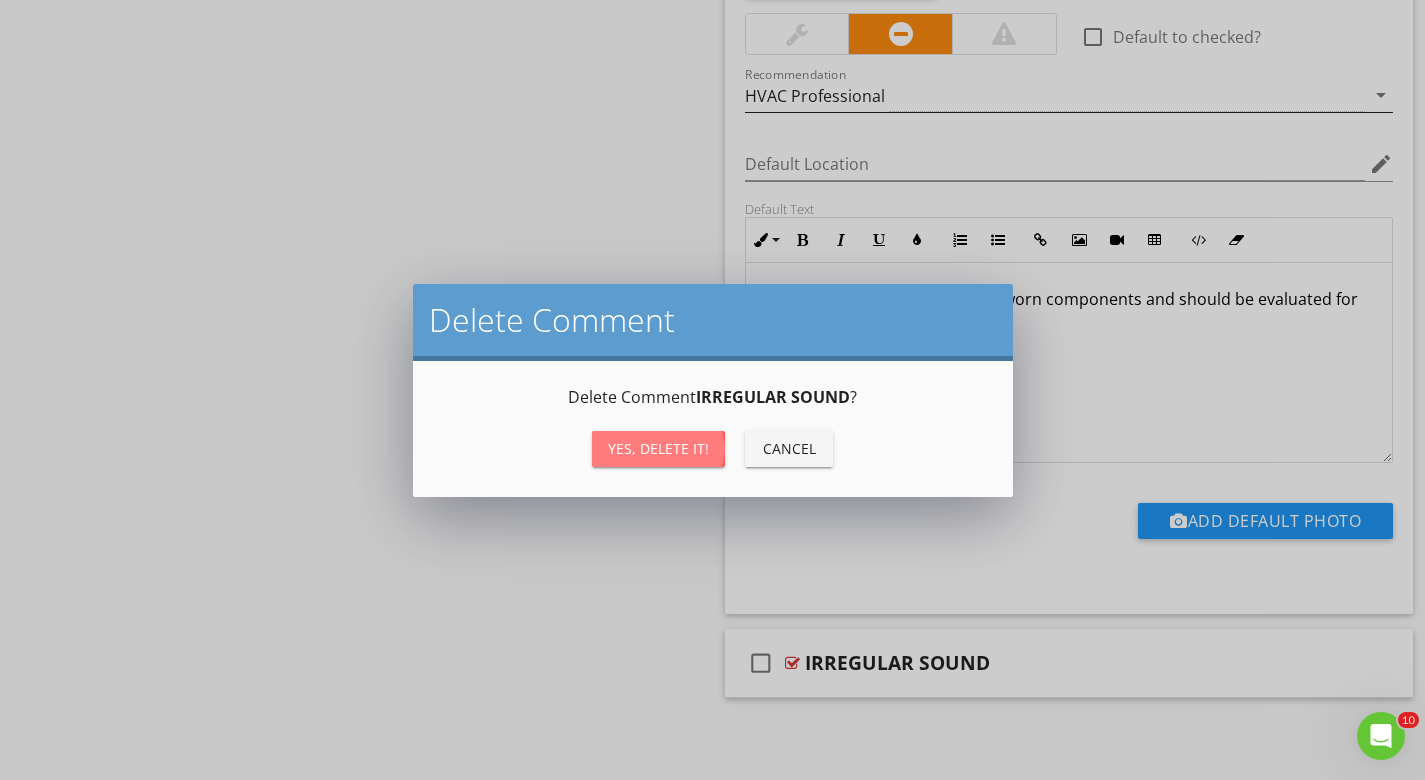 click on "Yes, Delete it!" at bounding box center [658, 448] 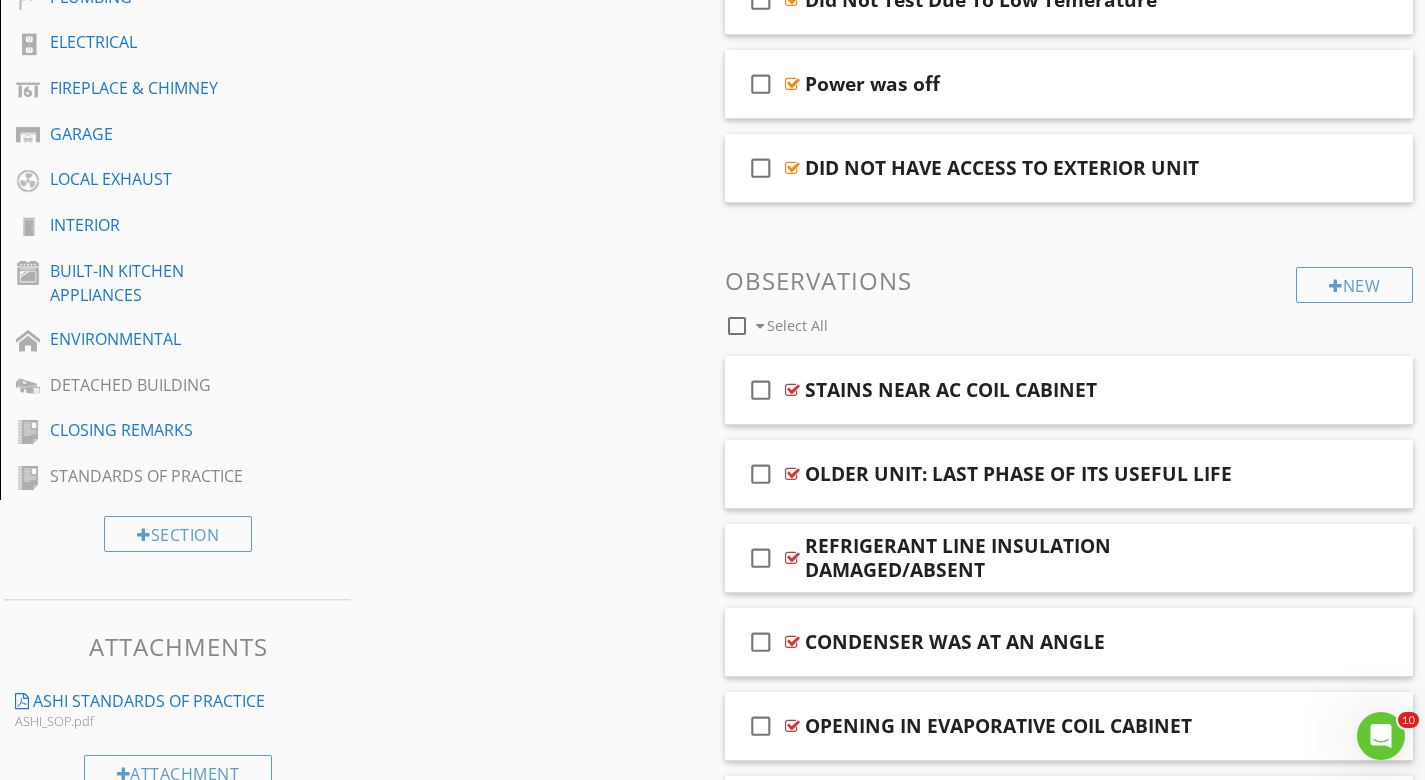 scroll, scrollTop: 762, scrollLeft: 0, axis: vertical 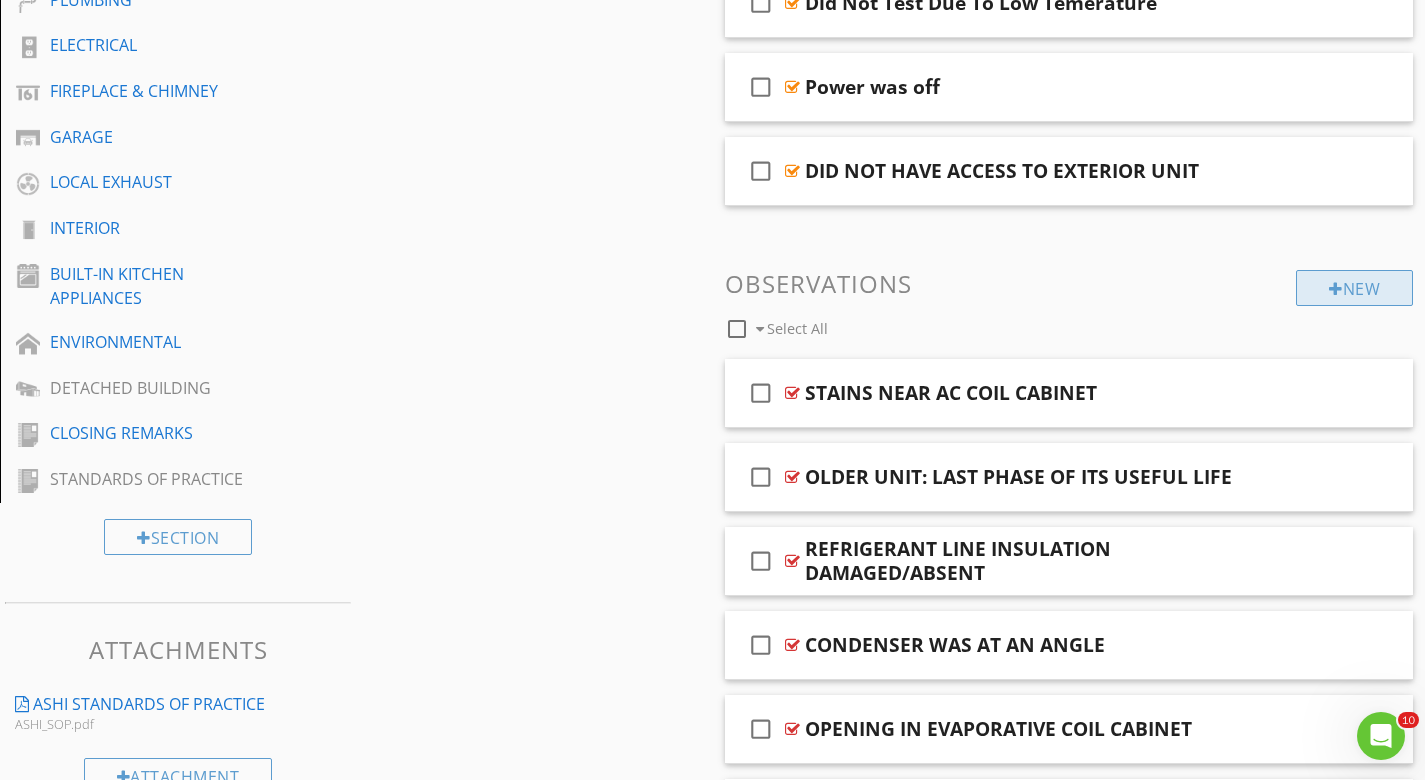 click on "New" at bounding box center [1354, 288] 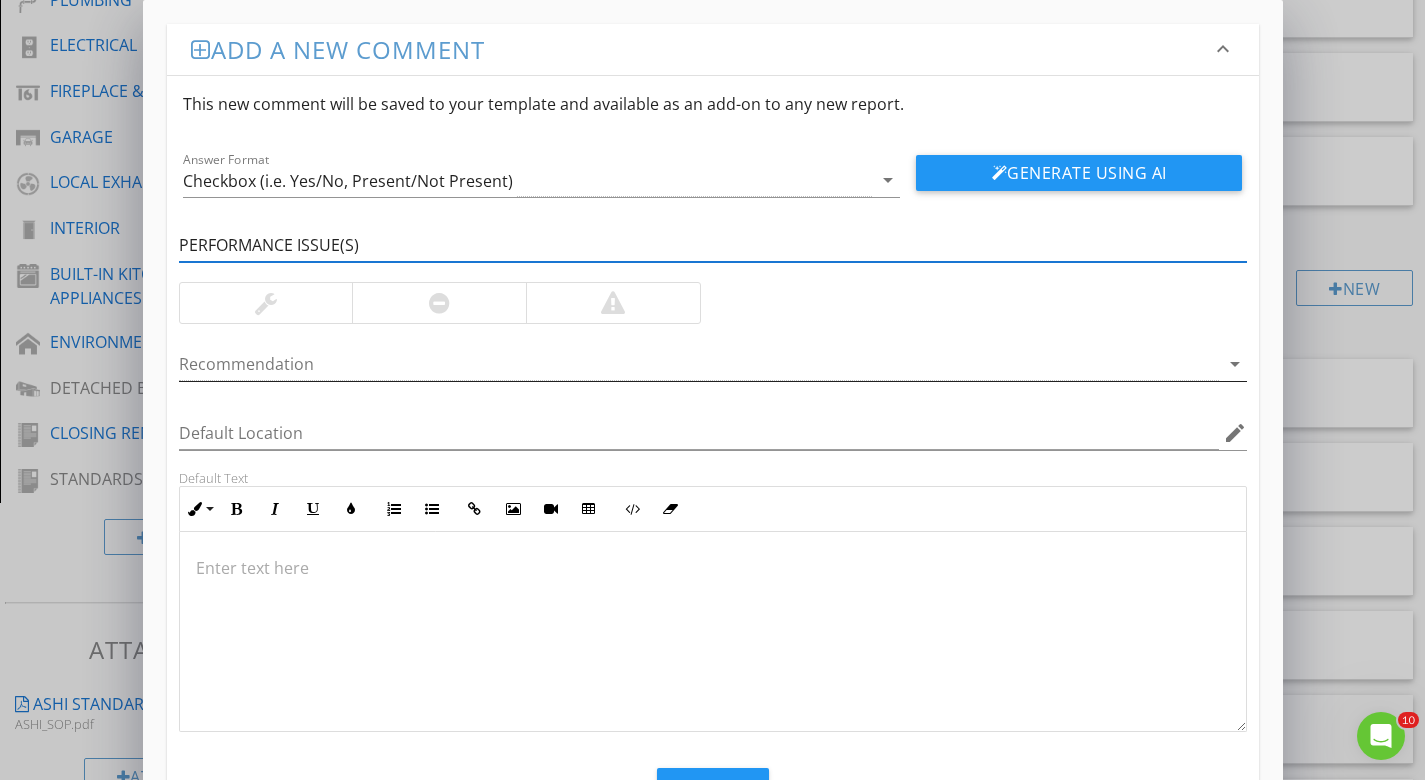click at bounding box center [699, 364] 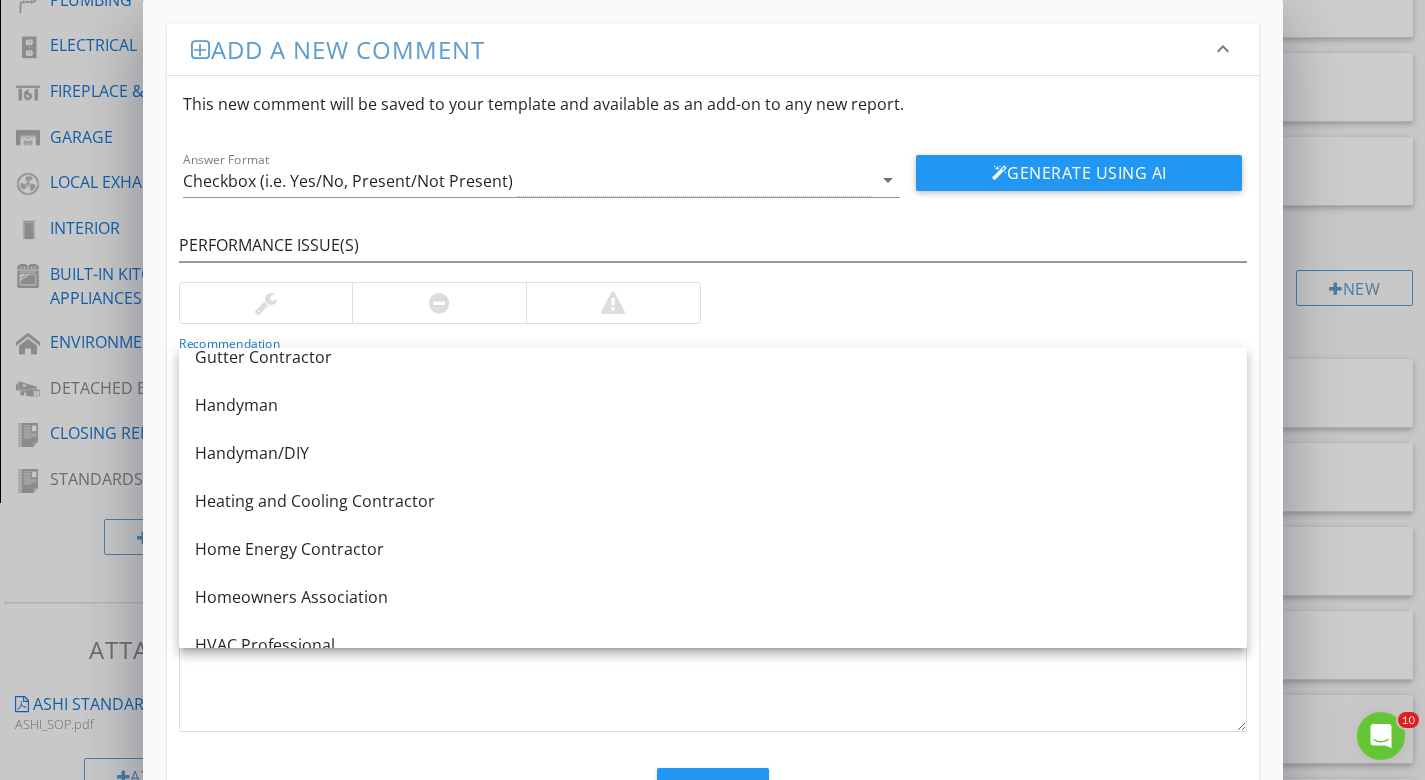 scroll, scrollTop: 1283, scrollLeft: 0, axis: vertical 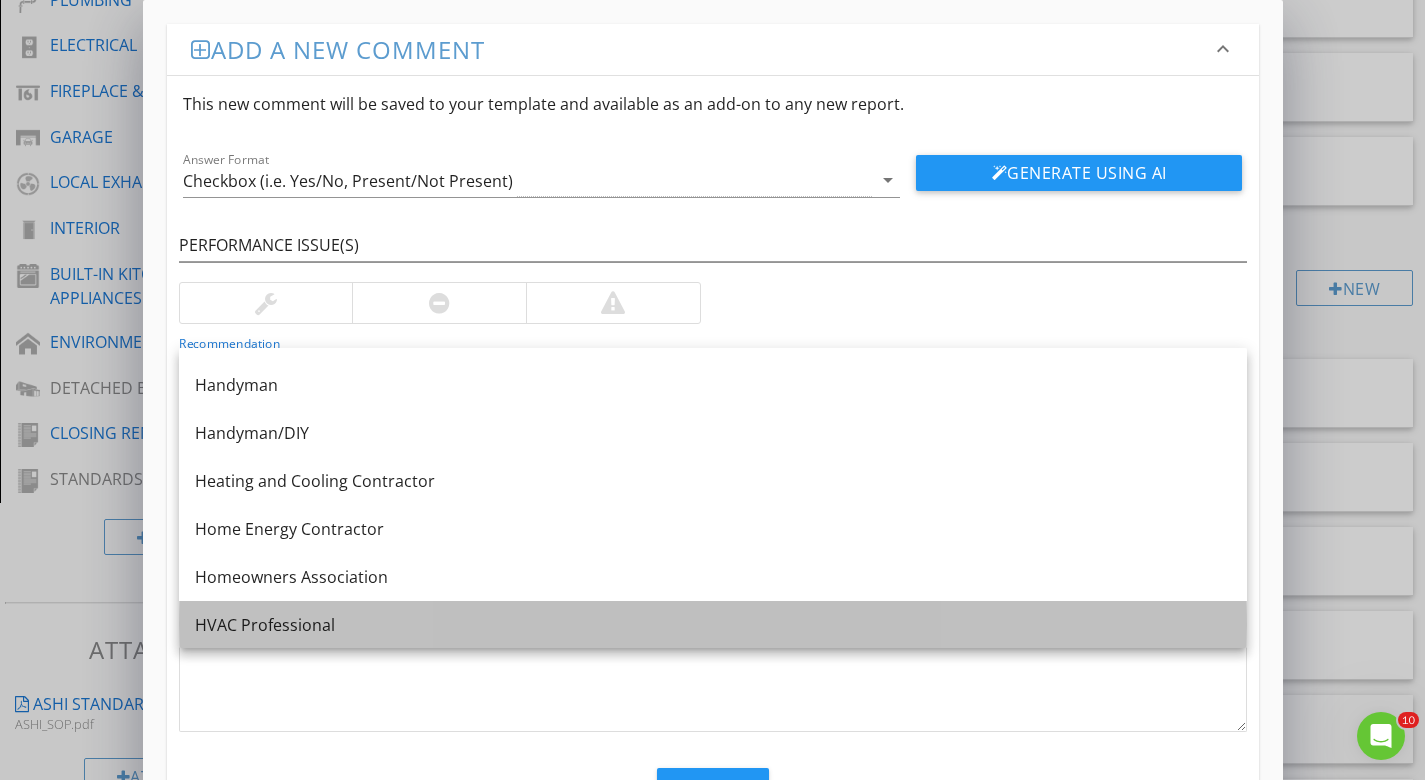 click on "HVAC Professional" at bounding box center (713, 625) 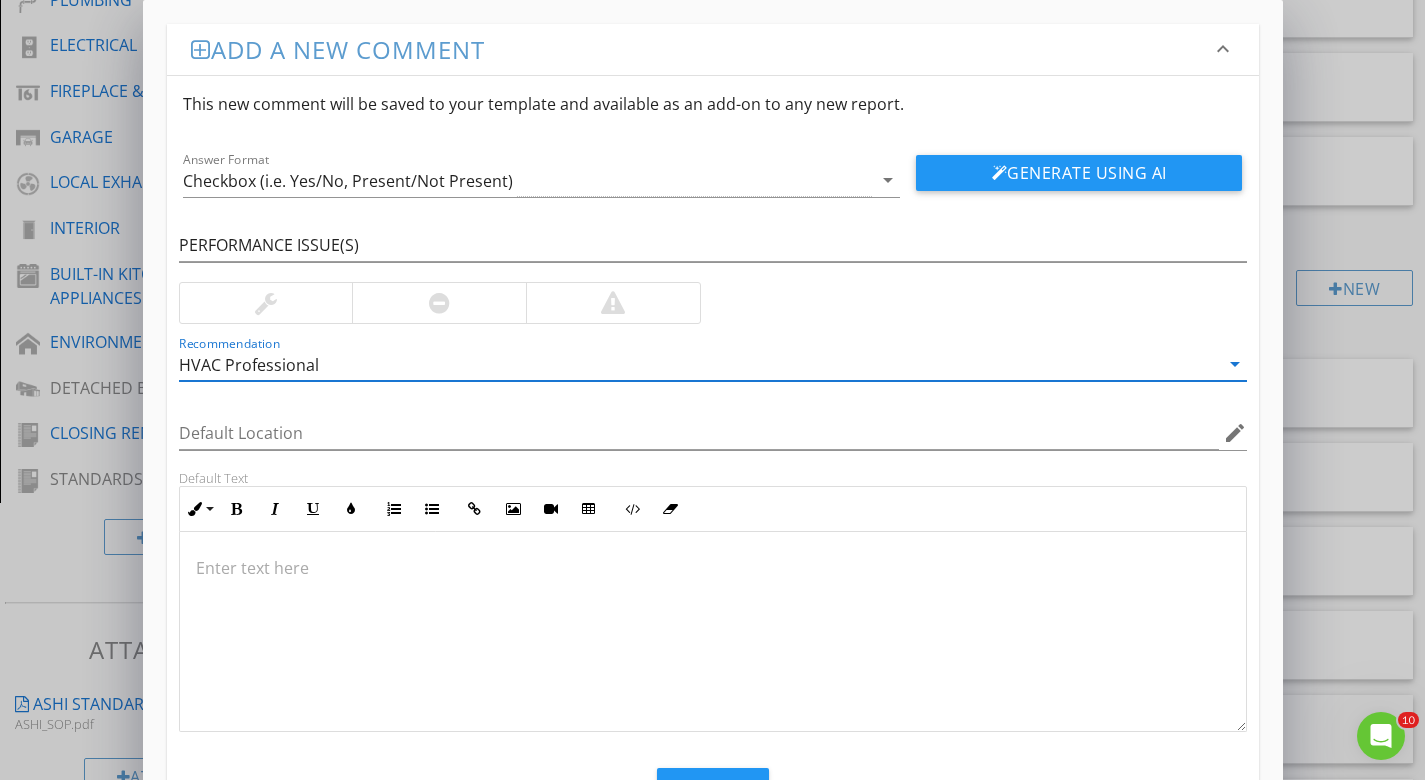 click at bounding box center (439, 303) 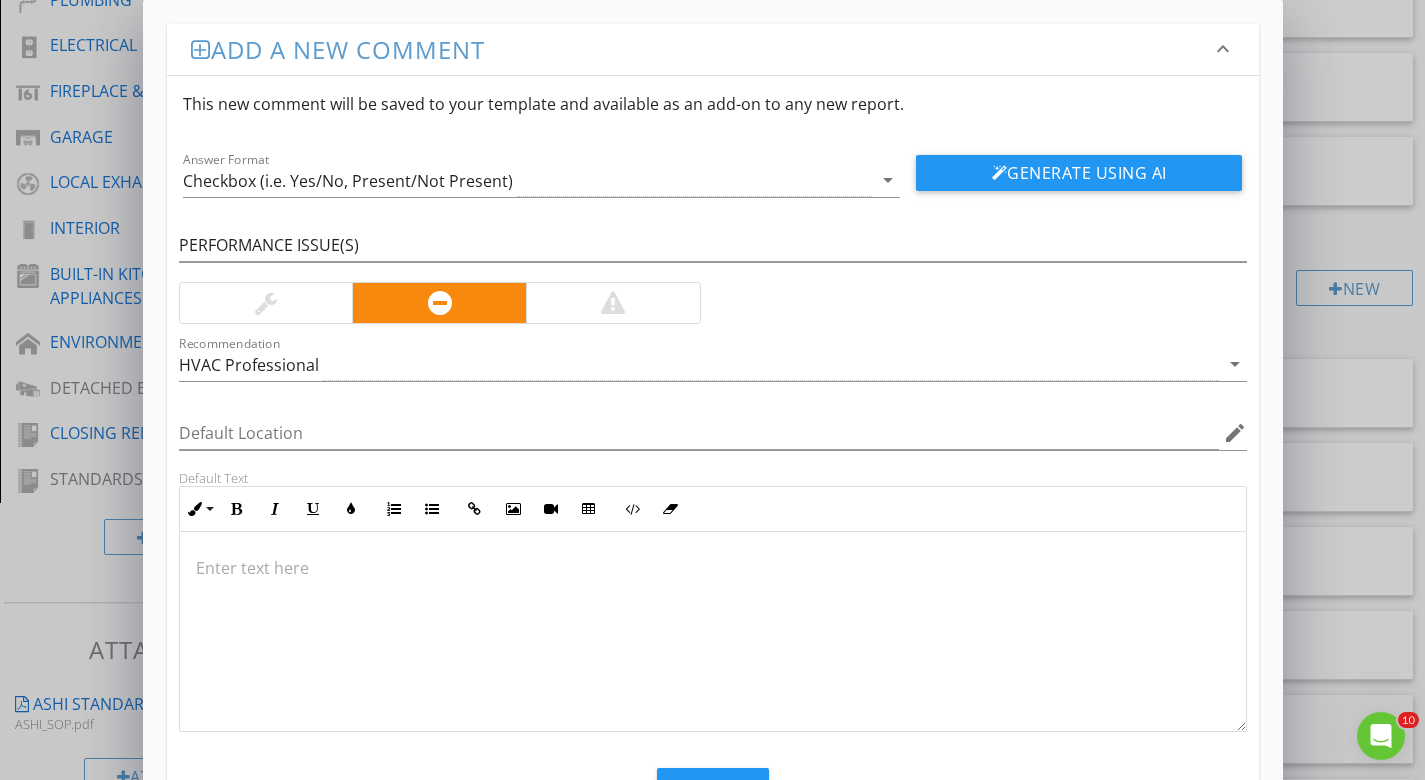 click at bounding box center (713, 568) 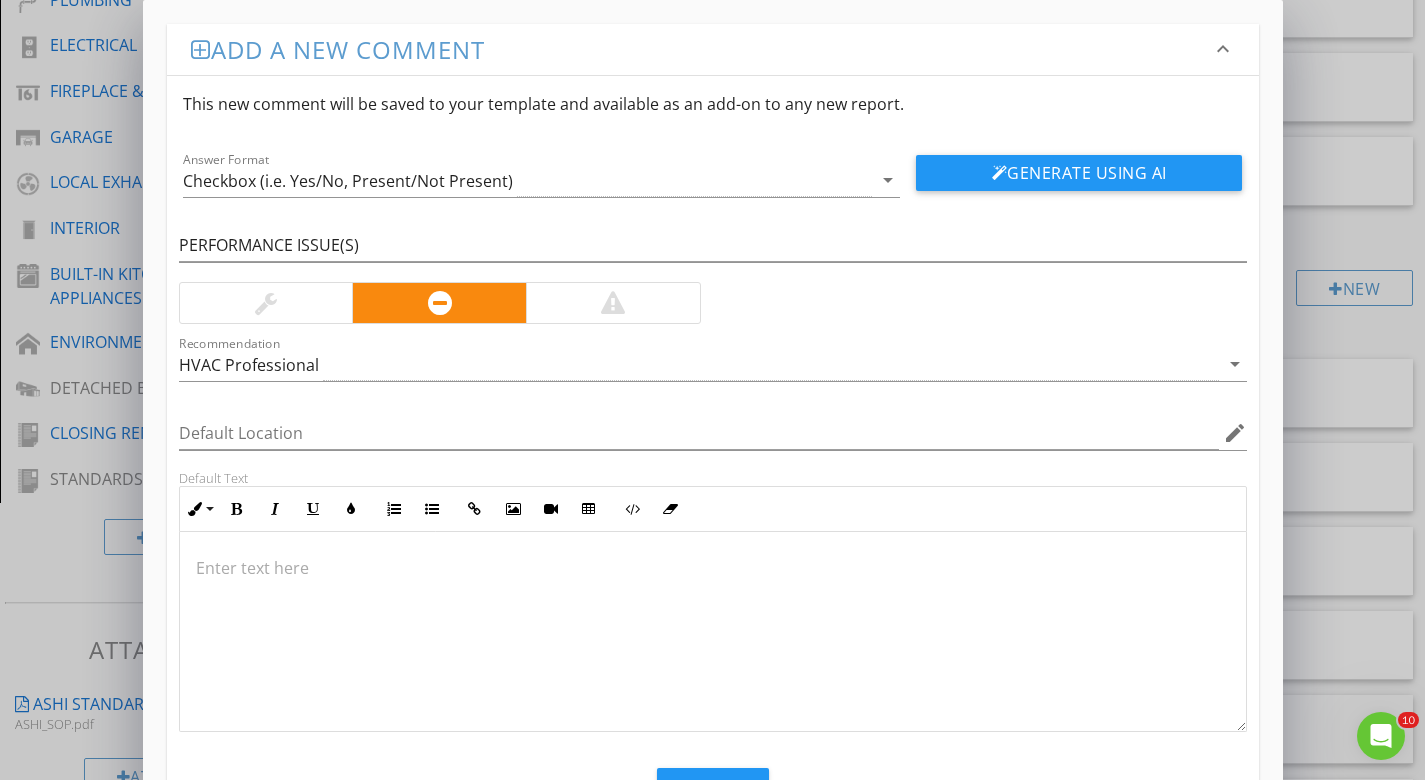 click at bounding box center (713, 568) 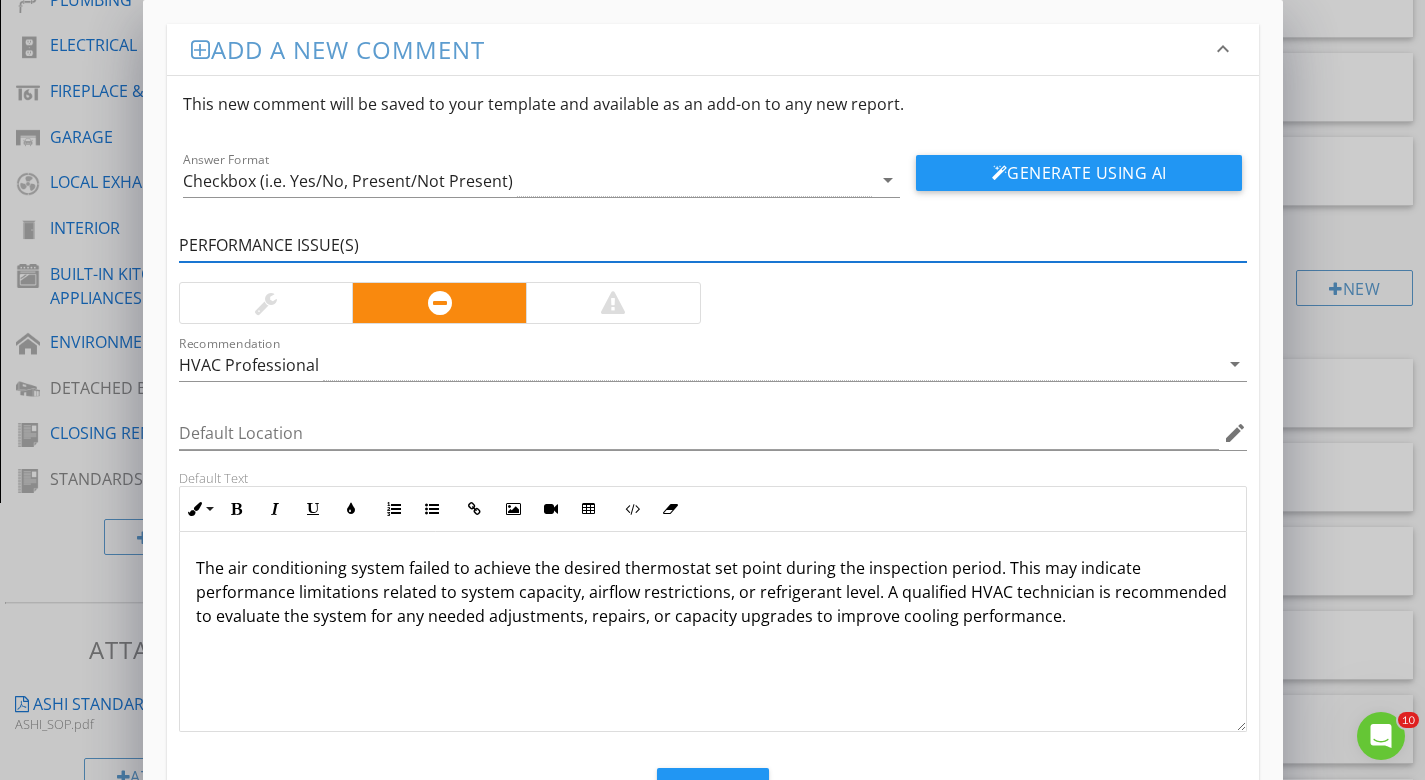 click on "PERFORMANCE ISSUE(S)" at bounding box center (713, 245) 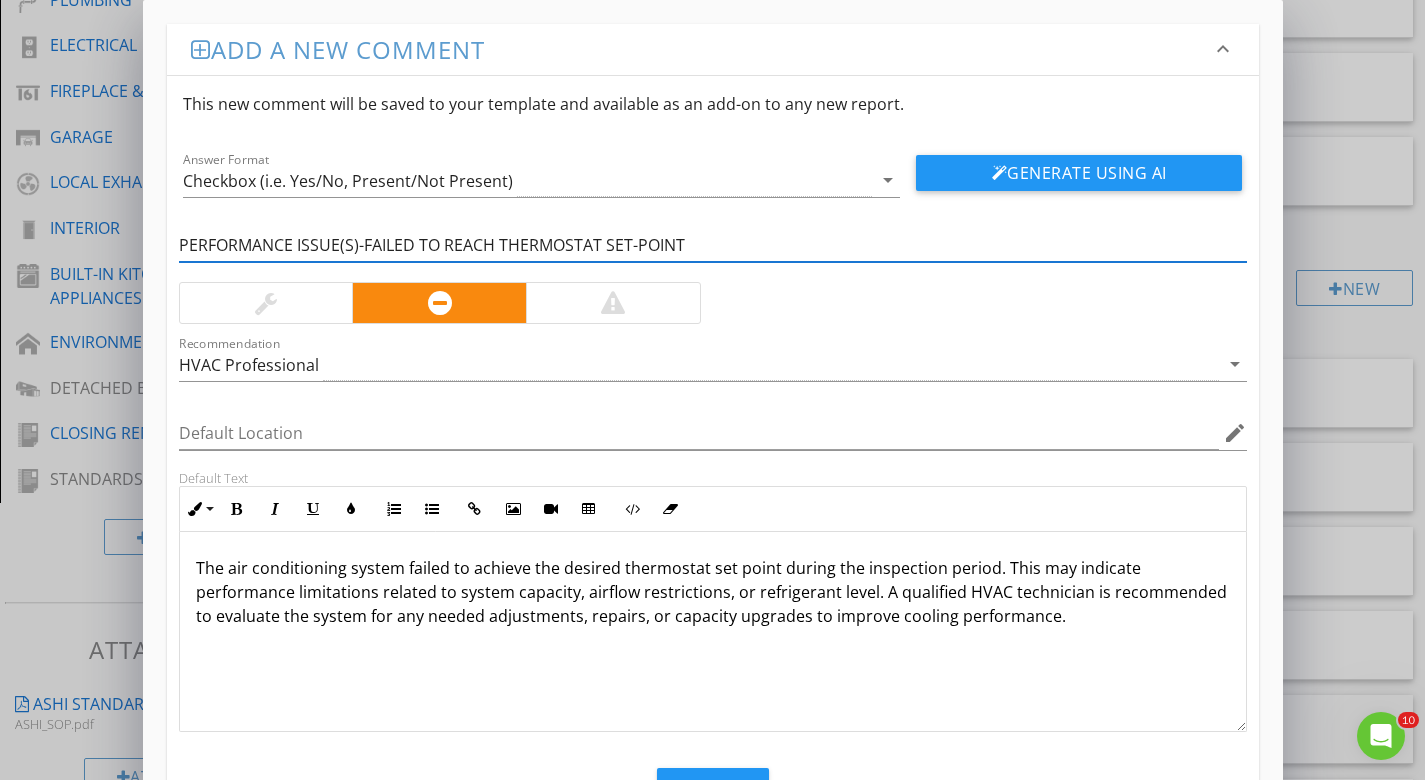 type on "PERFORMANCE ISSUE(S)-FAILED TO REACH THERMOSTAT SET-POINT" 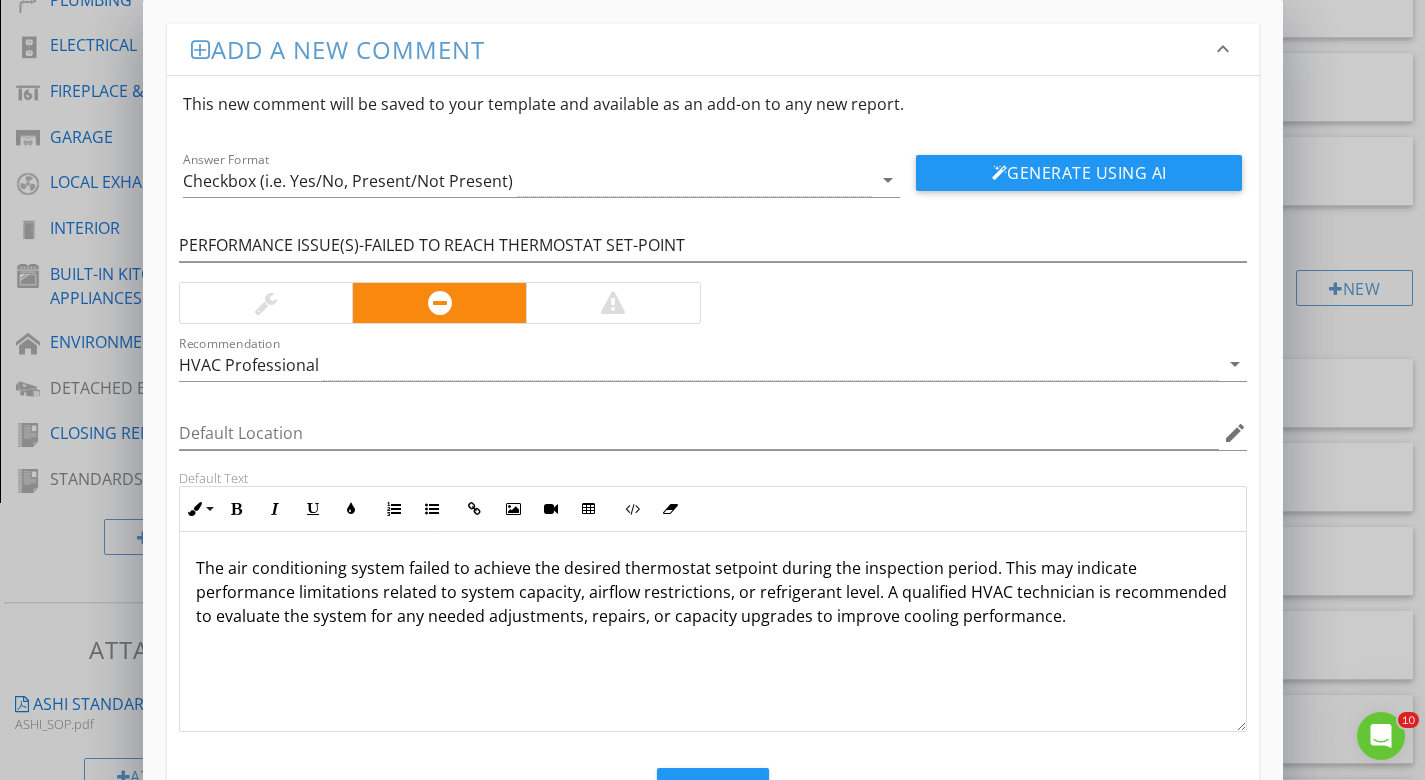 type 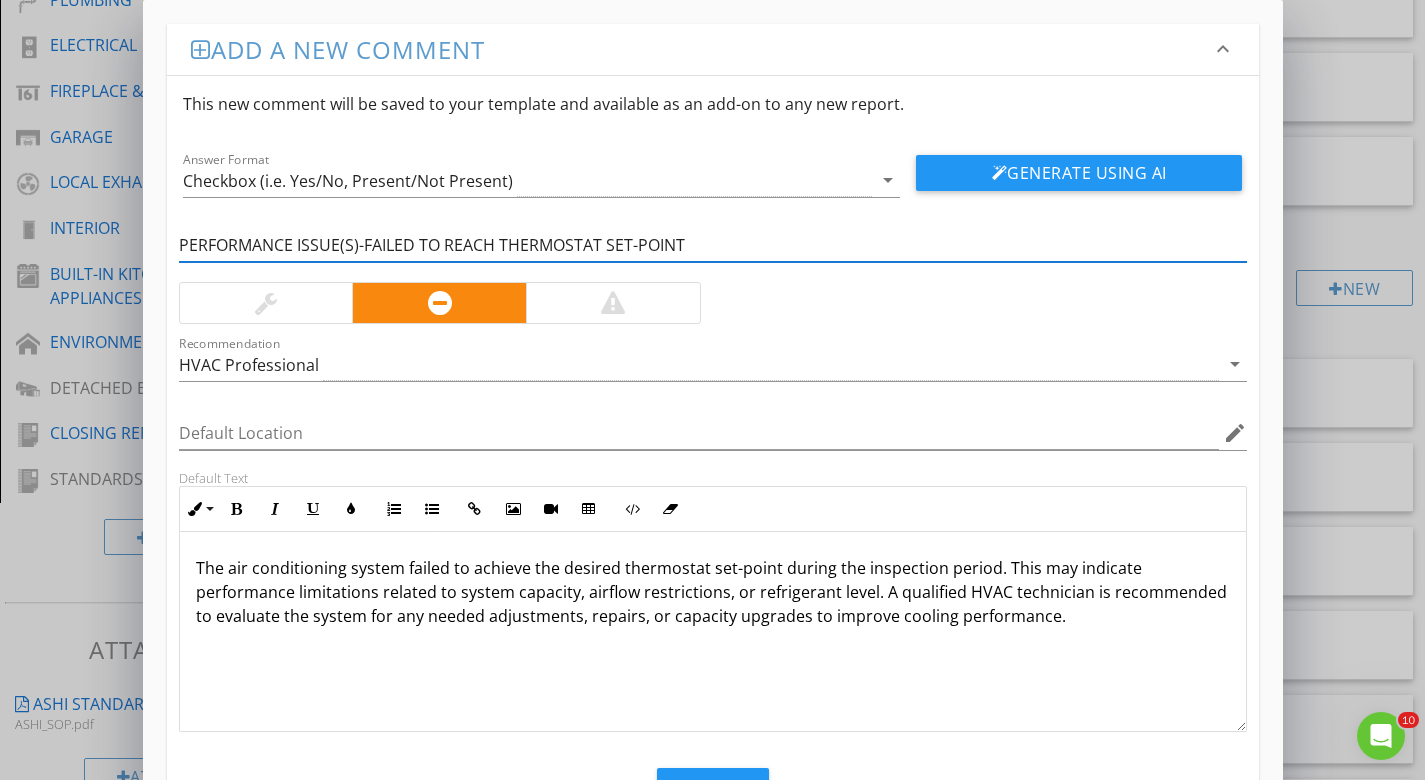 click on "PERFORMANCE ISSUE(S)-FAILED TO REACH THERMOSTAT SET-POINT" at bounding box center [713, 245] 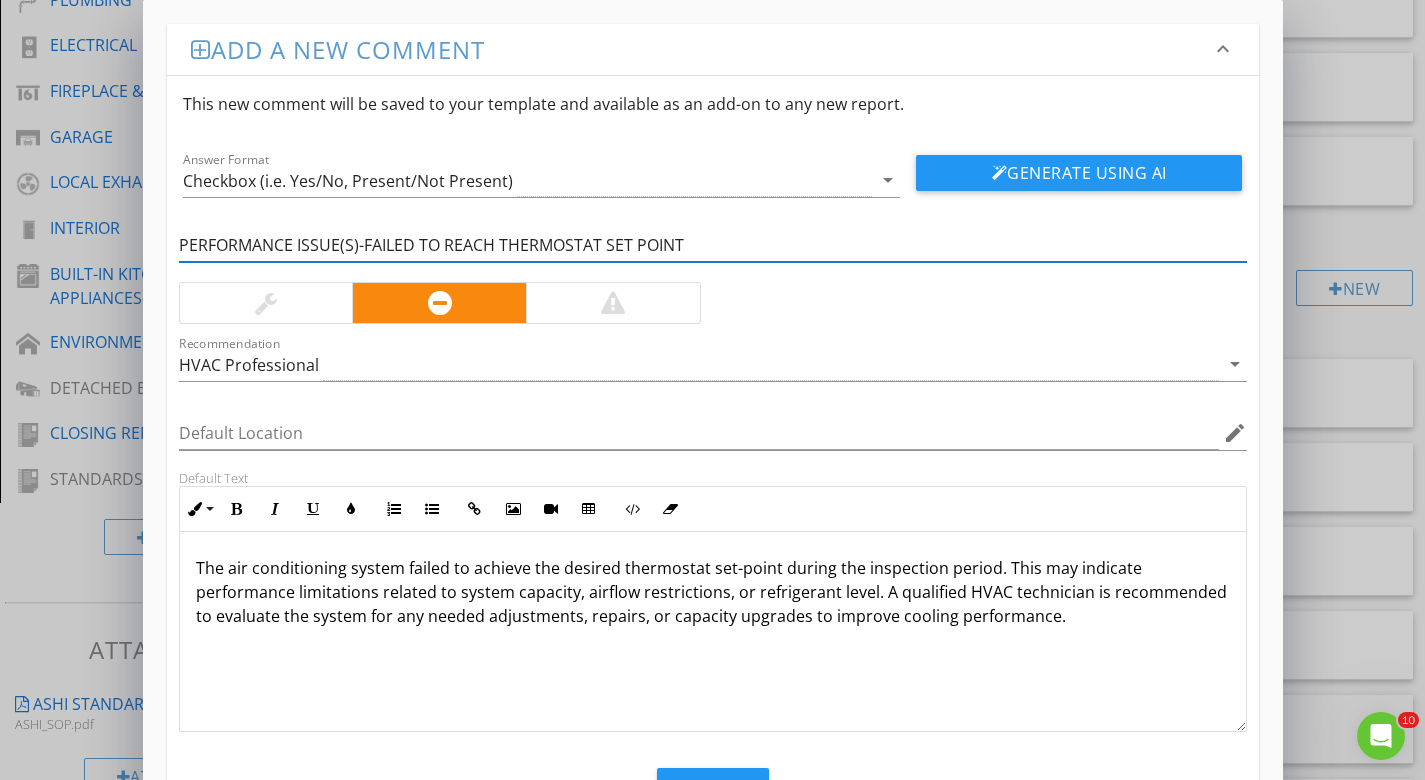 type on "PERFORMANCE ISSUE(S)-FAILED TO REACH THERMOSTAT SET POINT" 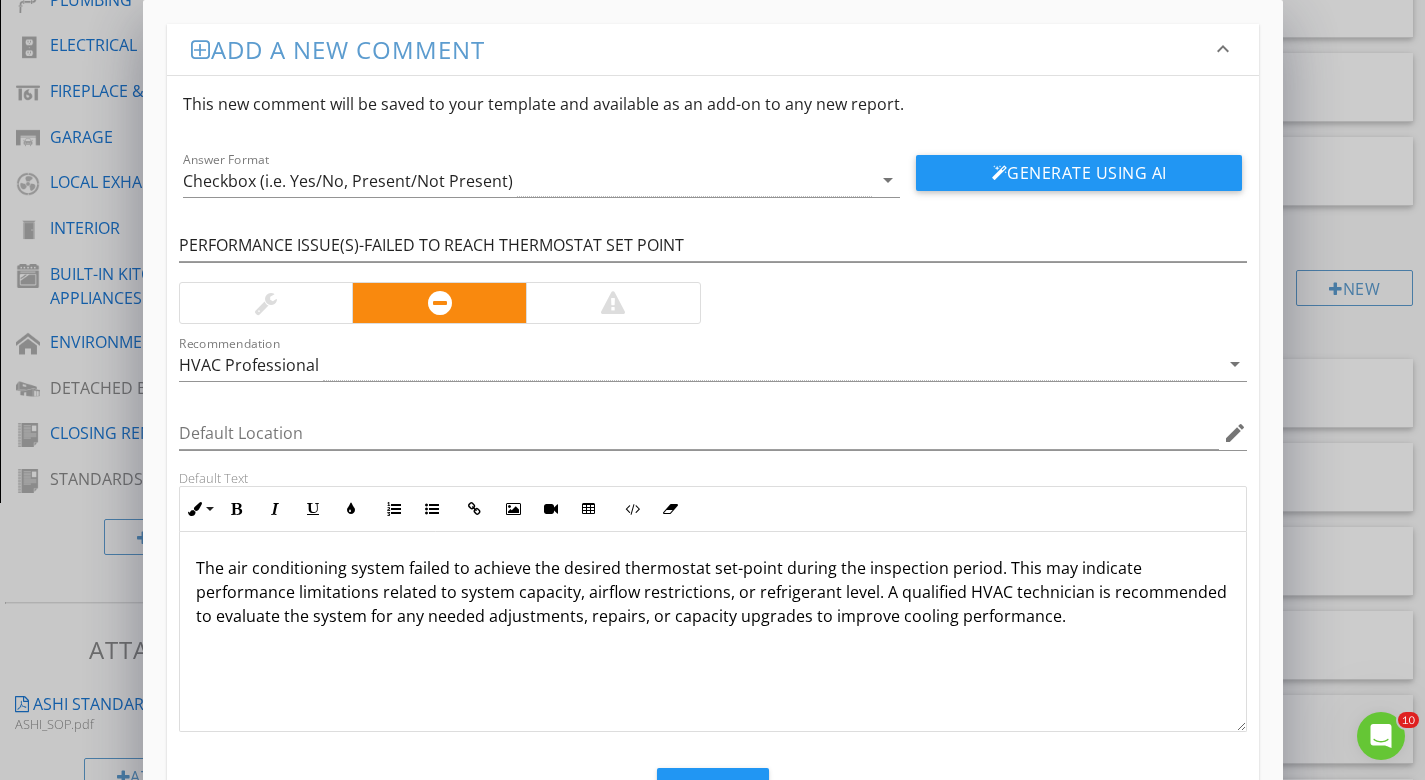 click on "The air conditioning system failed to achieve the desired thermostat set-point during the inspection period. This may indicate performance limitations related to system capacity, airflow restrictions, or refrigerant level. A qualified HVAC technician is recommended to evaluate the system for any needed adjustments, repairs, or capacity upgrades to improve cooling performance." at bounding box center (713, 632) 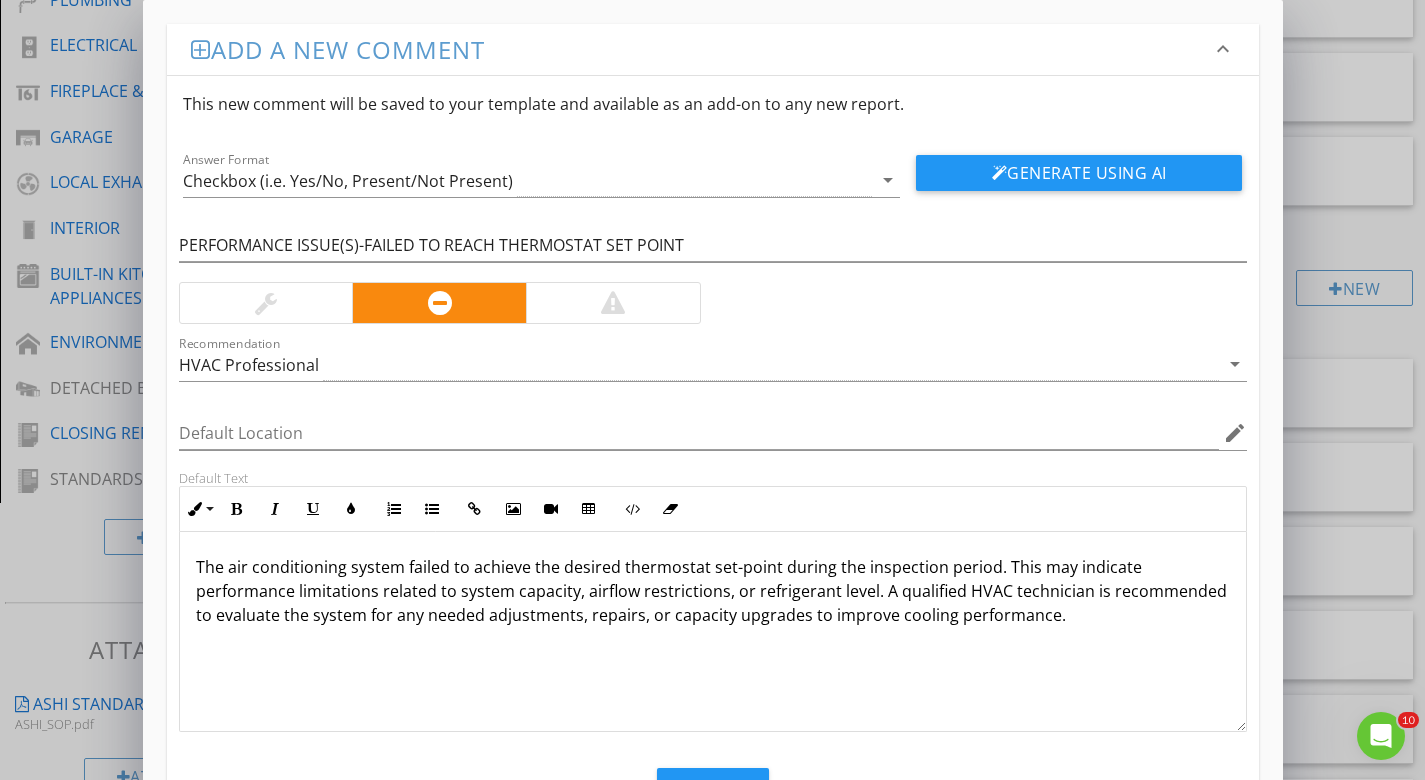 scroll, scrollTop: 1, scrollLeft: 0, axis: vertical 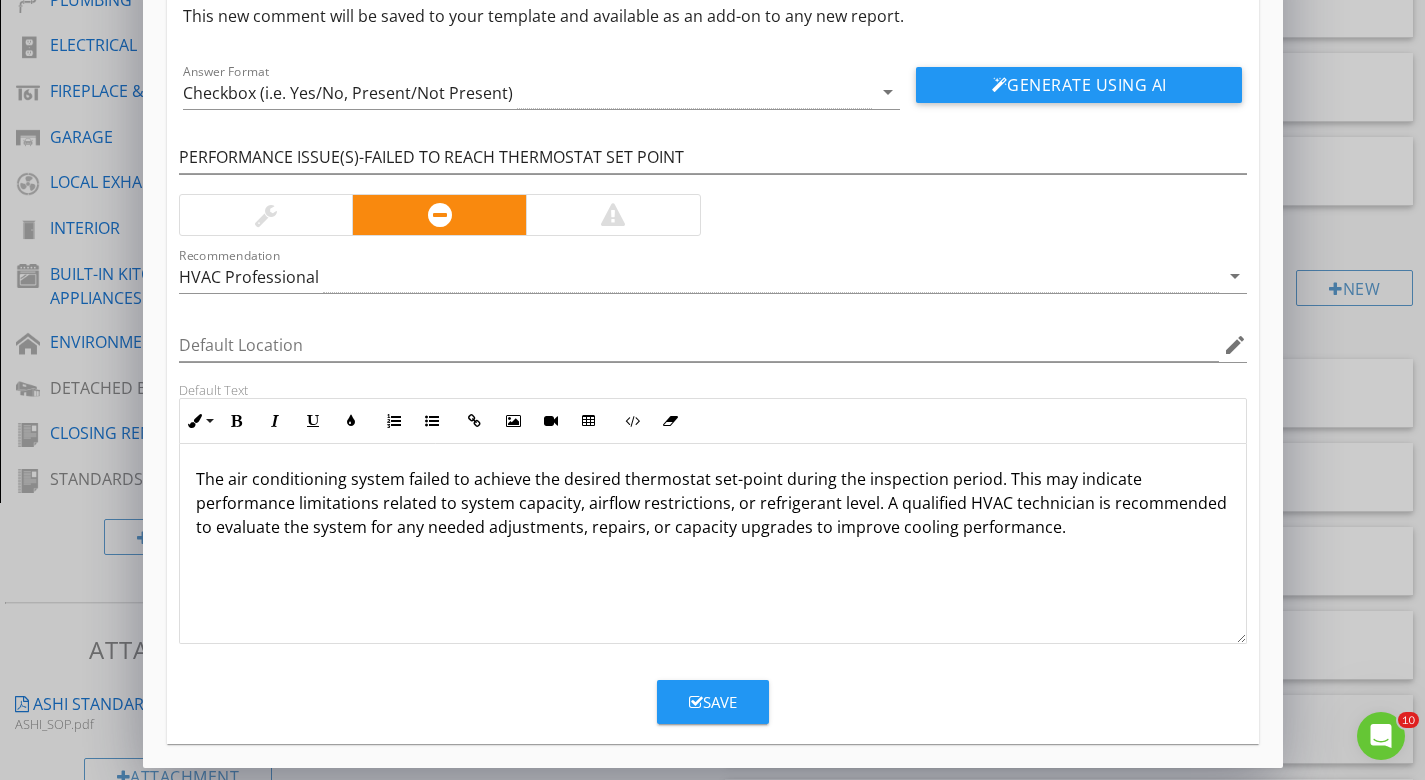 click on "Save" at bounding box center (713, 702) 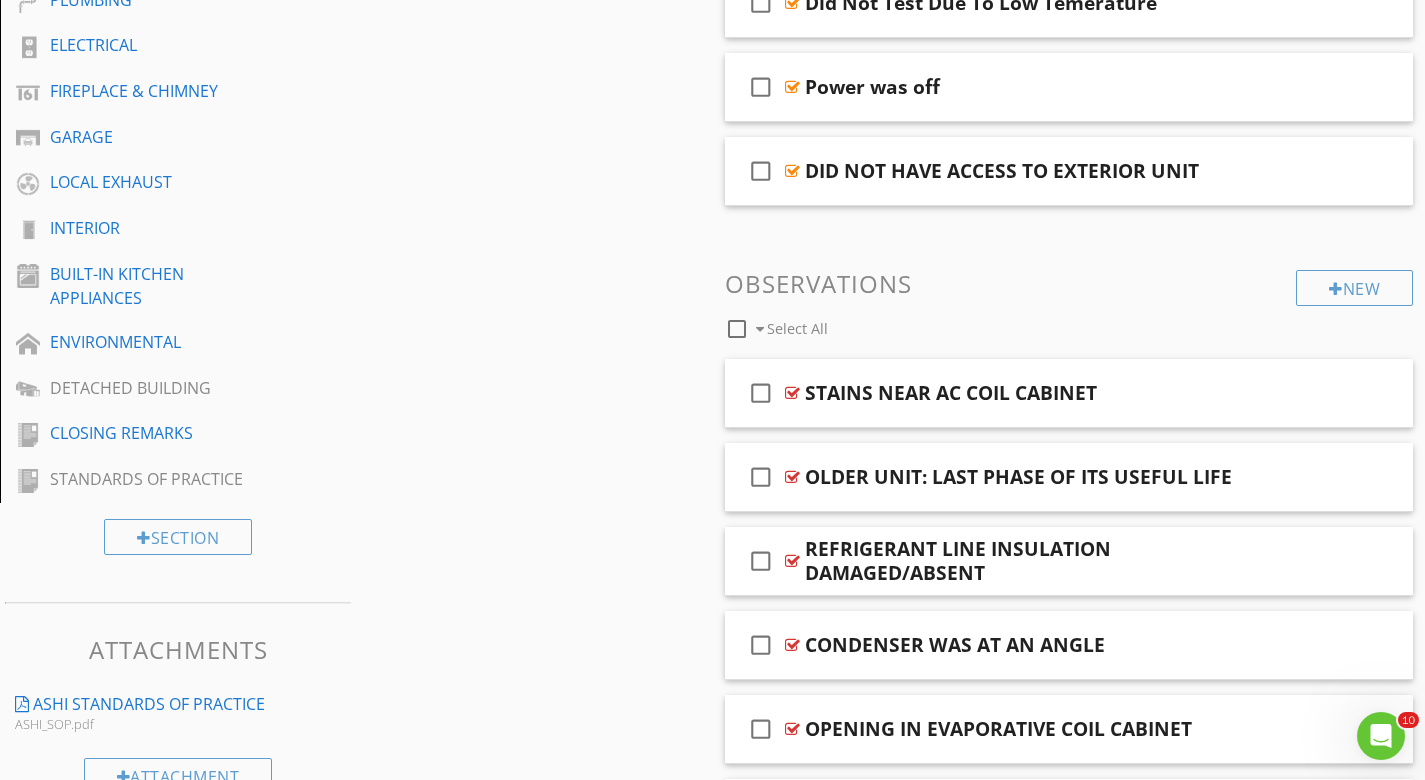 scroll, scrollTop: 0, scrollLeft: 0, axis: both 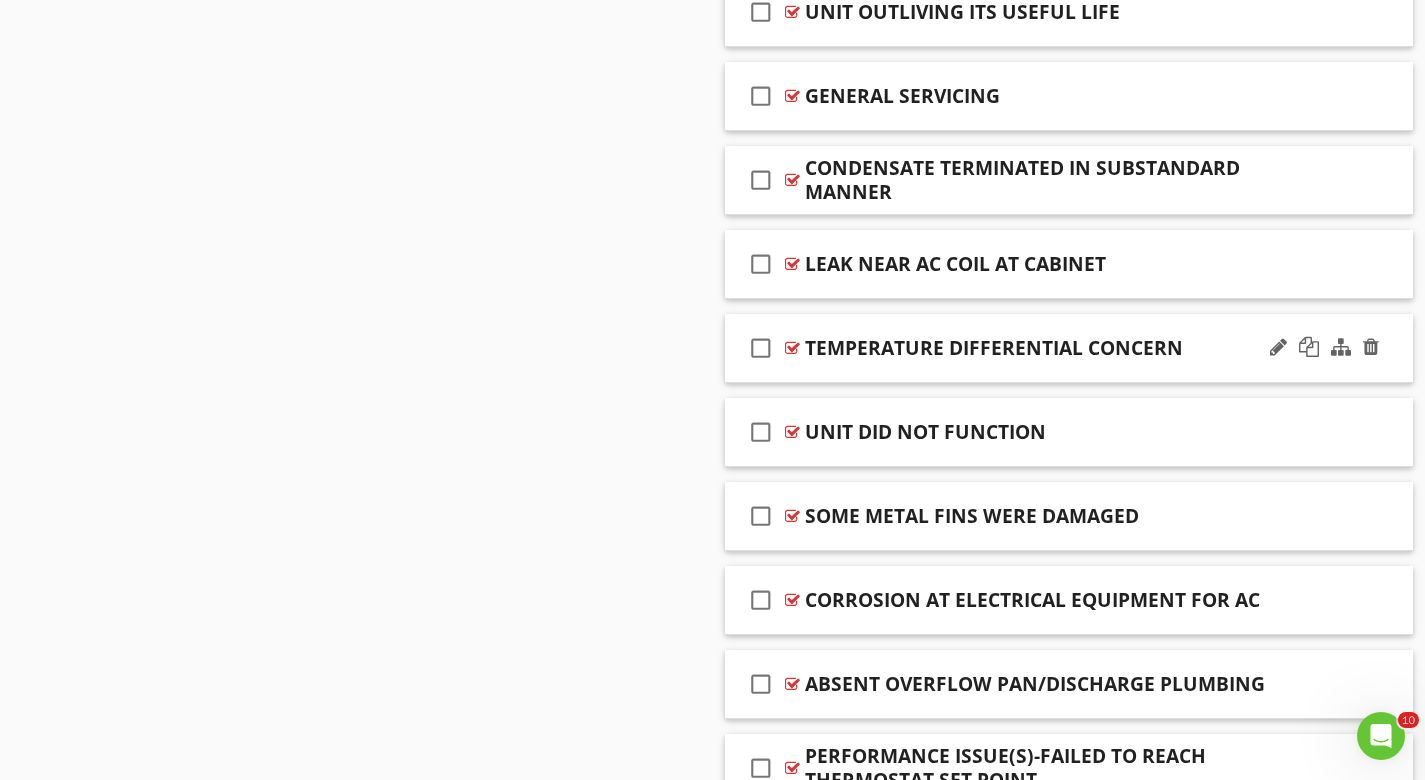 click at bounding box center [792, 348] 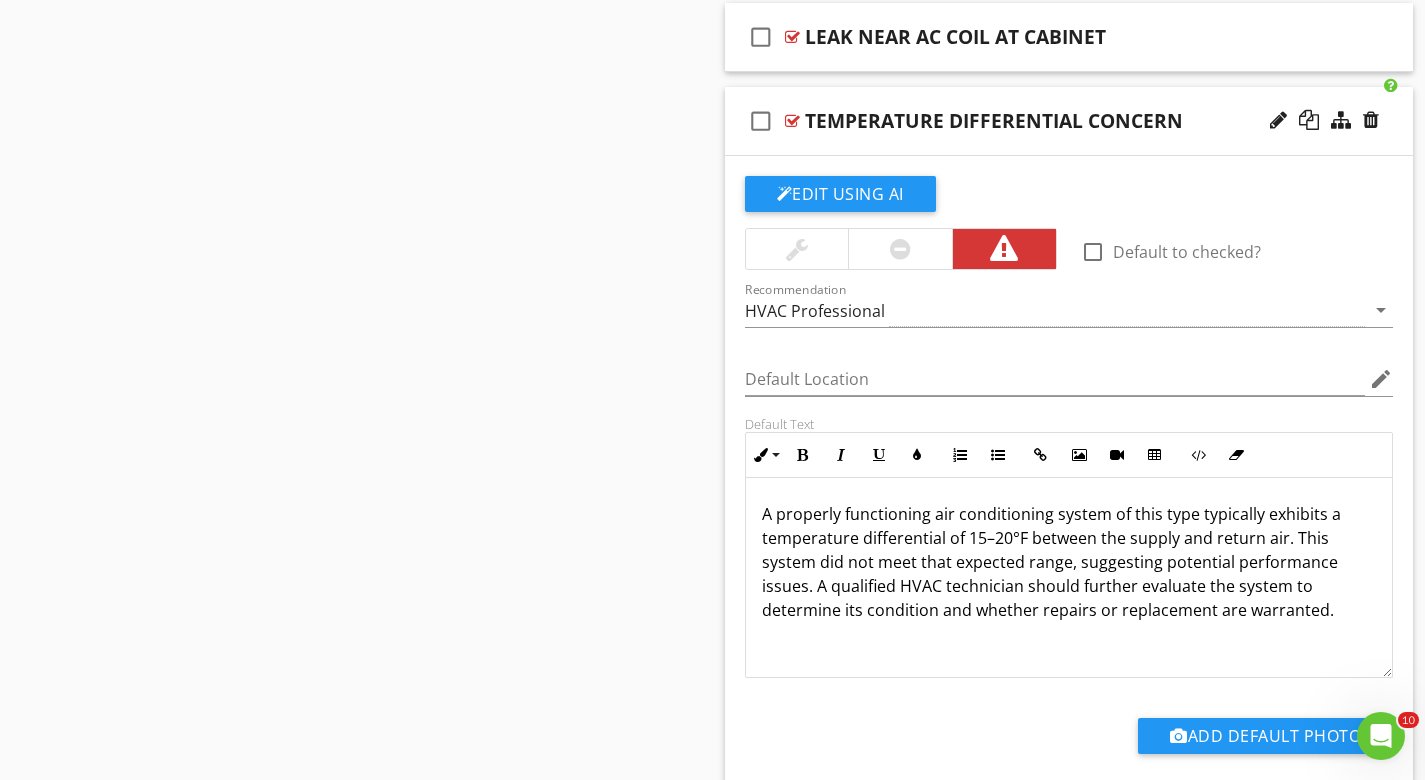scroll, scrollTop: 1876, scrollLeft: 0, axis: vertical 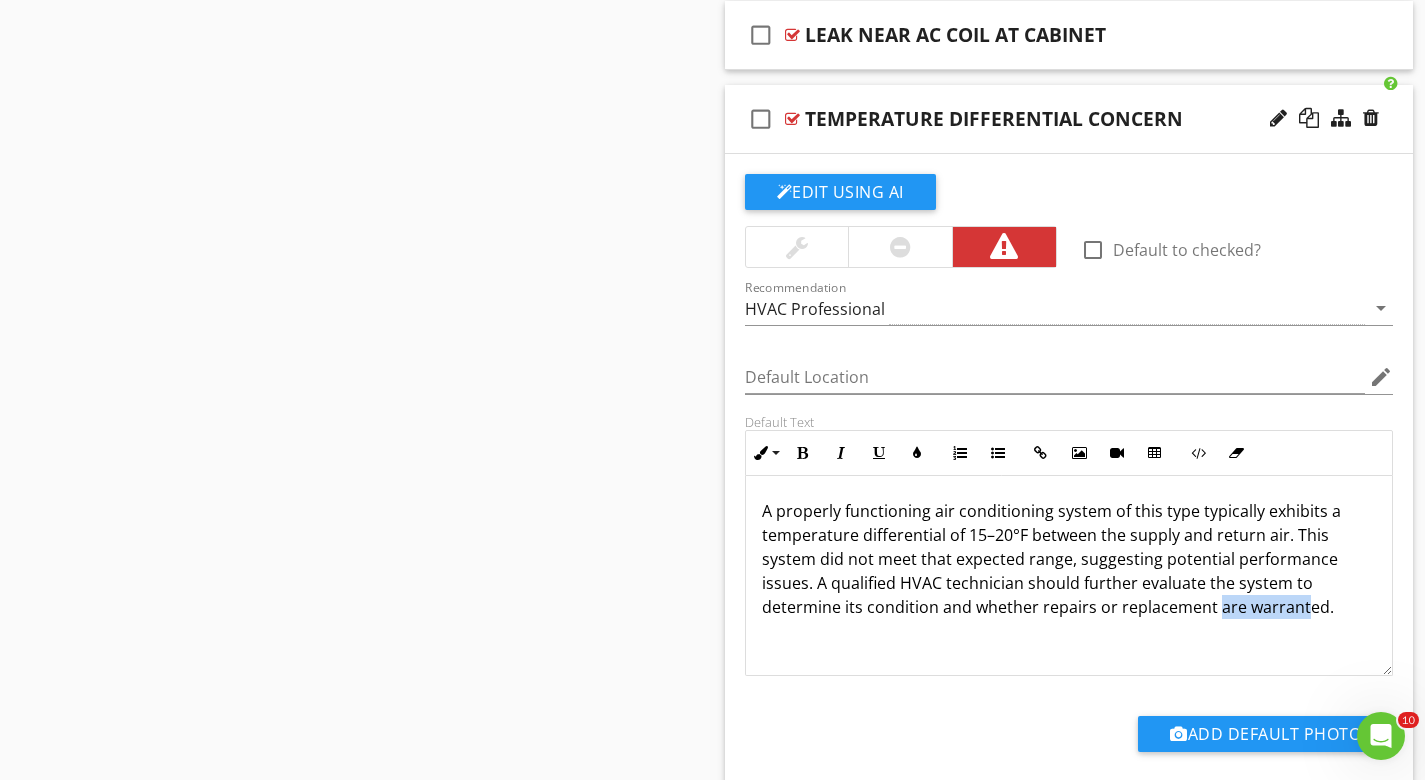drag, startPoint x: 1214, startPoint y: 606, endPoint x: 1303, endPoint y: 610, distance: 89.08984 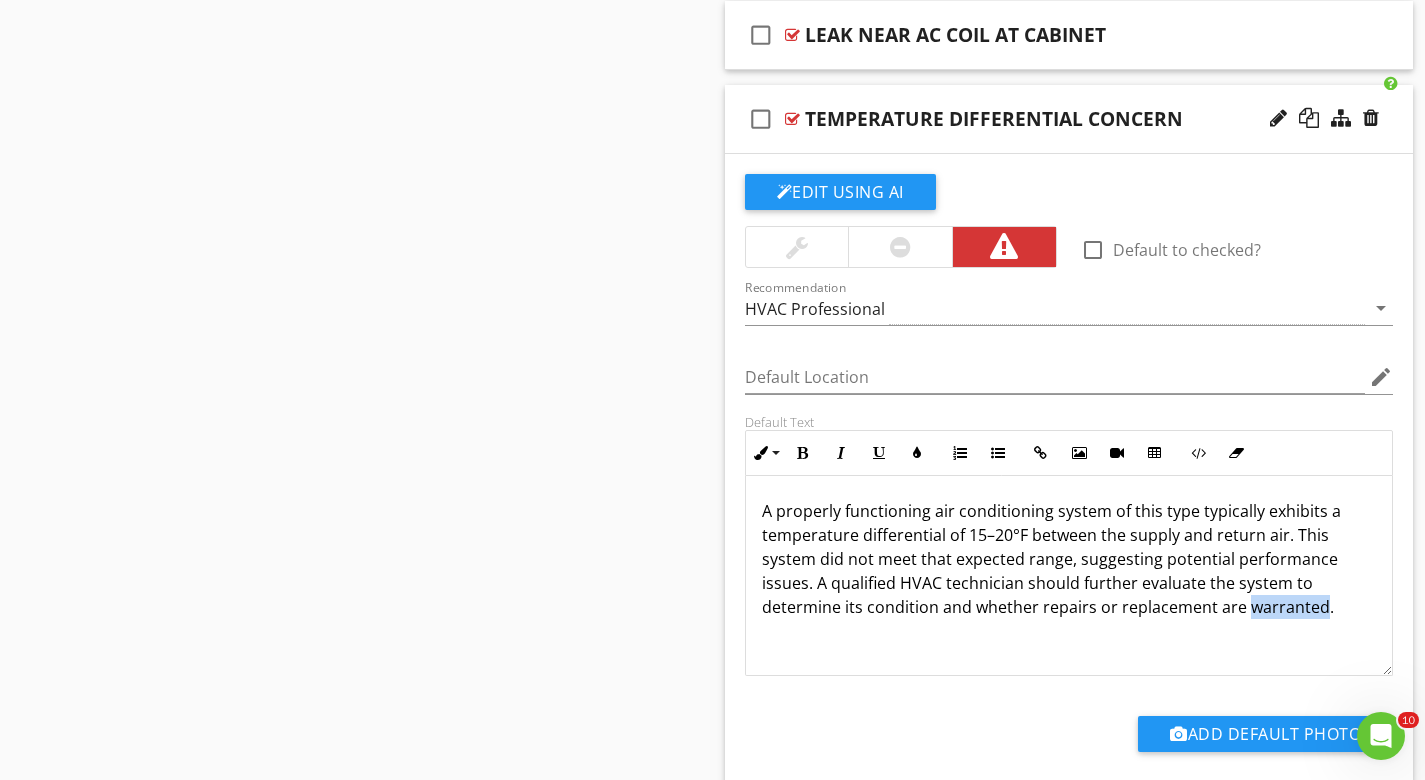 drag, startPoint x: 1317, startPoint y: 608, endPoint x: 1243, endPoint y: 608, distance: 74 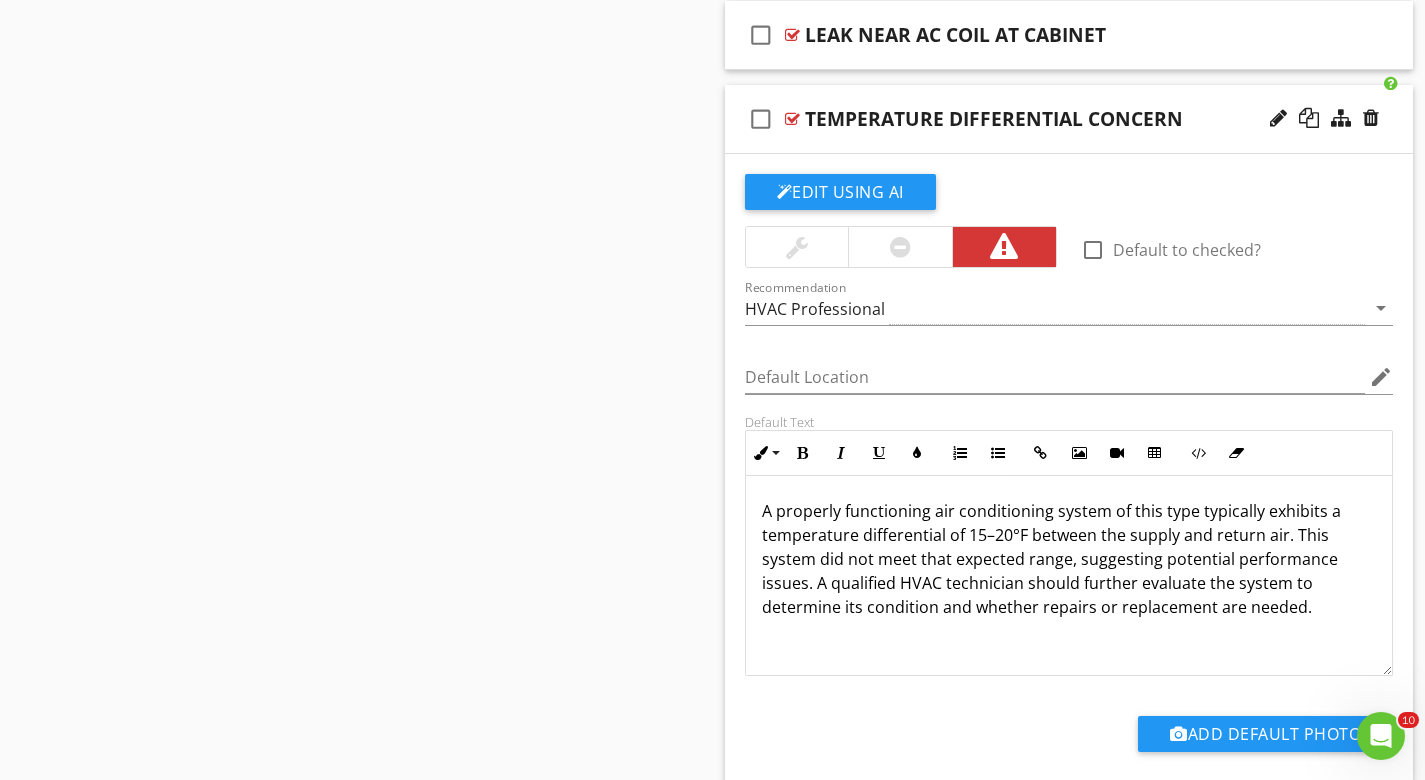 click on "Sections
GENERAL INSPECTION INFORMATION           UTILITY LOCATION & SHUT-OFFS           GROUNDS           EXTERIOR            ROOFING            ATTIC           FOUNDATION & STRUCTURE           HEATING & COOLING            WATER HEATER           PLUMBING           ELECTRICAL           FIREPLACE & CHIMNEY           GARAGE           LOCAL EXHAUST           INTERIOR            BUILT-IN KITCHEN APPLIANCES           ENVIRONMENTAL           DETACHED BUILDING           CLOSING REMARKS           STANDARDS OF PRACTICE
Section
Attachments     ASHI Standards Of Practice   ASHI_SOP.pdf
Attachment
Items
Heating Equipment            Venting            Cooling Equipment            Distribution System
Item
Comments
New
Informational   check_box_outline_blank     Select All       check_box_outline_blank" at bounding box center (712, 196) 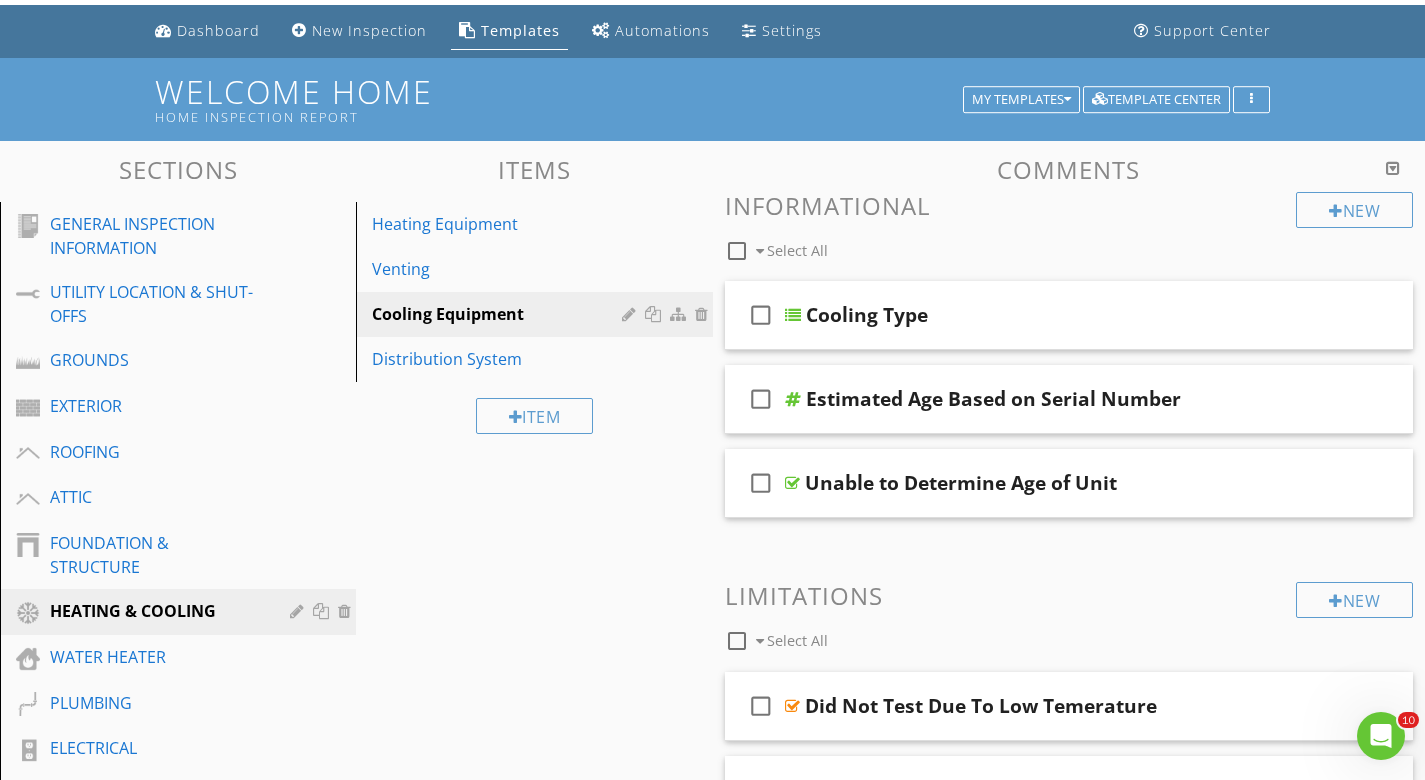 scroll, scrollTop: 49, scrollLeft: 0, axis: vertical 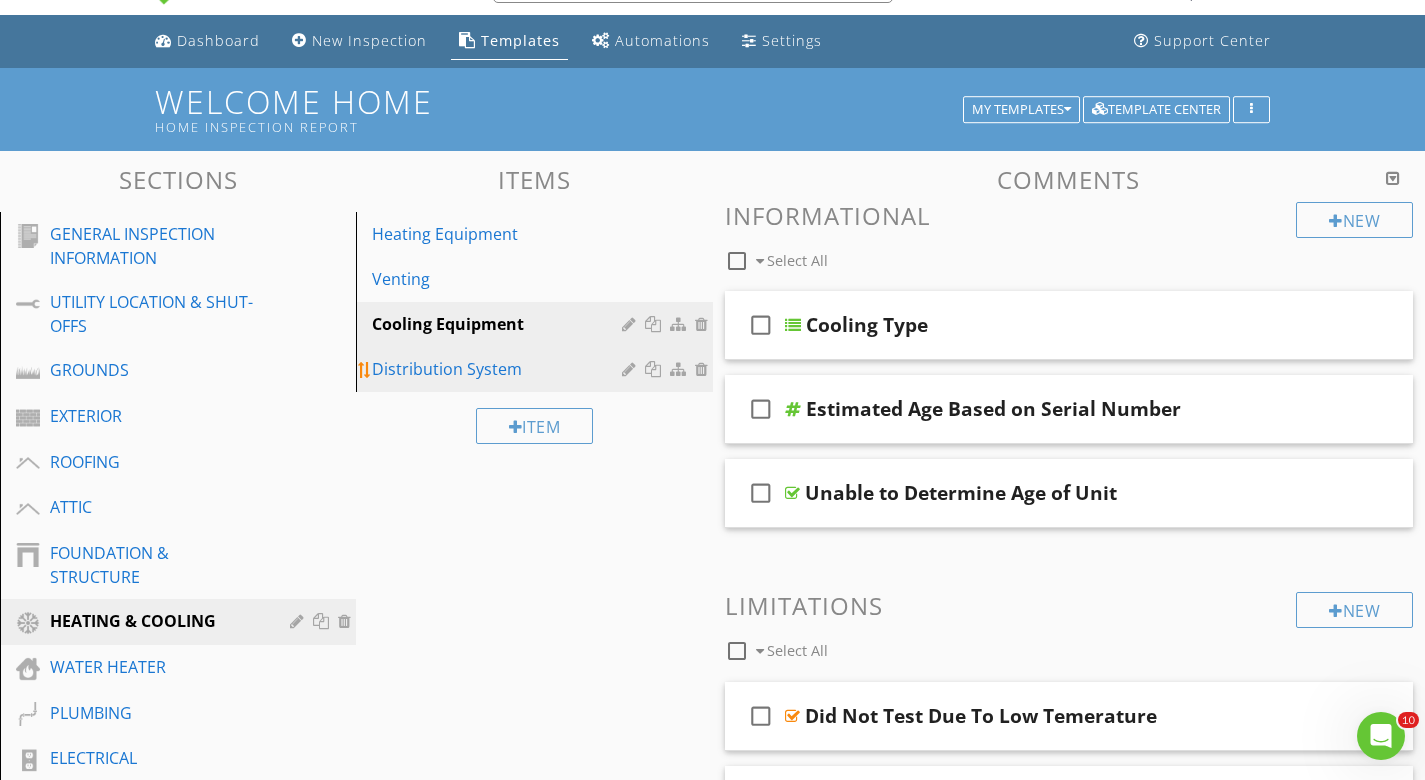 click on "Distribution System" at bounding box center (499, 369) 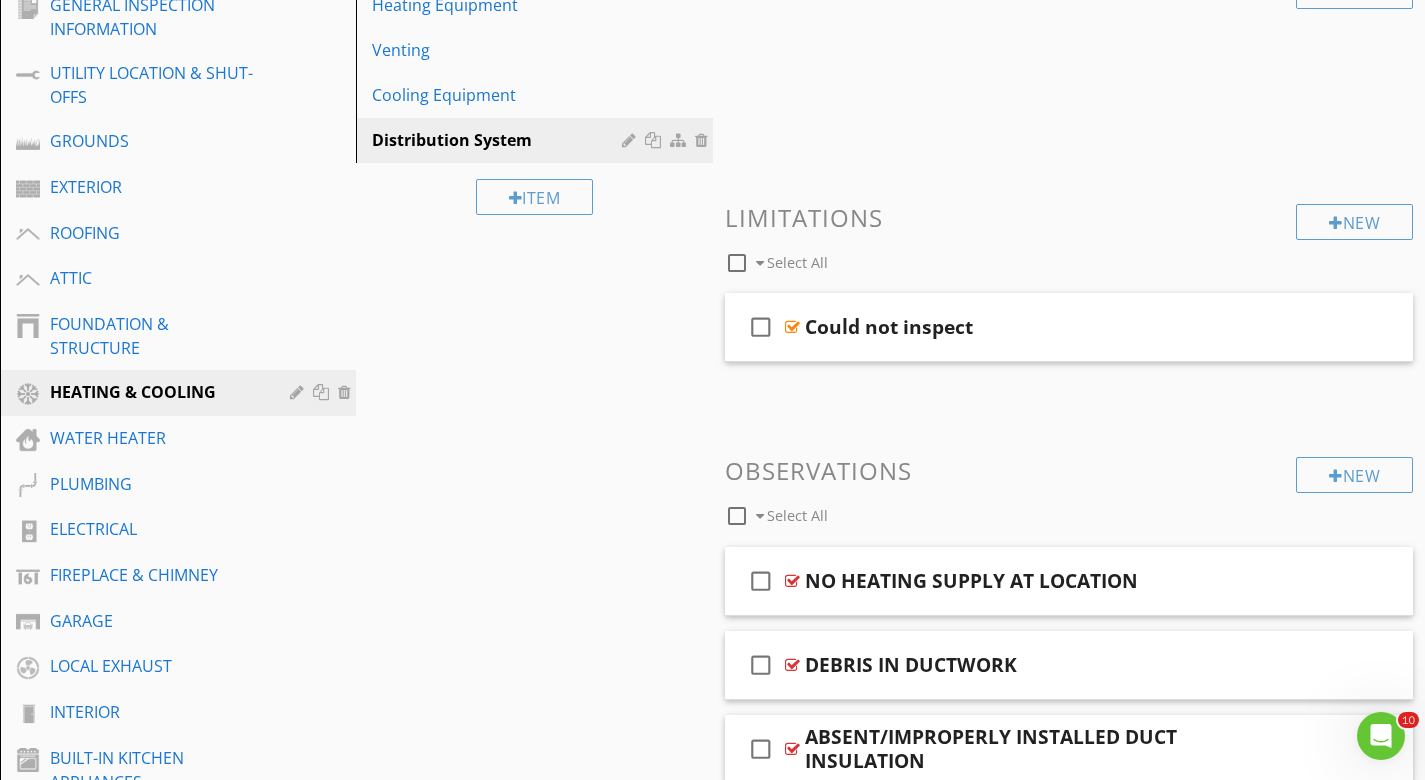 scroll, scrollTop: 482, scrollLeft: 0, axis: vertical 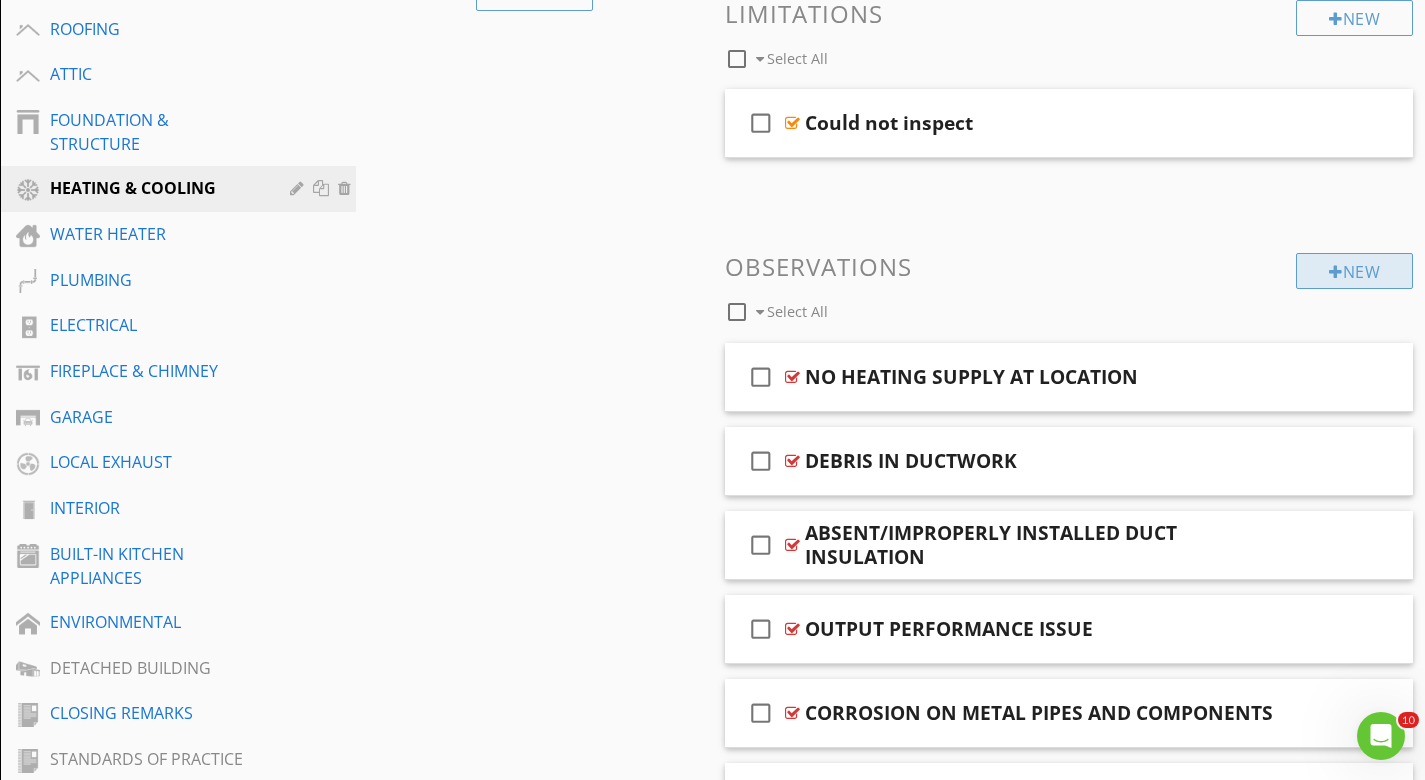 click on "New" at bounding box center (1354, 271) 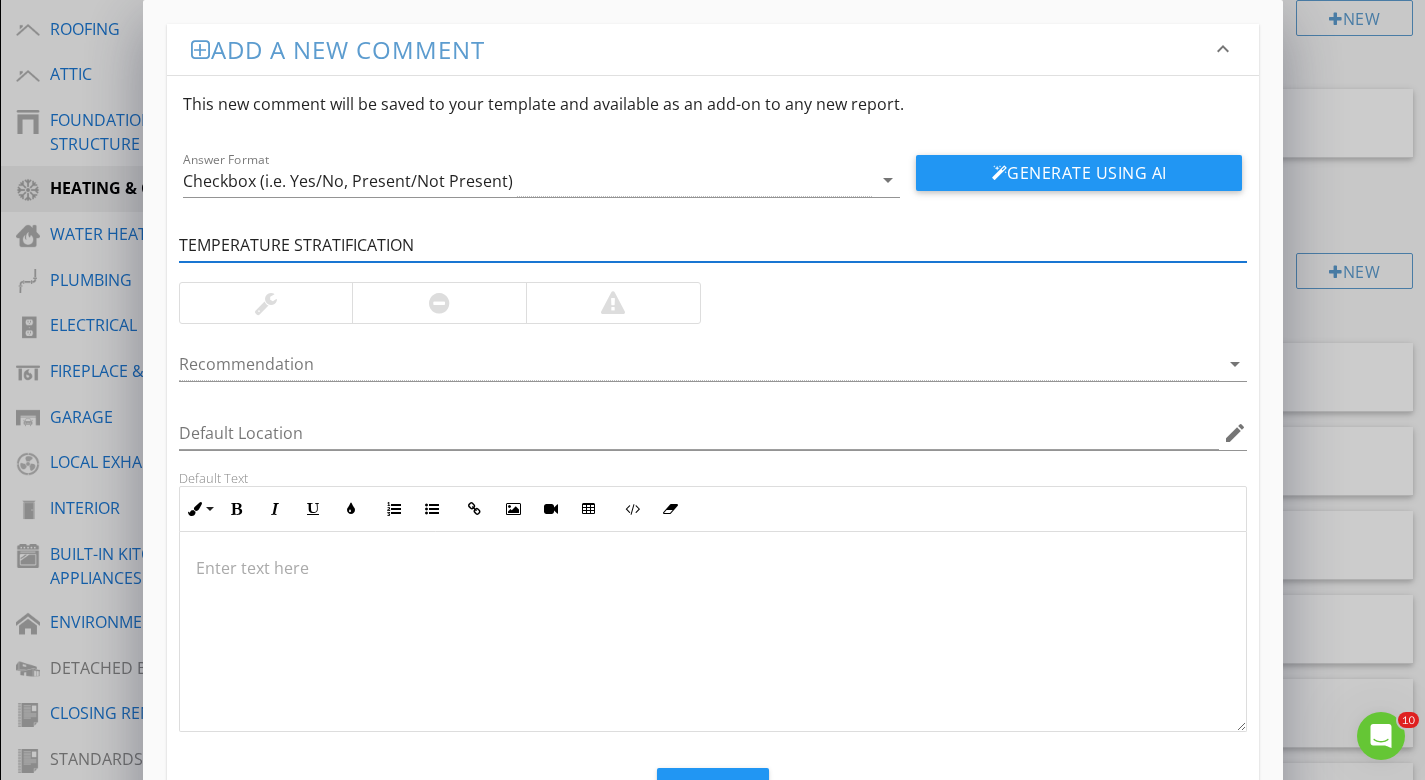 type on "TEMPERATURE STRATIFICATION" 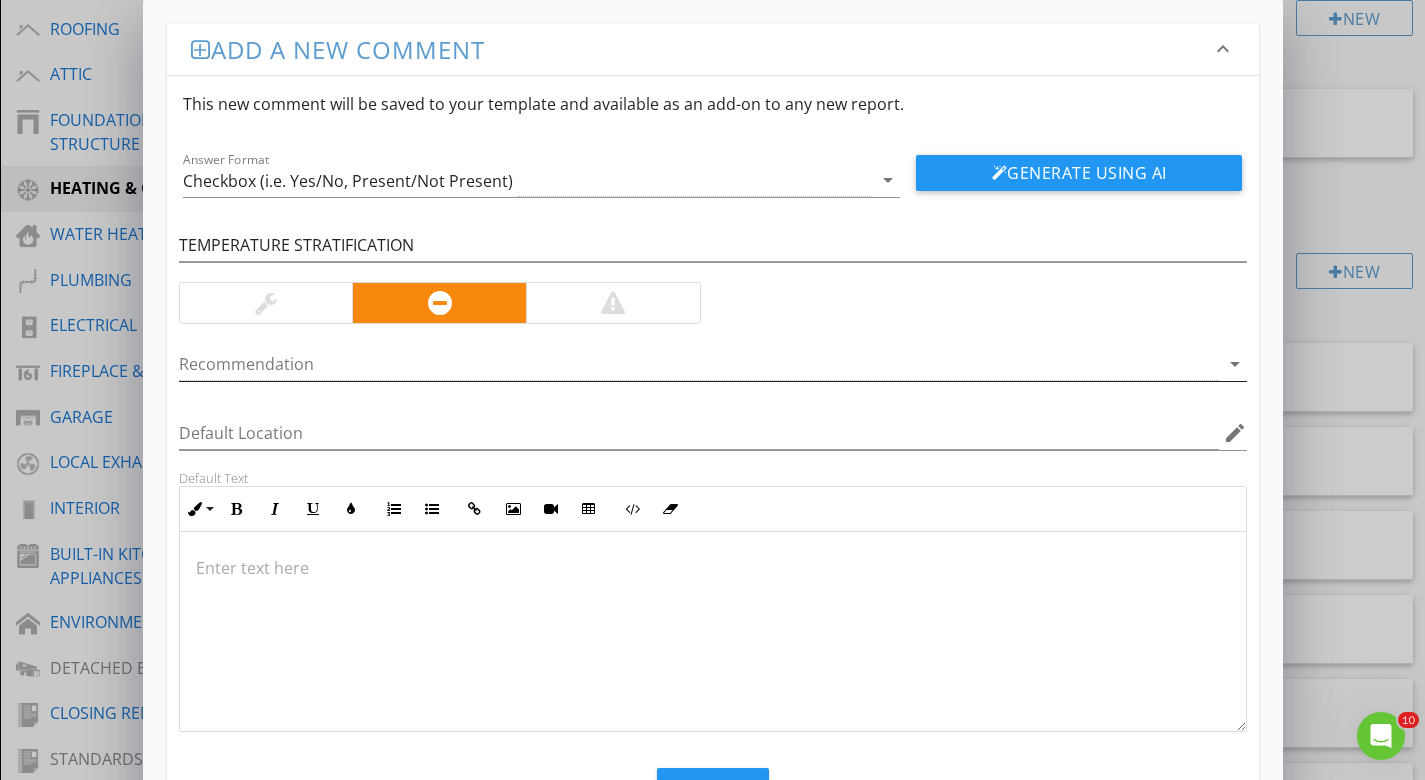 click at bounding box center (699, 364) 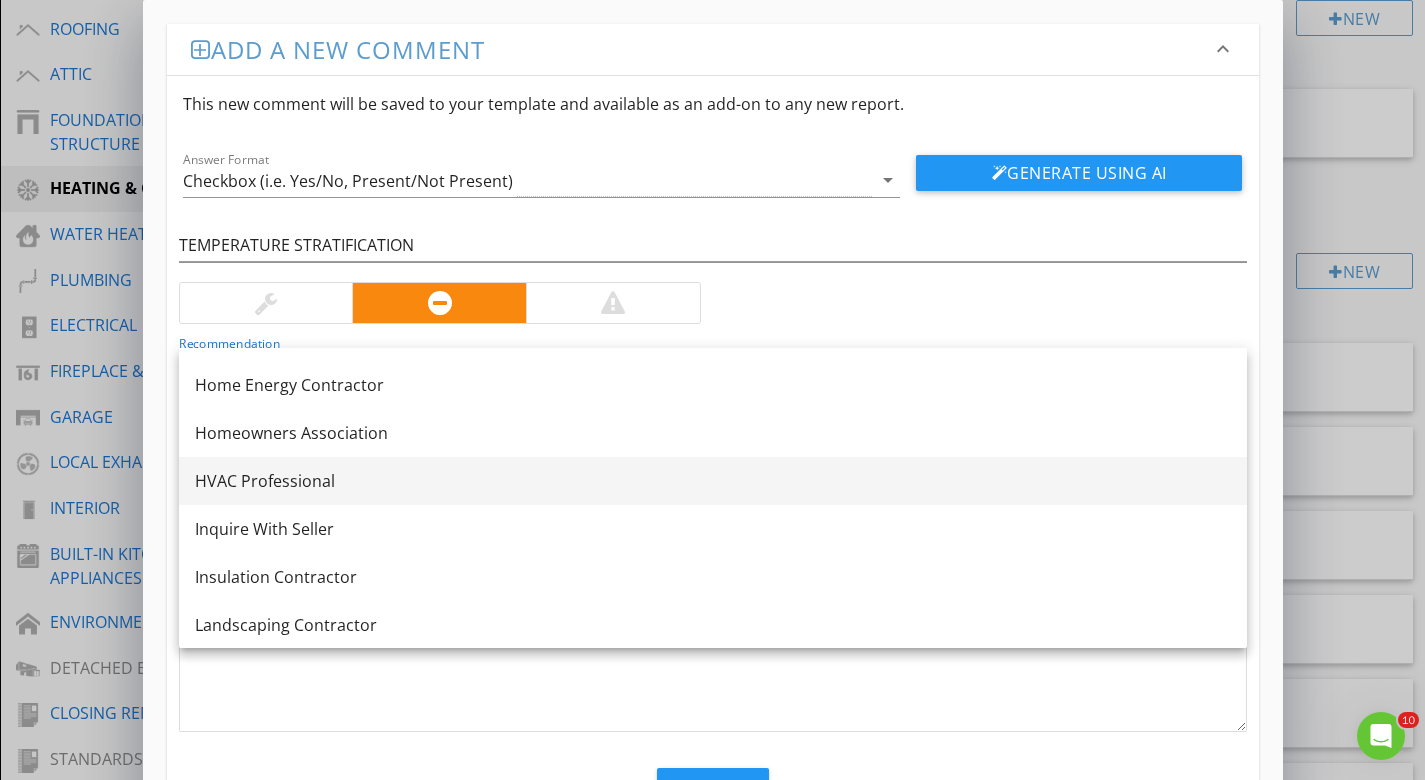 scroll, scrollTop: 1417, scrollLeft: 0, axis: vertical 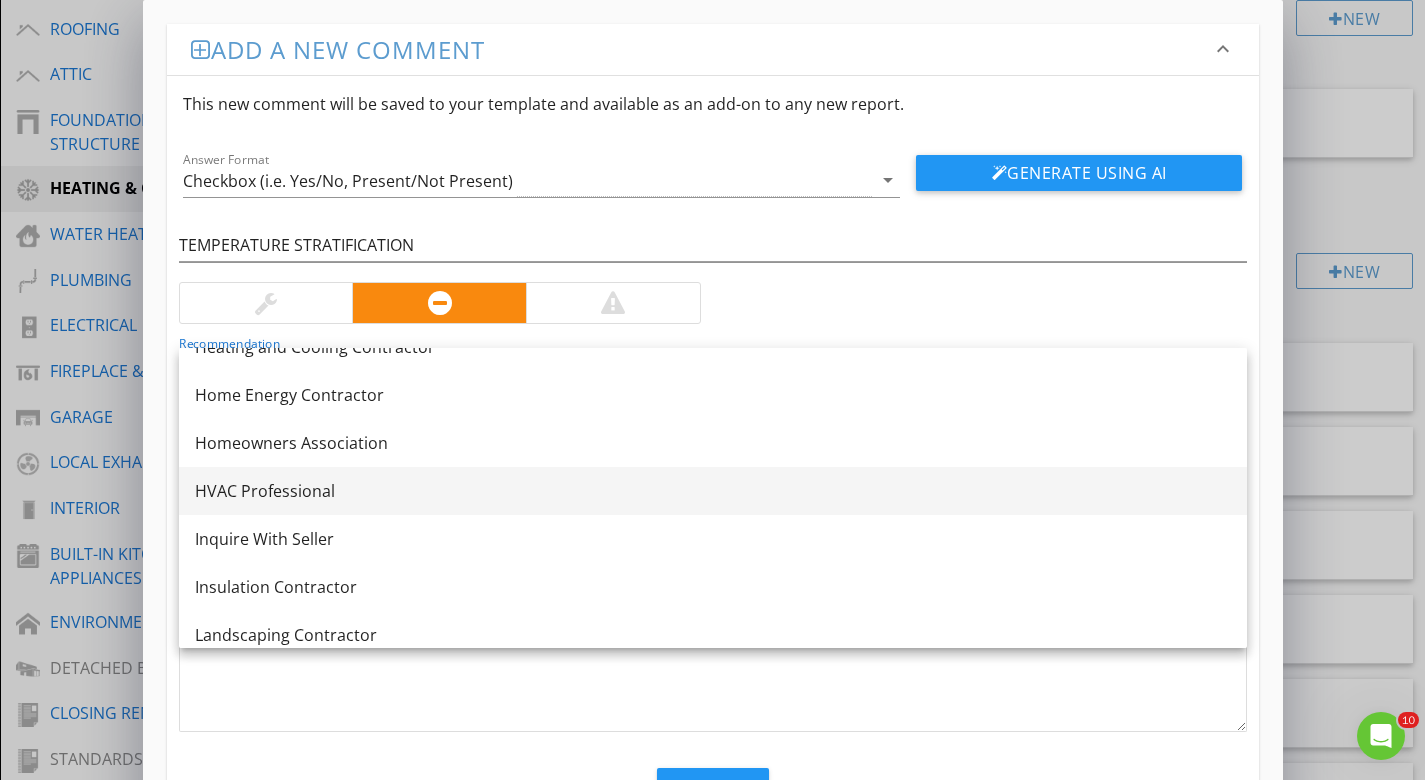 click on "HVAC Professional" at bounding box center (713, 491) 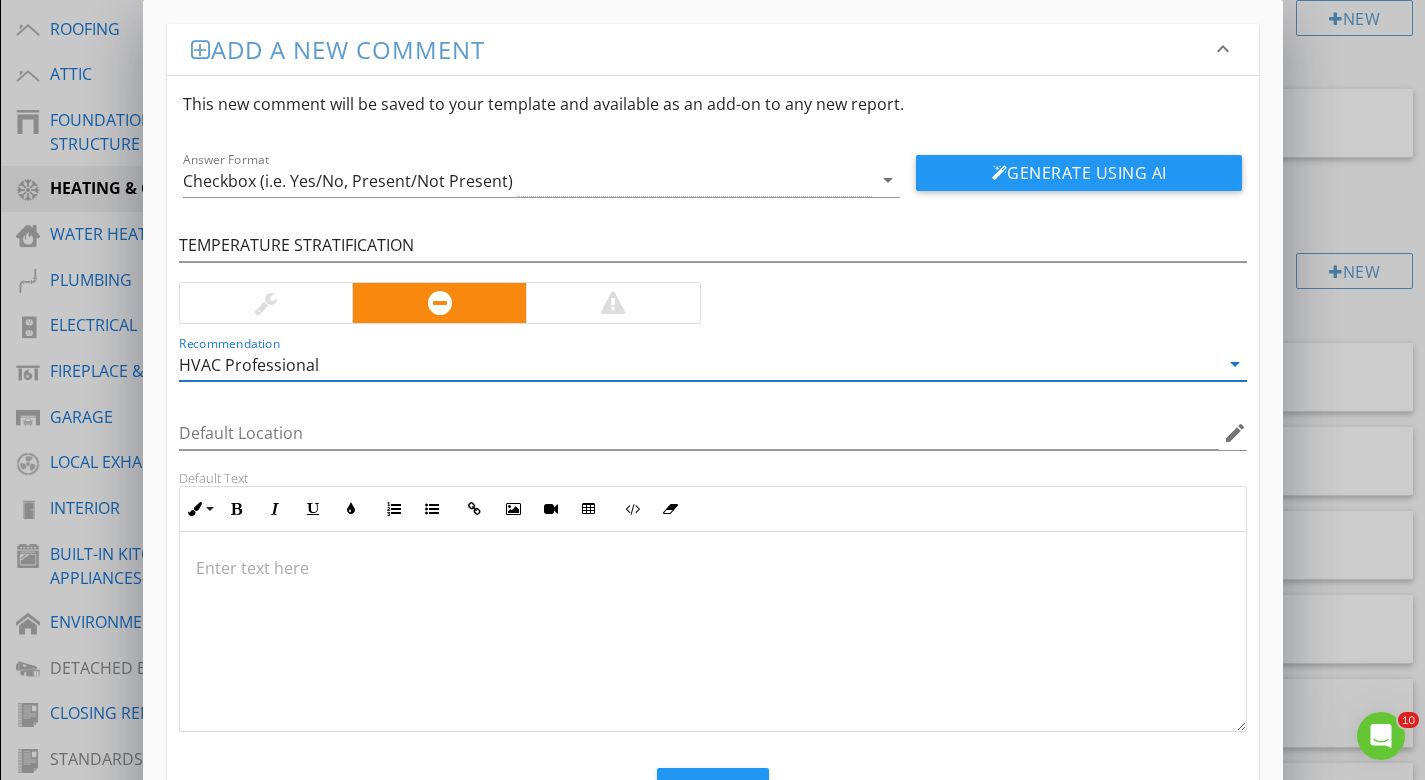 click at bounding box center (713, 568) 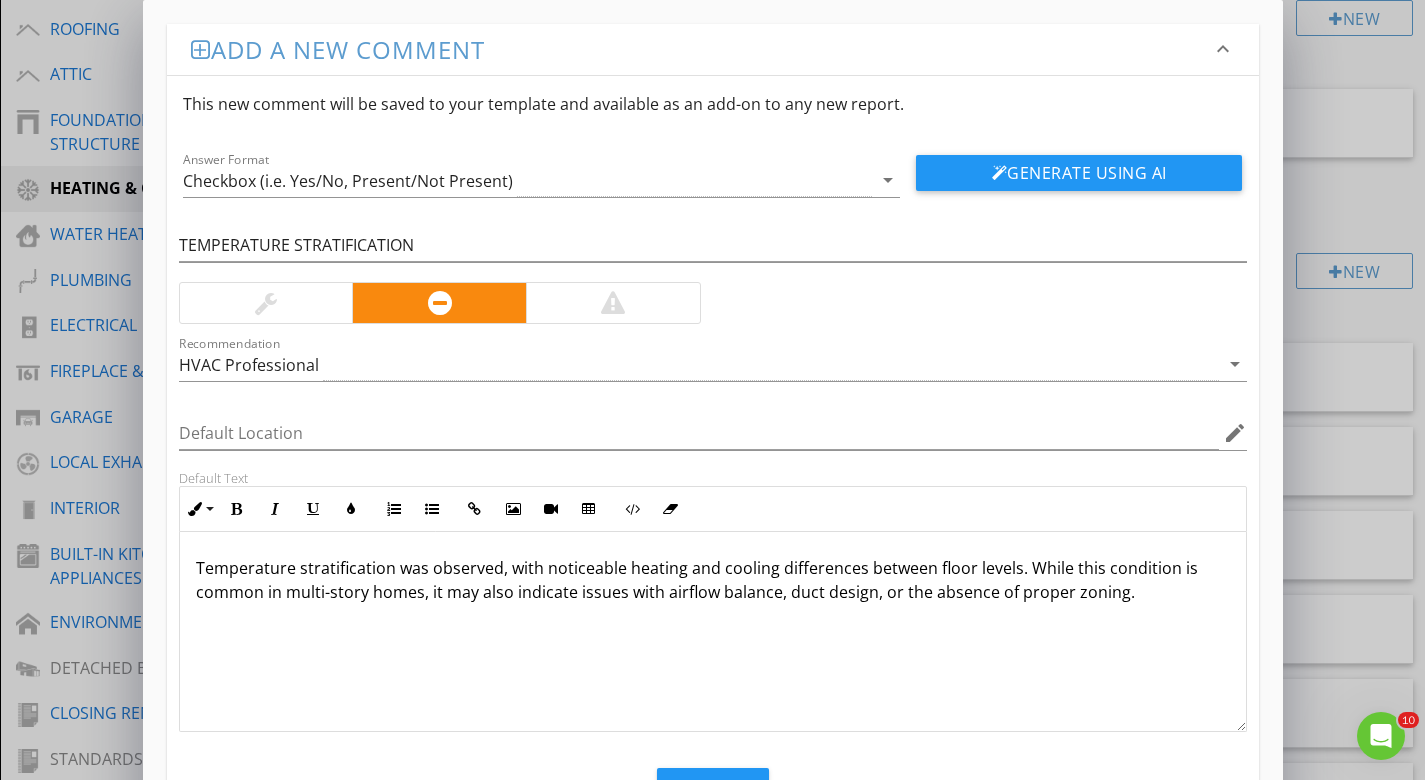 click on "Temperature stratification was observed, with noticeable heating and cooling differences between floor levels. While this condition is common in multi-story homes, it may also indicate issues with airflow balance, duct design, or the absence of proper zoning." at bounding box center (713, 580) 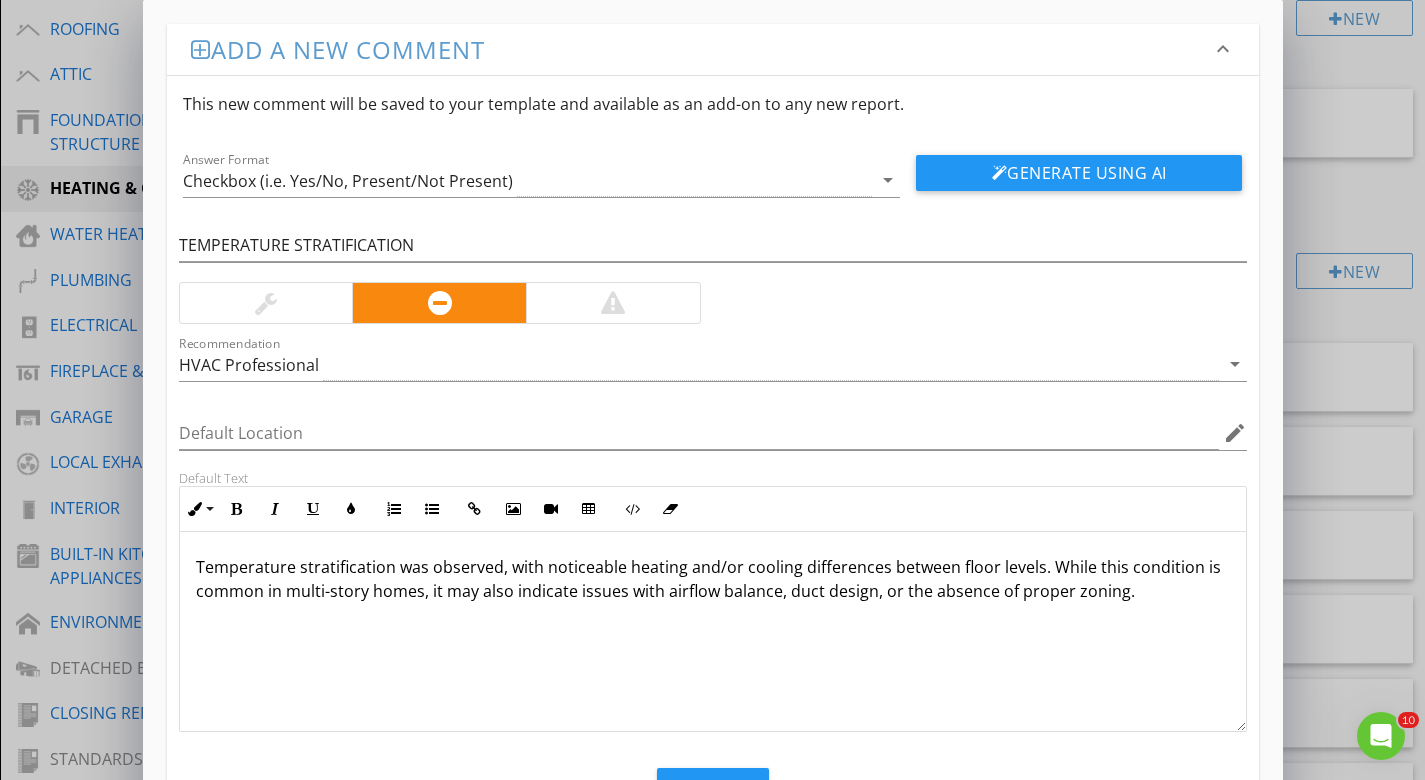 scroll, scrollTop: 1, scrollLeft: 0, axis: vertical 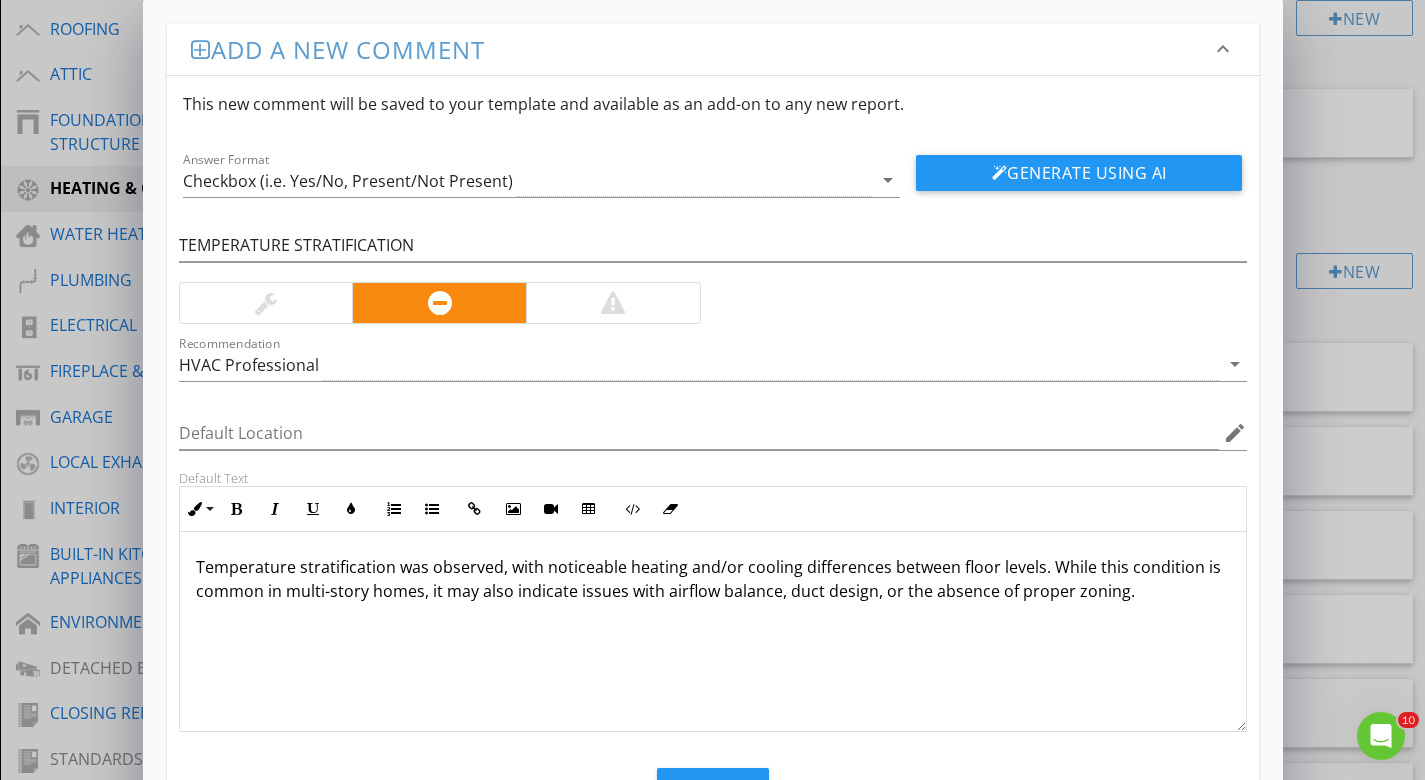 click on "Temperature stratification was observed, with noticeable heating and/or cooling differences between floor levels. While this condition is common in multi-story homes, it may also indicate issues with airflow balance, duct design, or the absence of proper zoning." at bounding box center (713, 579) 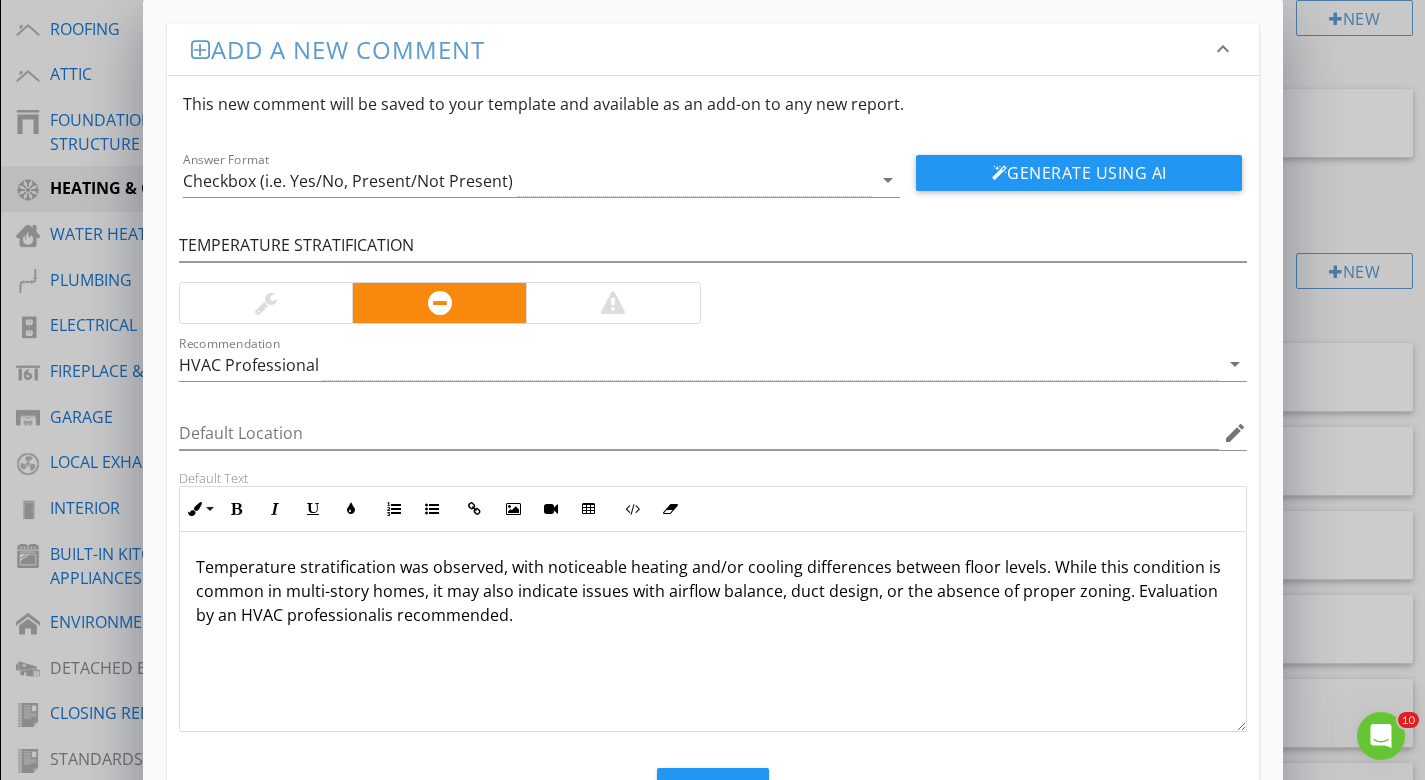click on "Temperature stratification was observed, with noticeable heating and/or cooling differences between floor levels. While this condition is common in multi-story homes, it may also indicate issues with airflow balance, duct design, or the absence of proper zoning. Evaluation by an HVAC professionalis recommended." at bounding box center (713, 591) 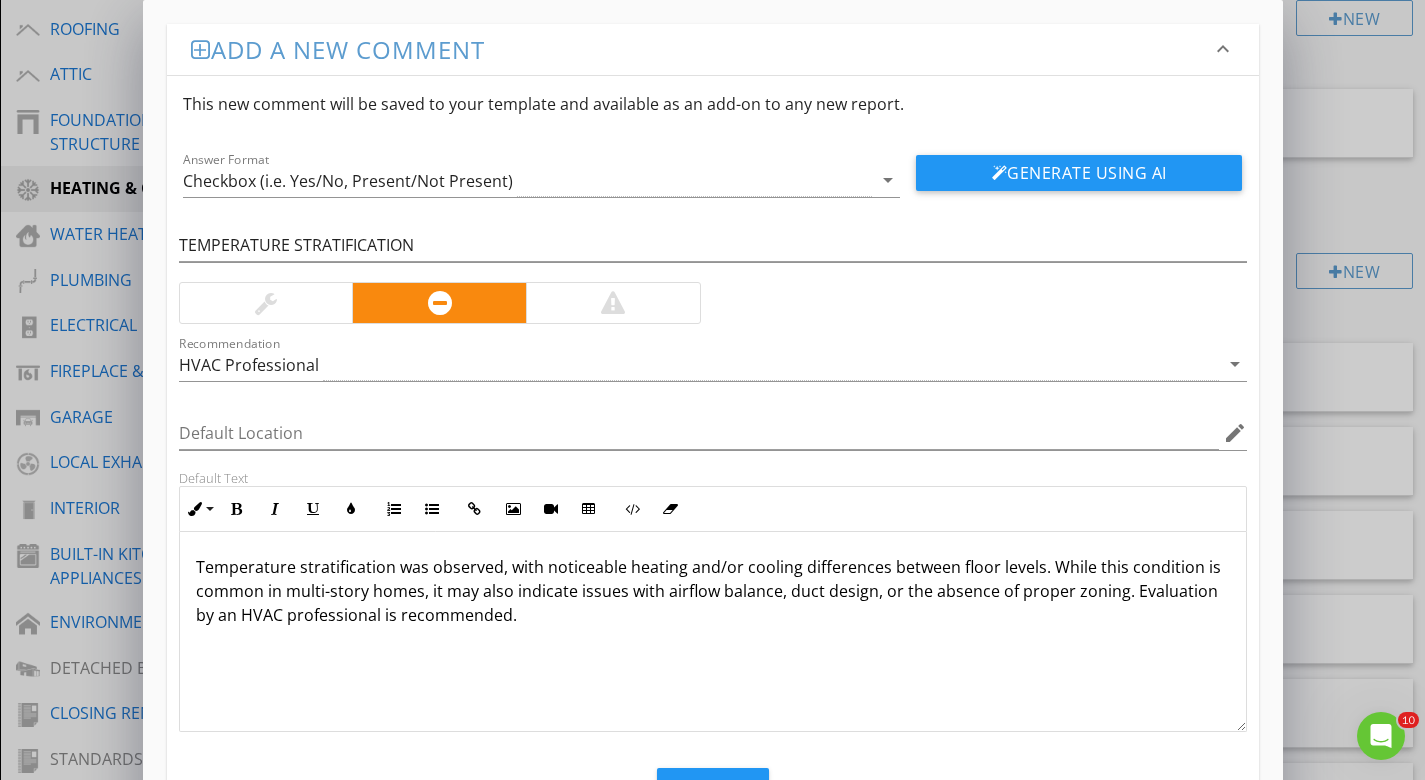 click on "Temperature stratification was observed, with noticeable heating and/or cooling differences between floor levels. While this condition is common in multi-story homes, it may also indicate issues with airflow balance, duct design, or the absence of proper zoning. Evaluation by an HVAC professional is recommended." at bounding box center [713, 631] 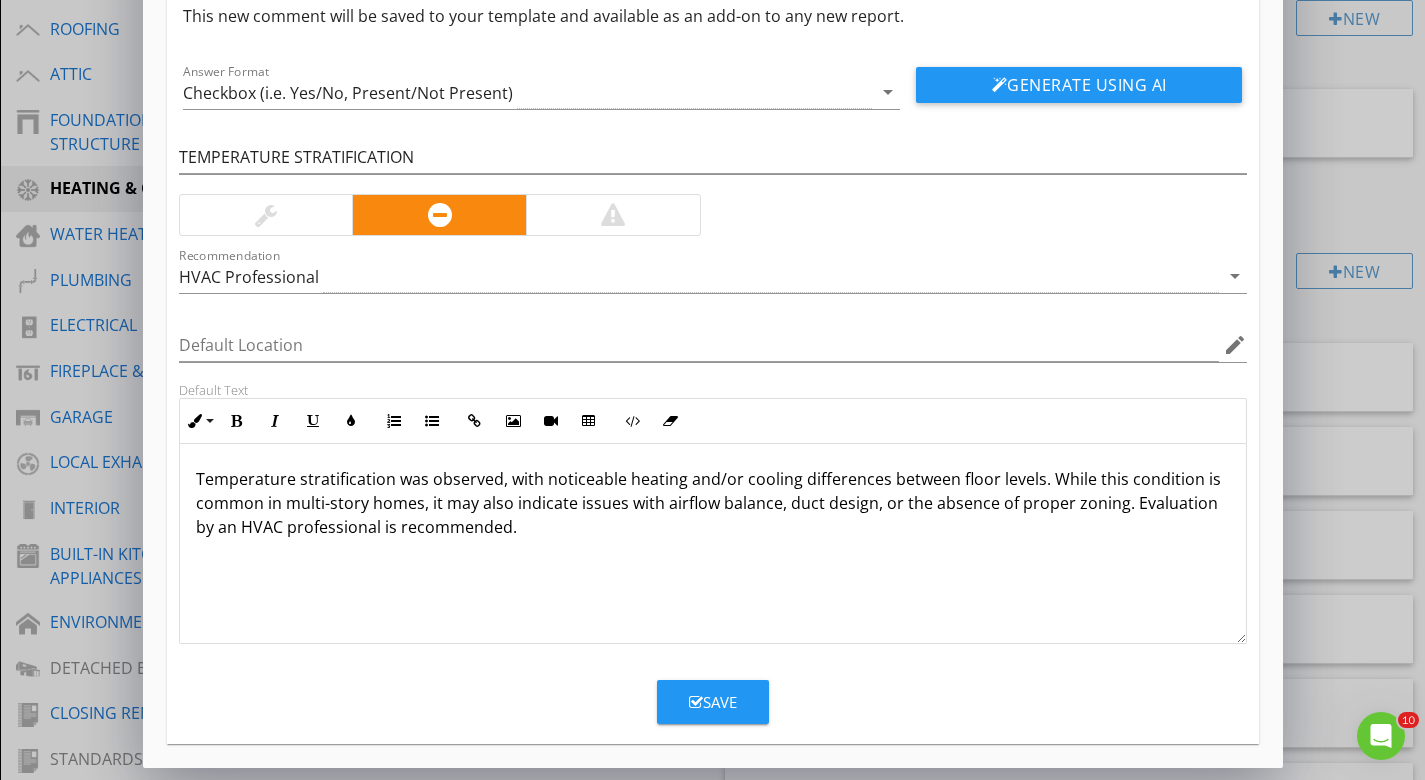scroll, scrollTop: 88, scrollLeft: 0, axis: vertical 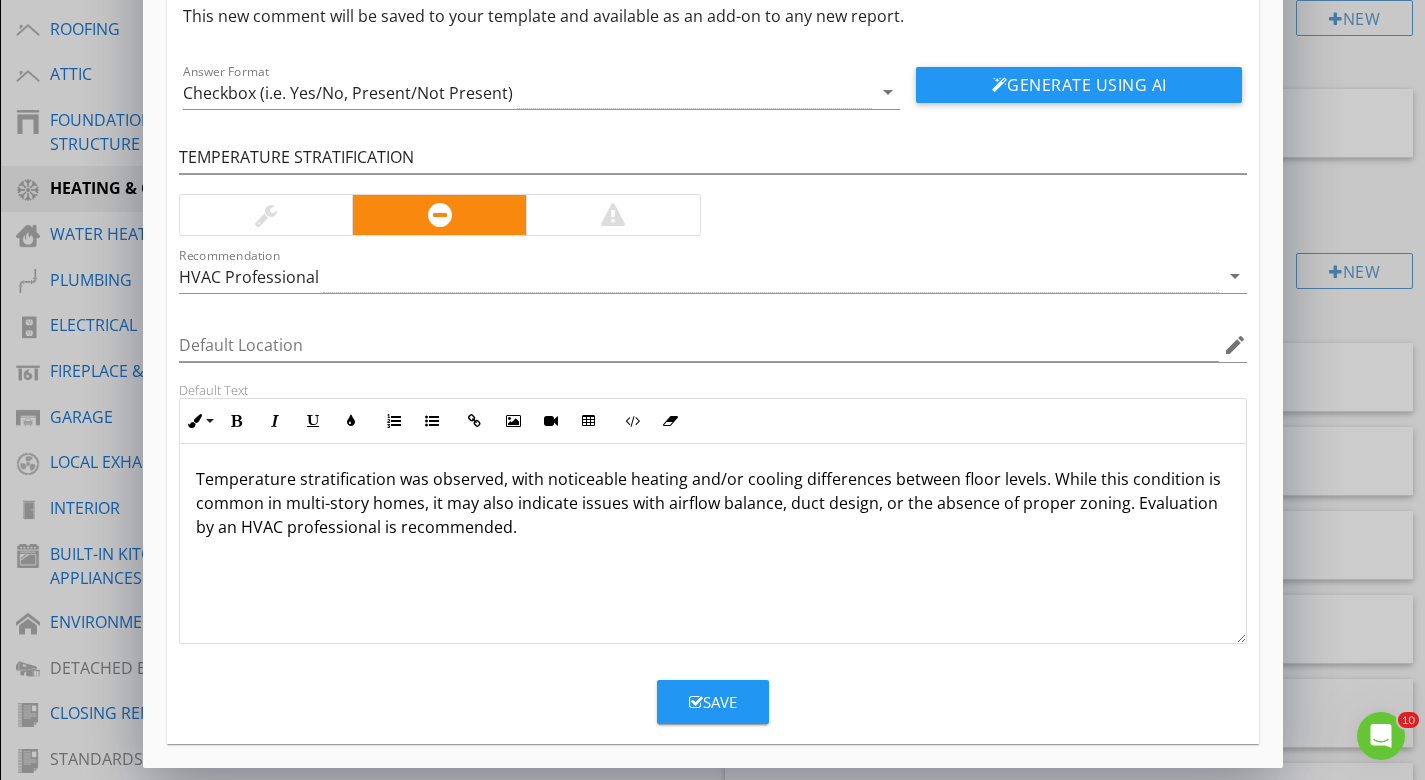 click on "Save" at bounding box center [713, 702] 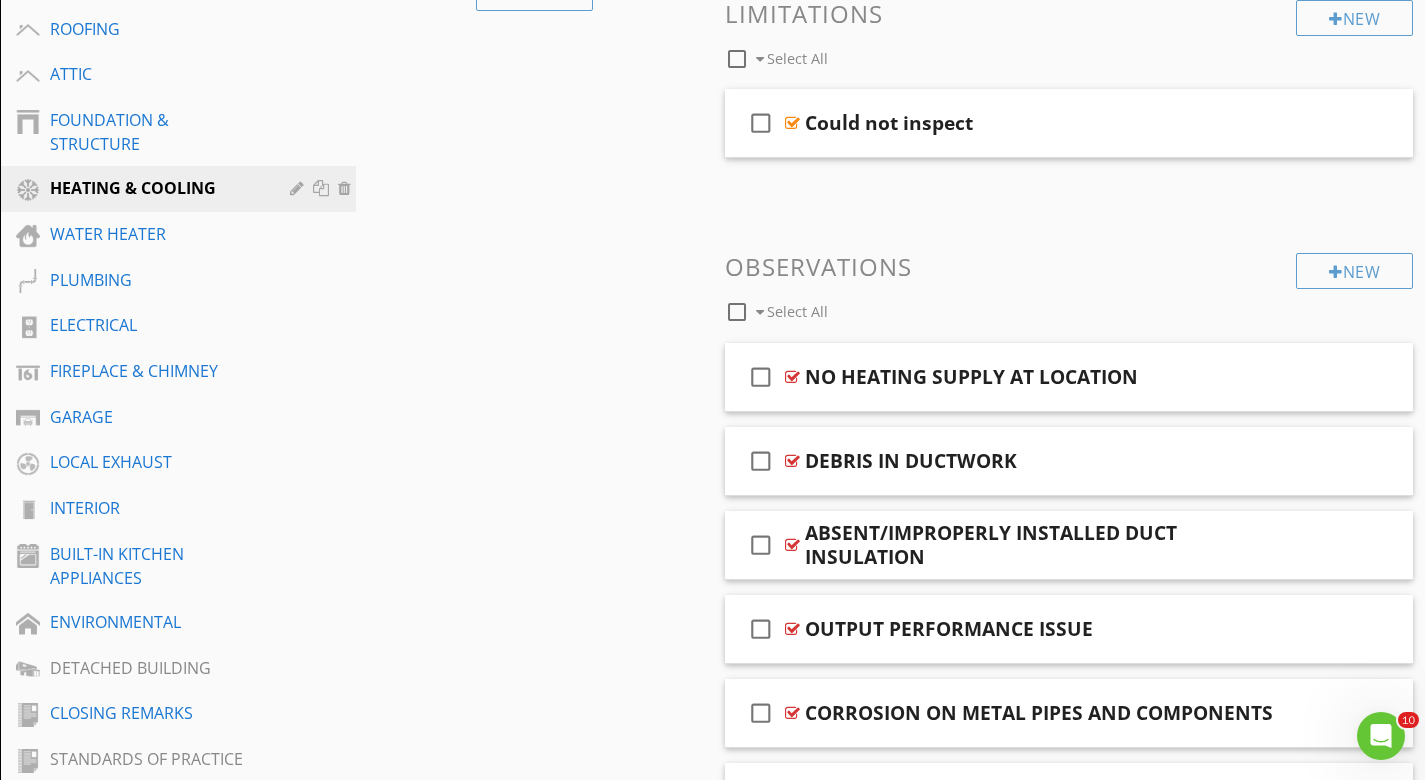 scroll, scrollTop: 0, scrollLeft: 0, axis: both 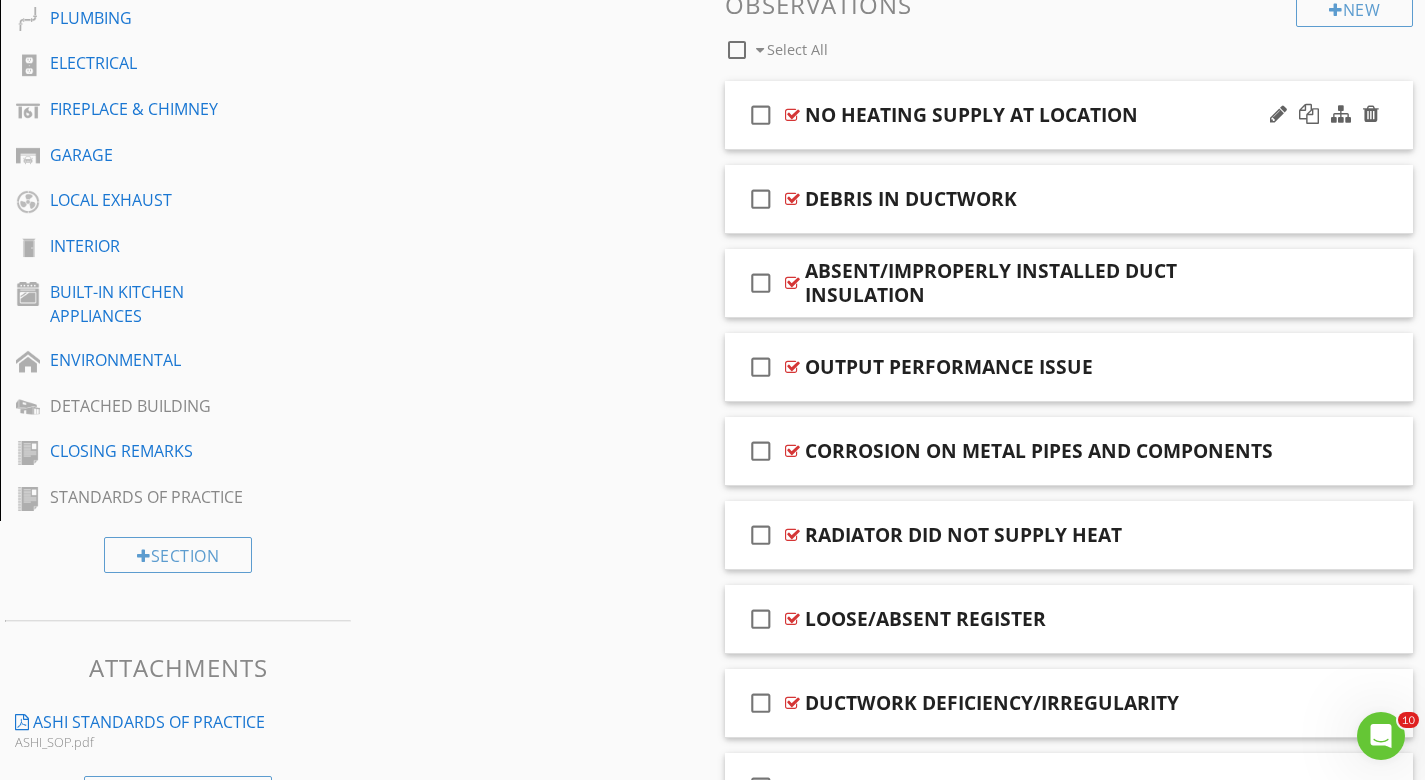 click at bounding box center (792, 115) 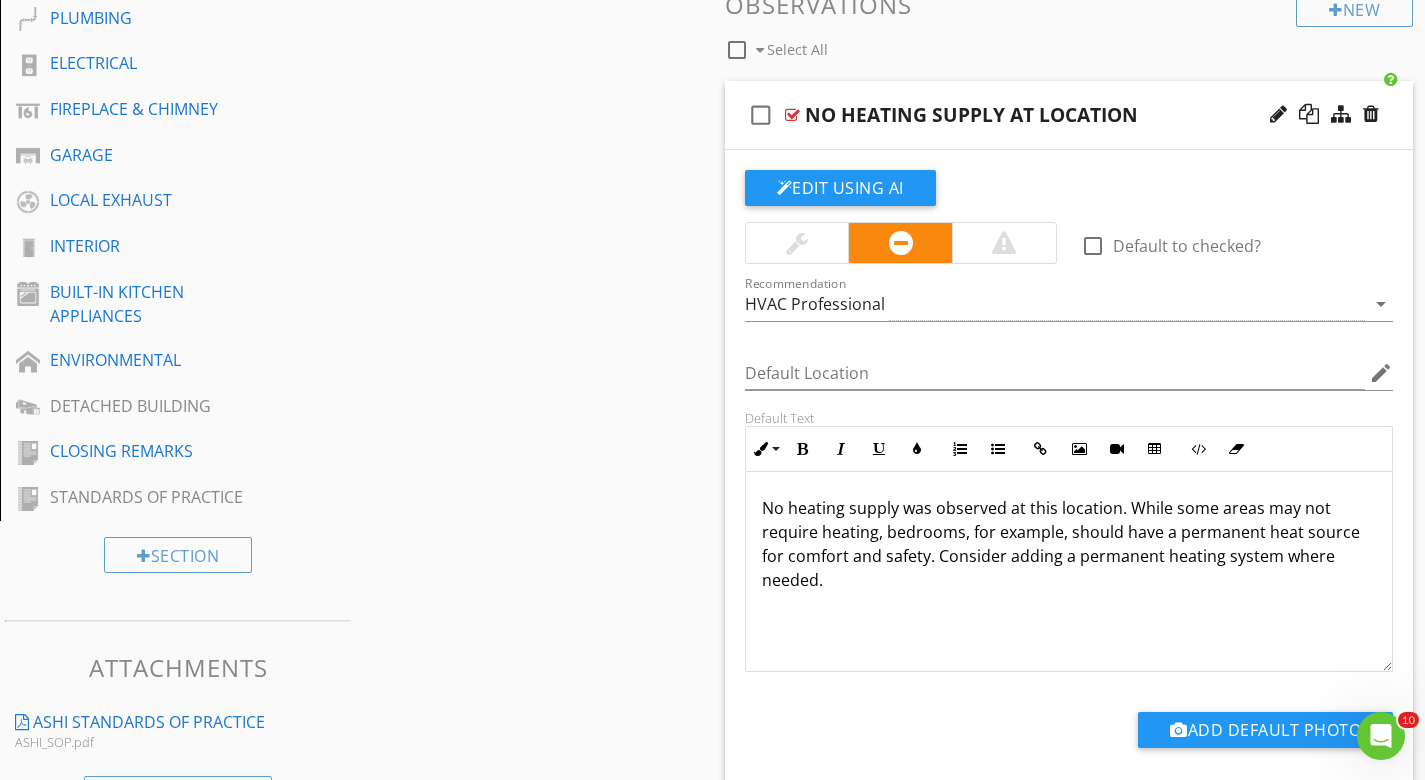 click at bounding box center (792, 115) 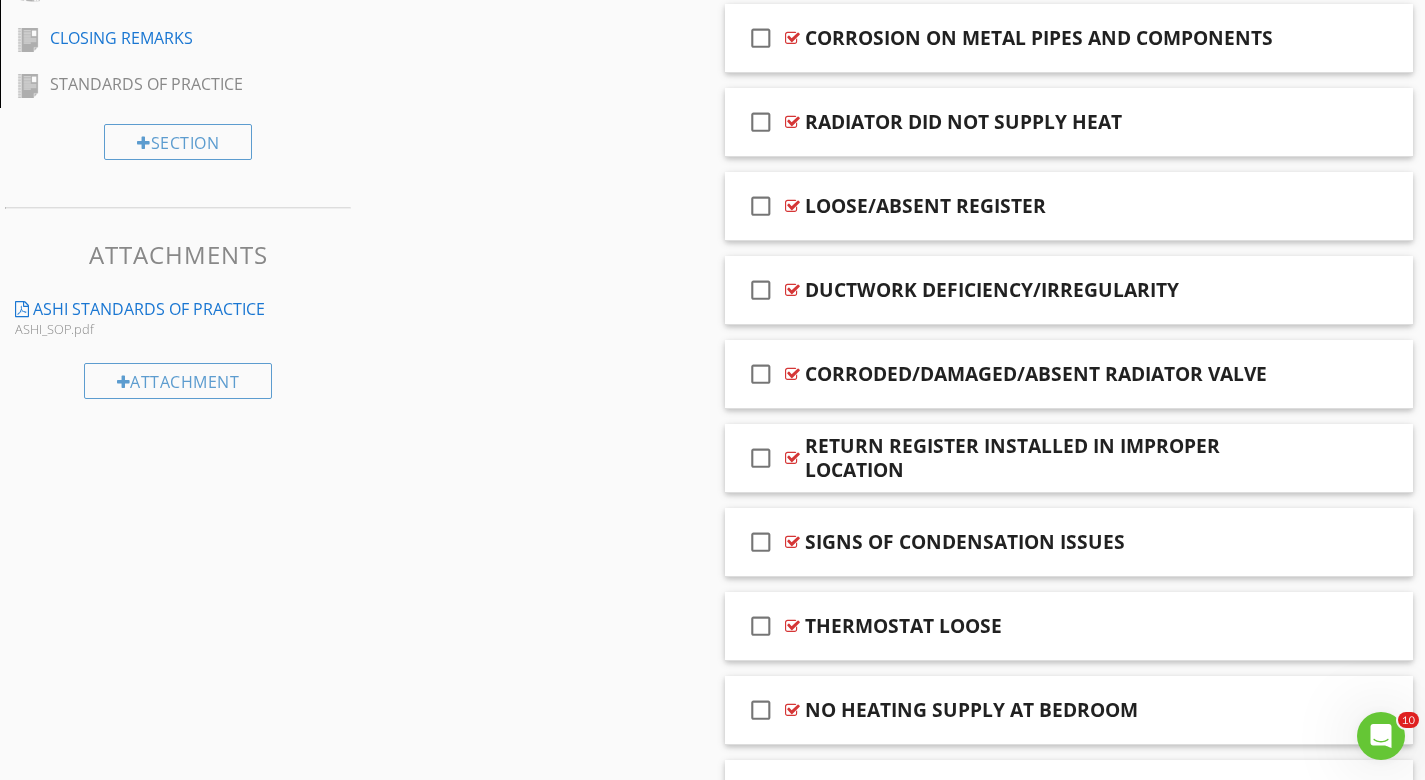 scroll, scrollTop: 1363, scrollLeft: 0, axis: vertical 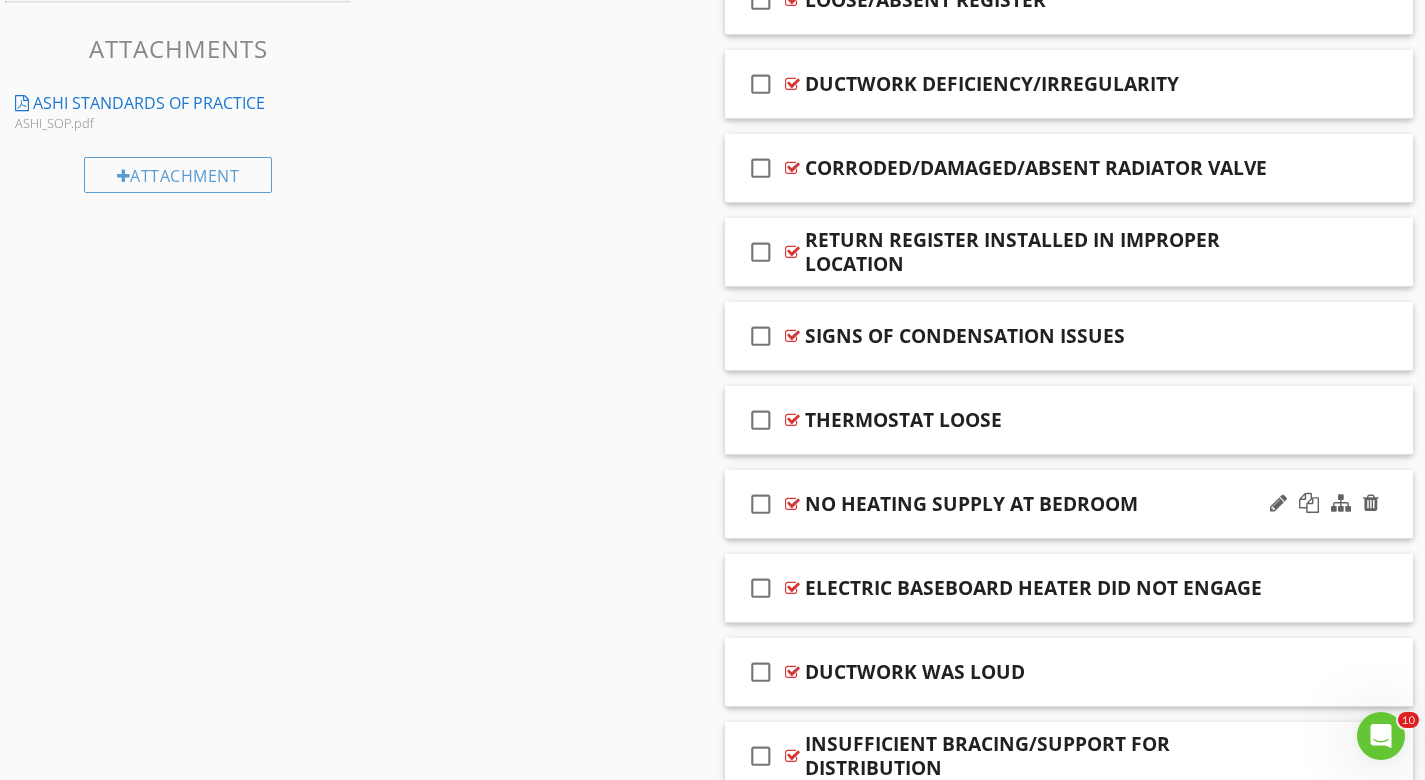 click at bounding box center [792, 504] 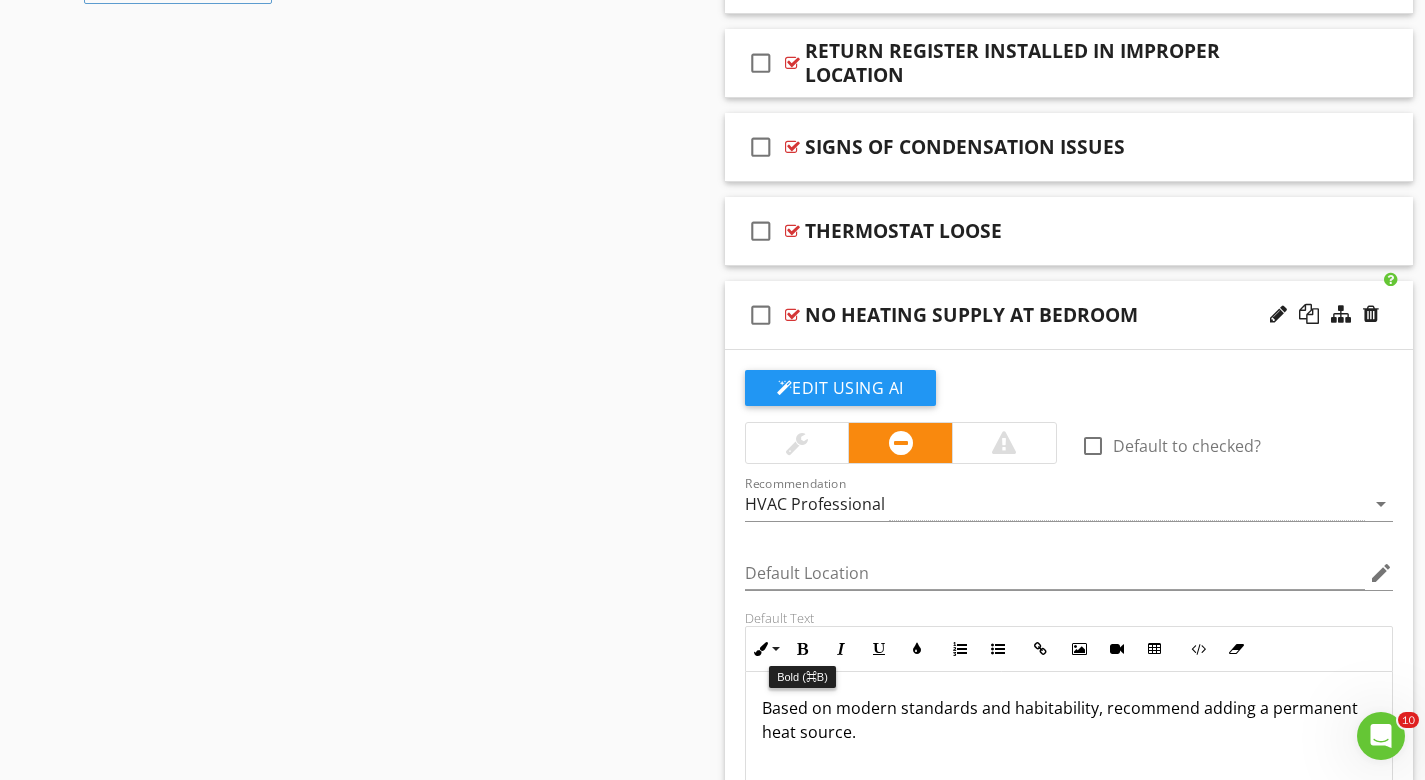 scroll, scrollTop: 1547, scrollLeft: 0, axis: vertical 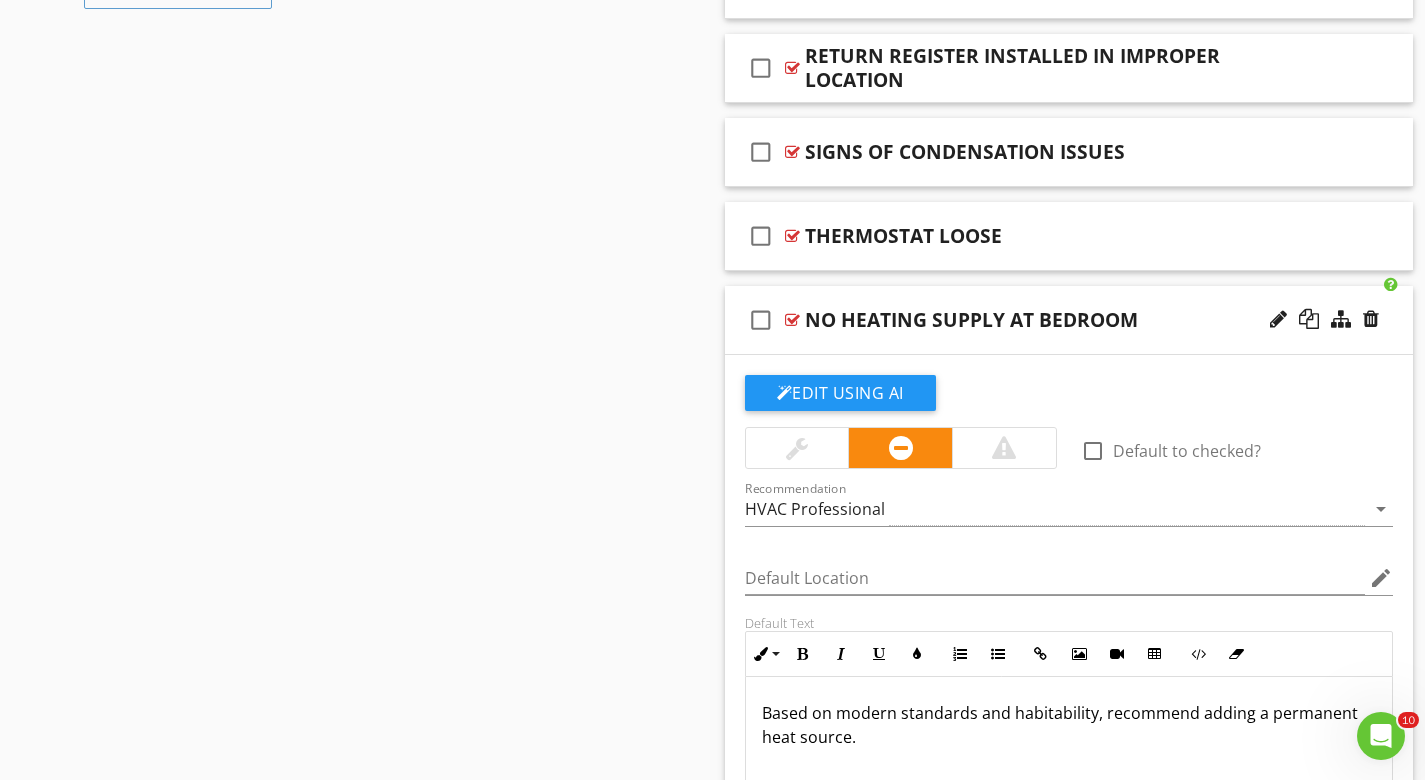 click at bounding box center (792, 320) 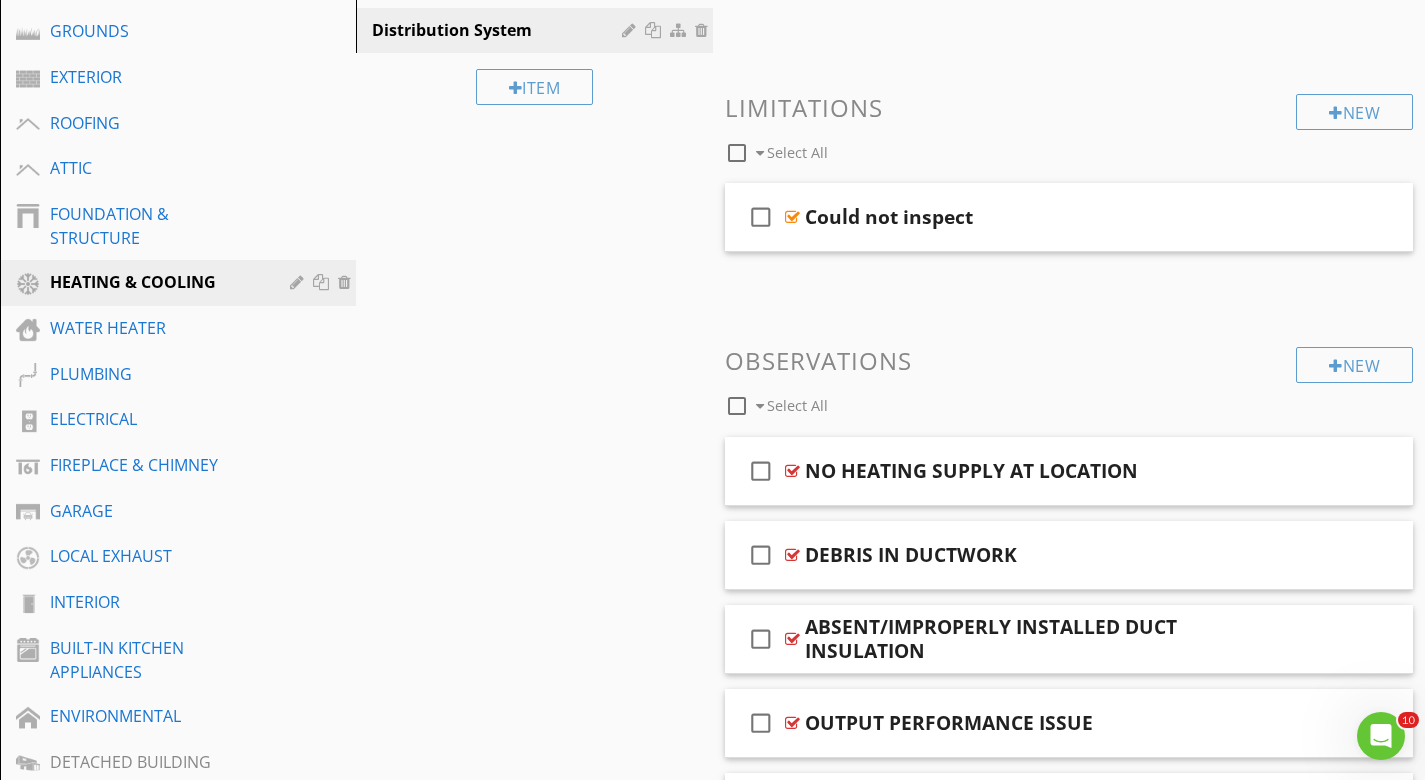 scroll, scrollTop: 385, scrollLeft: 0, axis: vertical 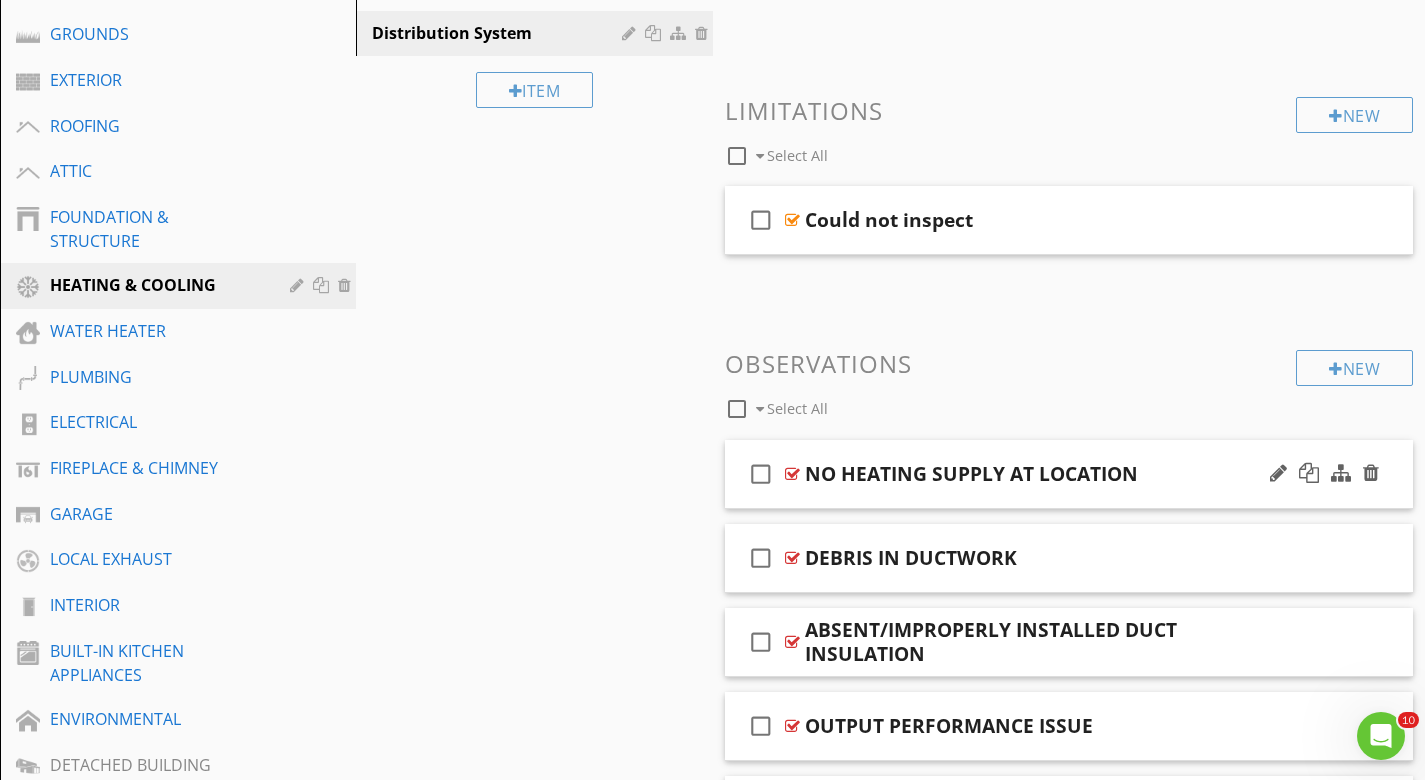 click at bounding box center [792, 474] 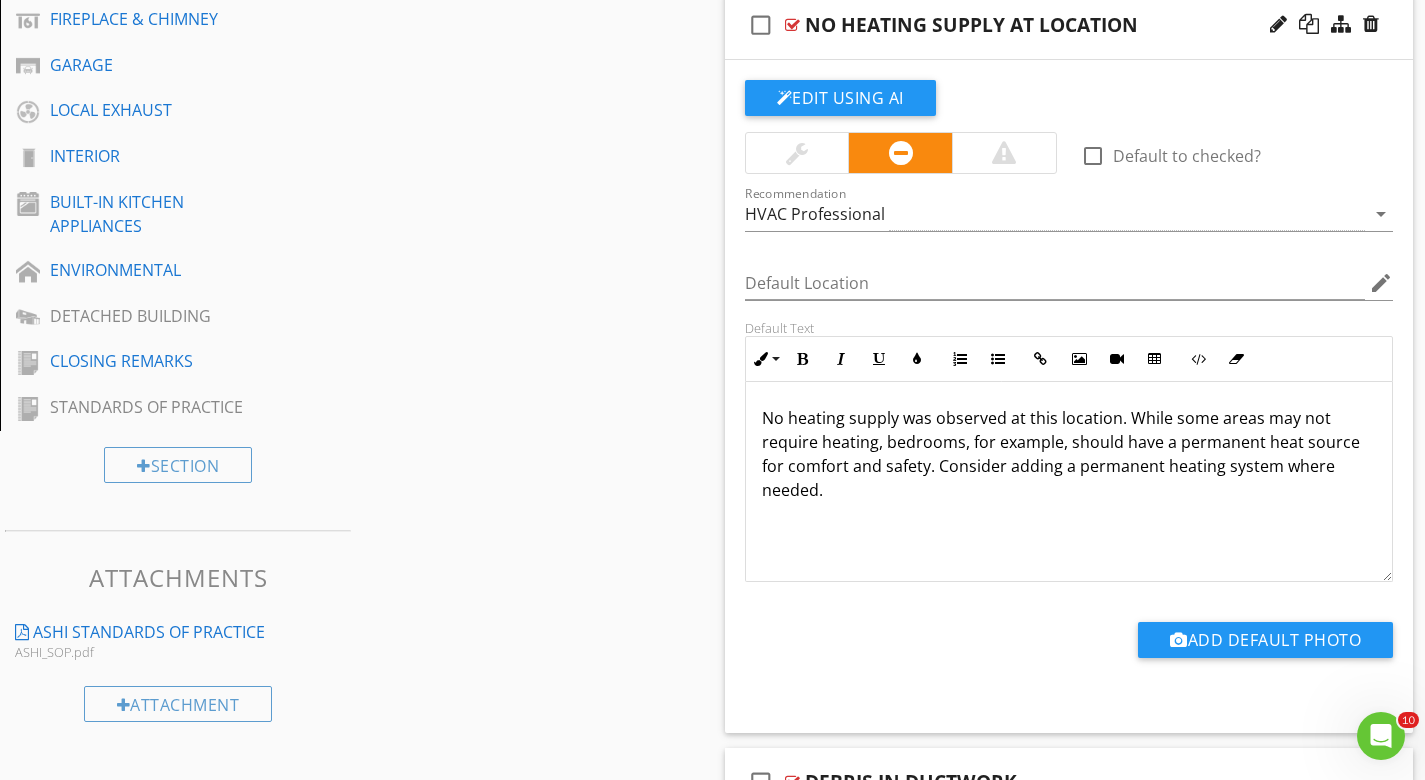 scroll, scrollTop: 836, scrollLeft: 0, axis: vertical 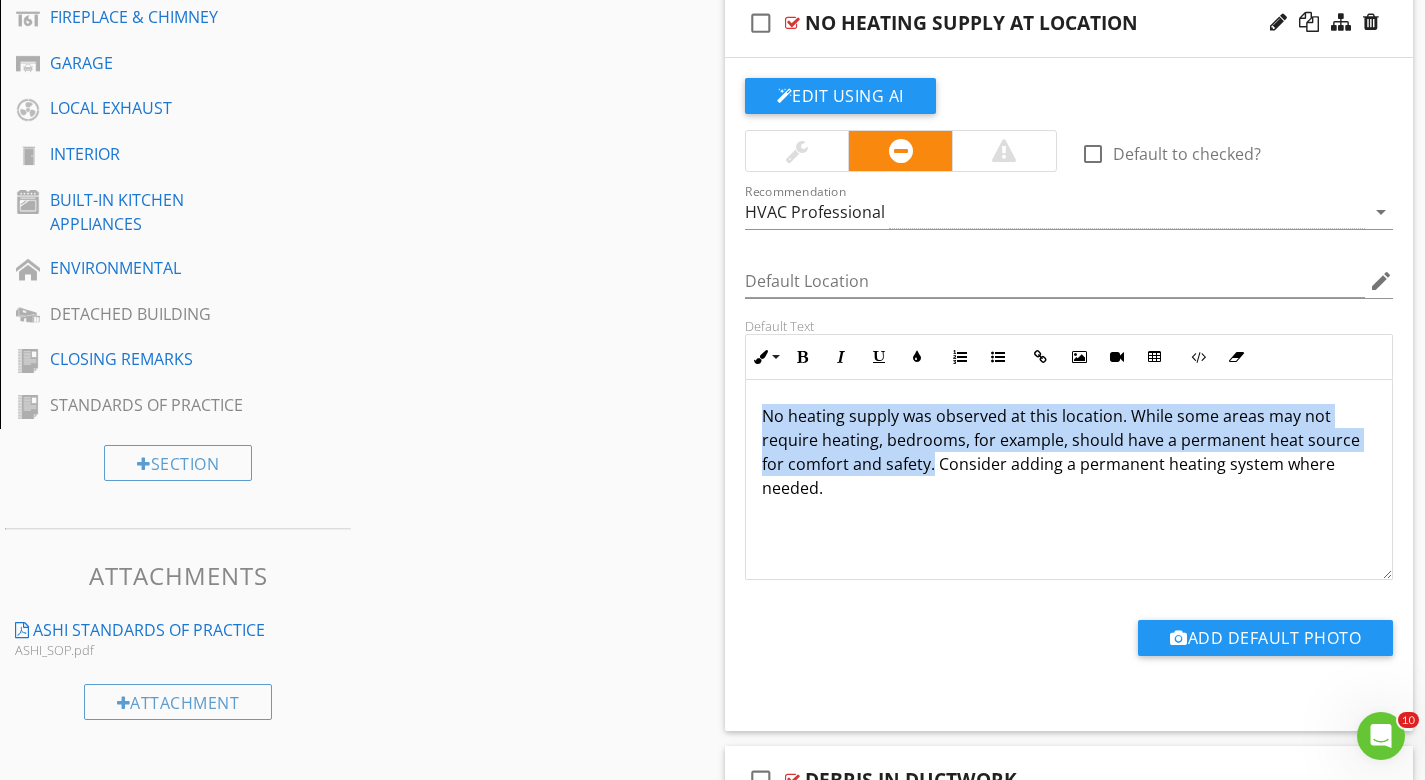 drag, startPoint x: 931, startPoint y: 465, endPoint x: 741, endPoint y: 409, distance: 198.0808 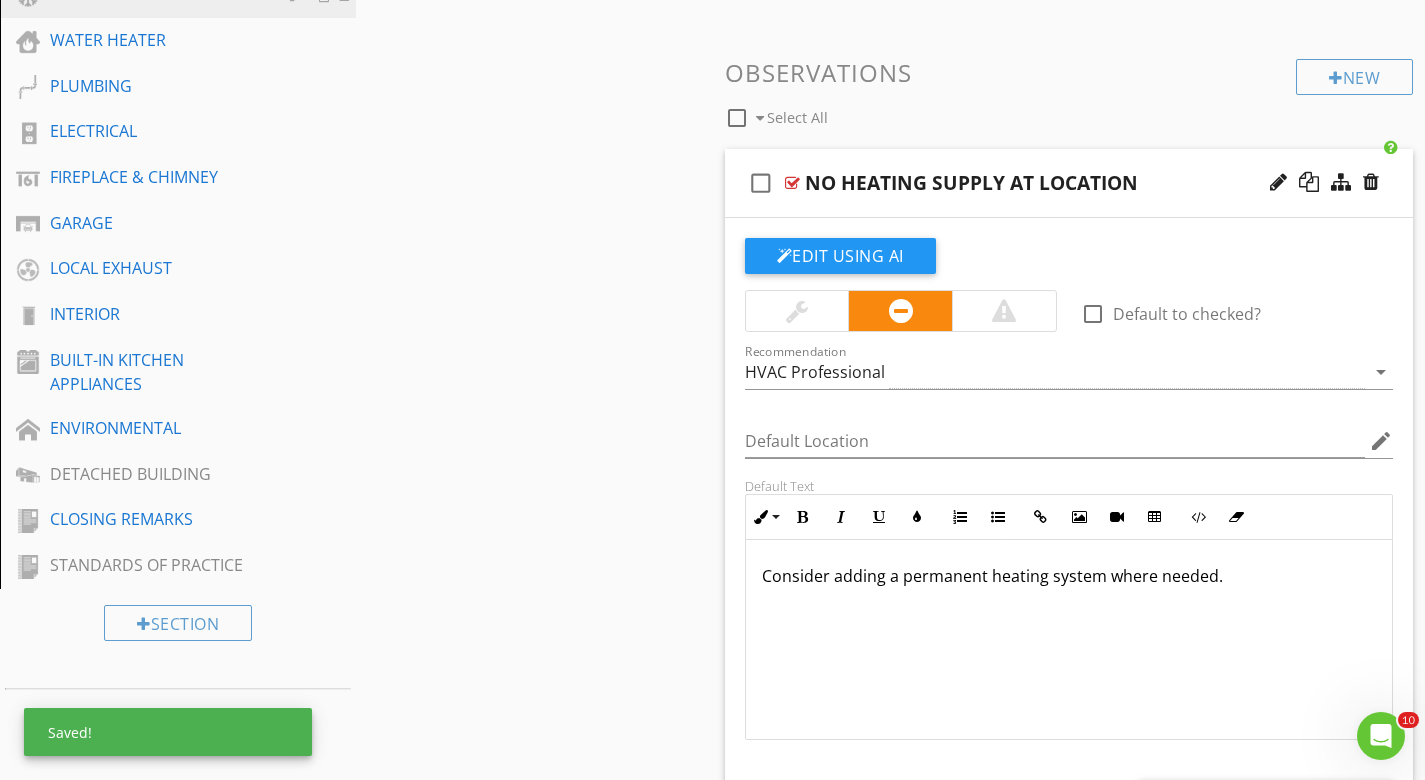 scroll, scrollTop: 590, scrollLeft: 0, axis: vertical 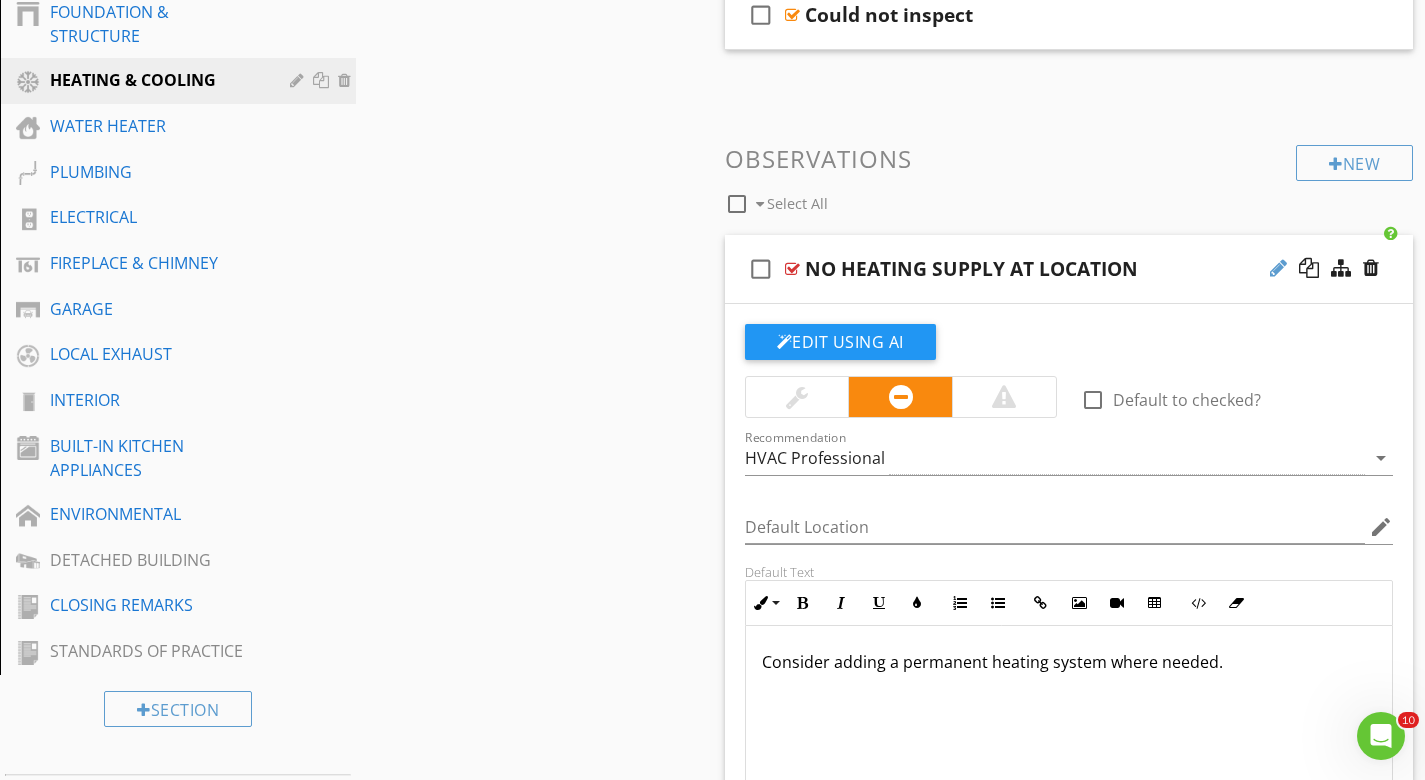 click at bounding box center (1278, 268) 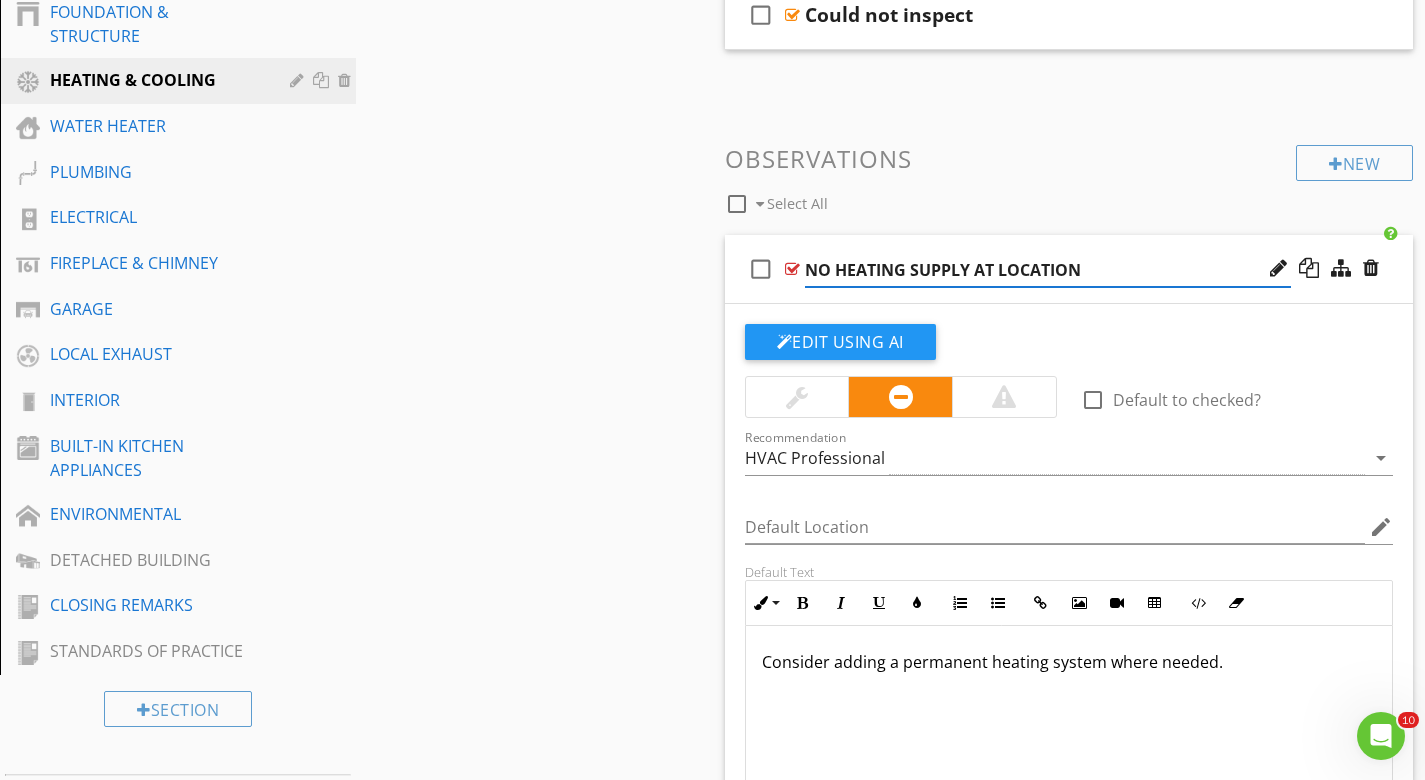 drag, startPoint x: 1083, startPoint y: 267, endPoint x: 976, endPoint y: 265, distance: 107.01869 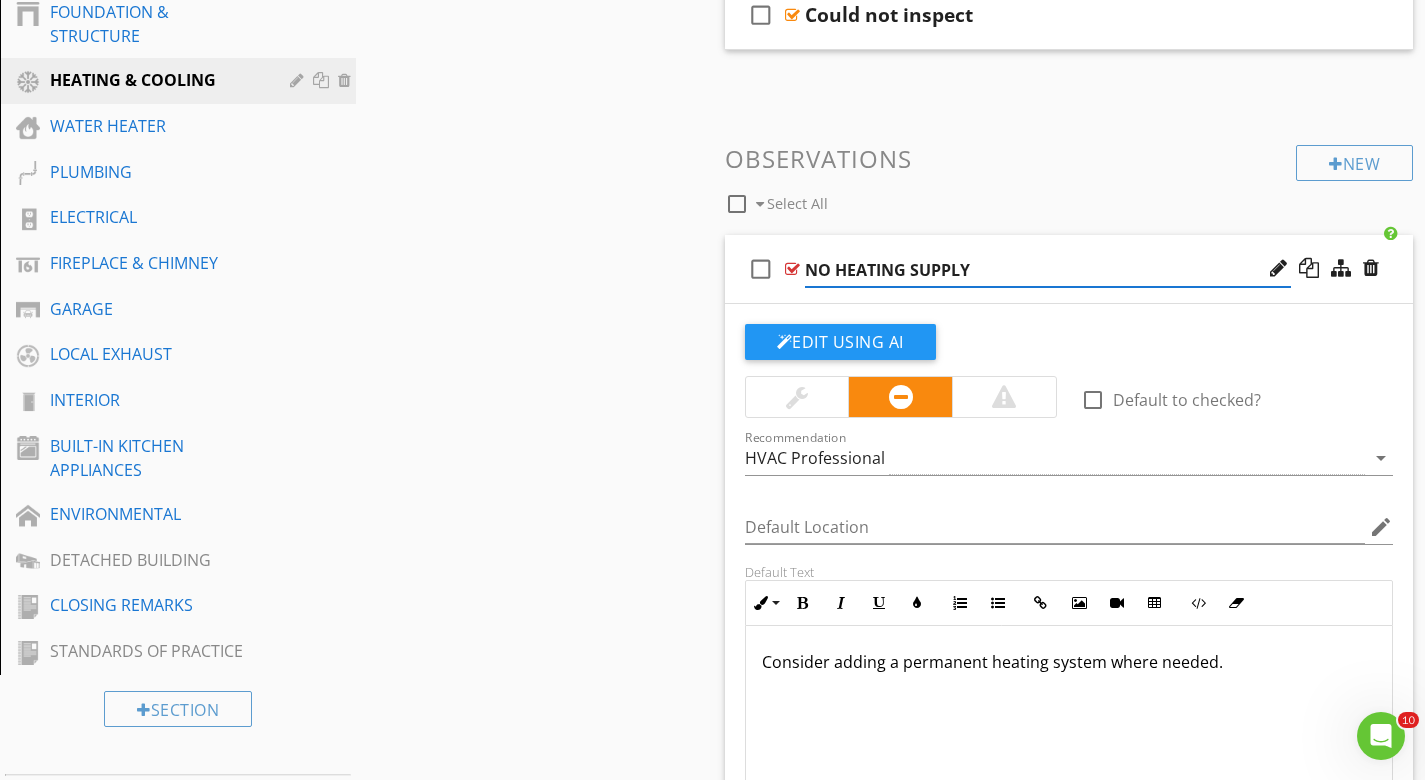 type on "NO HEATING SUPPLY" 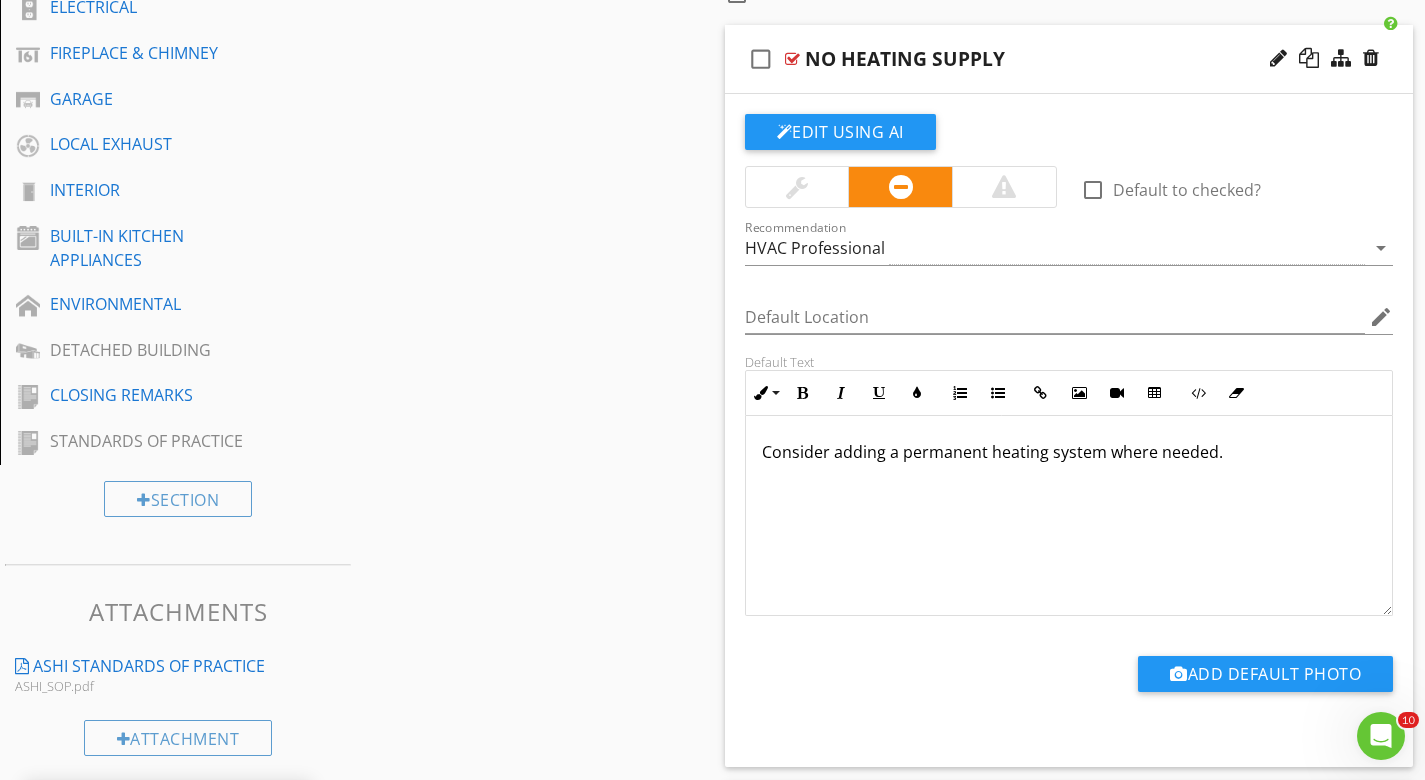 scroll, scrollTop: 907, scrollLeft: 0, axis: vertical 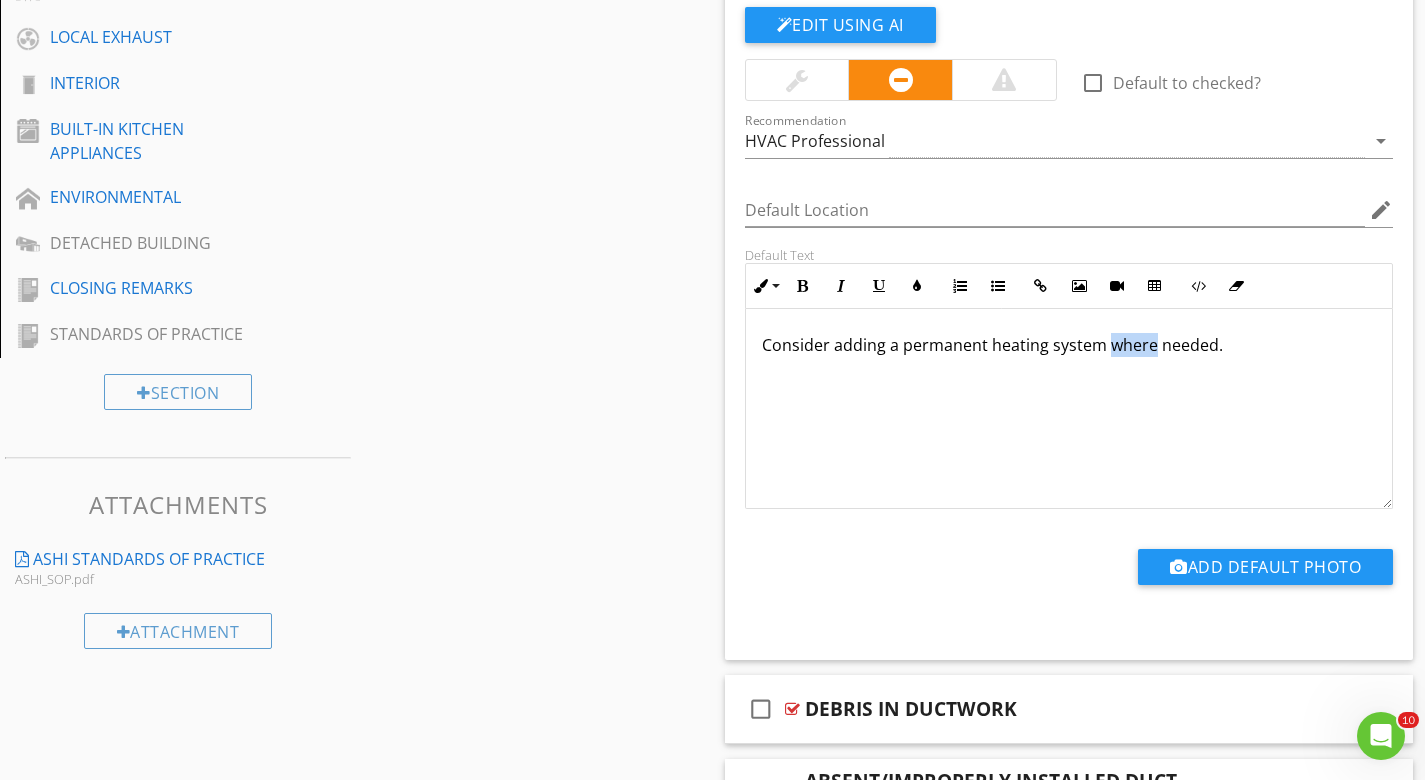 type 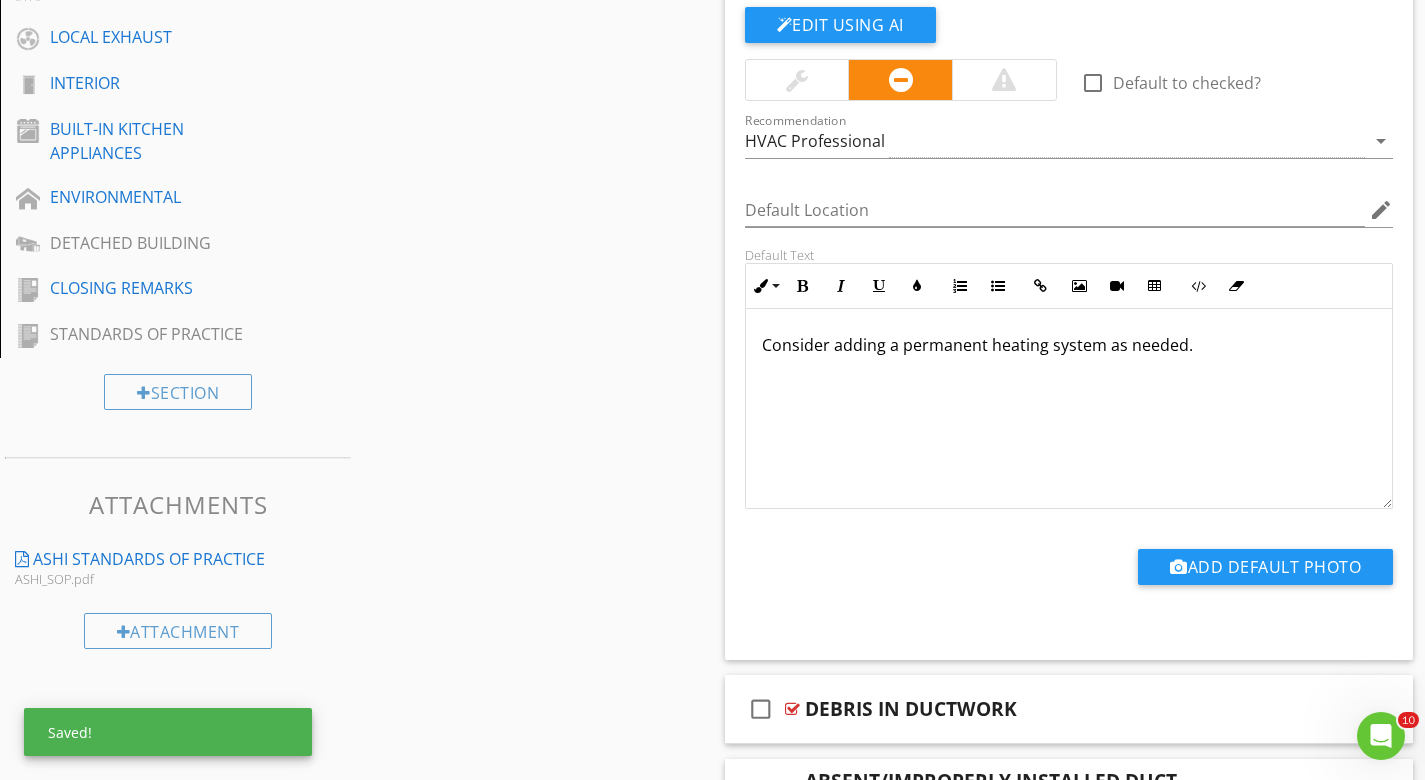 click on "Sections
GENERAL INSPECTION INFORMATION           UTILITY LOCATION & SHUT-OFFS           GROUNDS           EXTERIOR            ROOFING            ATTIC           FOUNDATION & STRUCTURE           HEATING & COOLING            WATER HEATER           PLUMBING           ELECTRICAL           FIREPLACE & CHIMNEY           GARAGE           LOCAL EXHAUST           INTERIOR            BUILT-IN KITCHEN APPLIANCES           ENVIRONMENTAL           DETACHED BUILDING           CLOSING REMARKS           STANDARDS OF PRACTICE
Section
Attachments     ASHI Standards Of Practice   ASHI_SOP.pdf
Attachment
Items
Heating Equipment            Venting            Cooling Equipment            Distribution System
Item
Comments
New
Informational
New
Limitations   check_box_outline_blank" at bounding box center (712, 1310) 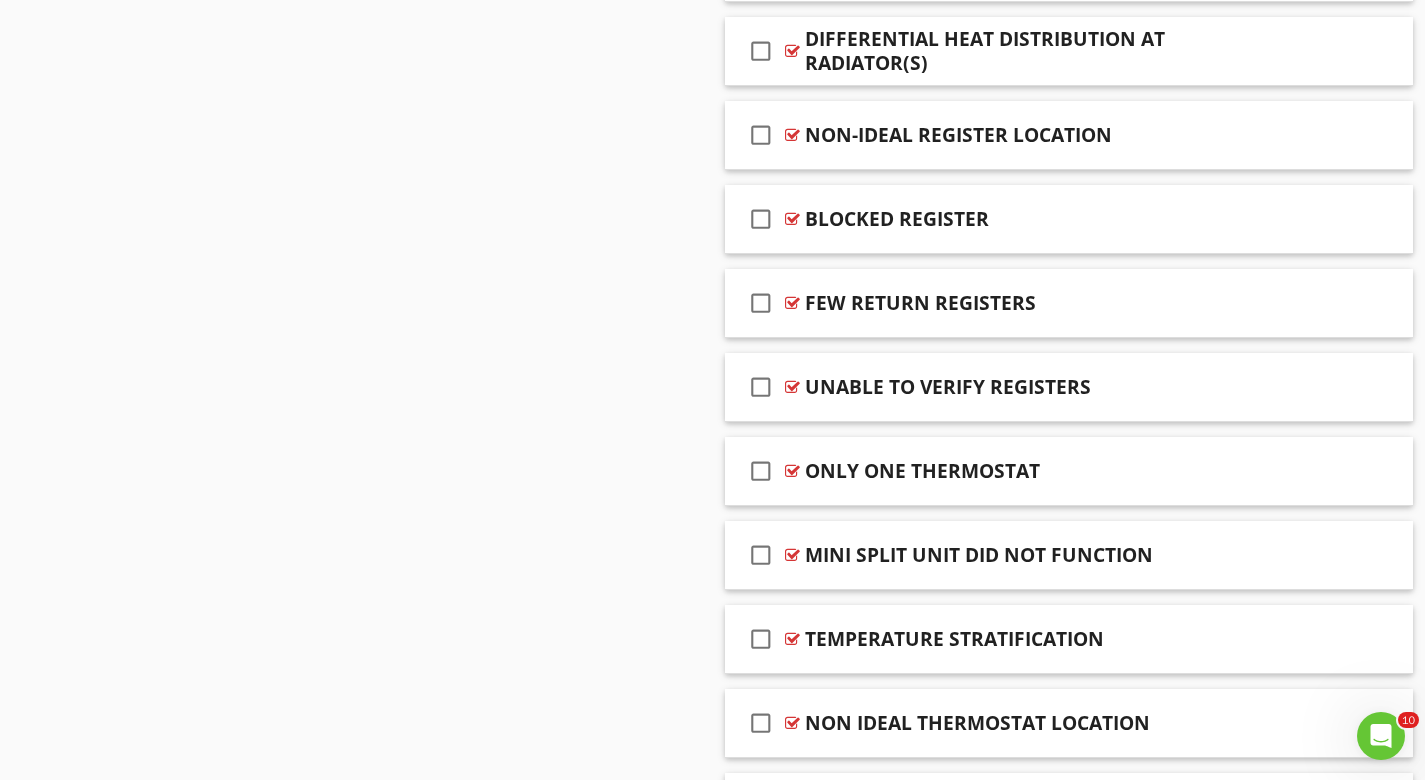 scroll, scrollTop: 2911, scrollLeft: 0, axis: vertical 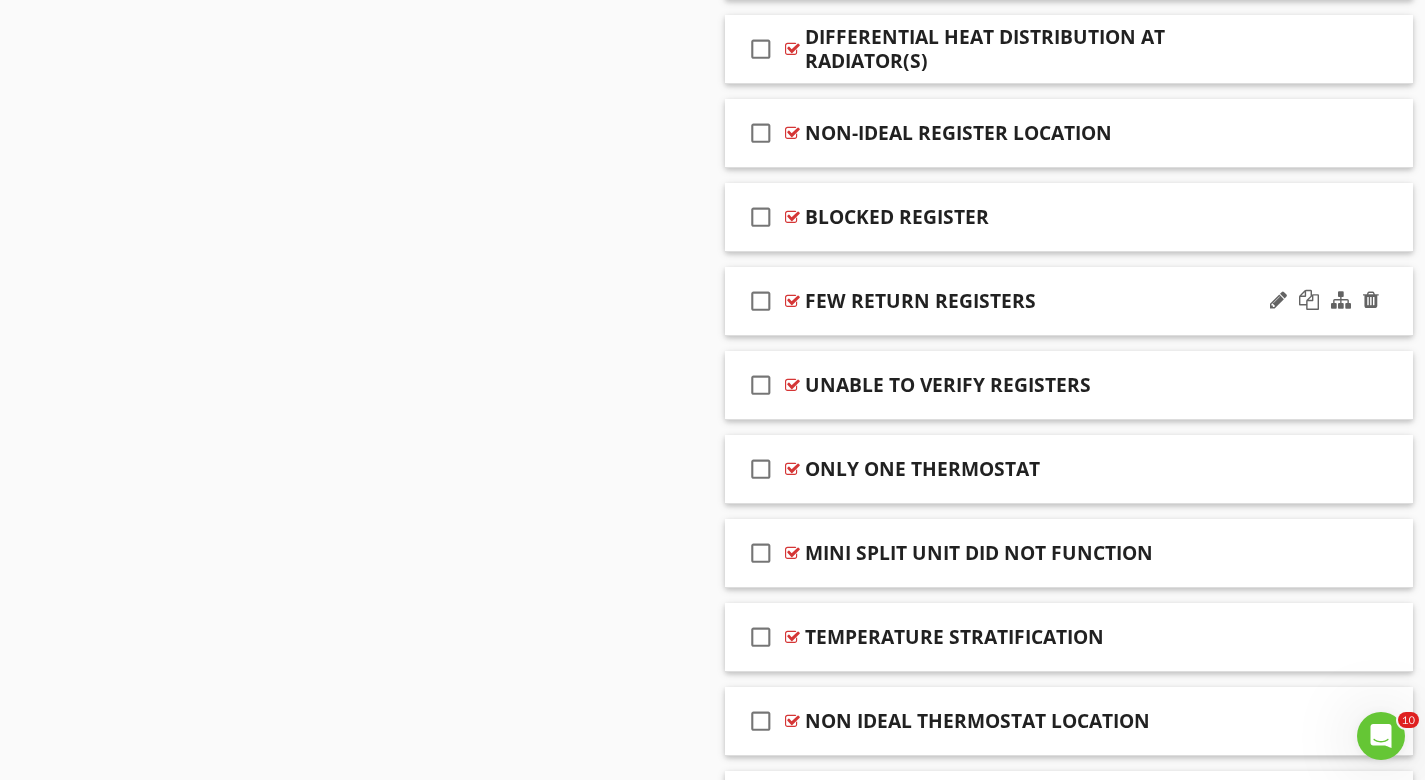 click at bounding box center [792, 301] 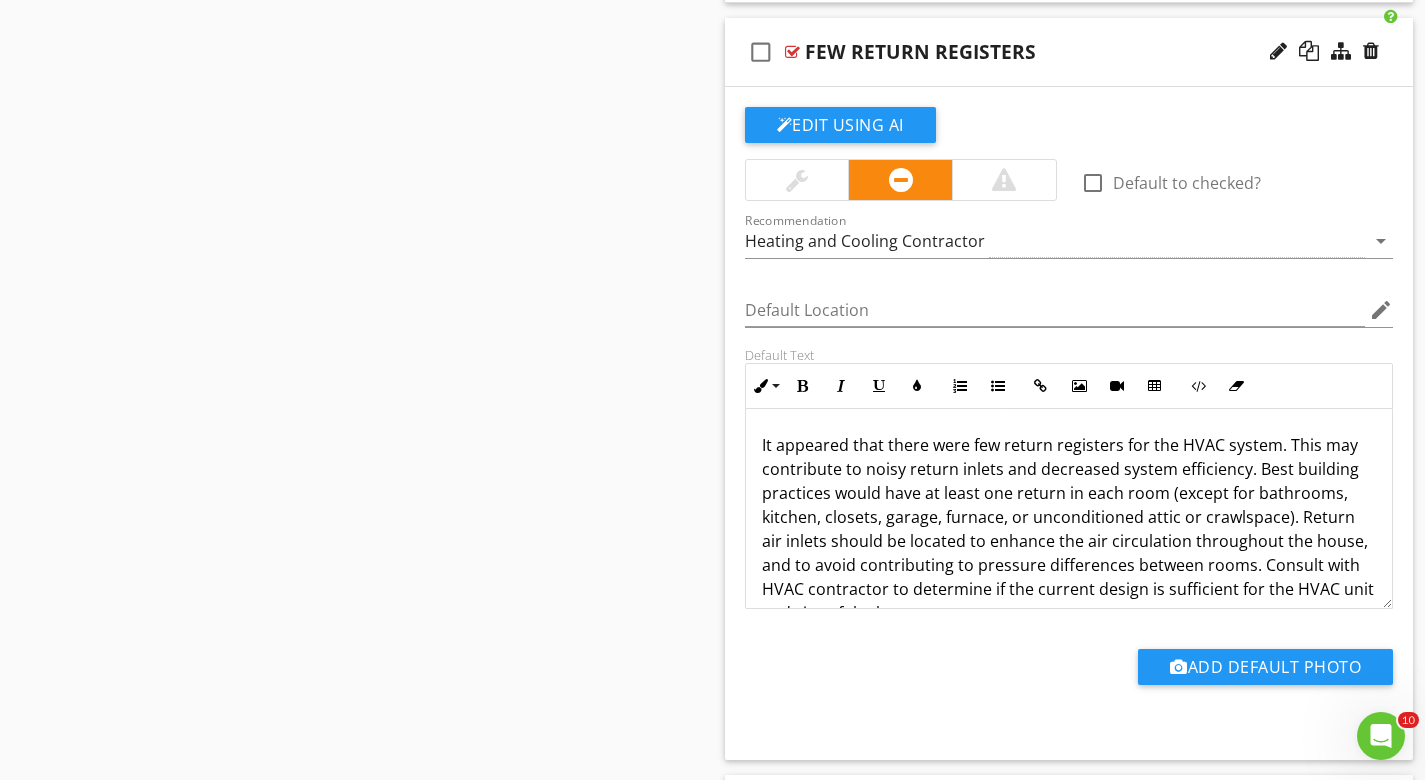 scroll, scrollTop: 3162, scrollLeft: 0, axis: vertical 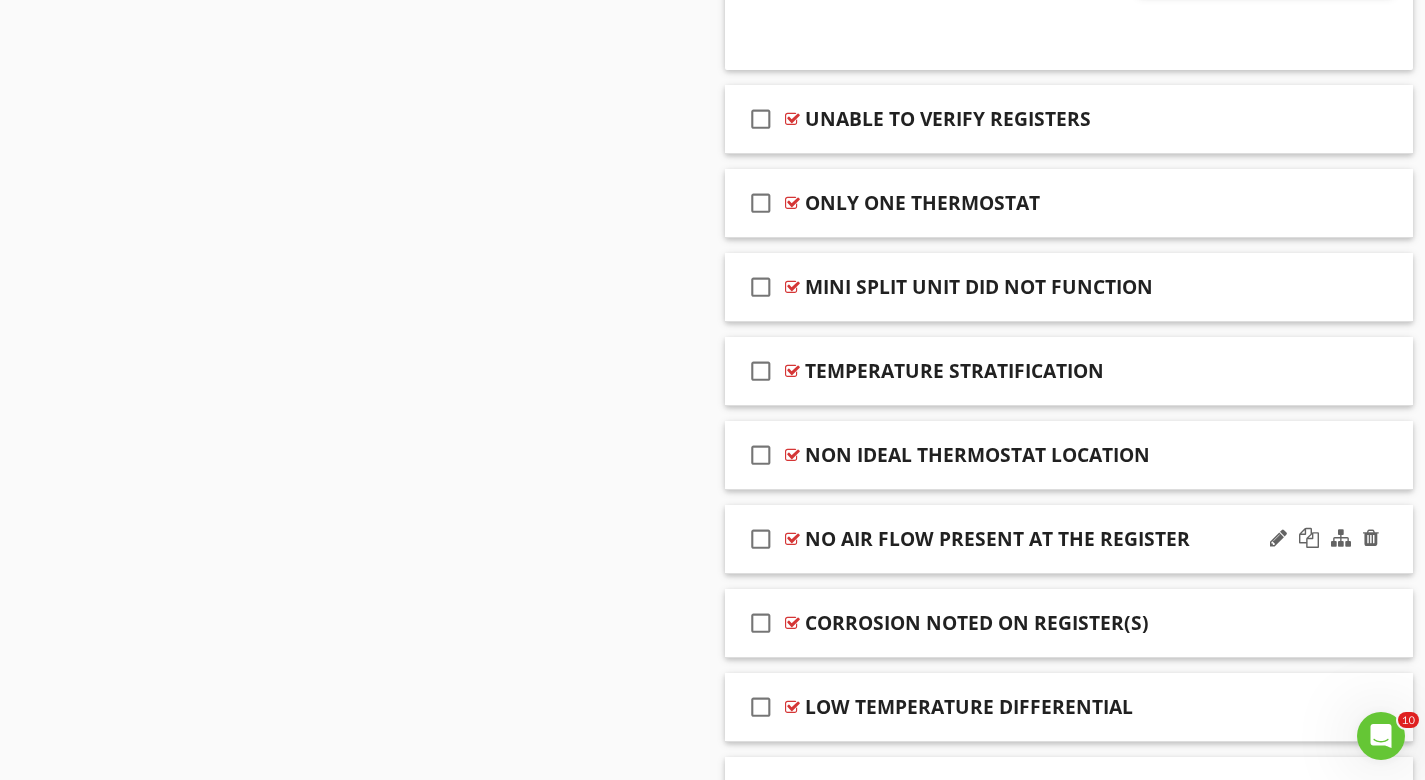 click at bounding box center [792, 539] 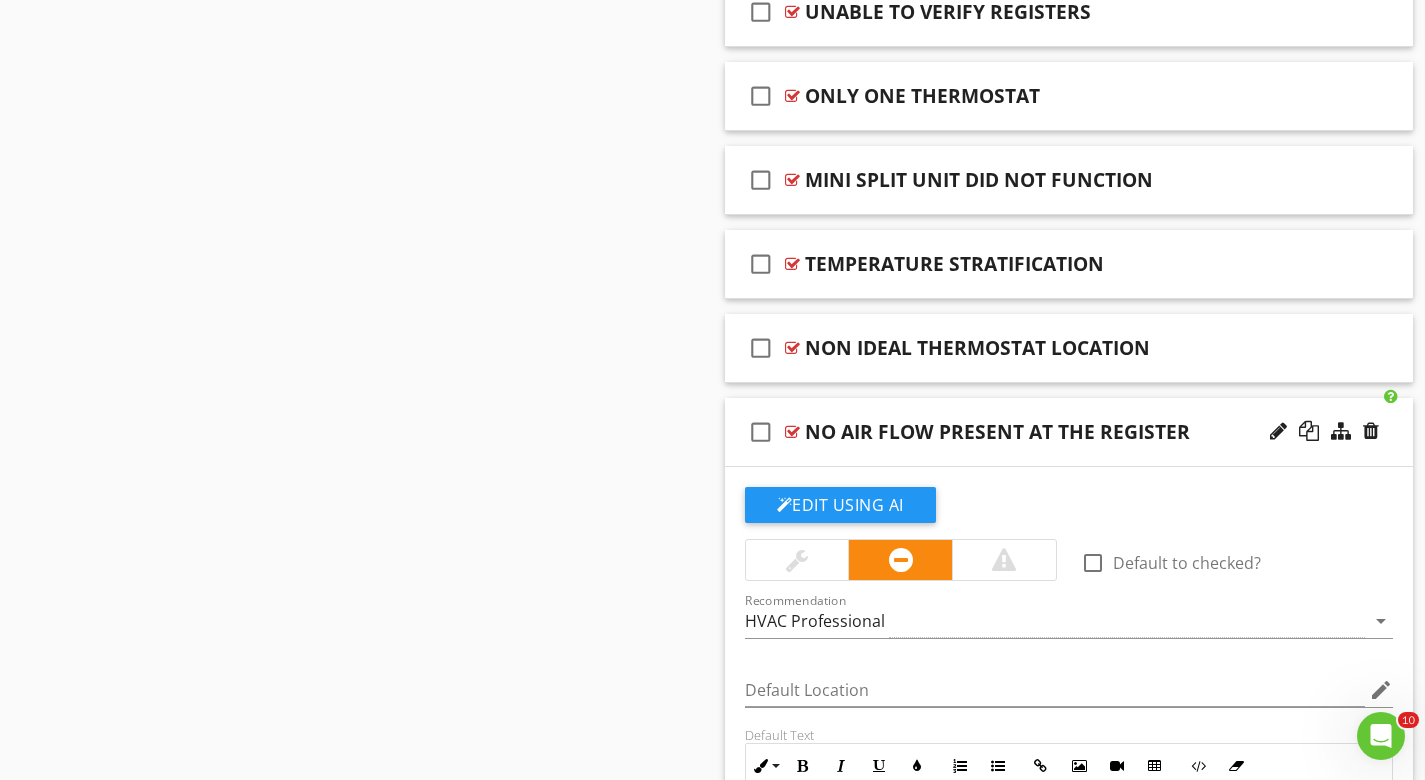 scroll, scrollTop: 3987, scrollLeft: 0, axis: vertical 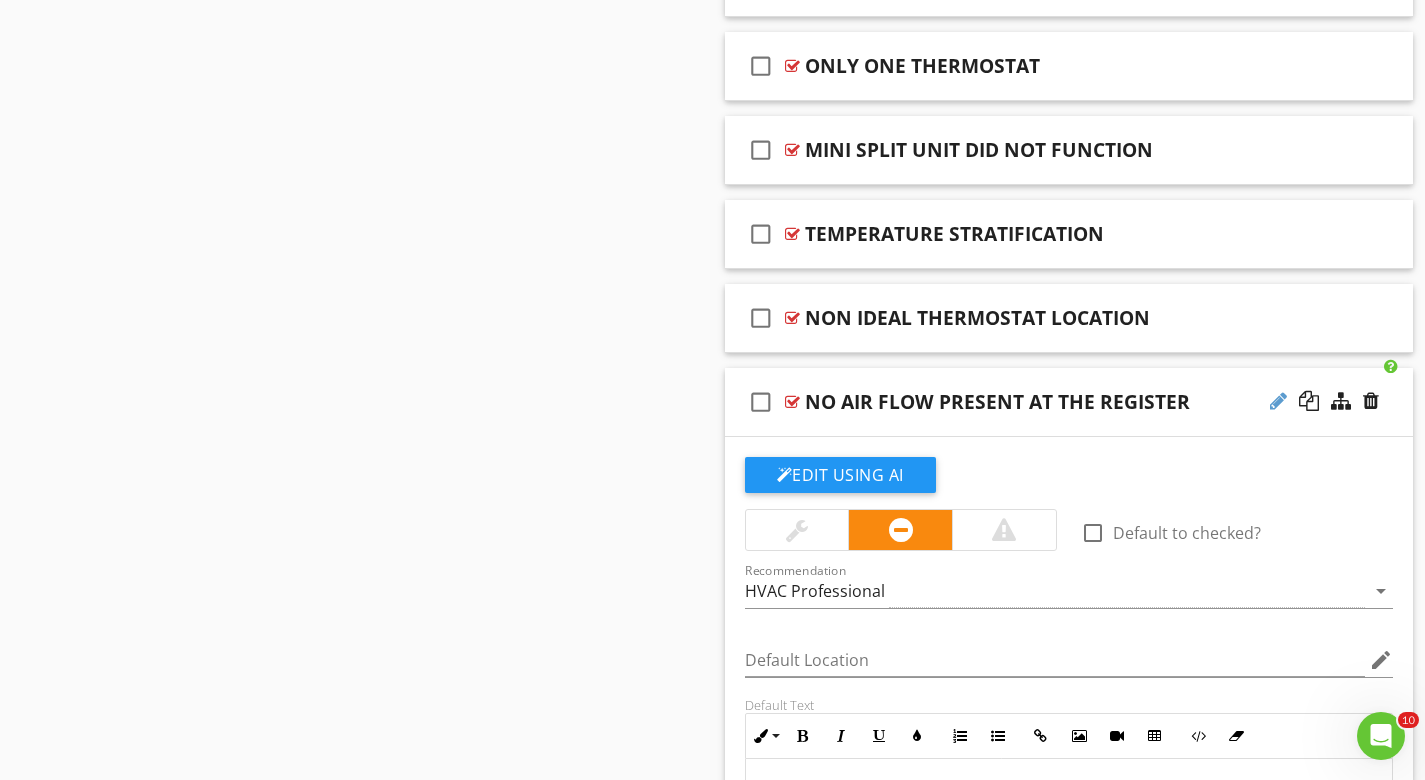 click at bounding box center [1278, 401] 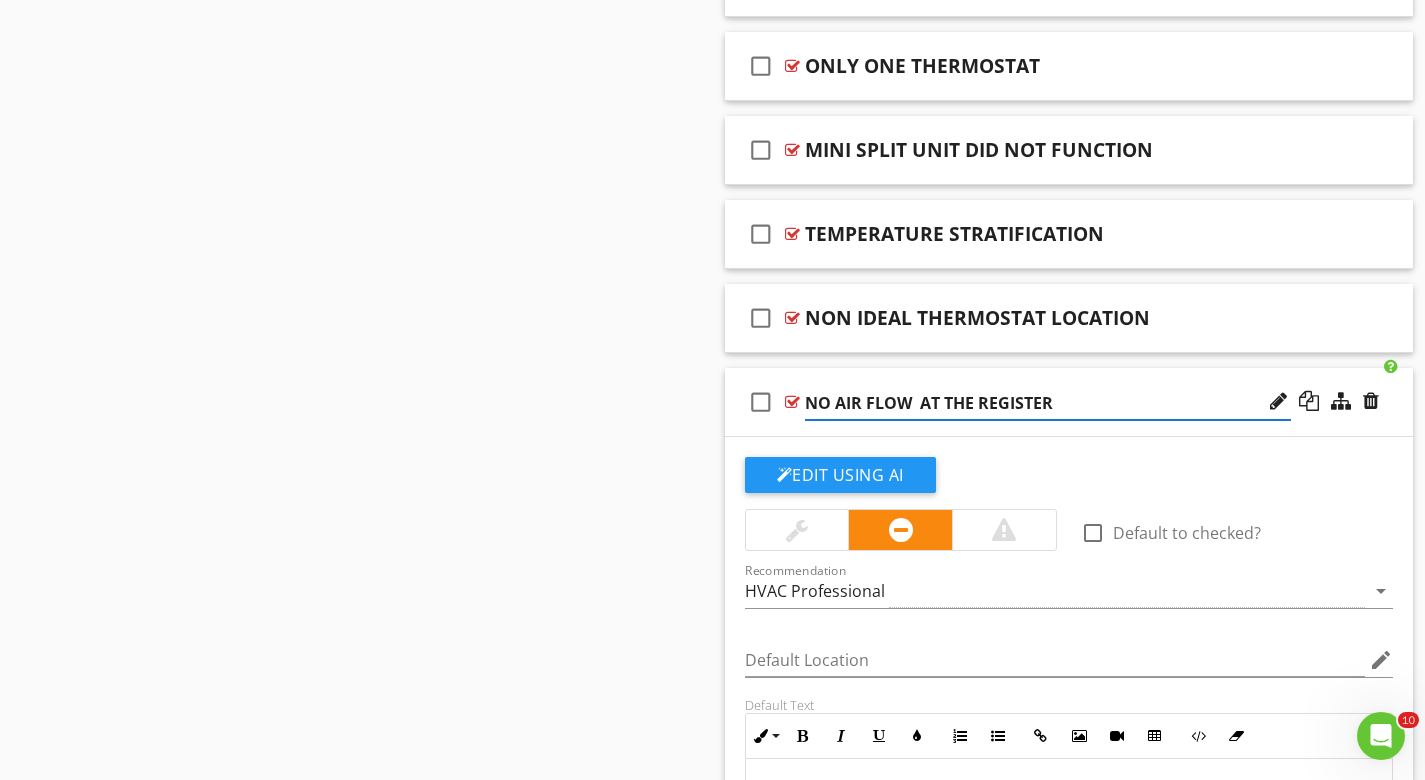 type on "NO AIR FLOW AT THE REGISTER" 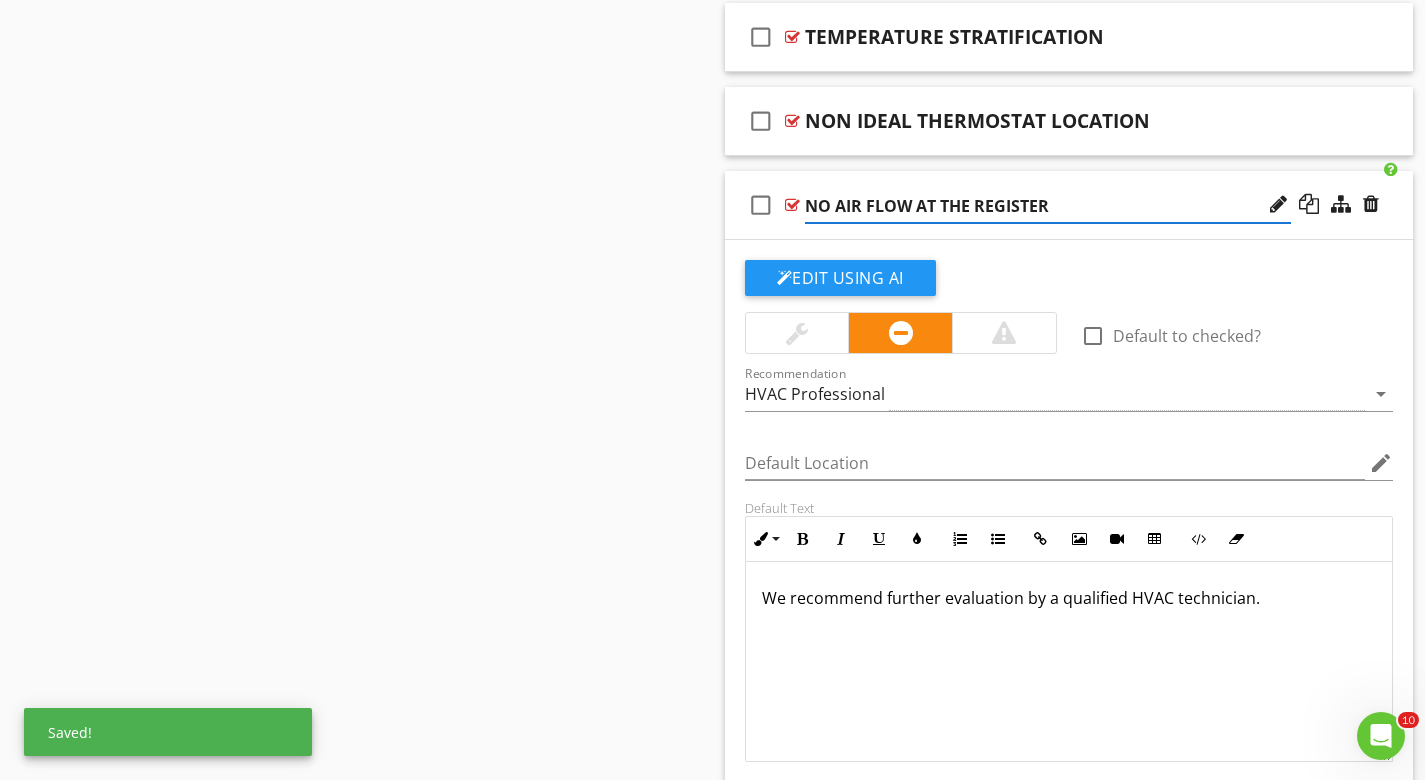 scroll, scrollTop: 4179, scrollLeft: 0, axis: vertical 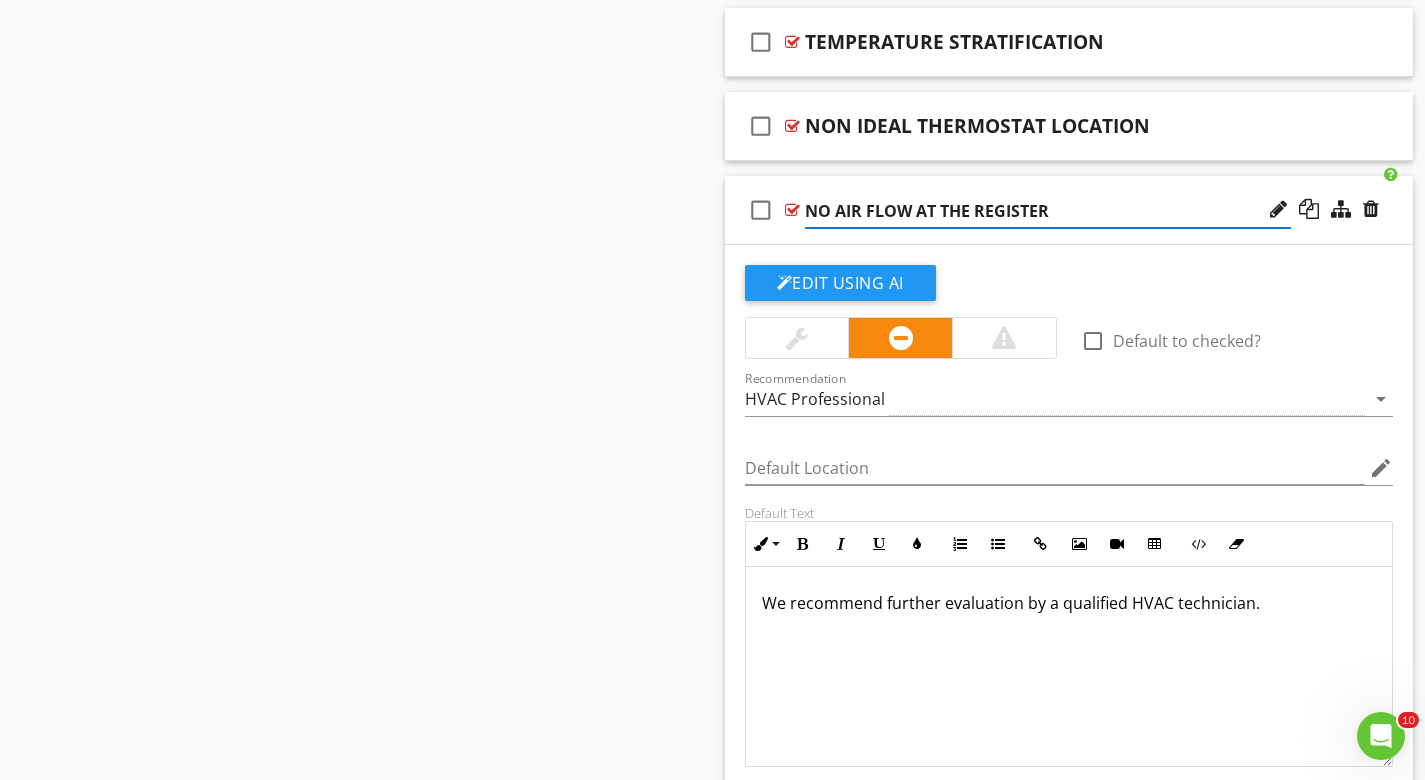 click on "Sections
GENERAL INSPECTION INFORMATION           UTILITY LOCATION & SHUT-OFFS           GROUNDS           EXTERIOR            ROOFING            ATTIC           FOUNDATION & STRUCTURE           HEATING & COOLING            WATER HEATER           PLUMBING           ELECTRICAL           FIREPLACE & CHIMNEY           GARAGE           LOCAL EXHAUST           INTERIOR            BUILT-IN KITCHEN APPLIANCES           ENVIRONMENTAL           DETACHED BUILDING           CLOSING REMARKS           STANDARDS OF PRACTICE
Section
Attachments     ASHI Standards Of Practice   ASHI_SOP.pdf
Attachment
Items
Heating Equipment            Venting            Cooling Equipment            Distribution System
Item
Comments
New
Informational
New
Limitations   check_box_outline_blank" at bounding box center [712, -1289] 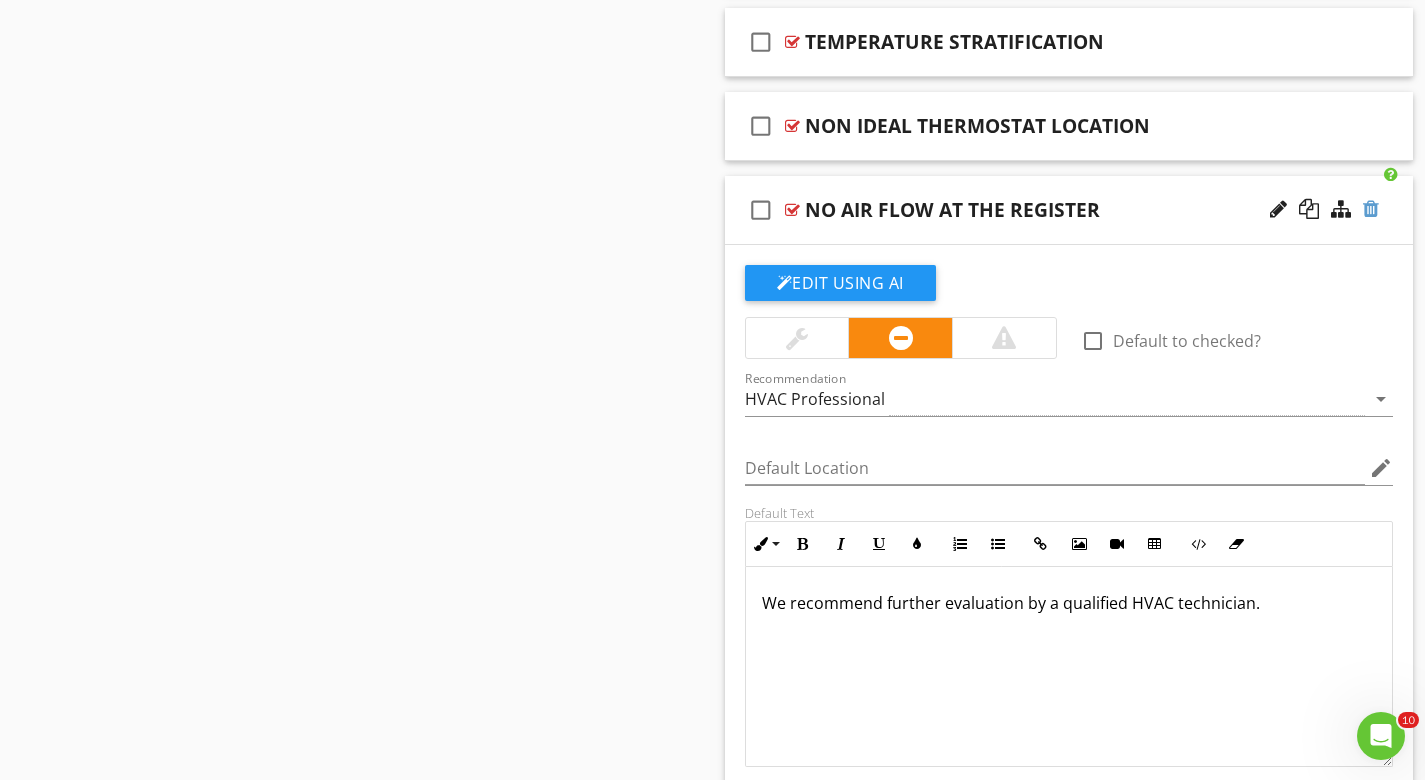 click at bounding box center (1371, 209) 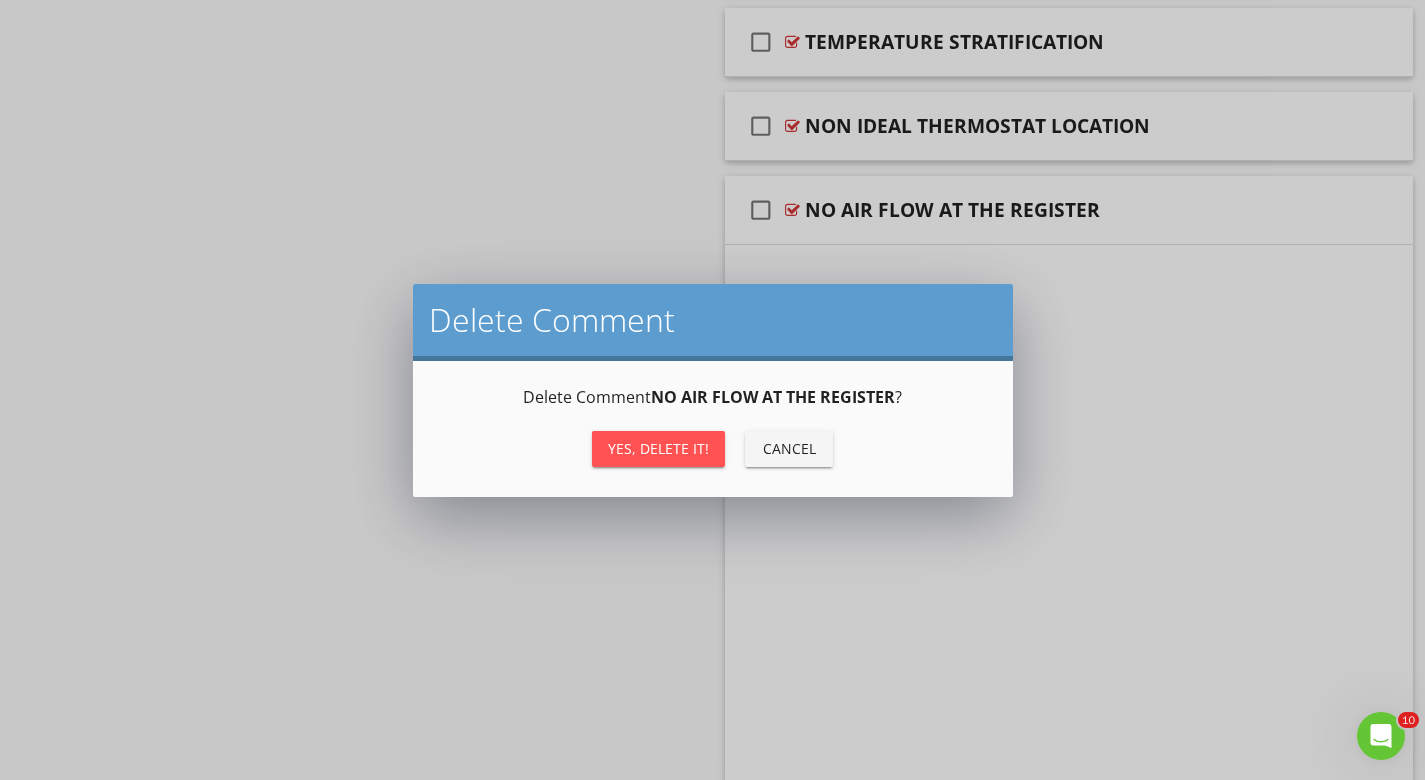 scroll, scrollTop: 4146, scrollLeft: 0, axis: vertical 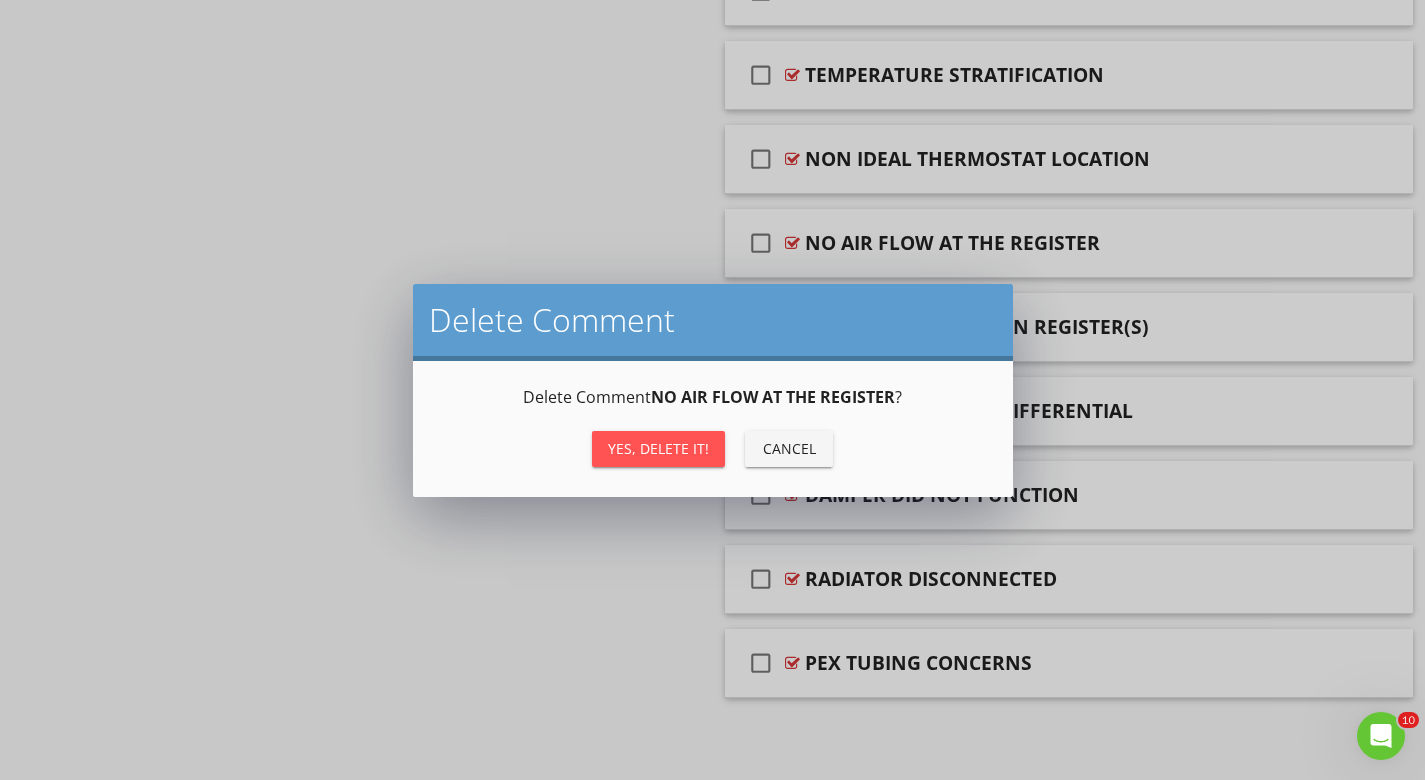 click on "Yes, Delete it!" at bounding box center (658, 448) 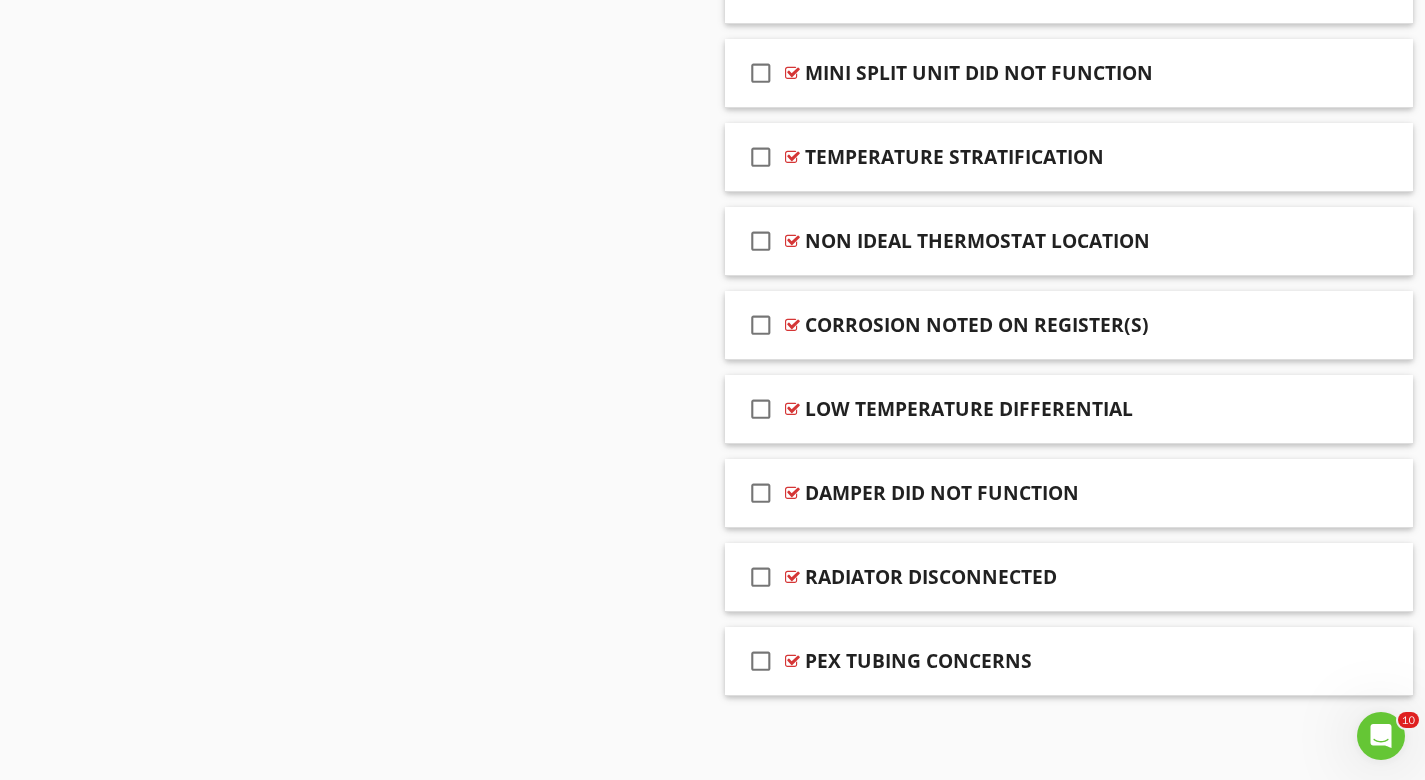 scroll, scrollTop: 4062, scrollLeft: 0, axis: vertical 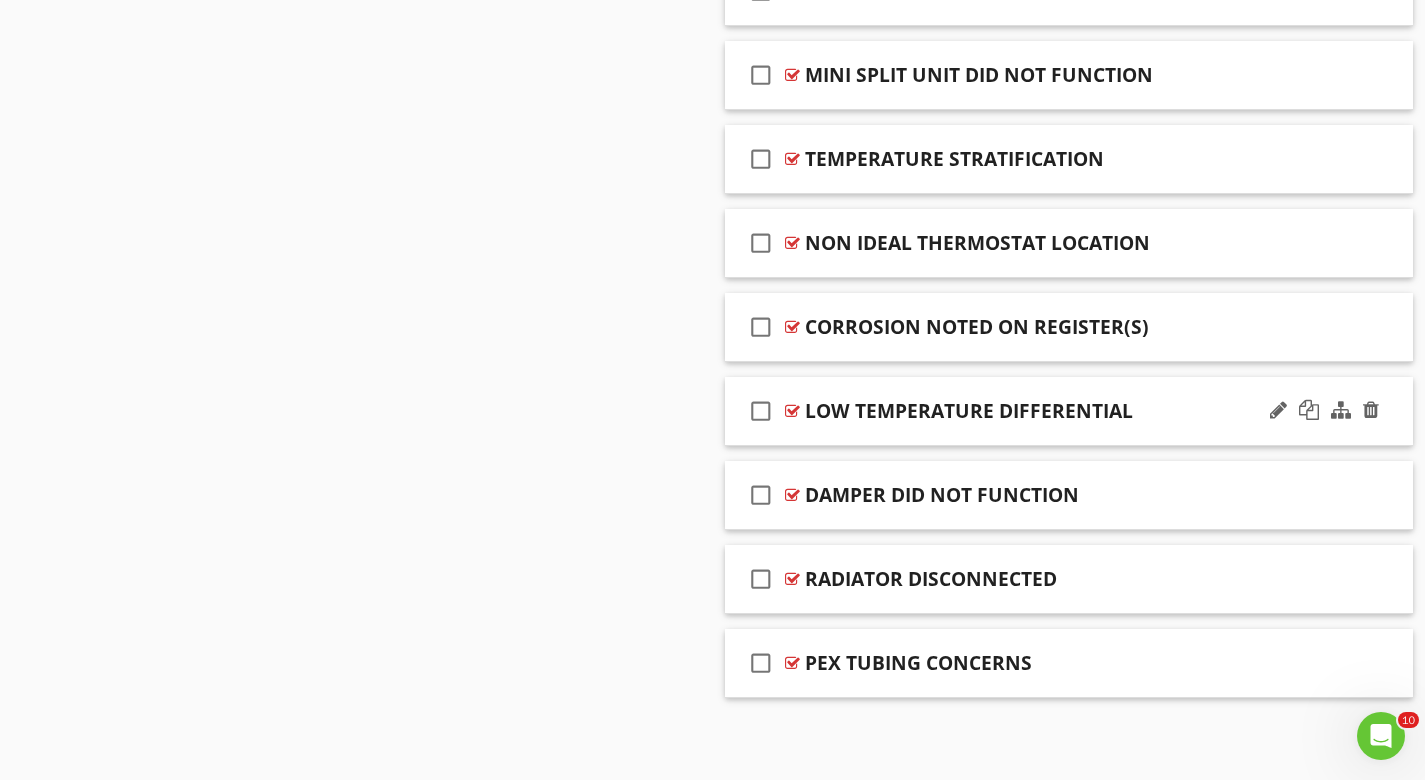 click at bounding box center [792, 411] 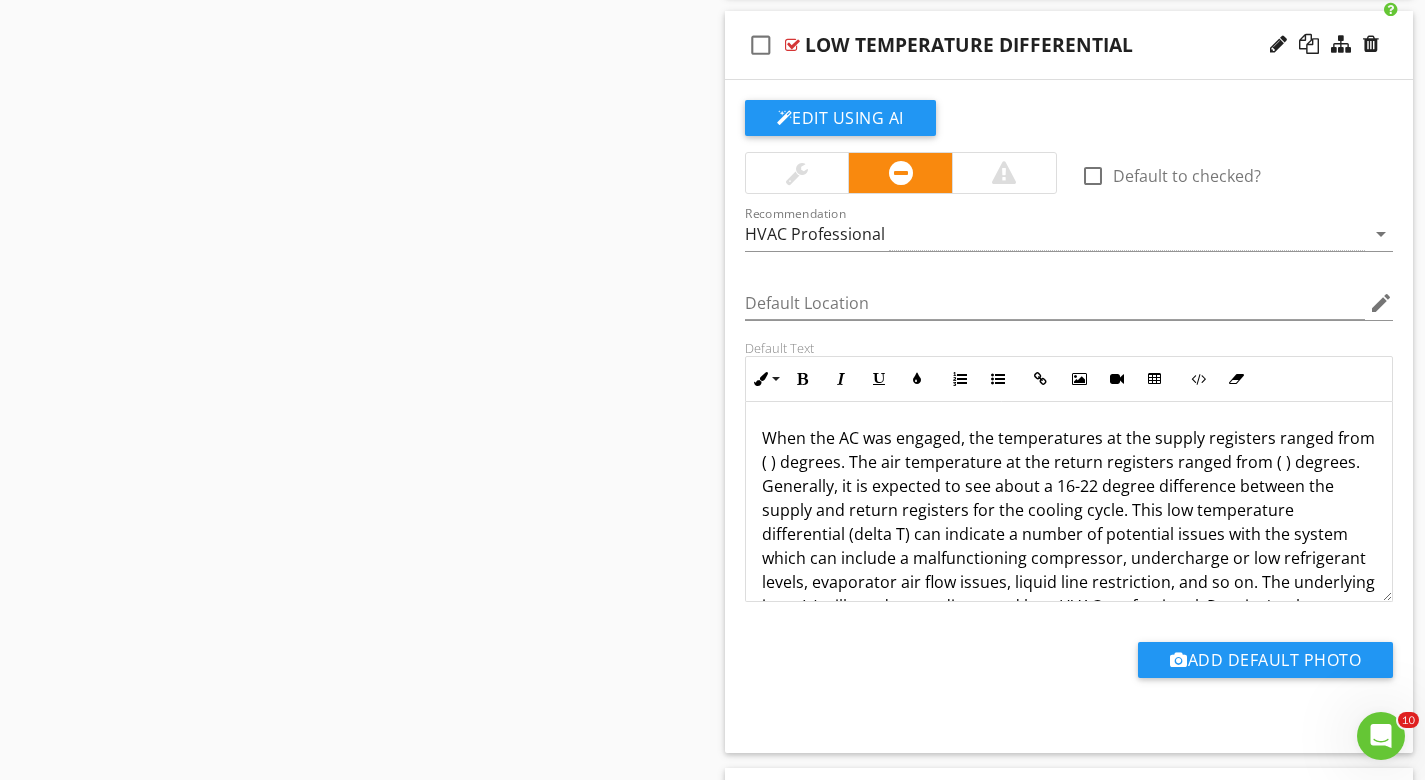 scroll, scrollTop: 4441, scrollLeft: 0, axis: vertical 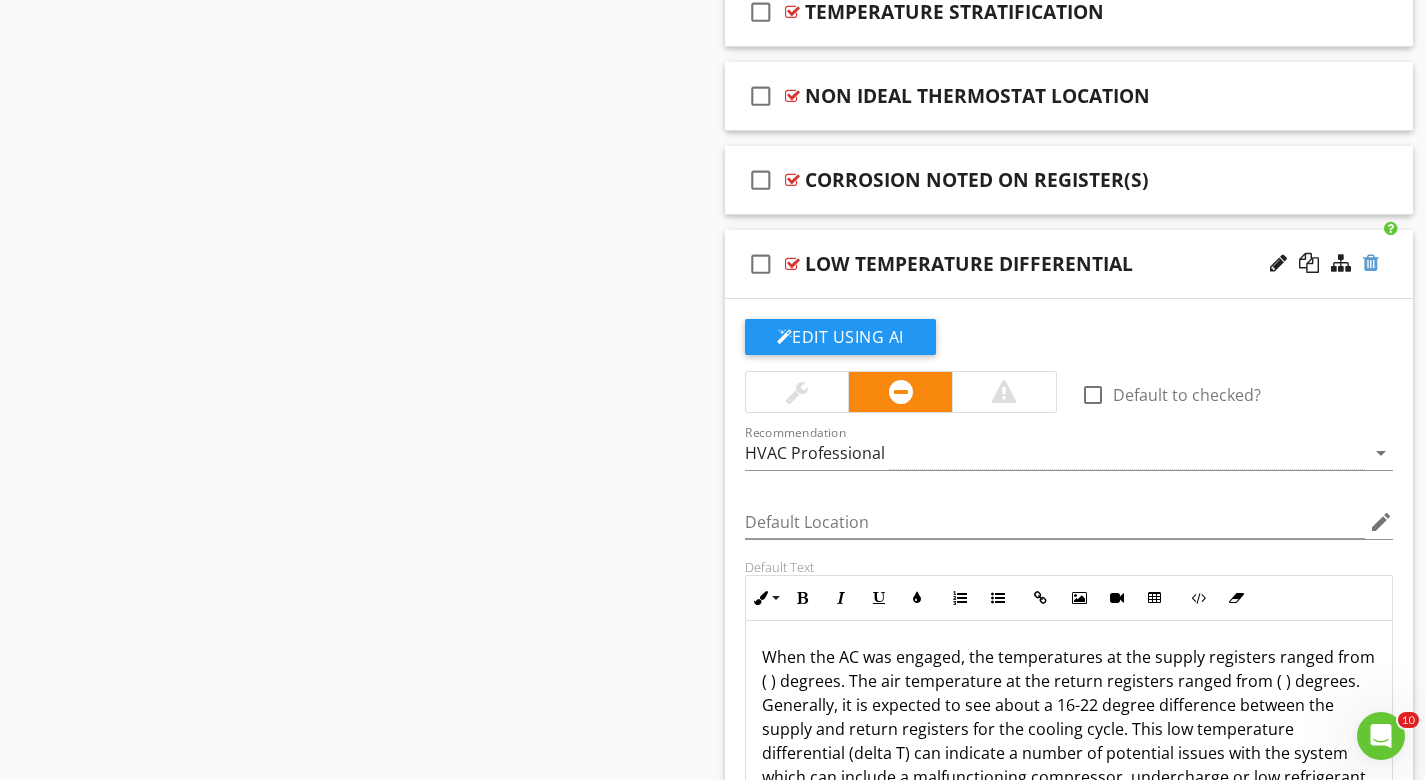 click at bounding box center [1371, 263] 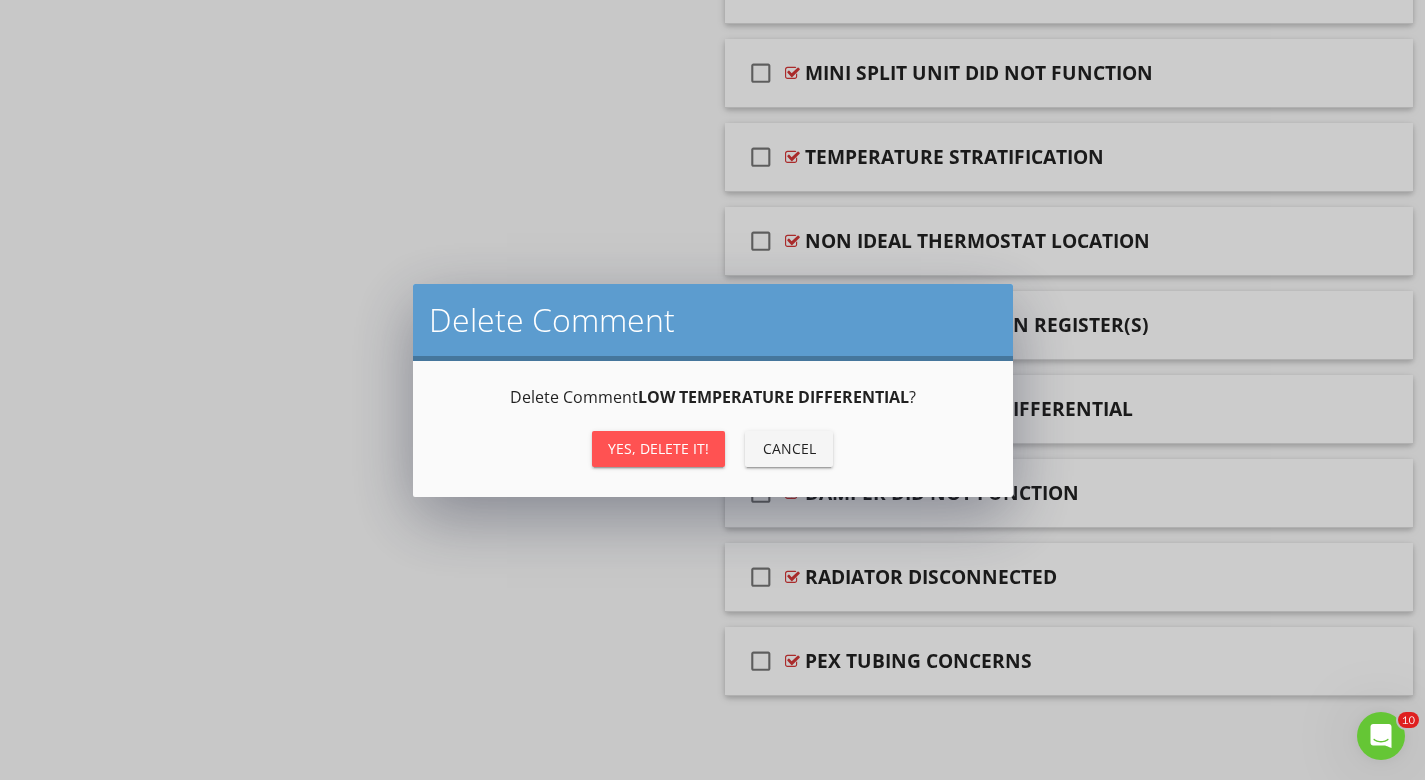 scroll, scrollTop: 4062, scrollLeft: 0, axis: vertical 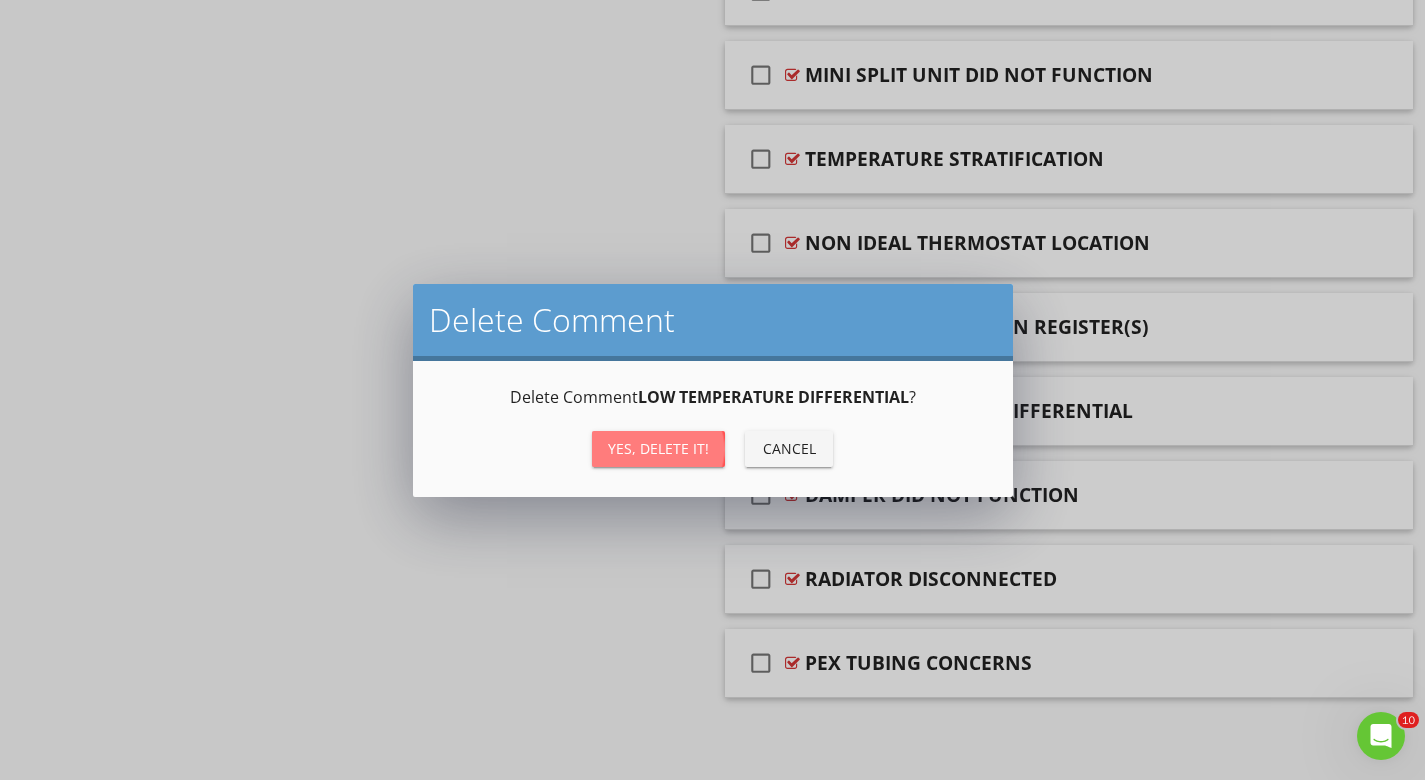 click on "Yes, Delete it!" at bounding box center (658, 448) 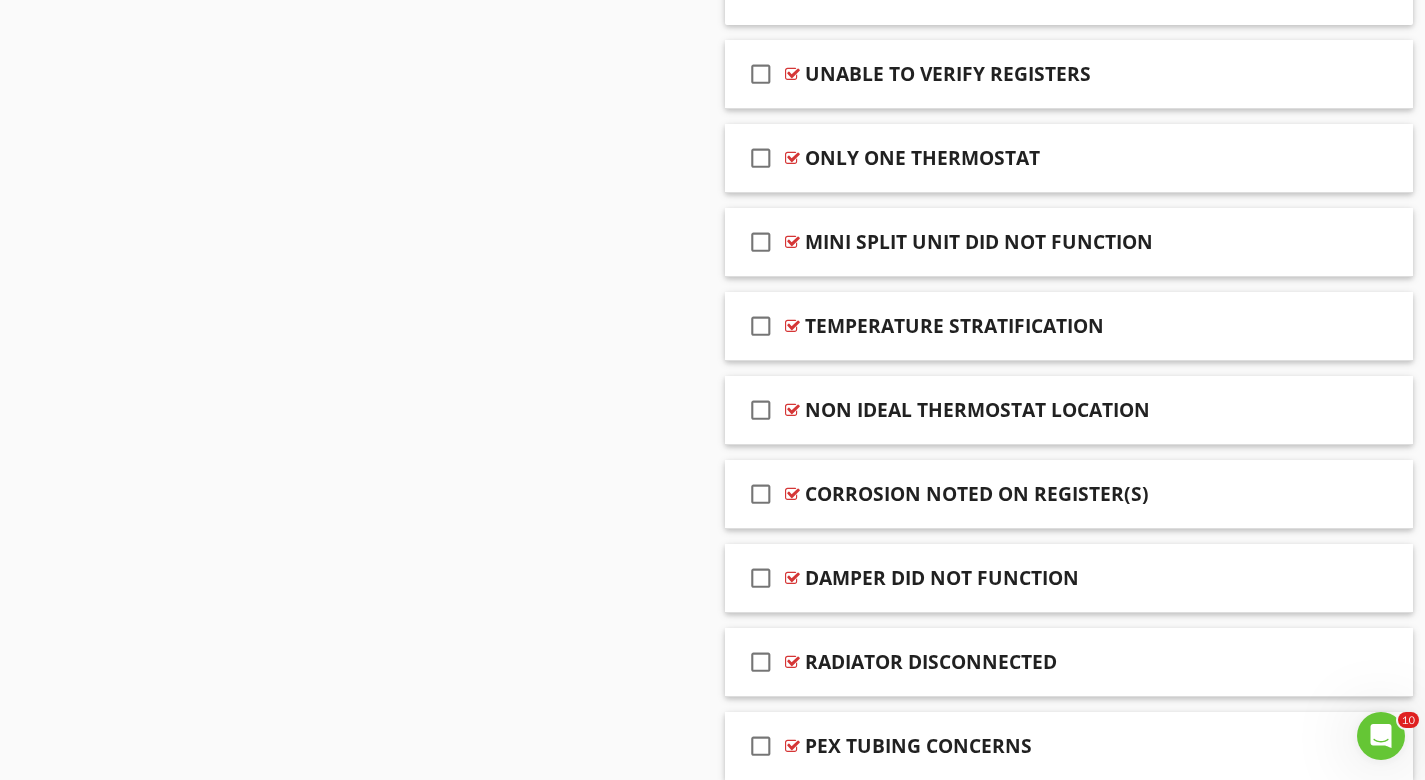 scroll, scrollTop: 3892, scrollLeft: 0, axis: vertical 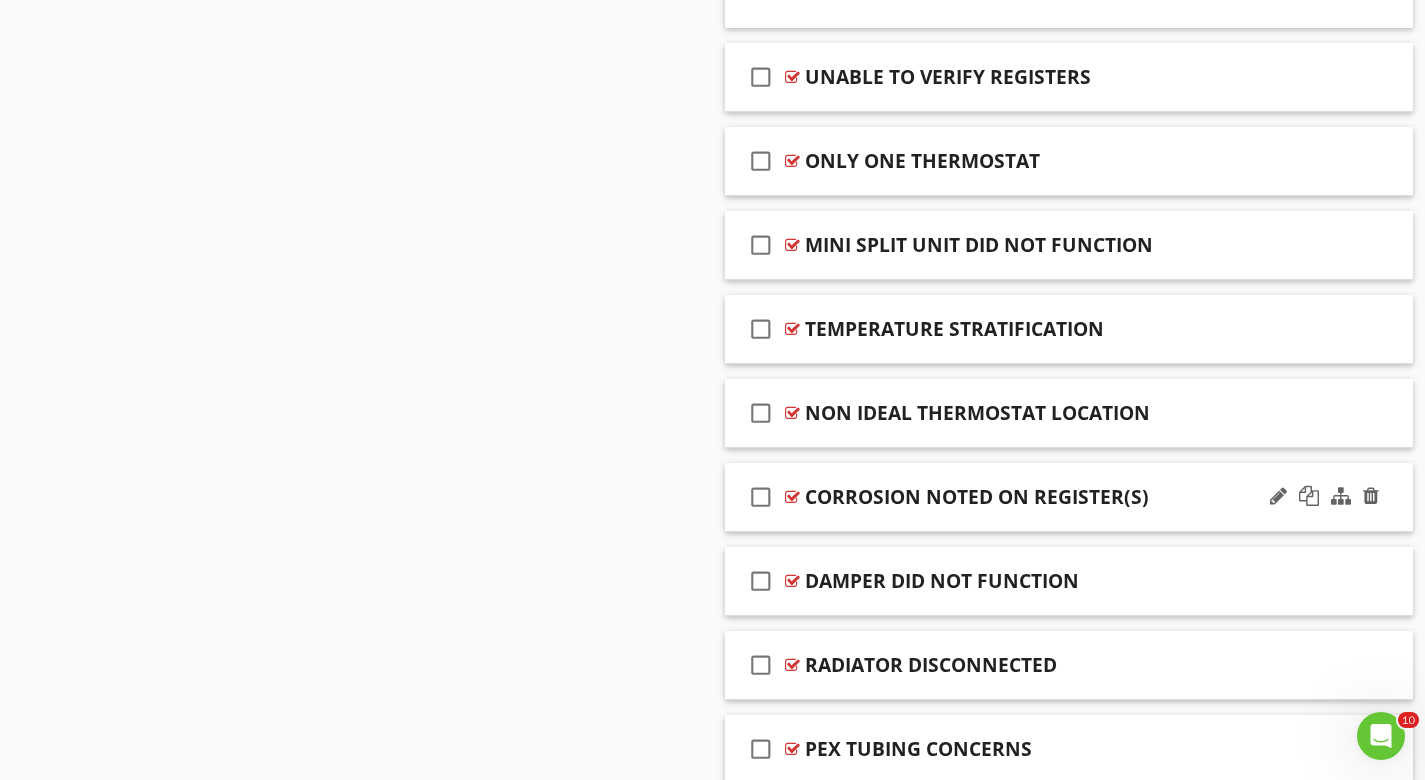 click at bounding box center (792, 497) 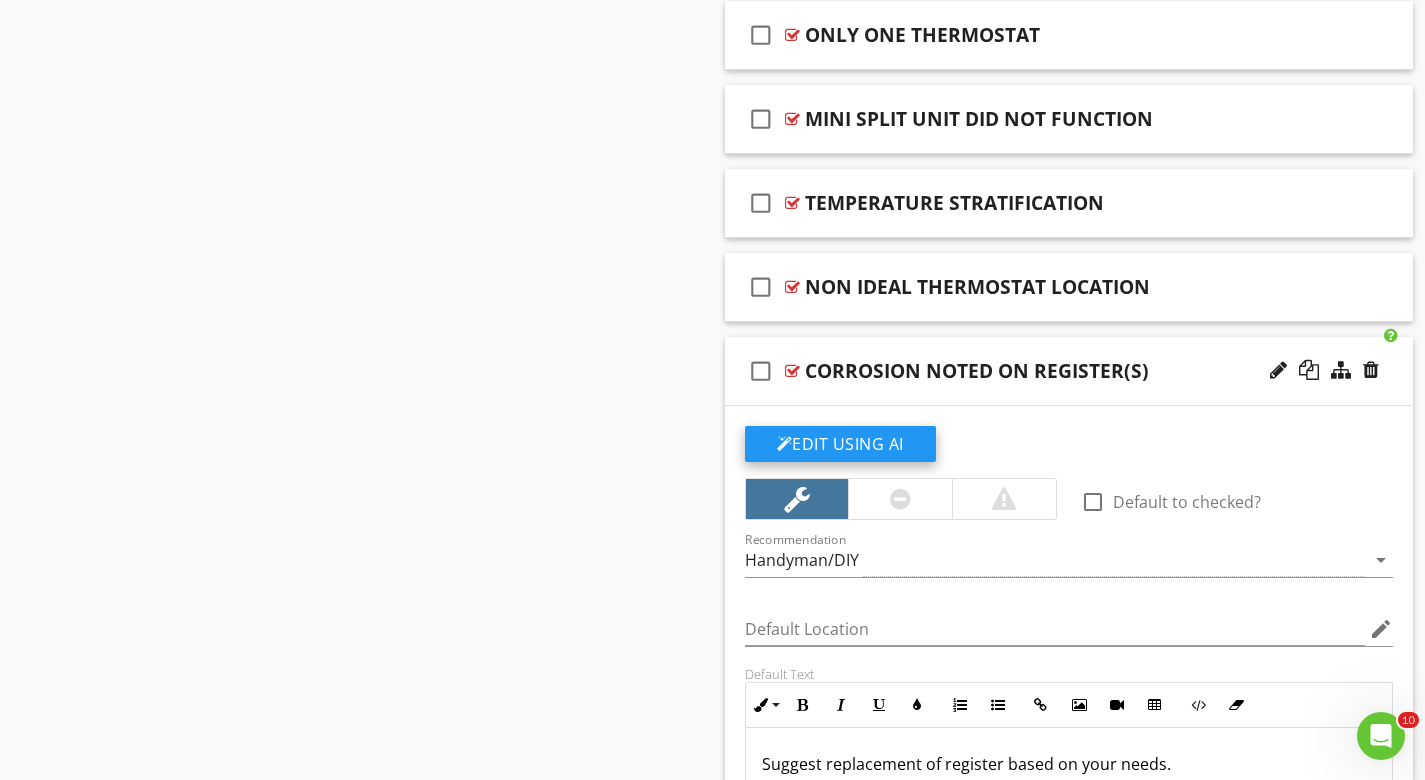 scroll, scrollTop: 3999, scrollLeft: 0, axis: vertical 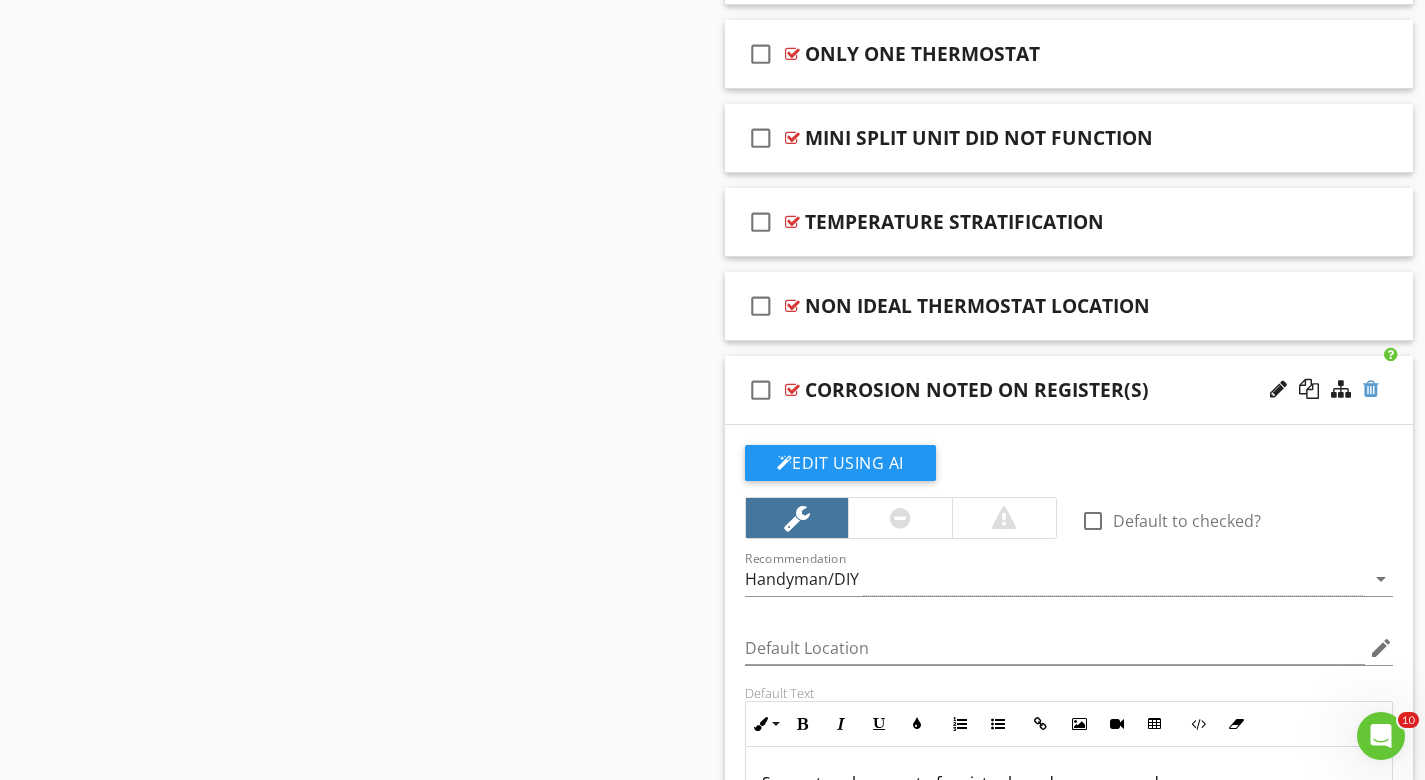 click at bounding box center [1371, 389] 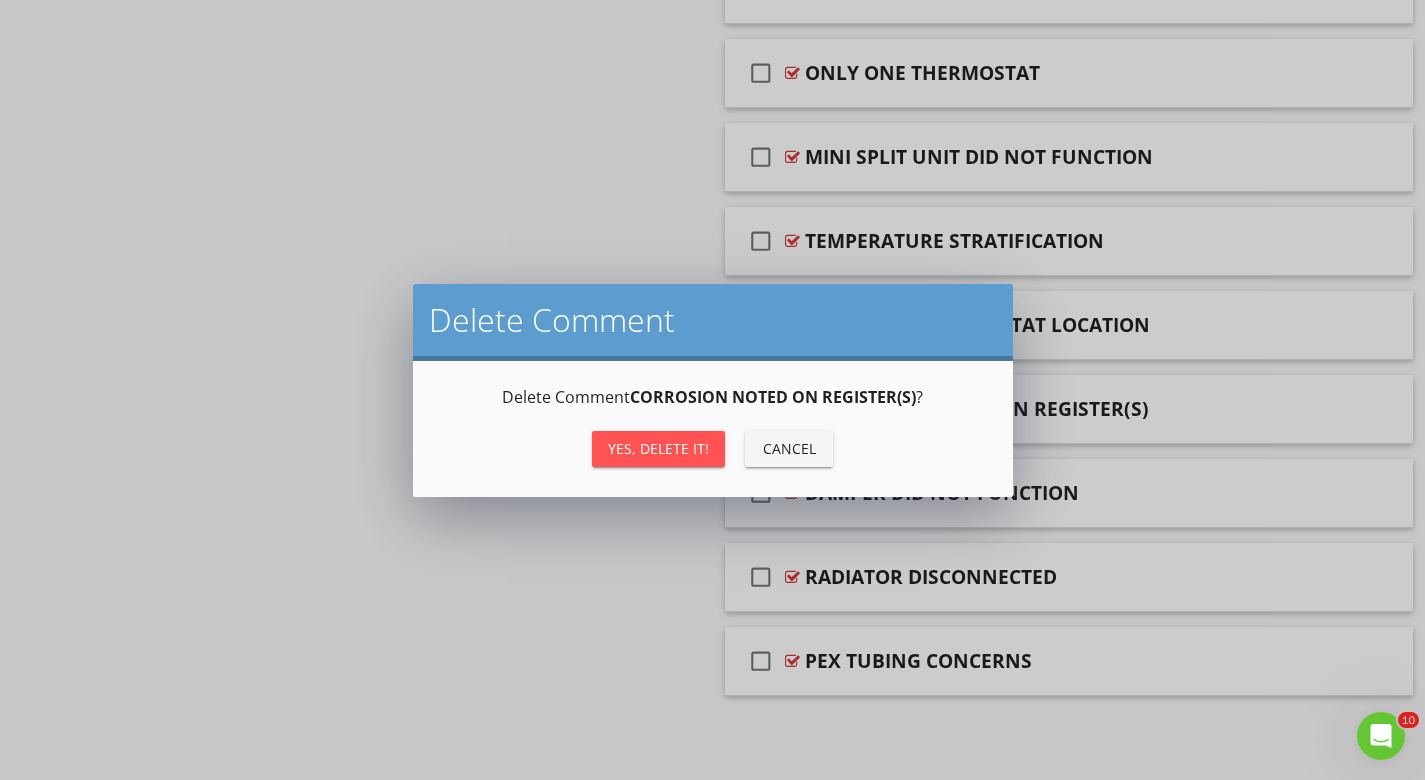 scroll, scrollTop: 3978, scrollLeft: 0, axis: vertical 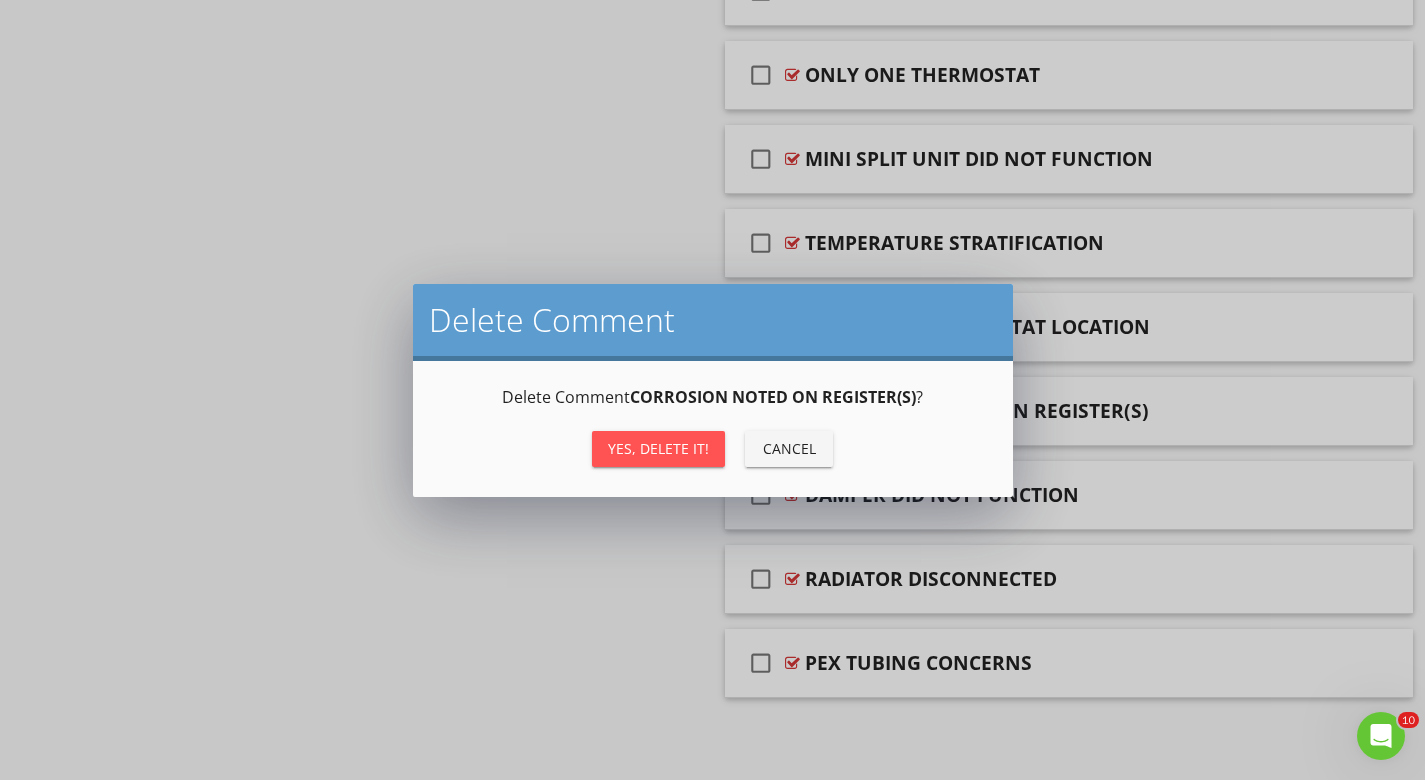 click on "Yes, Delete it!" at bounding box center (658, 448) 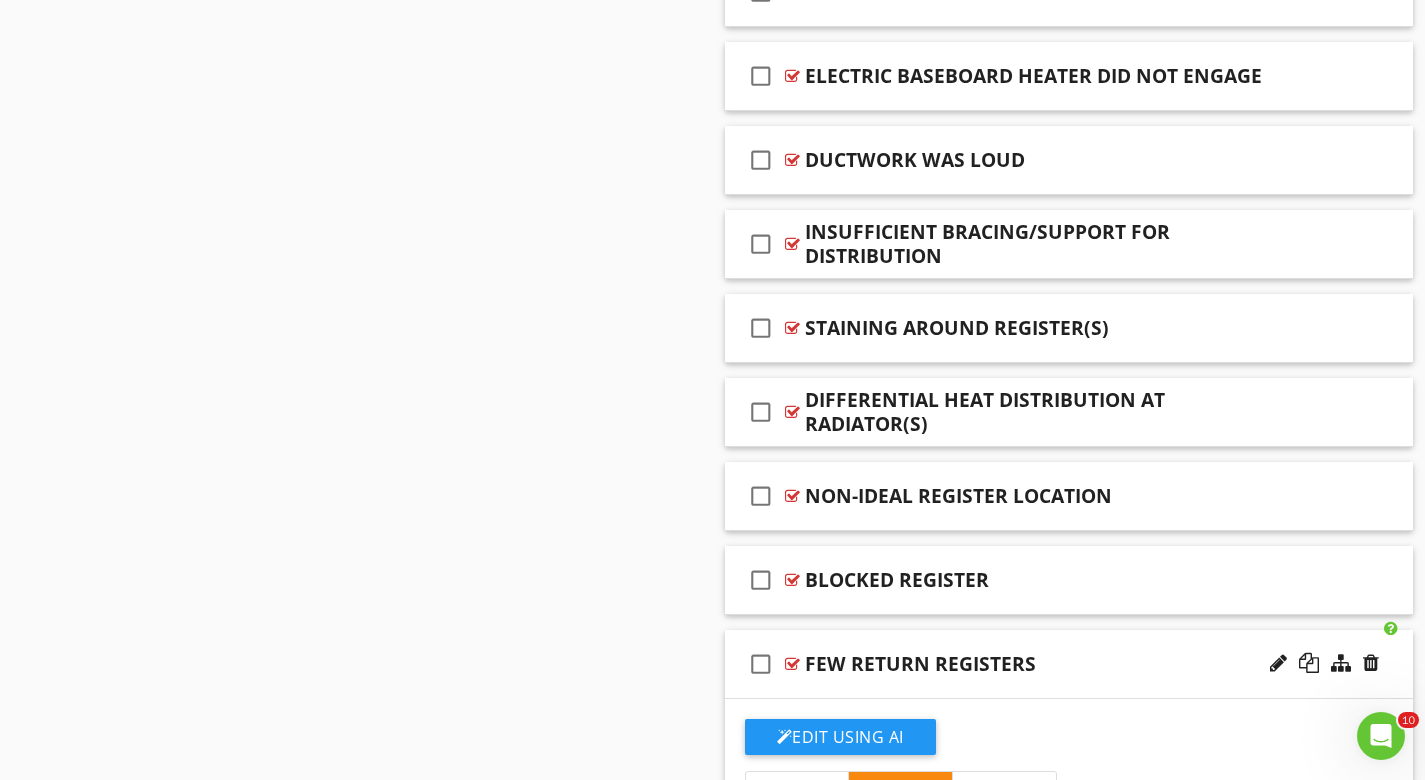 scroll, scrollTop: 2550, scrollLeft: 0, axis: vertical 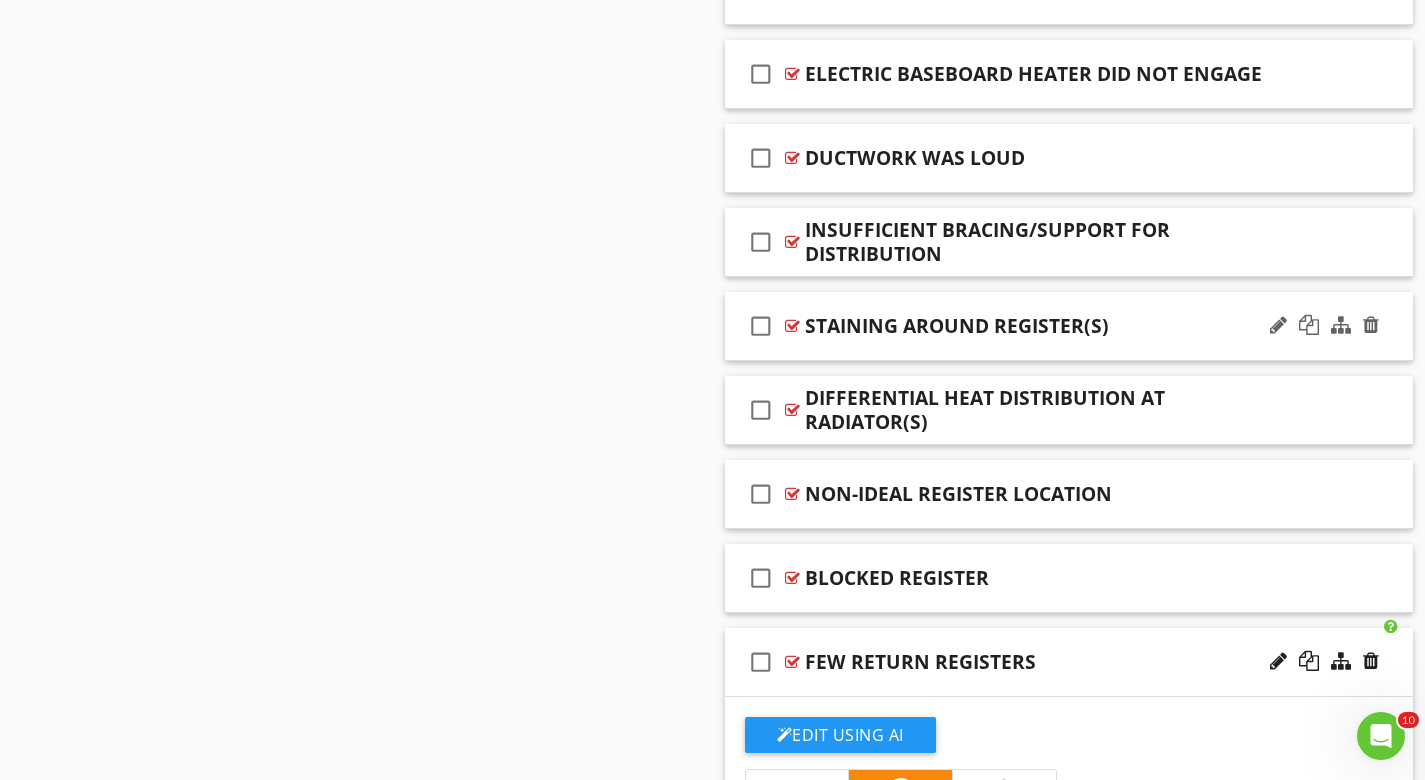 click at bounding box center (792, 326) 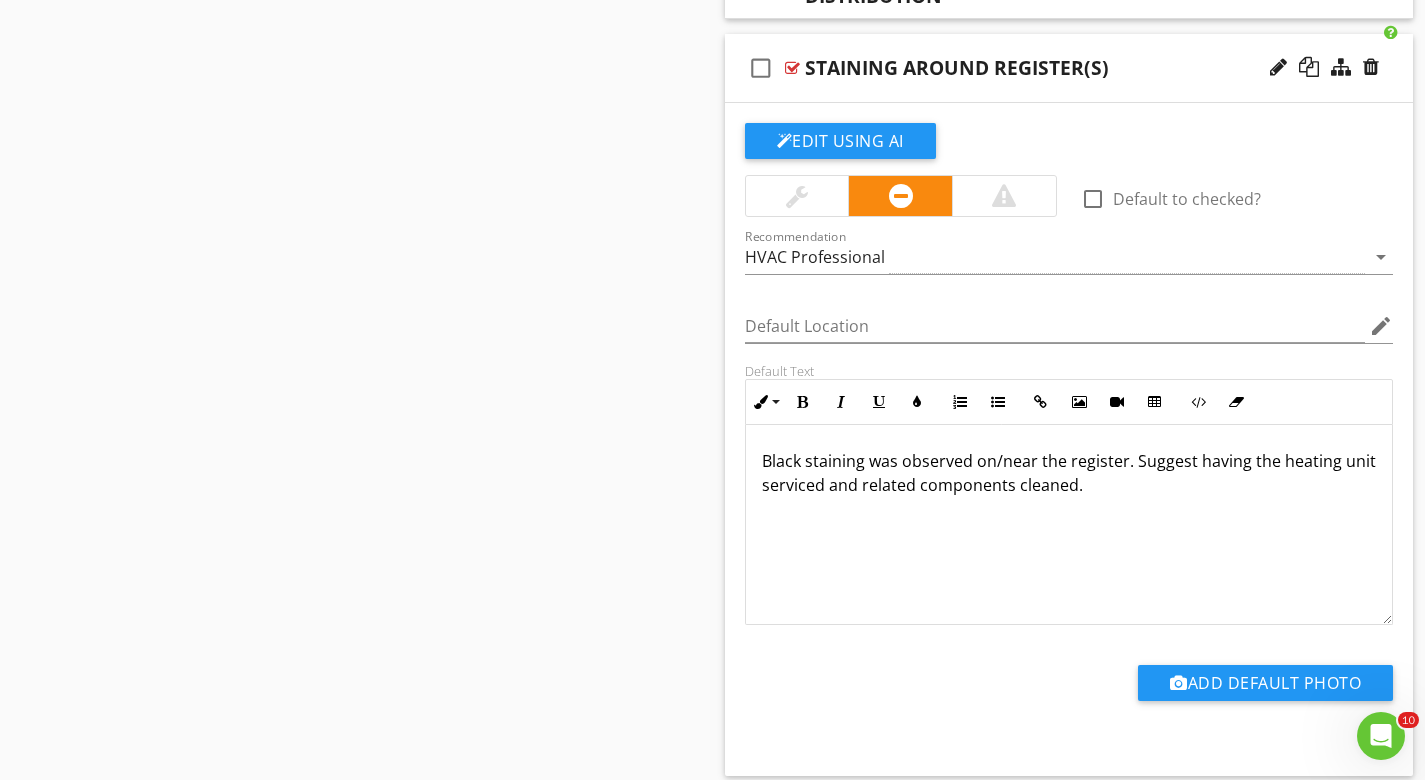 scroll, scrollTop: 2874, scrollLeft: 0, axis: vertical 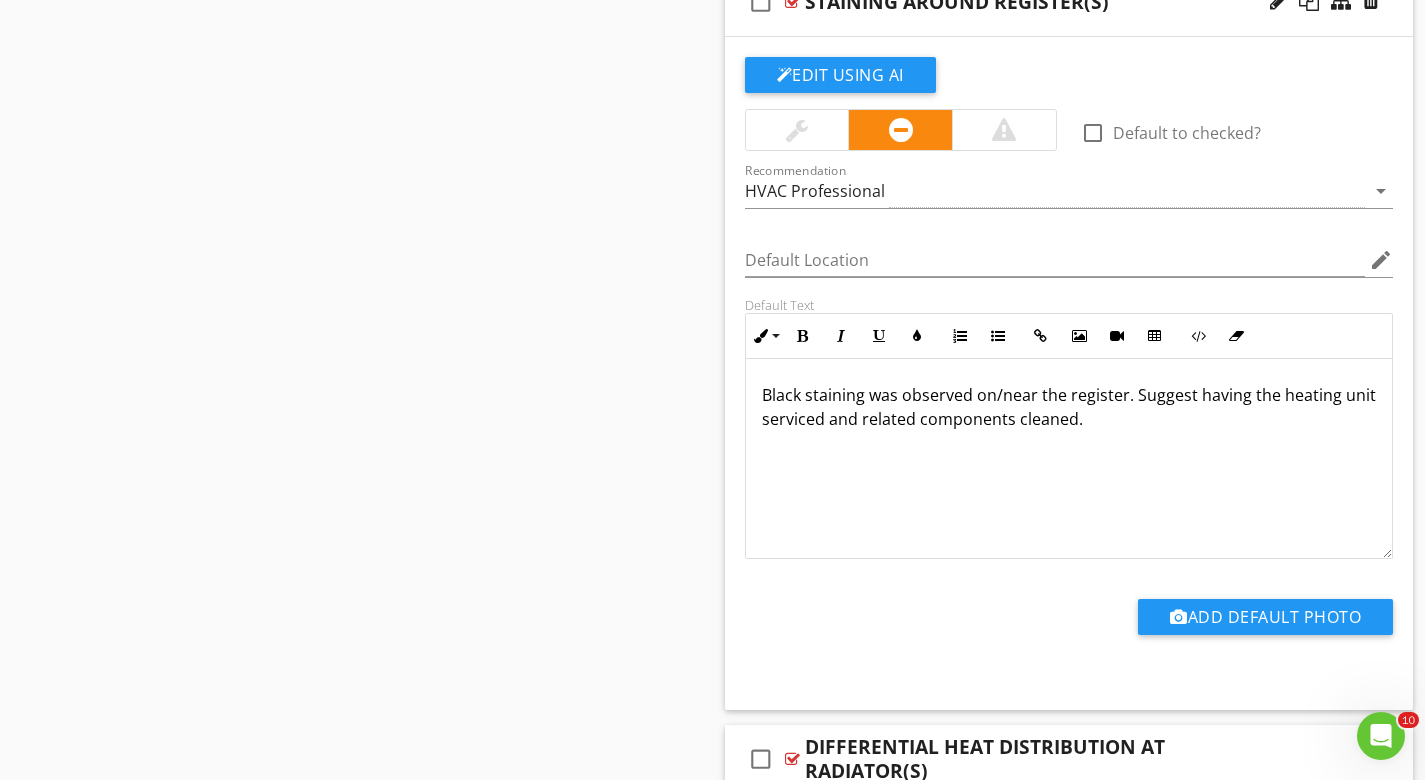 click on "Black staining was observed on/near the register. Suggest having the heating unit serviced and related components cleaned." at bounding box center (1069, 407) 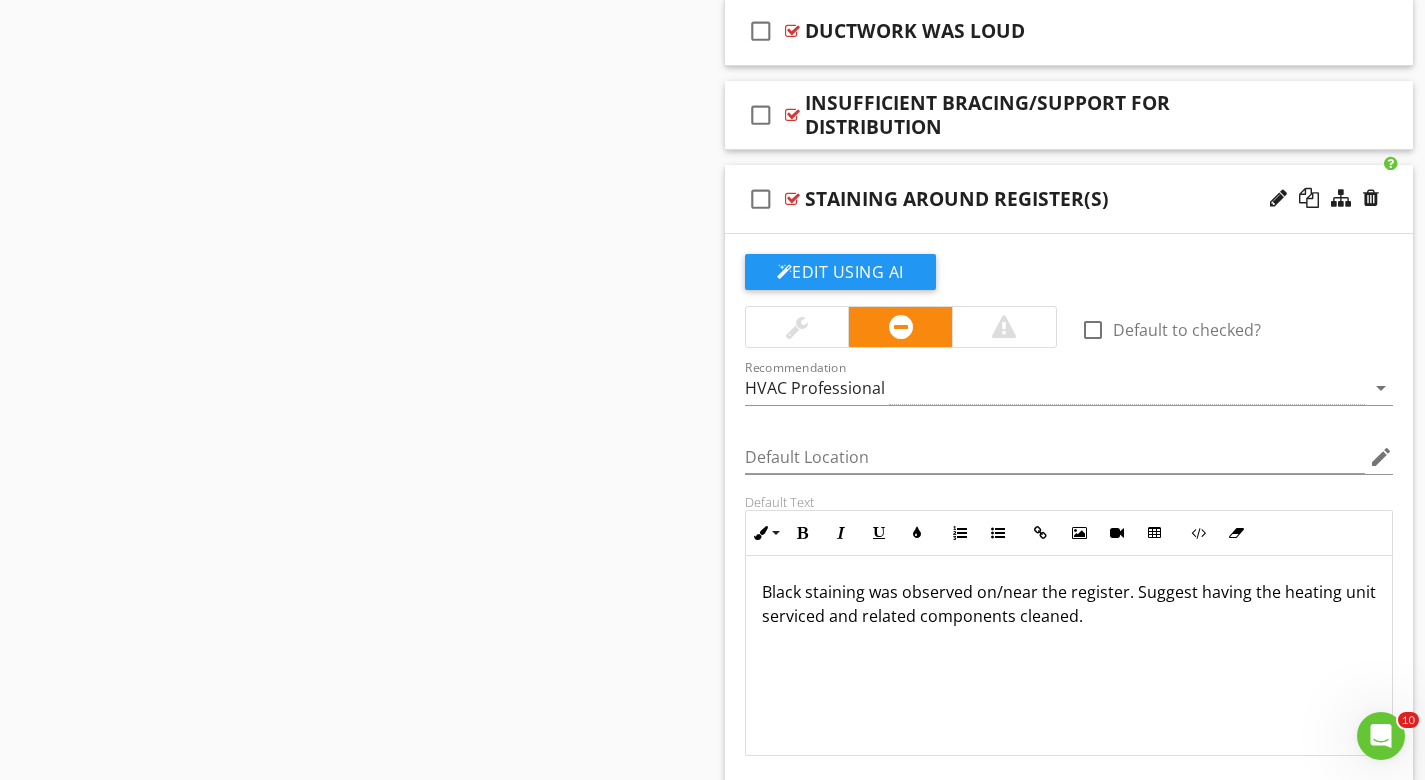 scroll, scrollTop: 2675, scrollLeft: 0, axis: vertical 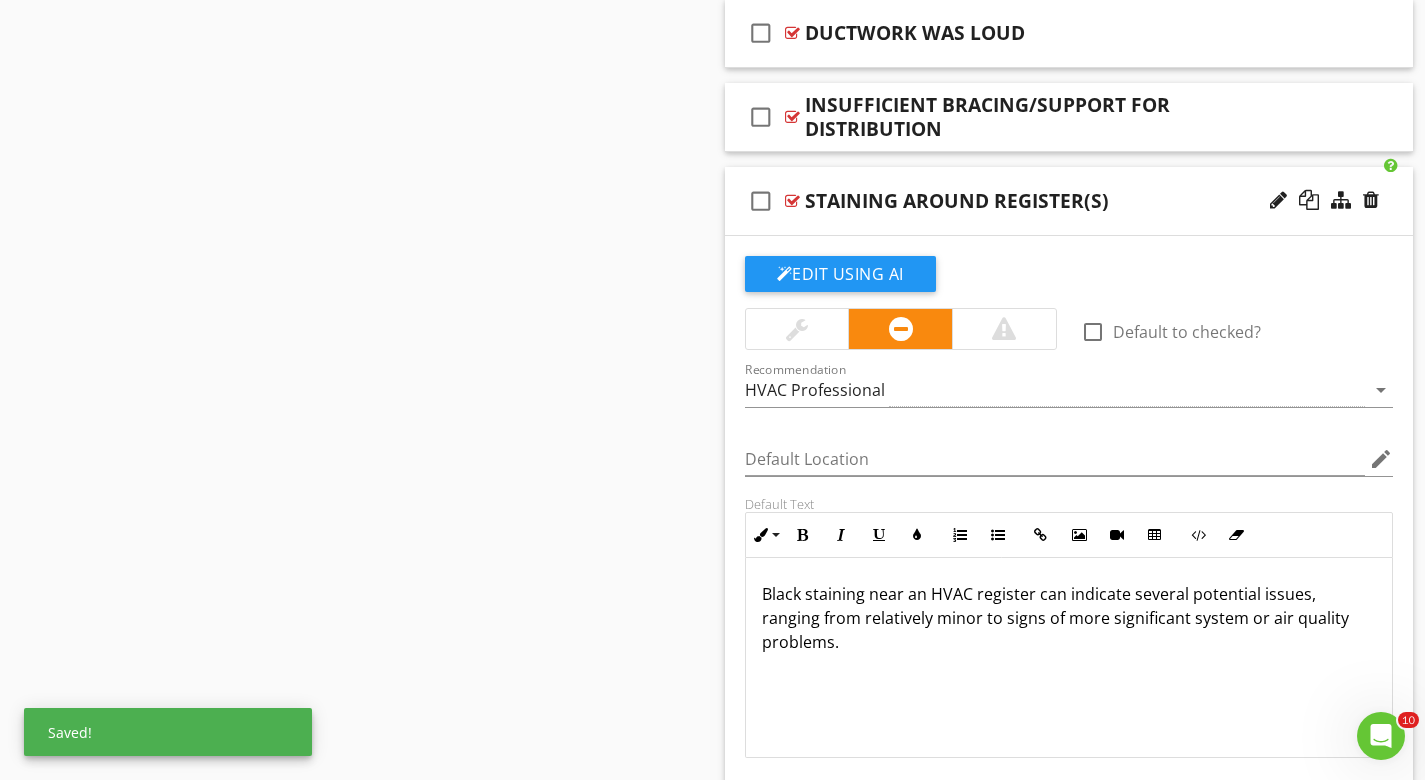 type 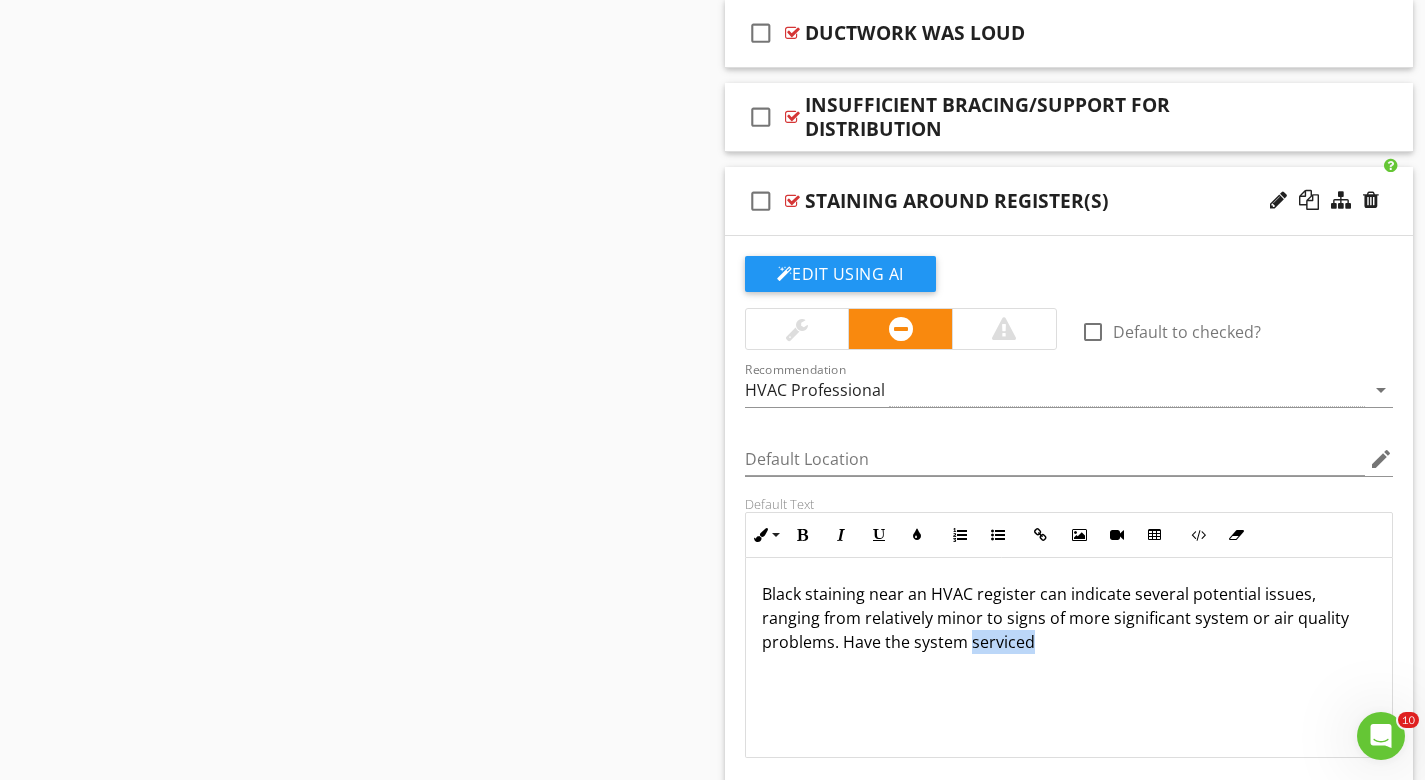 drag, startPoint x: 950, startPoint y: 643, endPoint x: 888, endPoint y: 645, distance: 62.03225 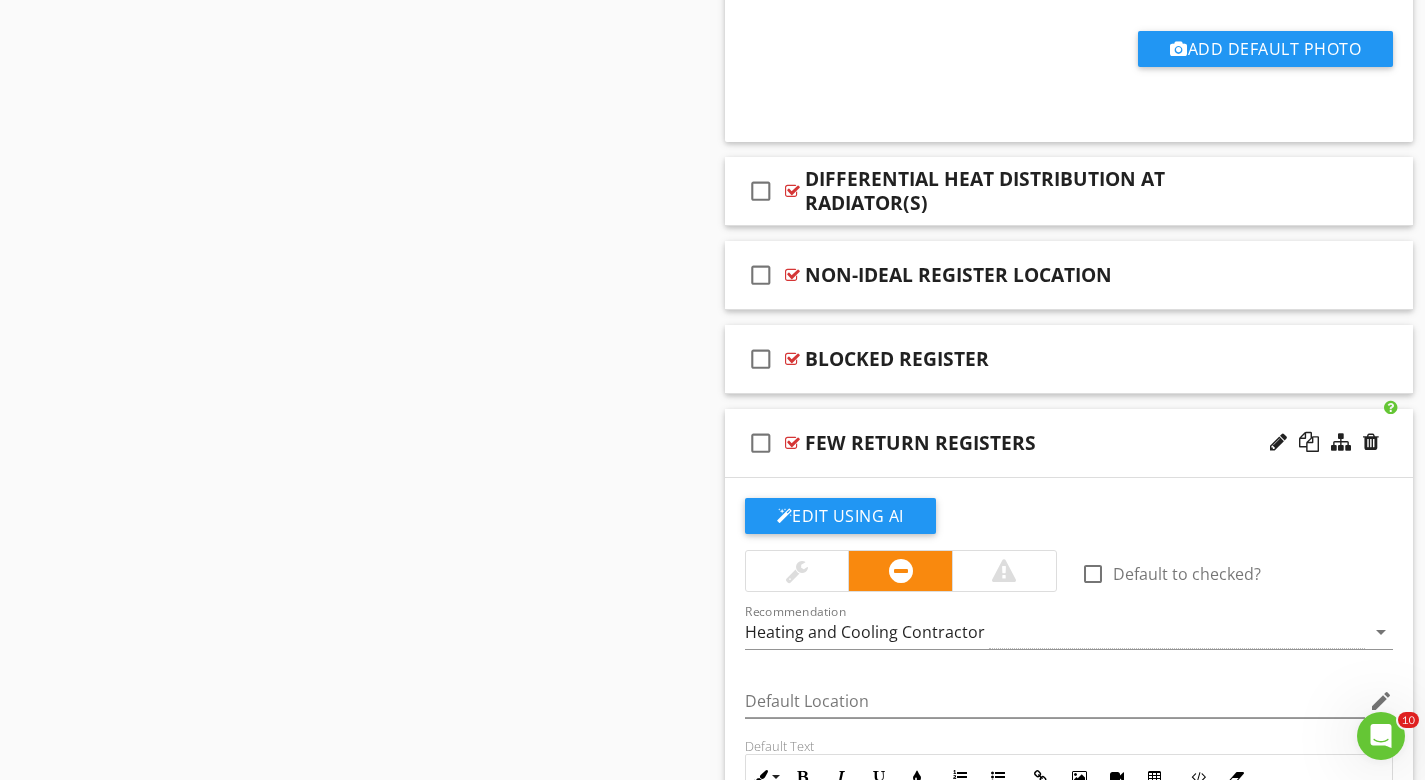 scroll, scrollTop: 3443, scrollLeft: 0, axis: vertical 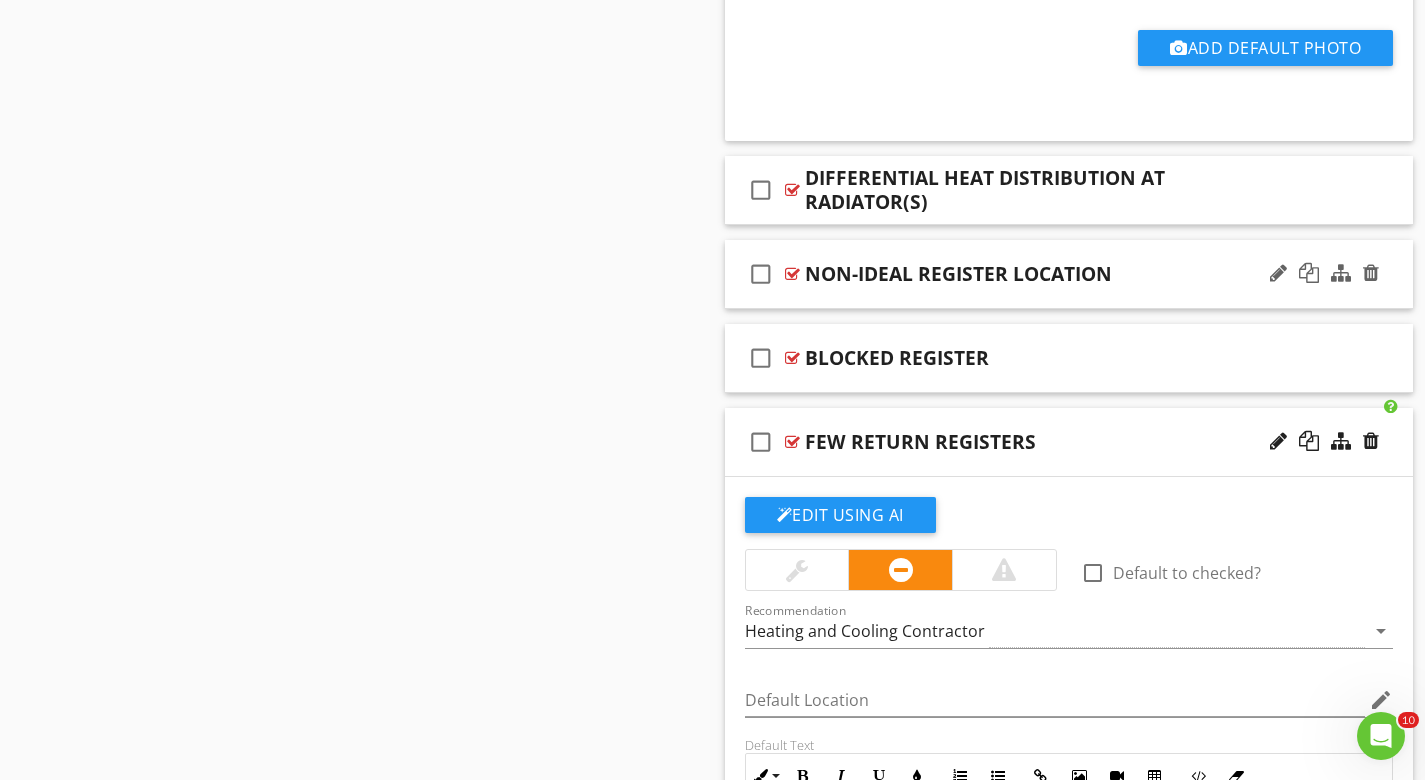 click at bounding box center [792, 274] 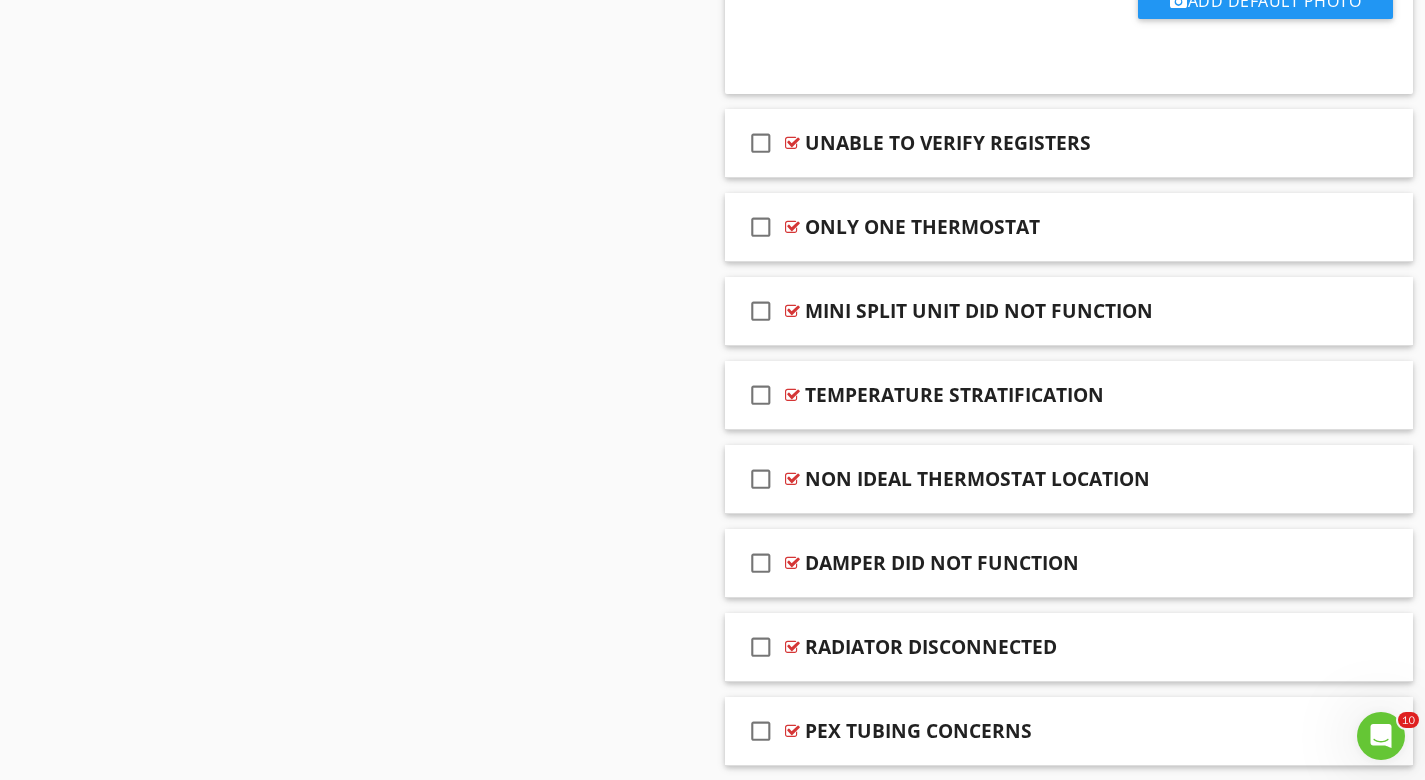 scroll, scrollTop: 5178, scrollLeft: 0, axis: vertical 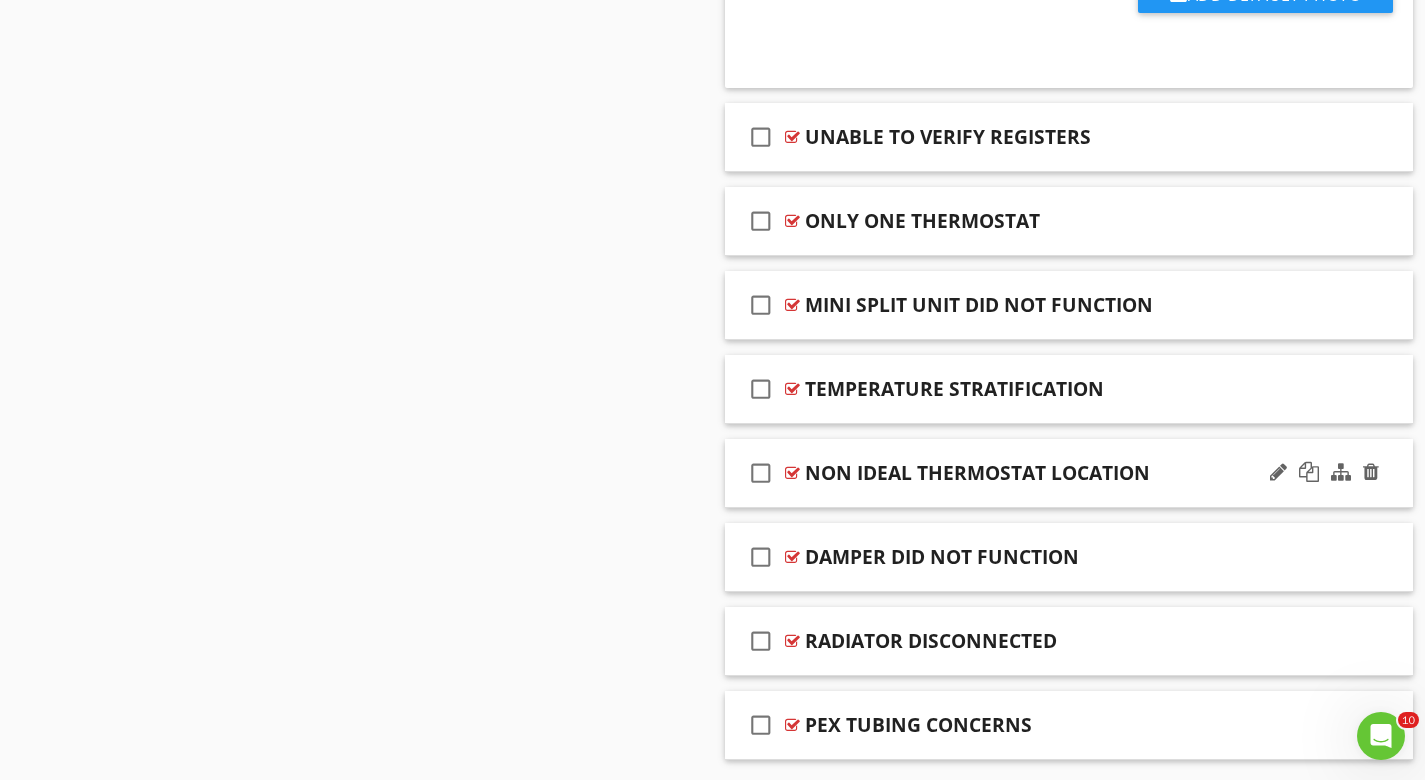click at bounding box center (792, 473) 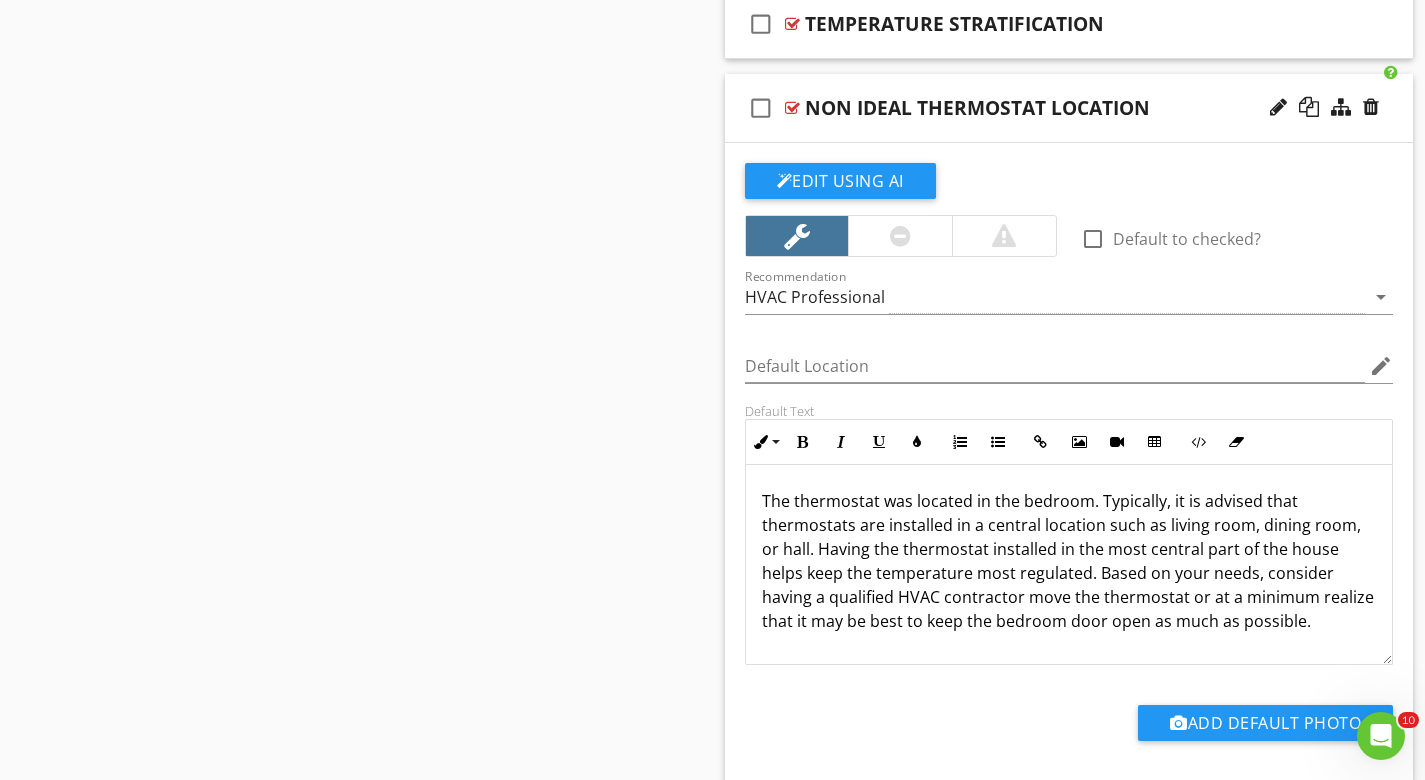 scroll, scrollTop: 5639, scrollLeft: 0, axis: vertical 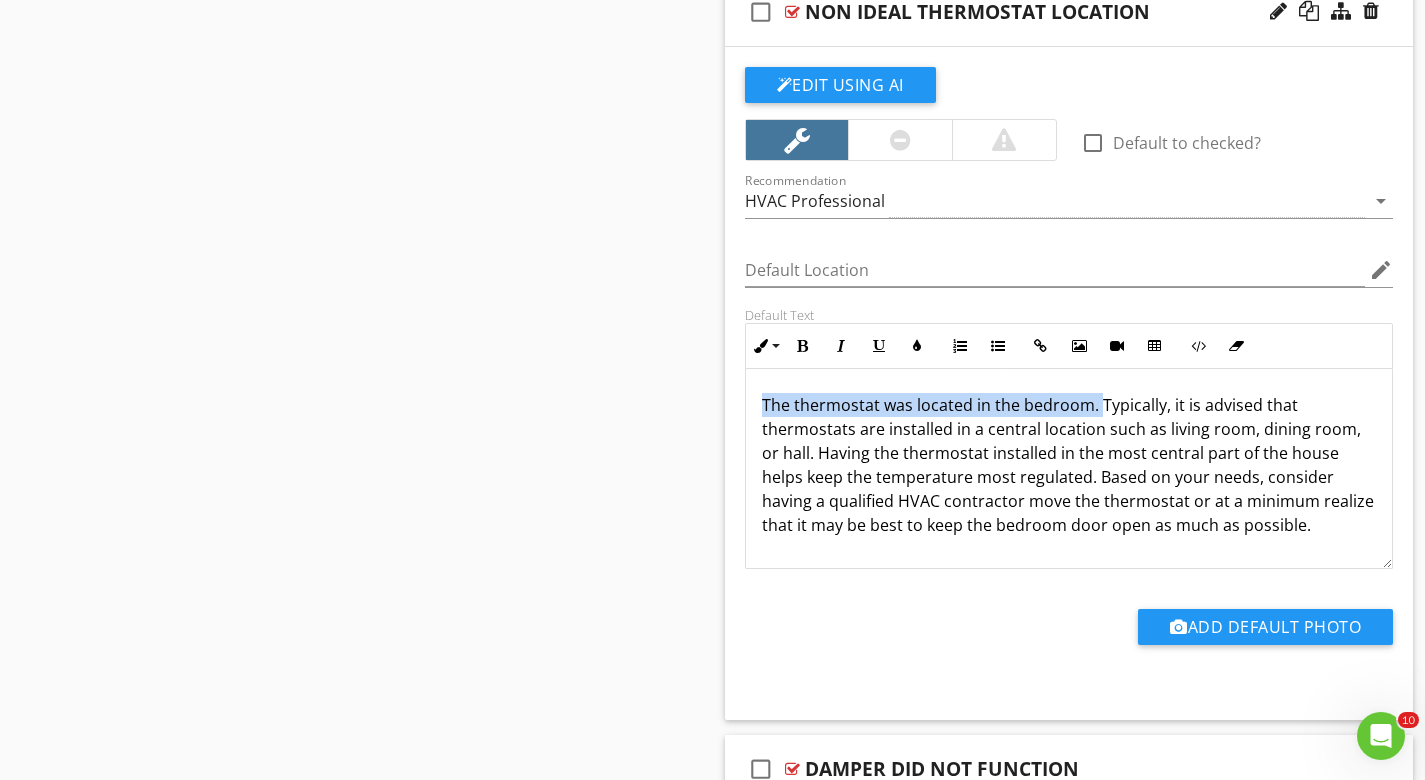 drag, startPoint x: 1099, startPoint y: 406, endPoint x: 729, endPoint y: 397, distance: 370.10944 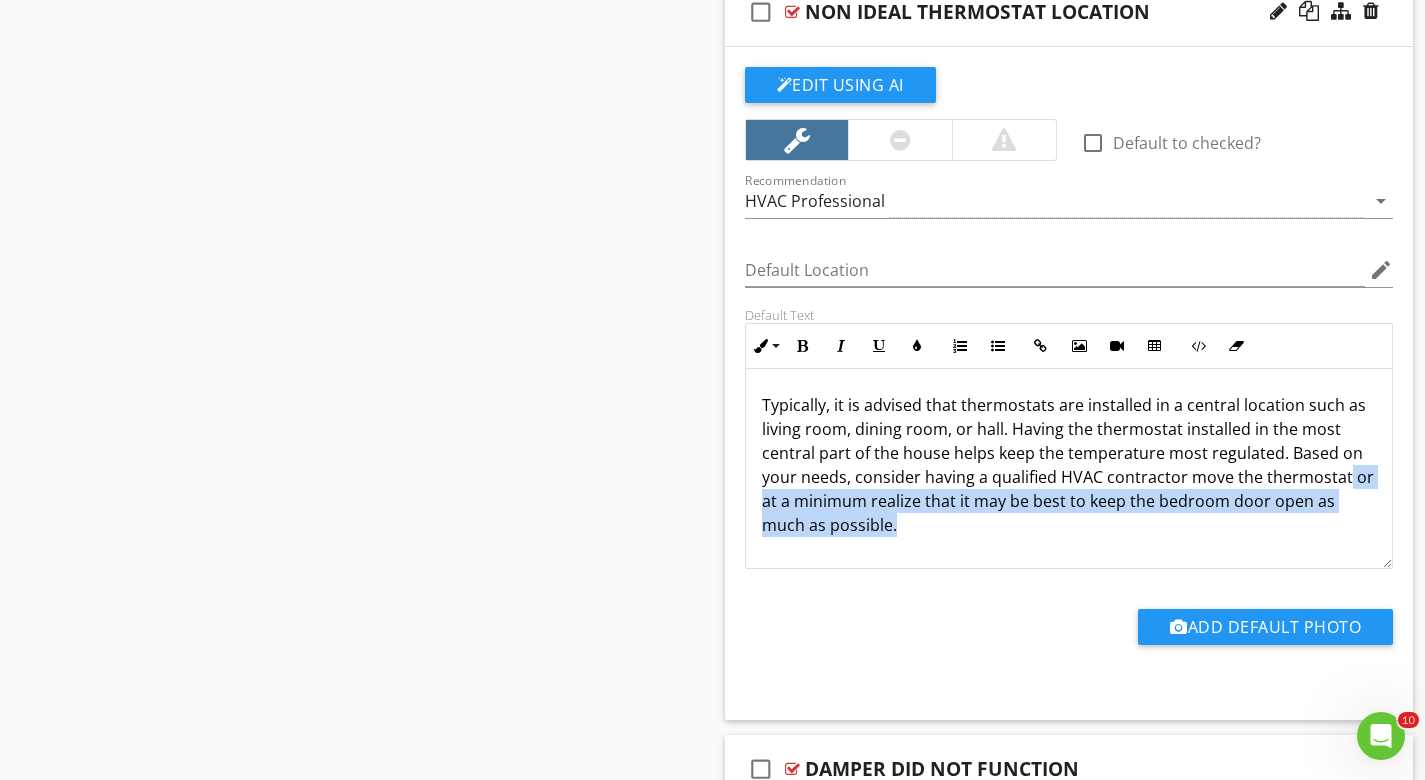 drag, startPoint x: 862, startPoint y: 522, endPoint x: 1341, endPoint y: 484, distance: 480.50494 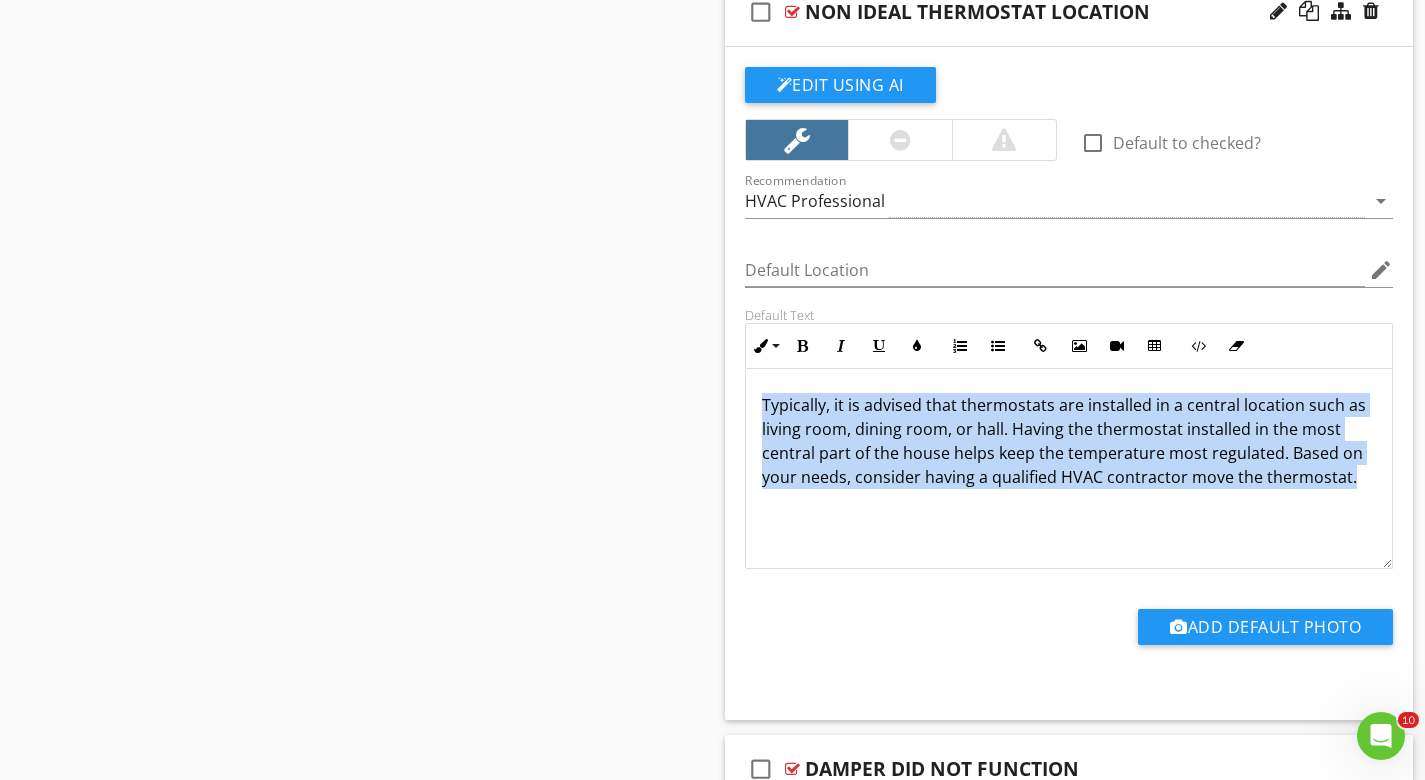 copy on "Typically, it is advised that thermostats are installed in a central location such as living room, dining room, or hall. Having the thermostat installed in the most central part of the house helps keep the temperature most regulated. Based on your needs, consider having a qualified HVAC contractor move the thermostat." 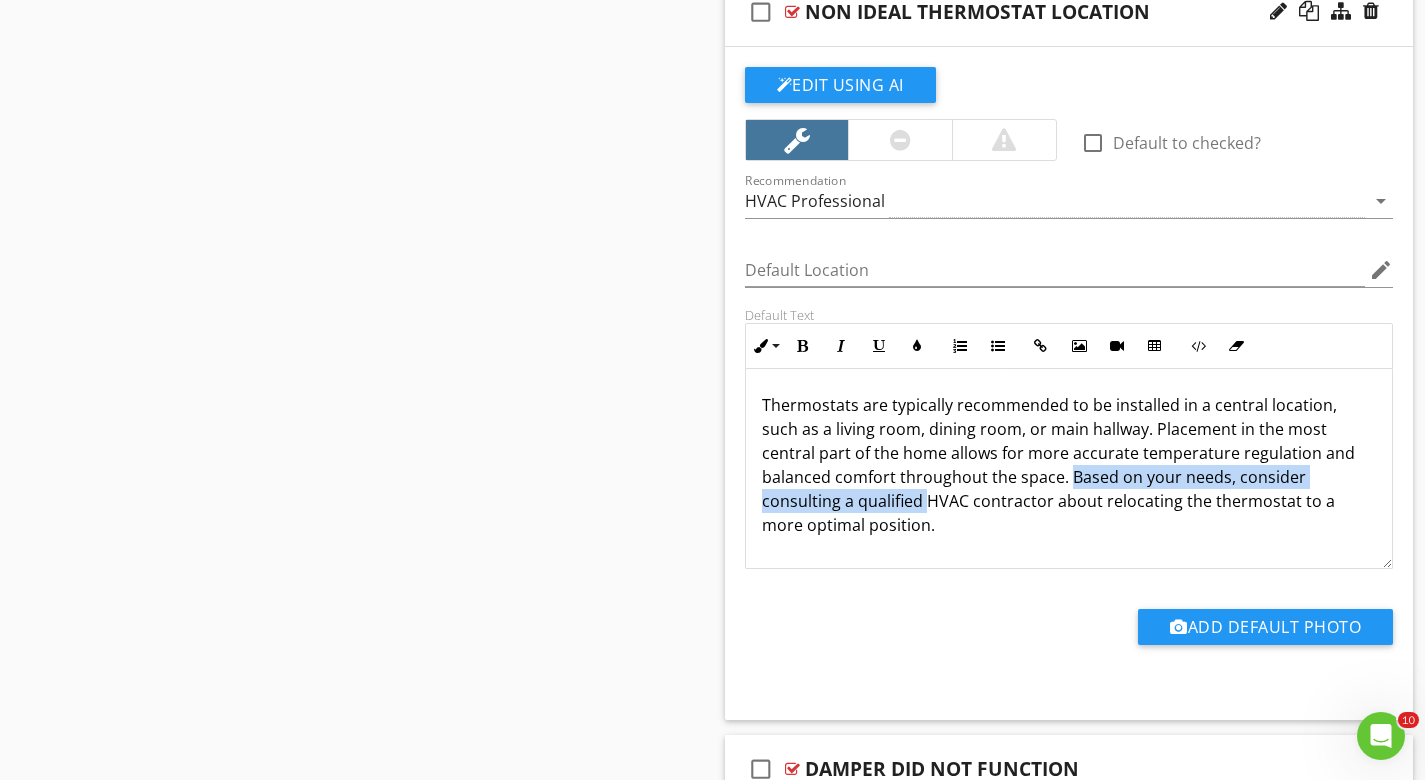 drag, startPoint x: 996, startPoint y: 470, endPoint x: 830, endPoint y: 501, distance: 168.86977 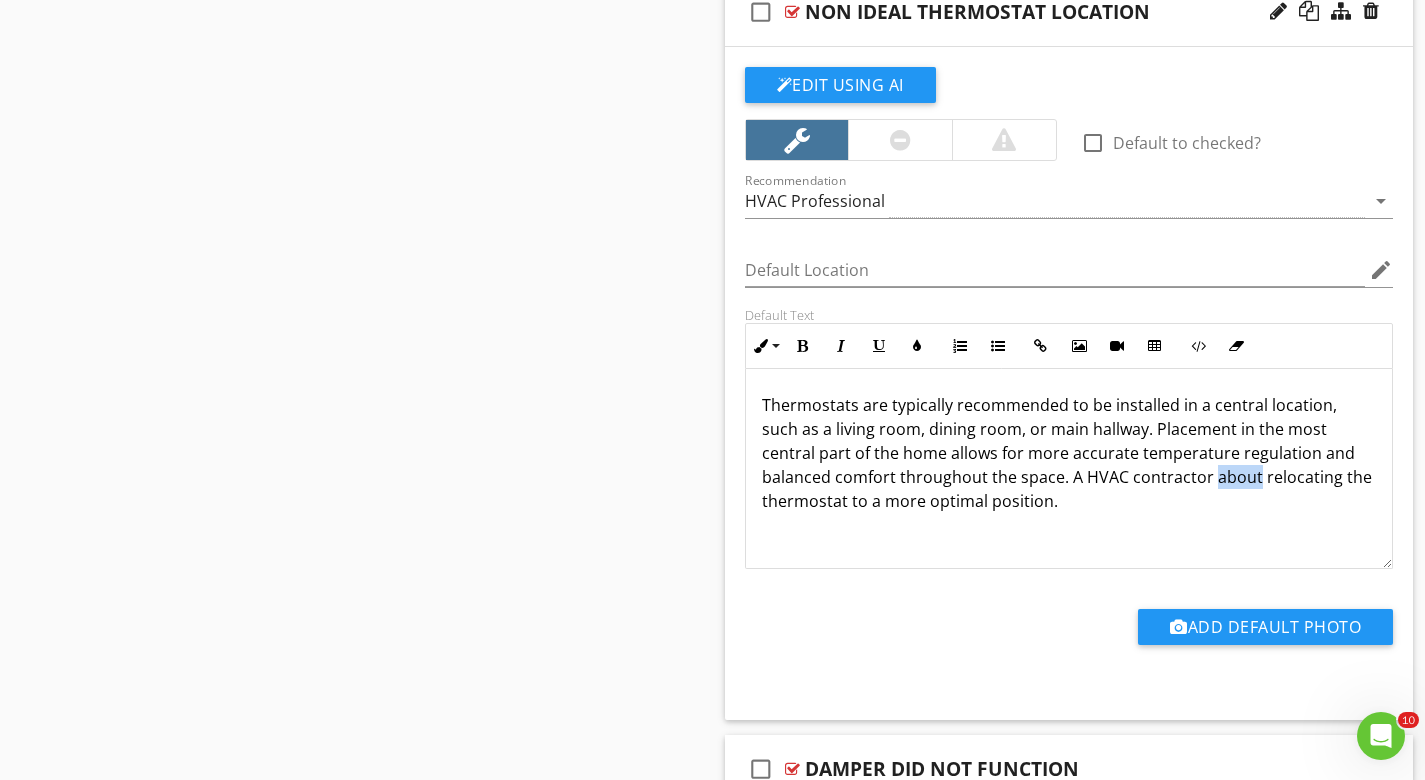 drag, startPoint x: 1182, startPoint y: 480, endPoint x: 1137, endPoint y: 481, distance: 45.01111 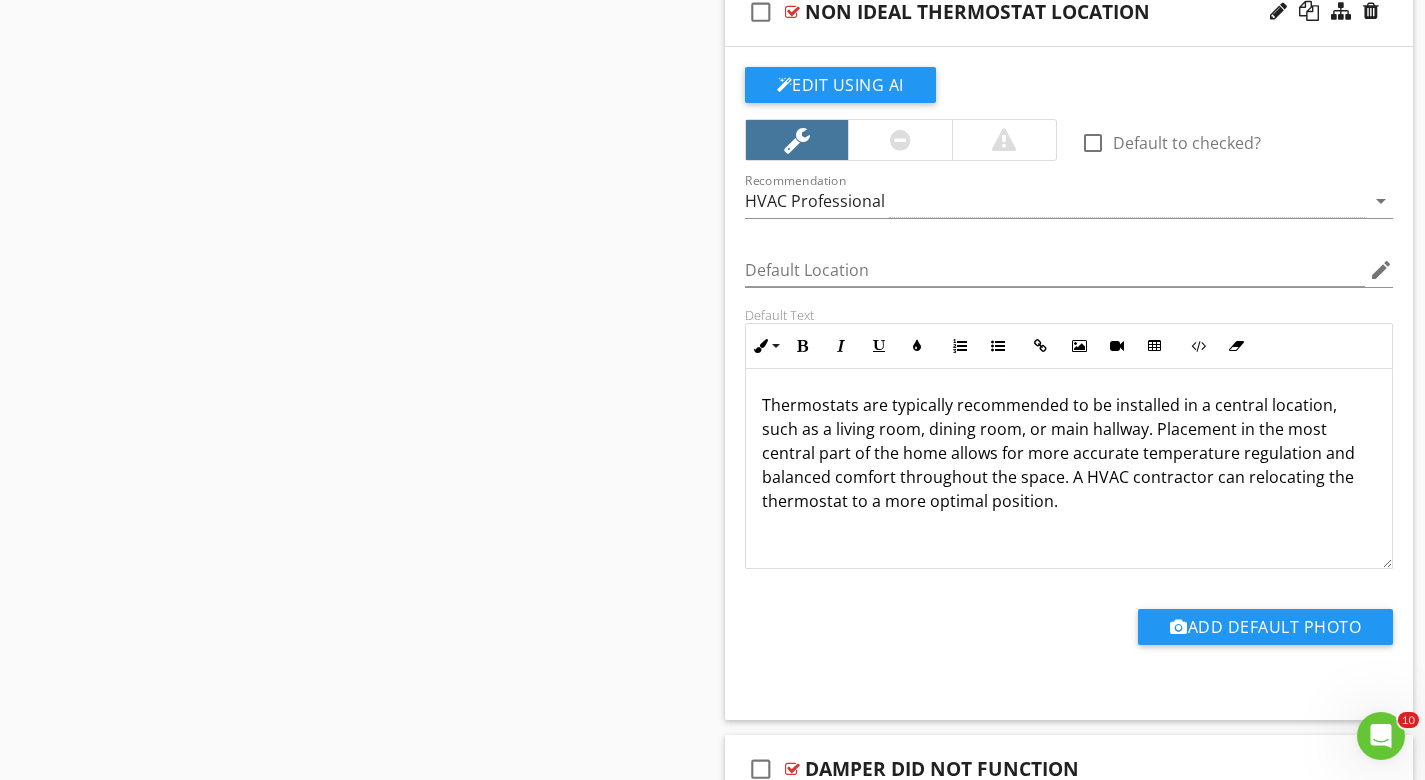 click on "Thermostats are typically recommended to be installed in a central location, such as a living room, dining room, or main hallway. Placement in the most central part of the home allows for more accurate temperature regulation and balanced comfort throughout the space. A HVAC contractor can relocating the thermostat to a more optimal position." at bounding box center (1069, 453) 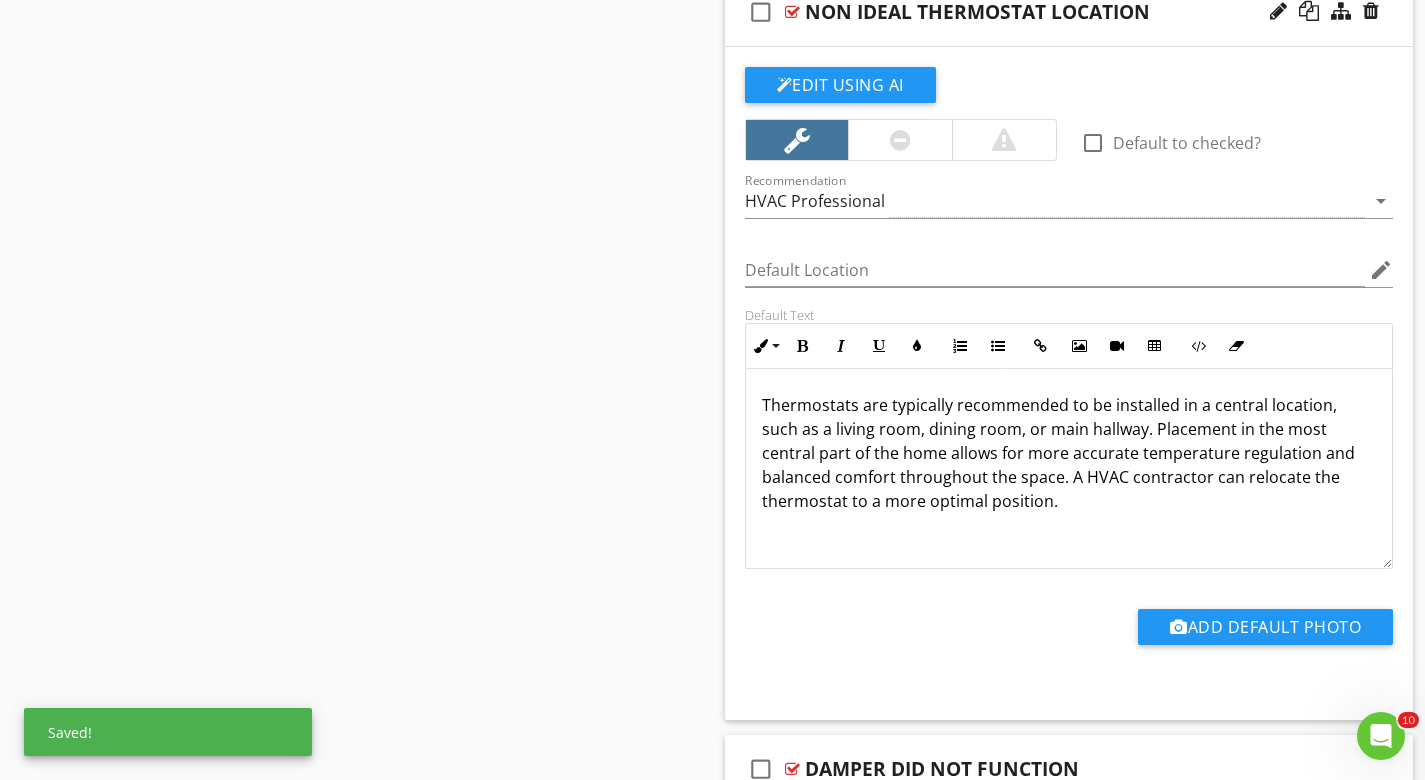 click on "Thermostats are typically recommended to be installed in a central location, such as a living room, dining room, or main hallway. Placement in the most central part of the home allows for more accurate temperature regulation and balanced comfort throughout the space. A HVAC contractor can relocate the thermostat to a more optimal position." at bounding box center [1069, 453] 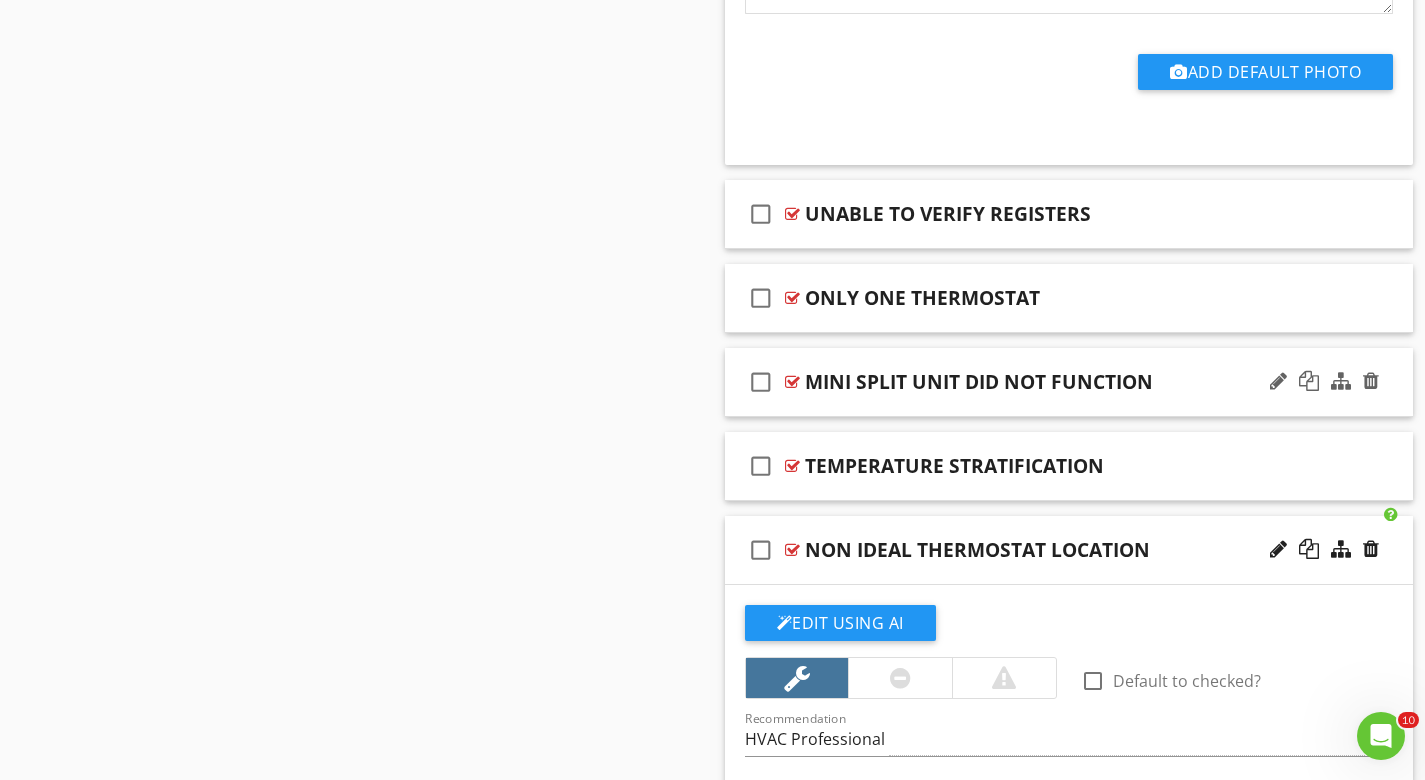 scroll, scrollTop: 5089, scrollLeft: 0, axis: vertical 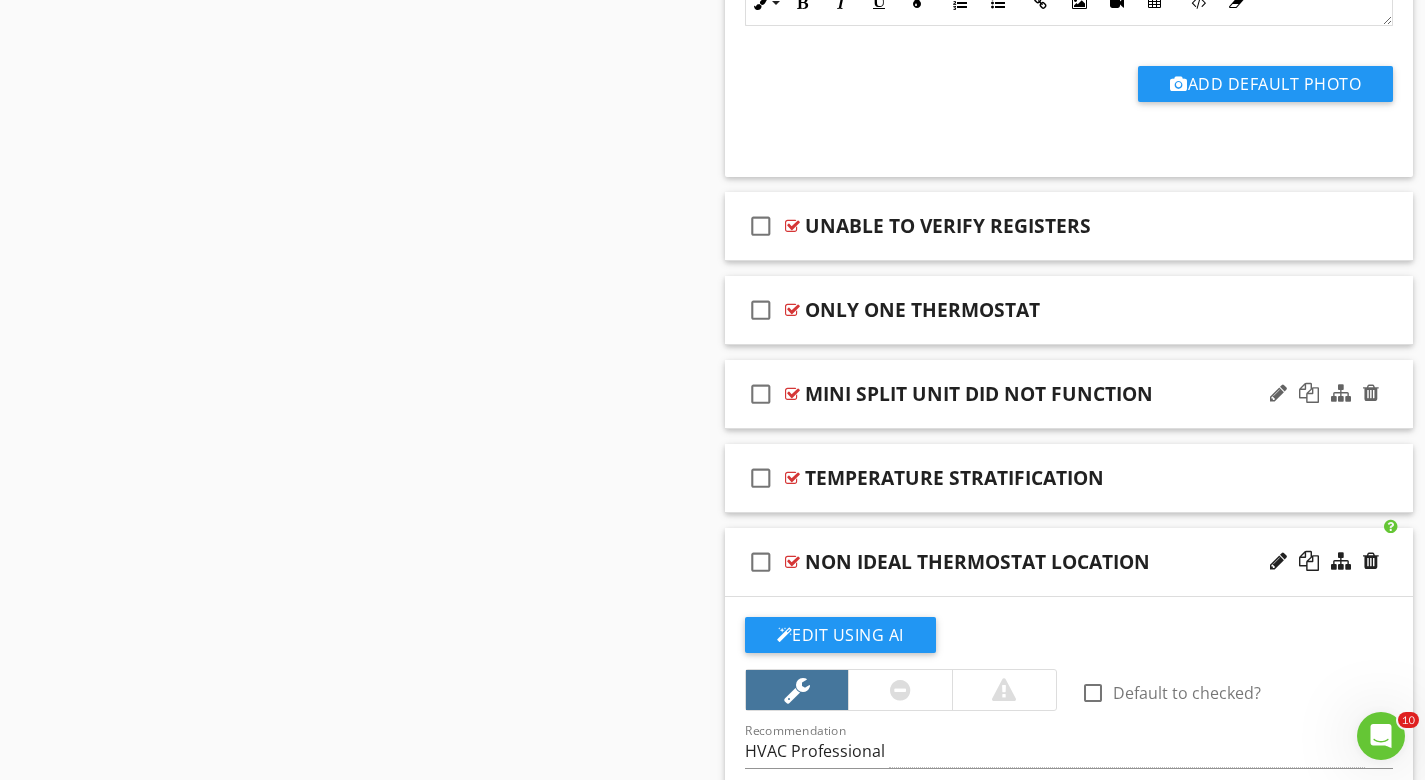 click at bounding box center [792, 394] 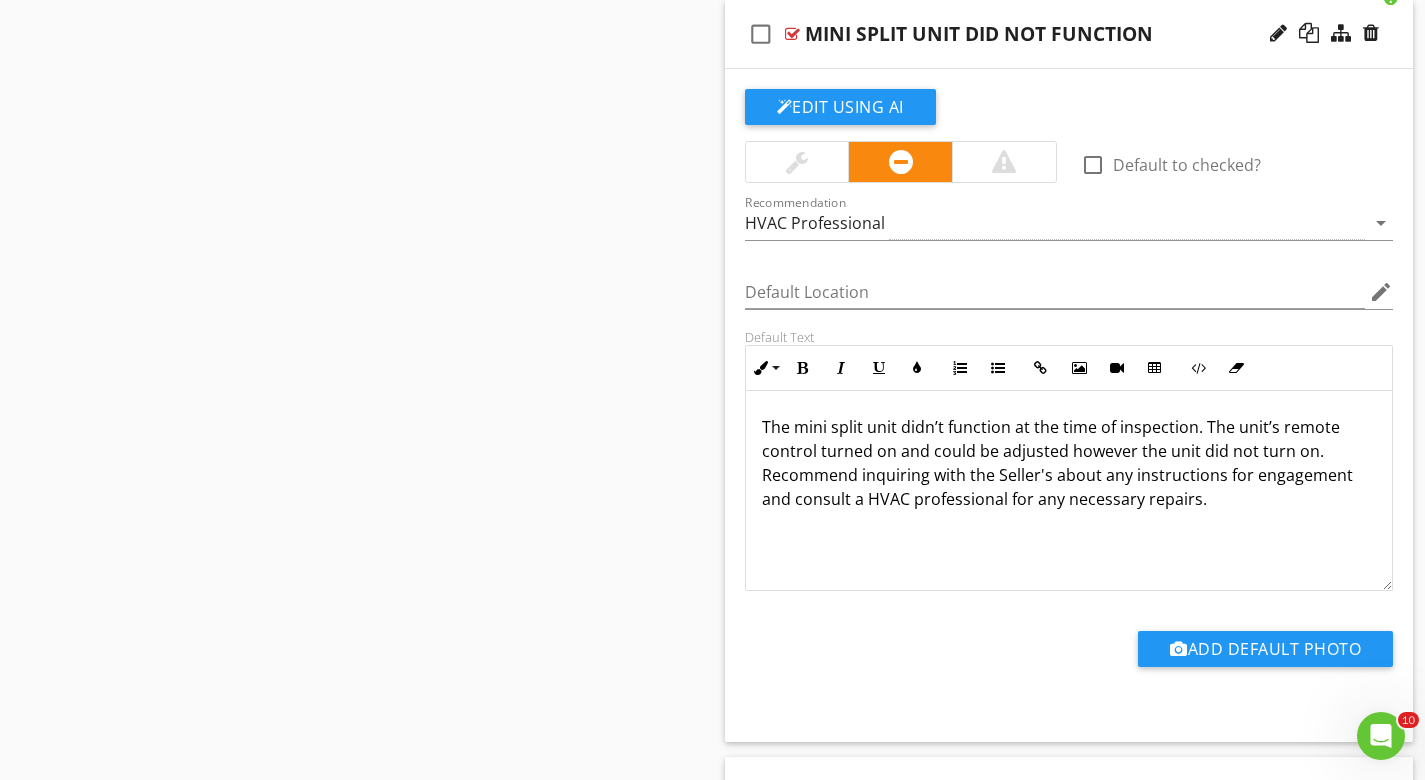 scroll, scrollTop: 5544, scrollLeft: 0, axis: vertical 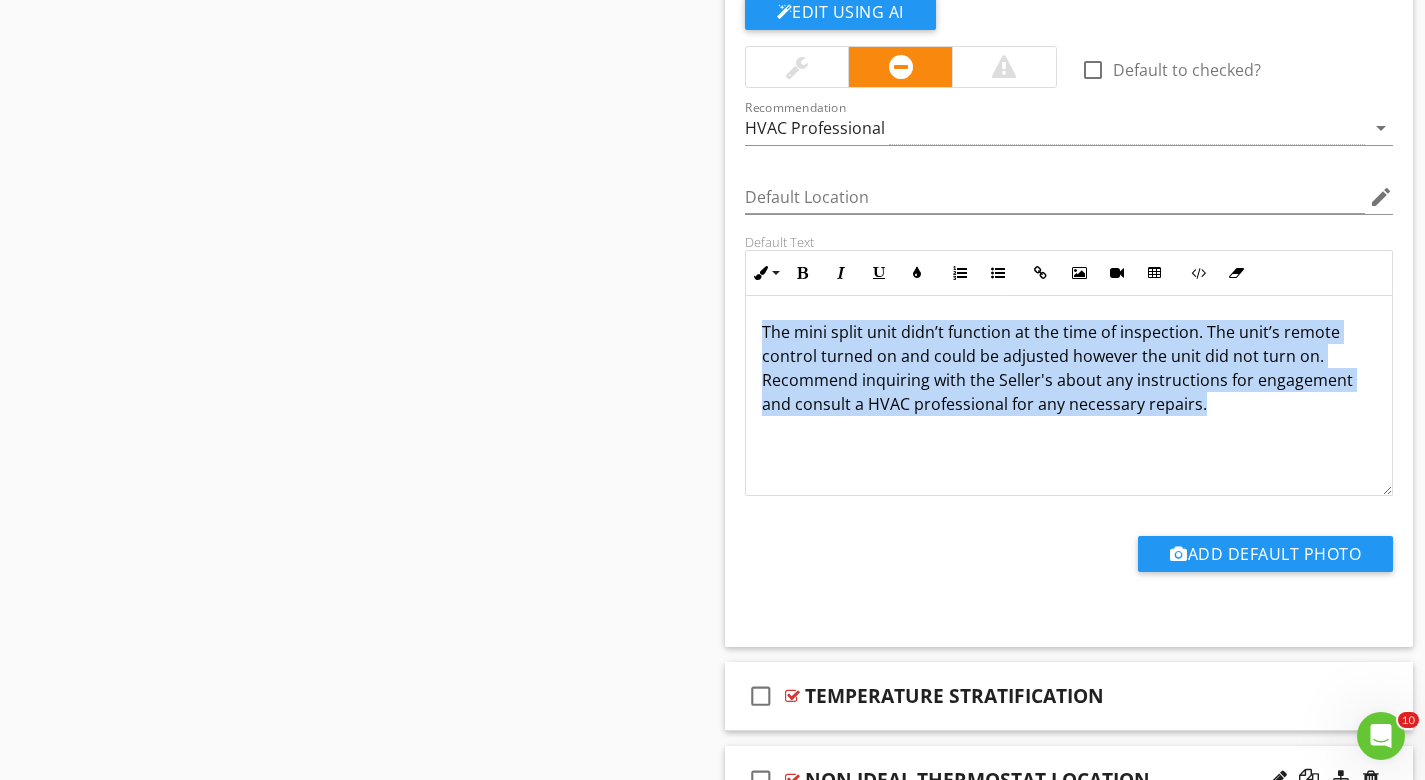 drag, startPoint x: 1170, startPoint y: 411, endPoint x: 723, endPoint y: 318, distance: 456.57202 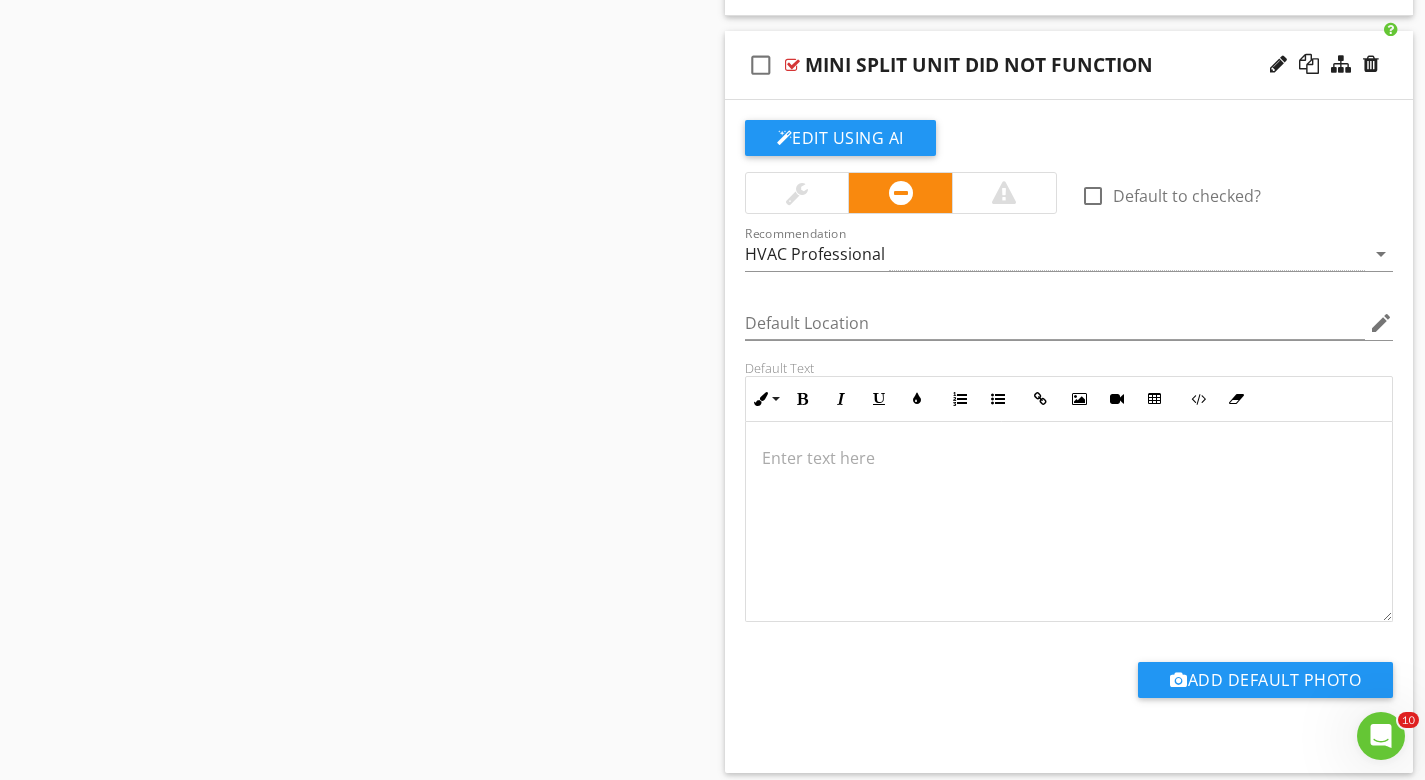 scroll, scrollTop: 5377, scrollLeft: 0, axis: vertical 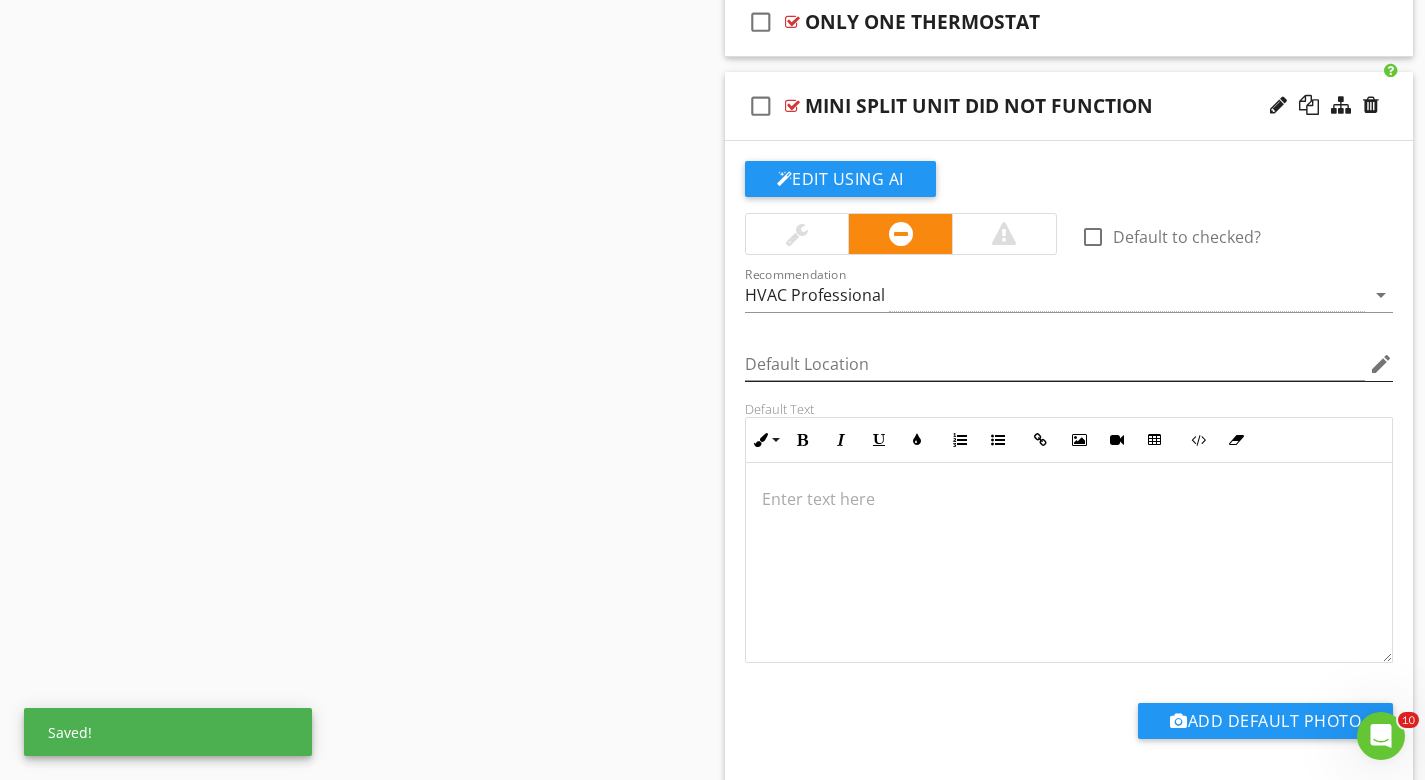 type 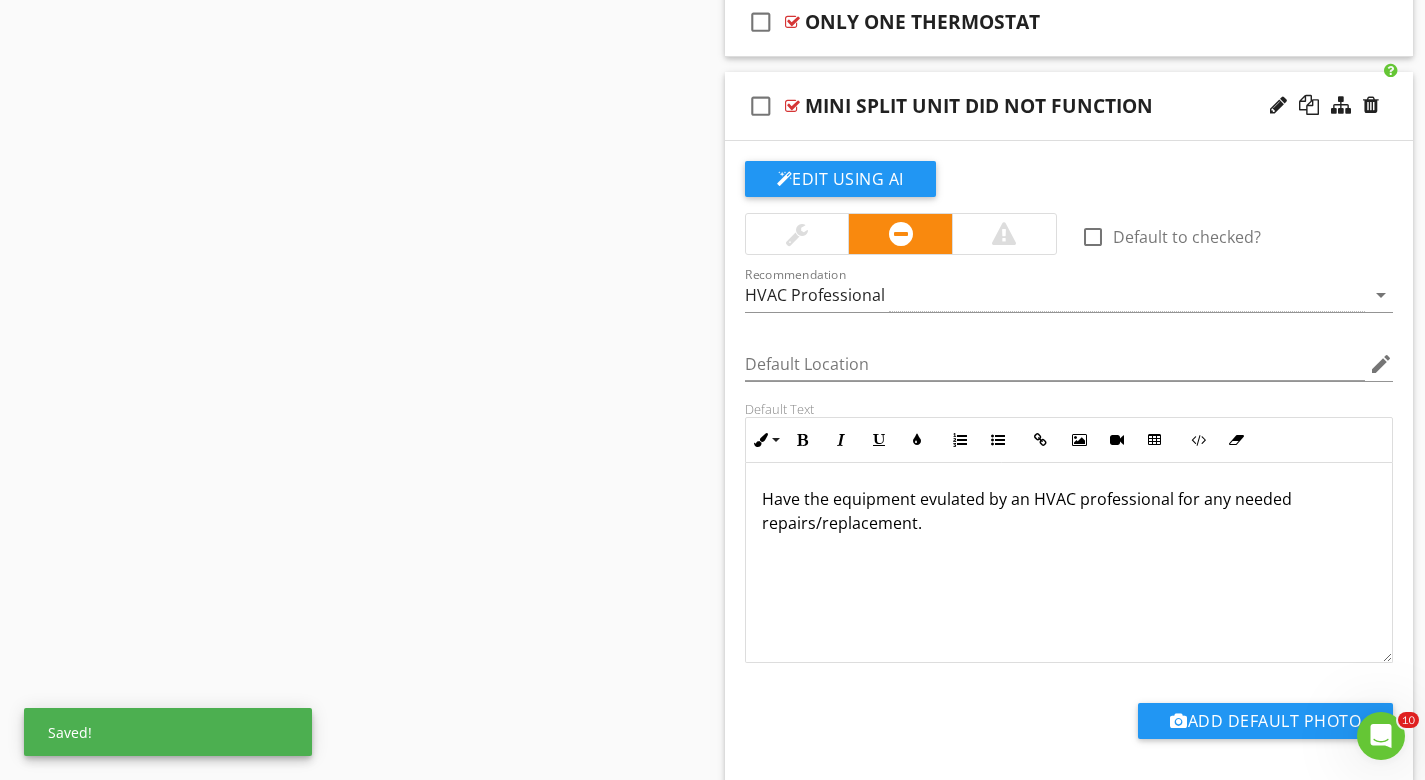 copy on "Have the equipment evulated by an HVAC professional for any needed repairs/replacement." 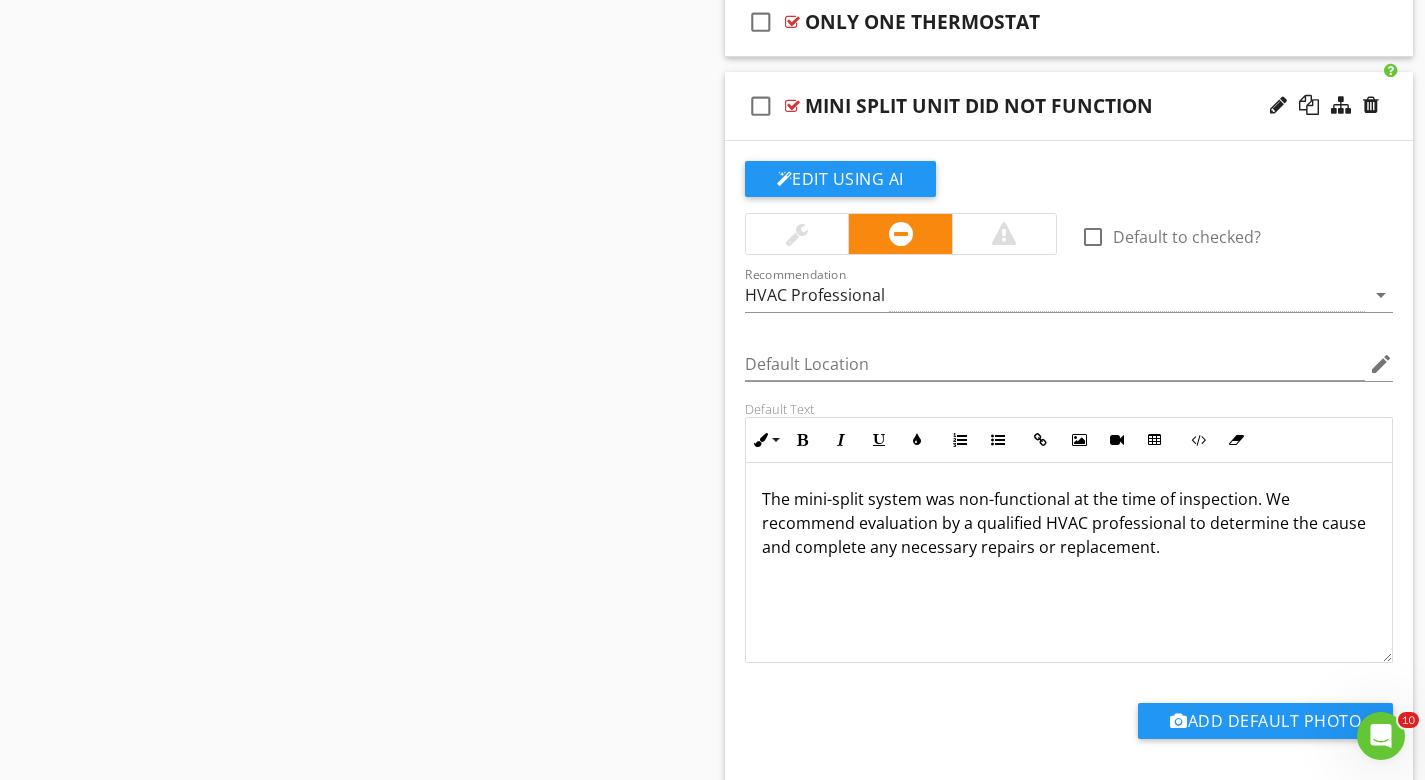 click on "Sections
GENERAL INSPECTION INFORMATION           UTILITY LOCATION & SHUT-OFFS           GROUNDS           EXTERIOR            ROOFING            ATTIC           FOUNDATION & STRUCTURE           HEATING & COOLING            WATER HEATER           PLUMBING           ELECTRICAL           FIREPLACE & CHIMNEY           GARAGE           LOCAL EXHAUST           INTERIOR            BUILT-IN KITCHEN APPLIANCES           ENVIRONMENTAL           DETACHED BUILDING           CLOSING REMARKS           STANDARDS OF PRACTICE
Section
Attachments     ASHI Standards Of Practice   ASHI_SOP.pdf
Attachment
Items
Heating Equipment            Venting            Cooling Equipment            Distribution System
Item
Comments
New
Informational
New
Limitations   check_box_outline_blank" at bounding box center [712, -1604] 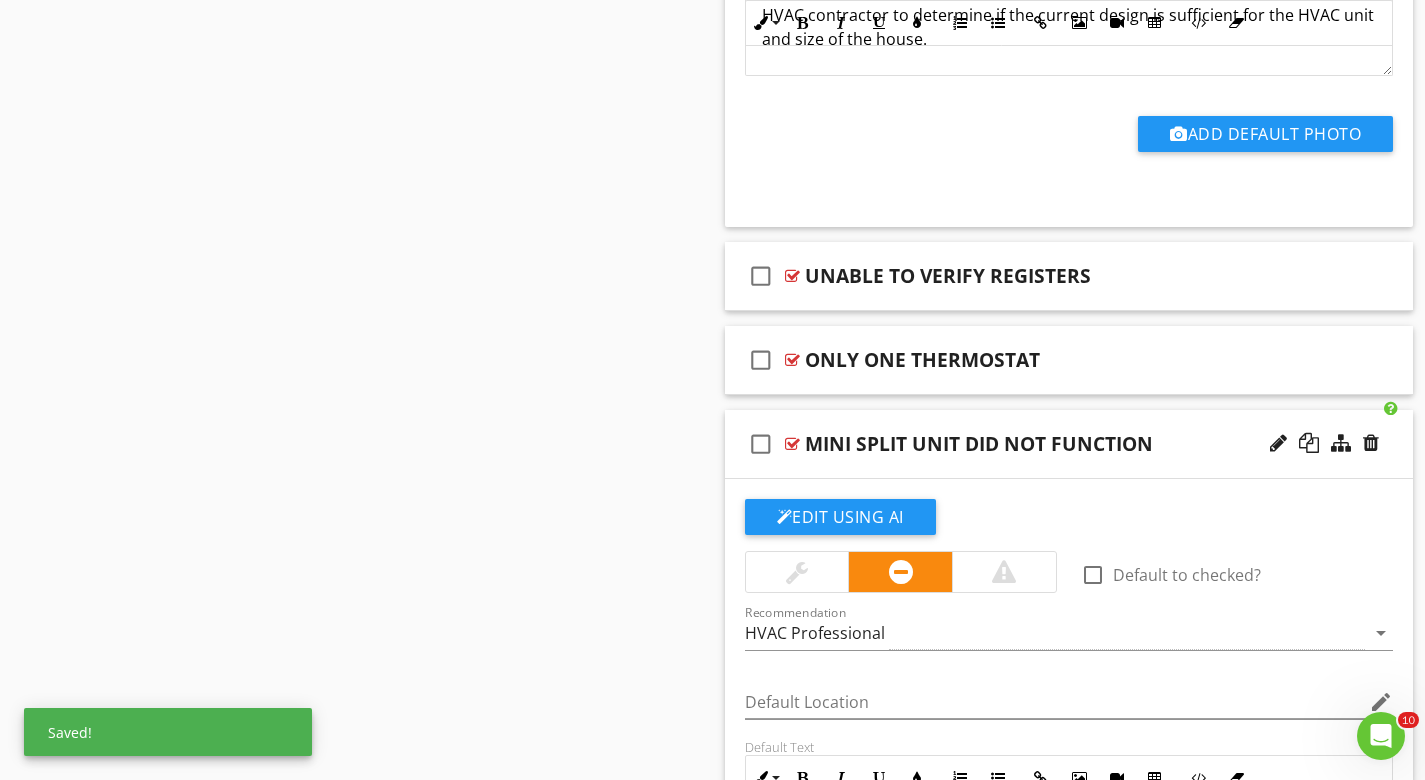 scroll, scrollTop: 4995, scrollLeft: 0, axis: vertical 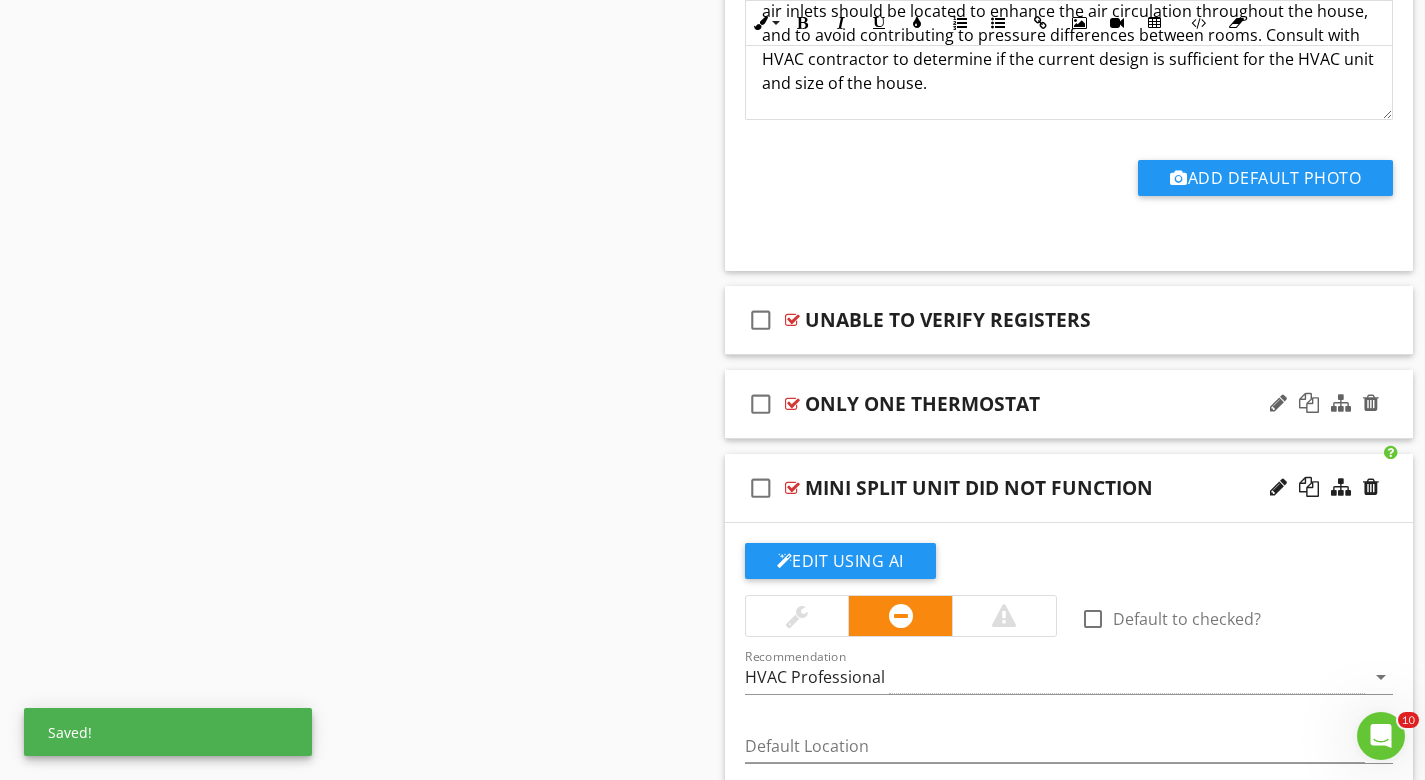 click at bounding box center (792, 404) 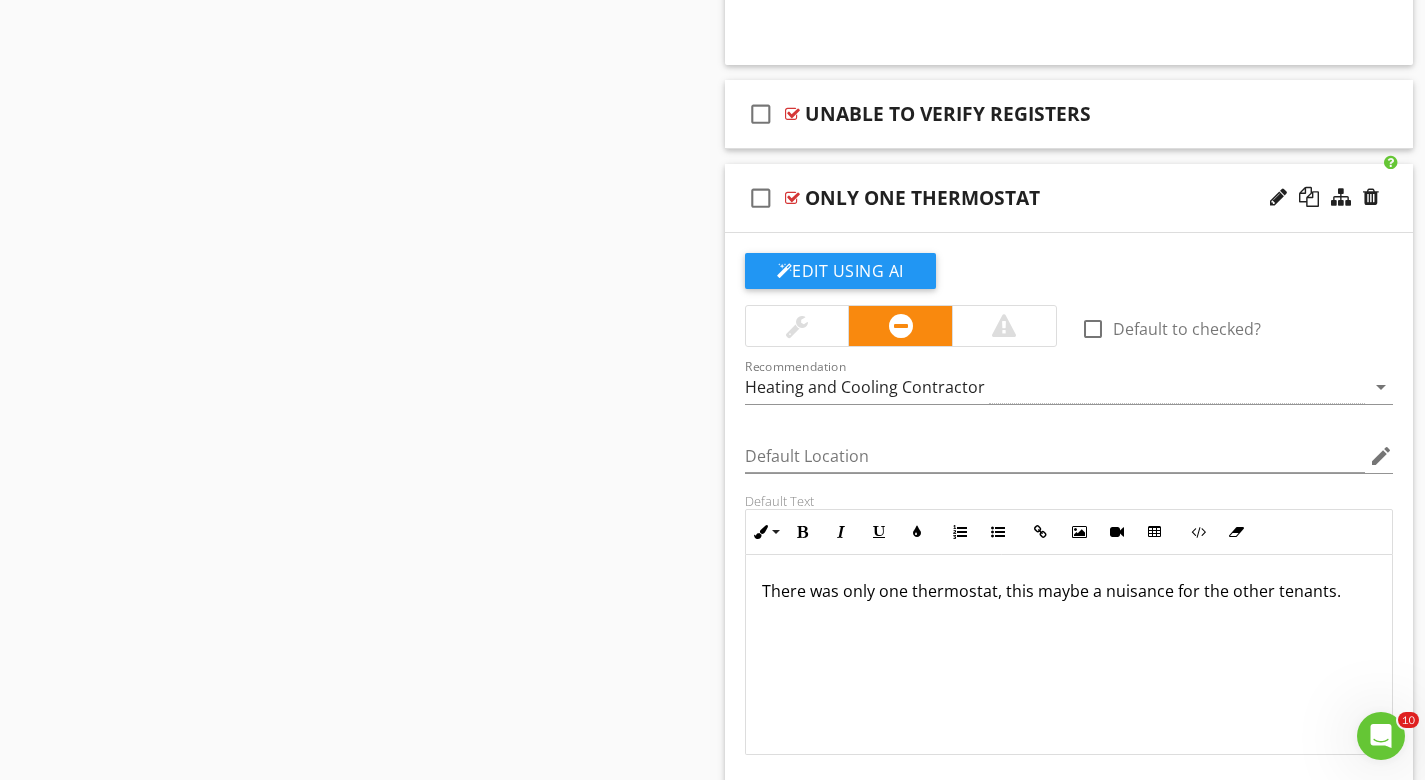 scroll, scrollTop: 5200, scrollLeft: 0, axis: vertical 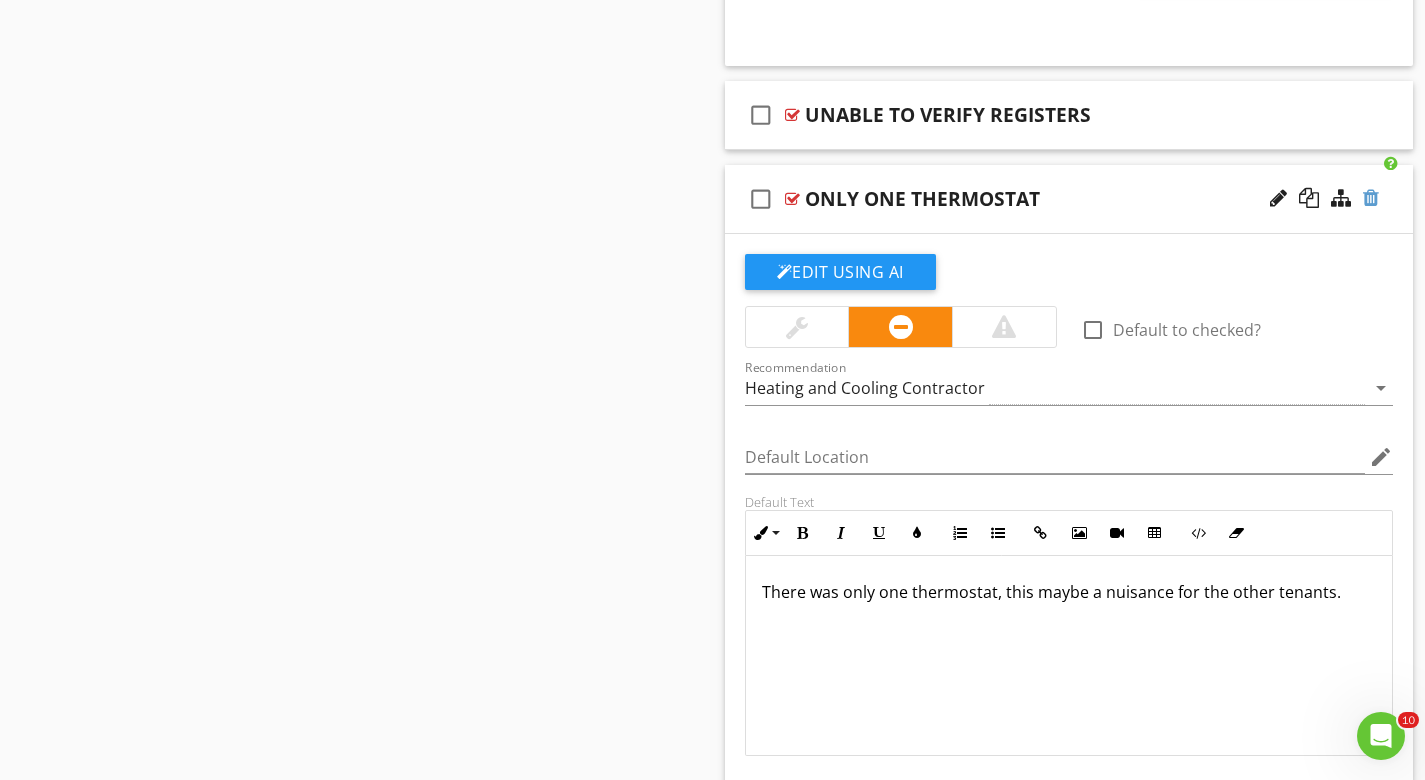 click at bounding box center (1371, 198) 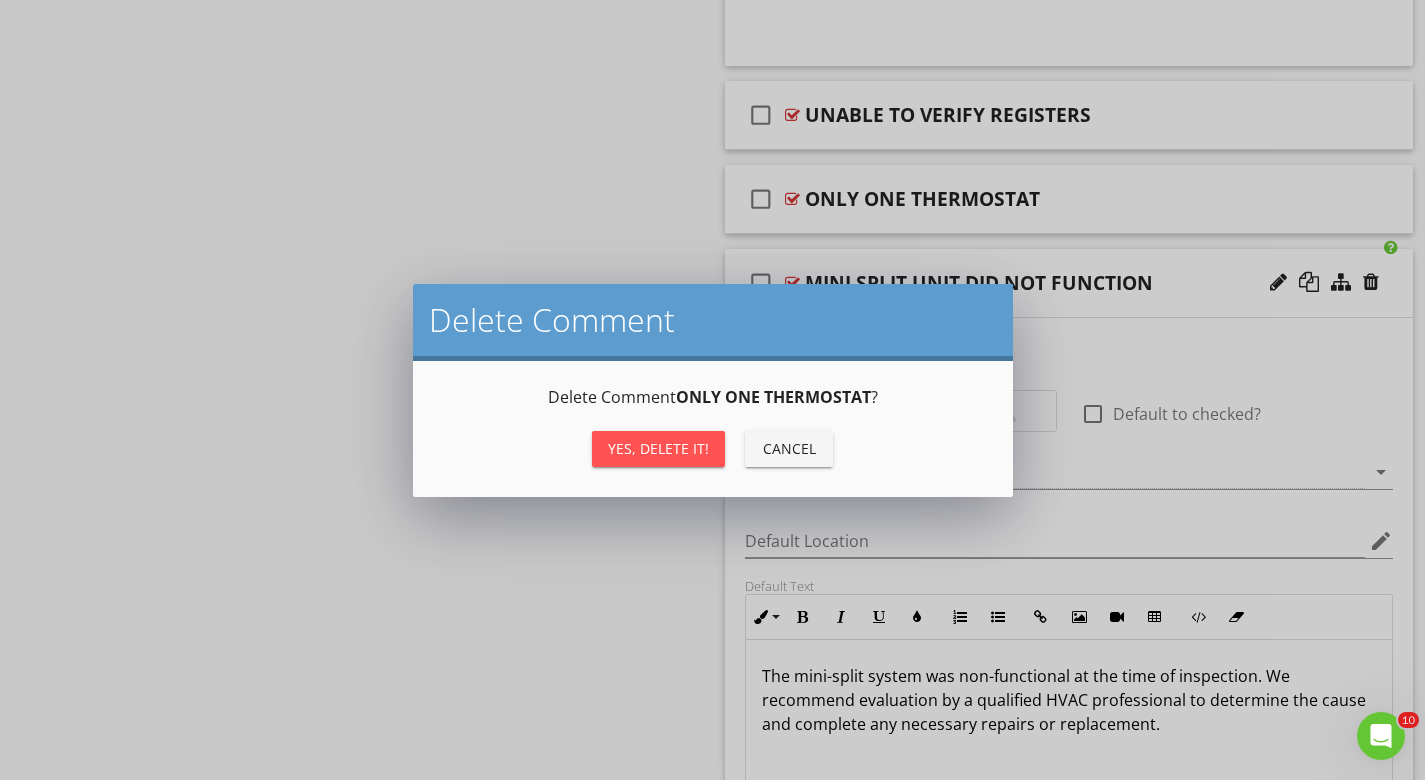 click on "Yes, Delete it!" at bounding box center [658, 448] 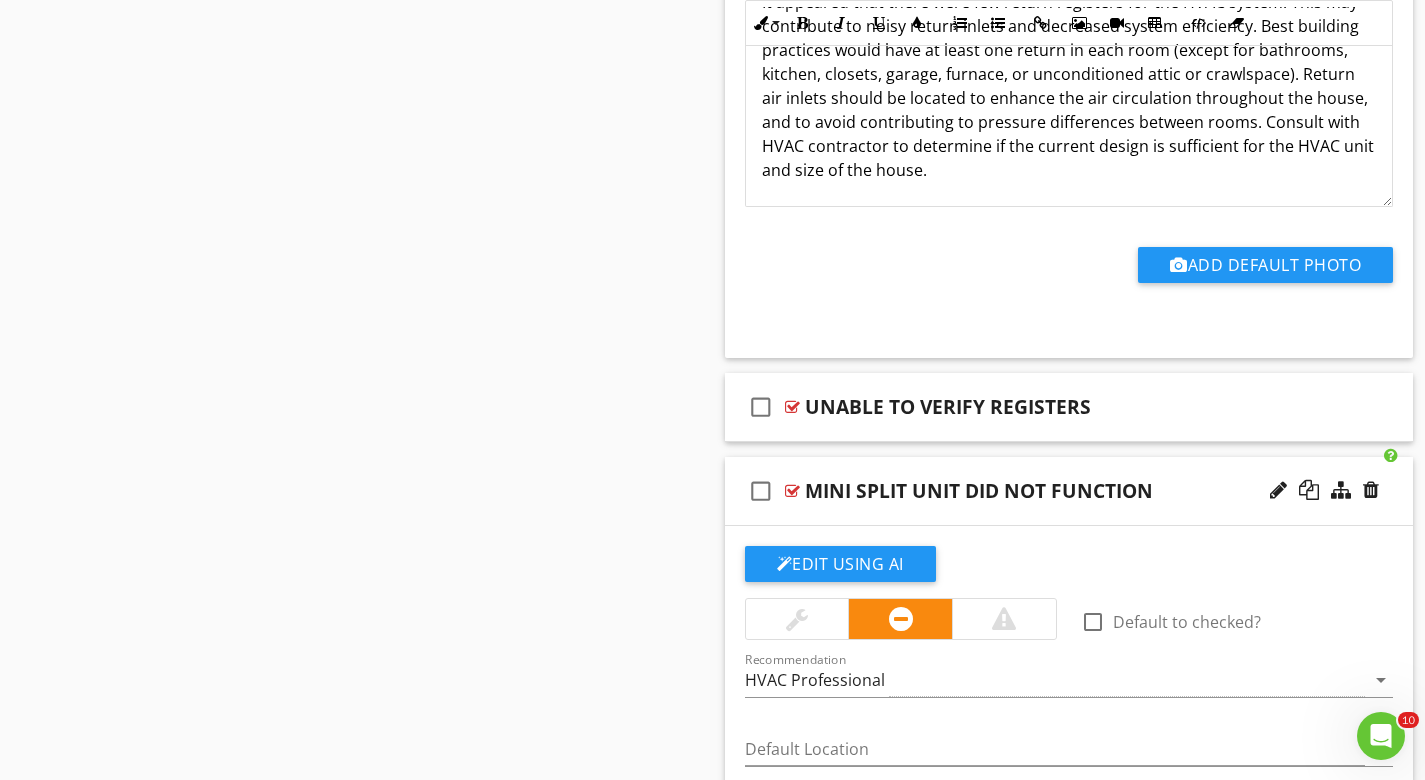 scroll, scrollTop: 4861, scrollLeft: 0, axis: vertical 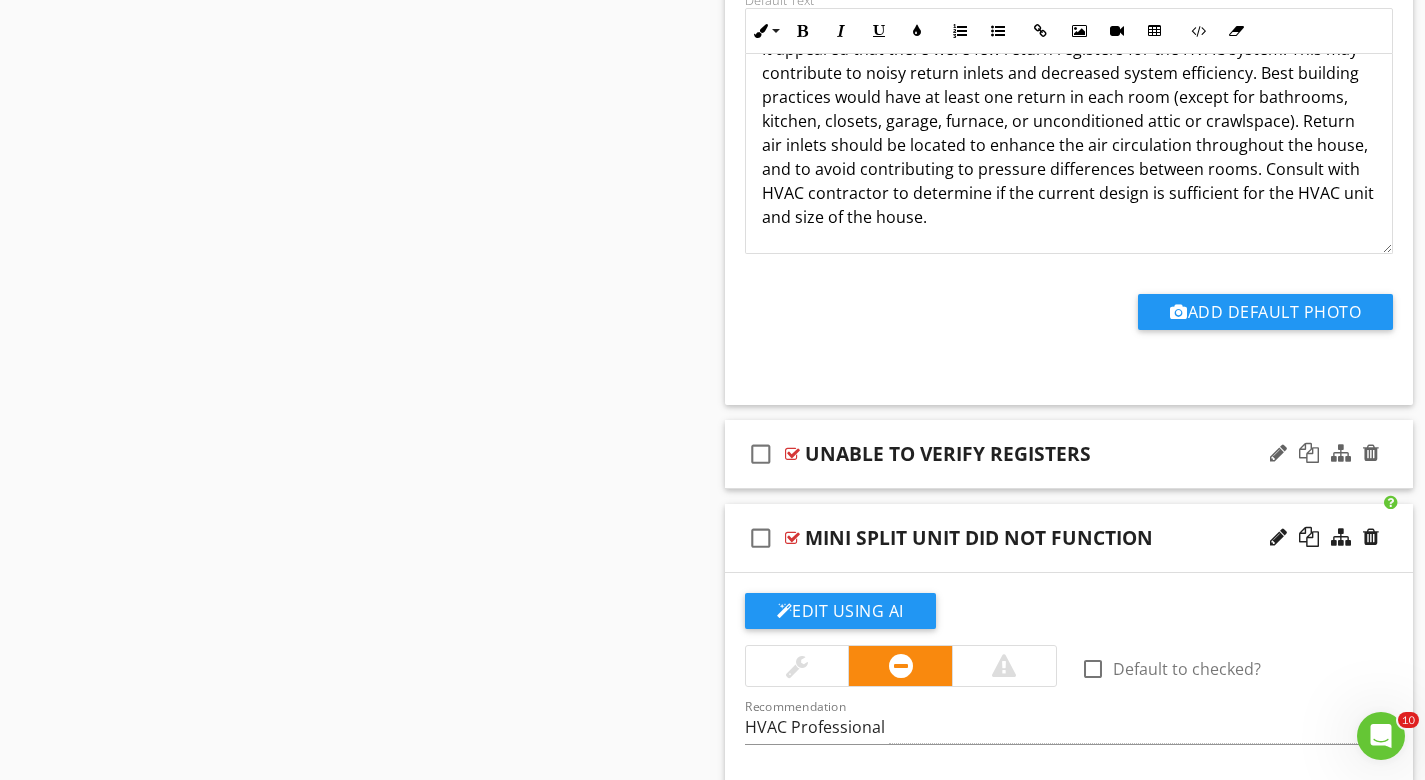 click at bounding box center (792, 454) 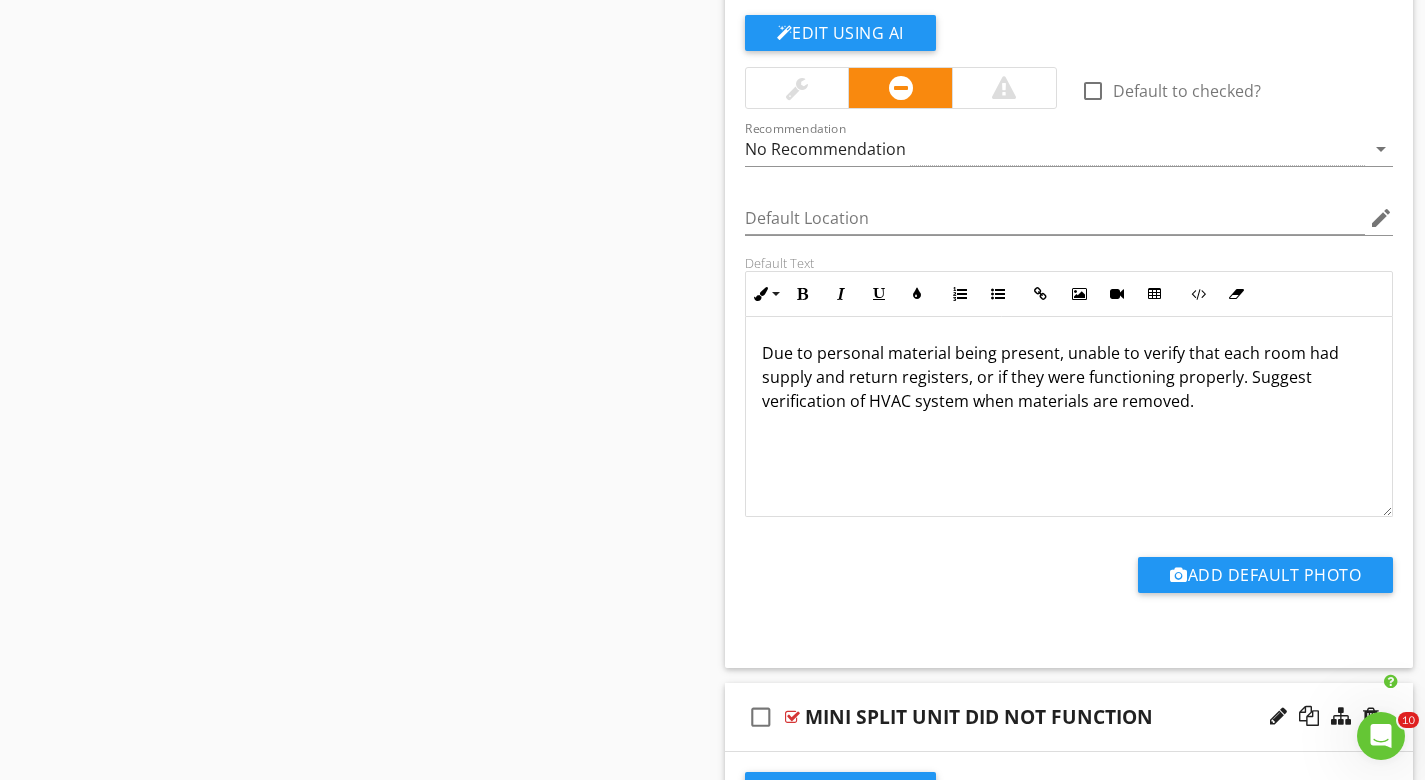 scroll, scrollTop: 5478, scrollLeft: 0, axis: vertical 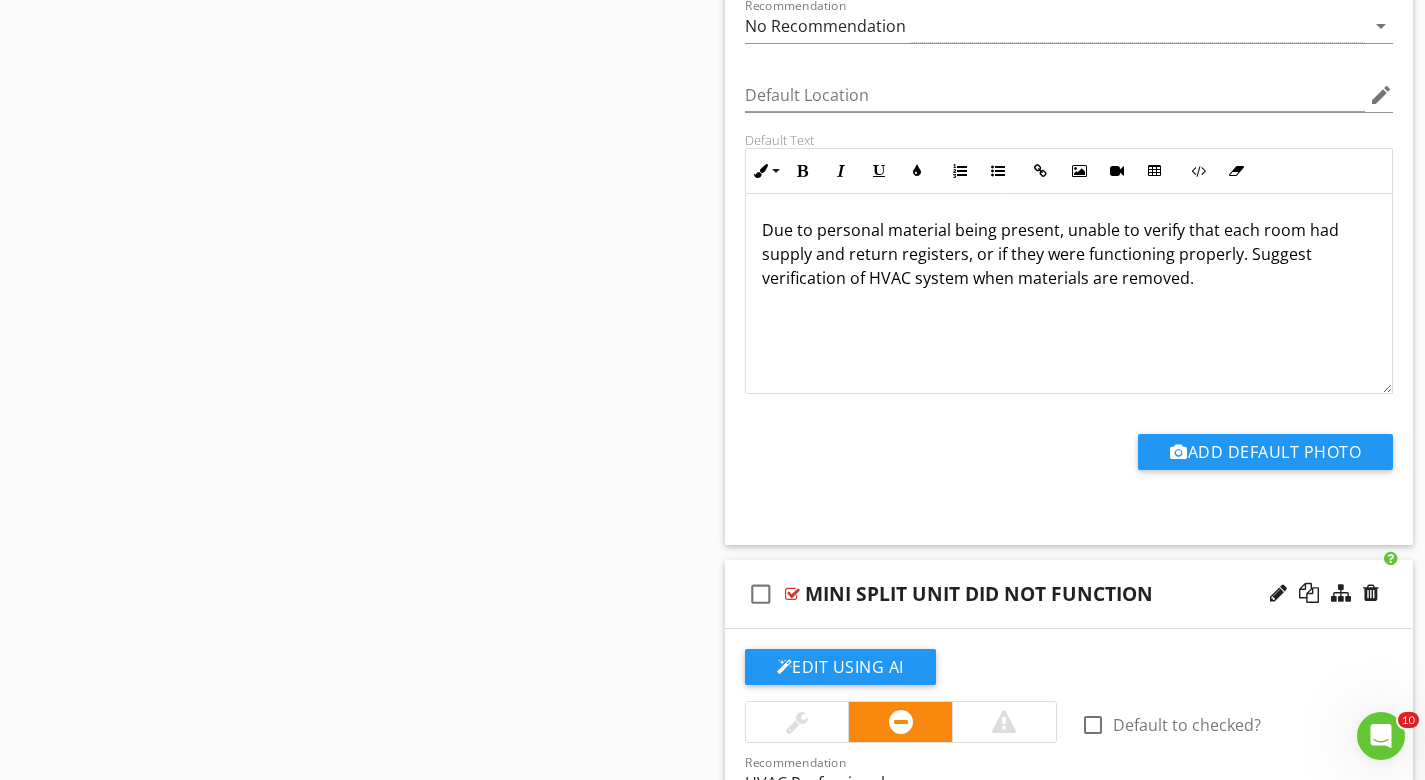 click on "Due to personal material being present, unable to verify that each room had supply and return registers, or if they were functioning properly. Suggest verification of HVAC system when materials are removed." at bounding box center (1069, 254) 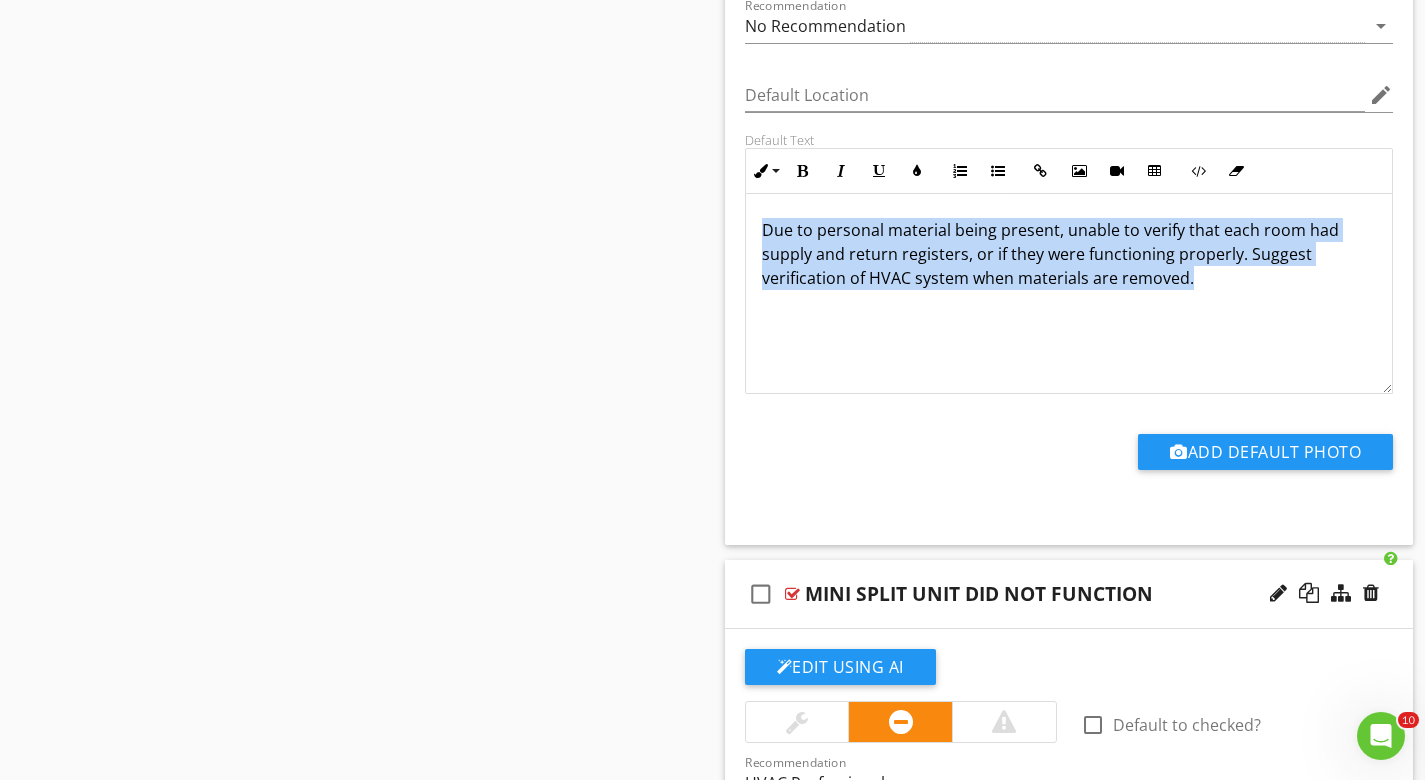 copy on "Due to personal material being present, unable to verify that each room had supply and return registers, or if they were functioning properly. Suggest verification of HVAC system when materials are removed." 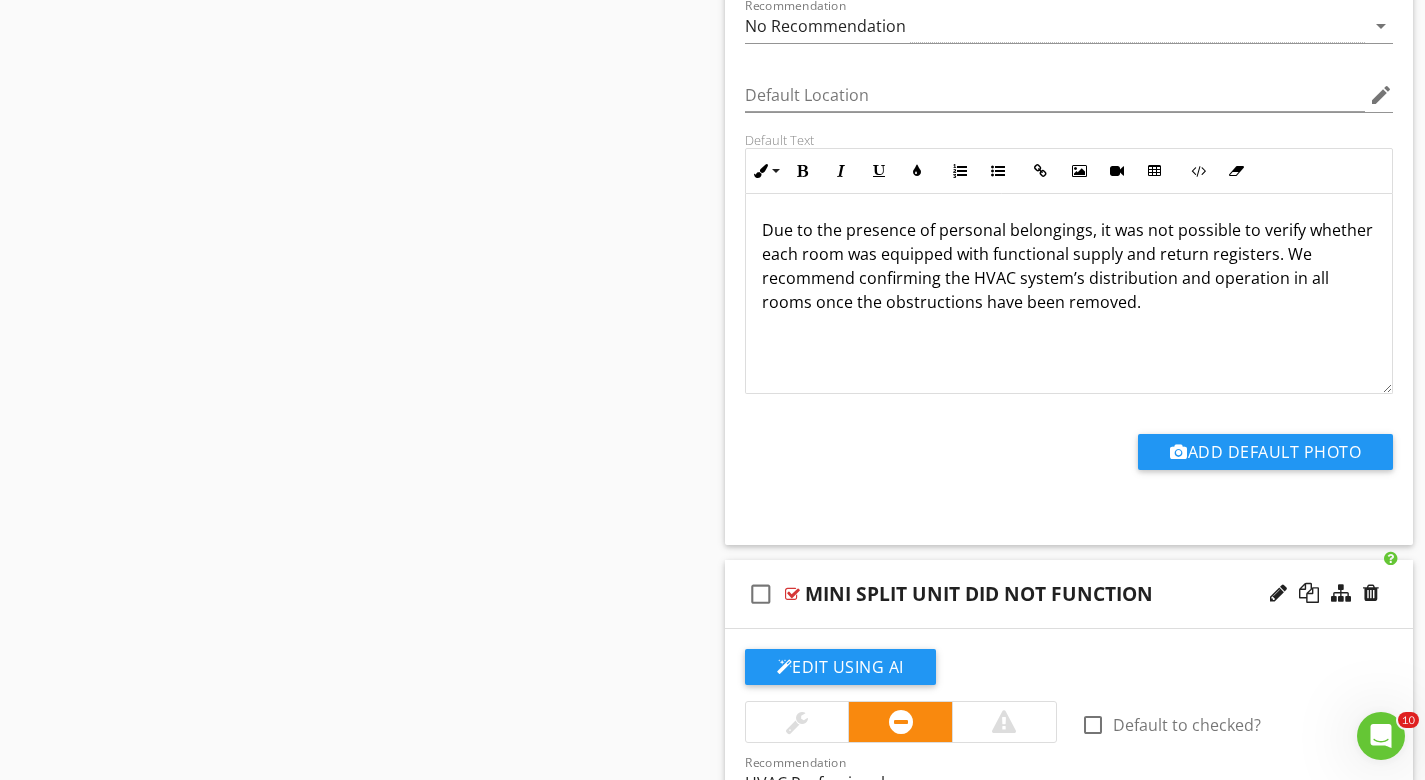 click on "Sections
GENERAL INSPECTION INFORMATION           UTILITY LOCATION & SHUT-OFFS           GROUNDS           EXTERIOR            ROOFING            ATTIC           FOUNDATION & STRUCTURE           HEATING & COOLING            WATER HEATER           PLUMBING           ELECTRICAL           FIREPLACE & CHIMNEY           GARAGE           LOCAL EXHAUST           INTERIOR            BUILT-IN KITCHEN APPLIANCES           ENVIRONMENTAL           DETACHED BUILDING           CLOSING REMARKS           STANDARDS OF PRACTICE
Section
Attachments     ASHI Standards Of Practice   ASHI_SOP.pdf
Attachment
Items
Heating Equipment            Venting            Cooling Equipment            Distribution System
Item
Comments
New
Informational
New
Limitations   check_box_outline_blank" at bounding box center (712, -1410) 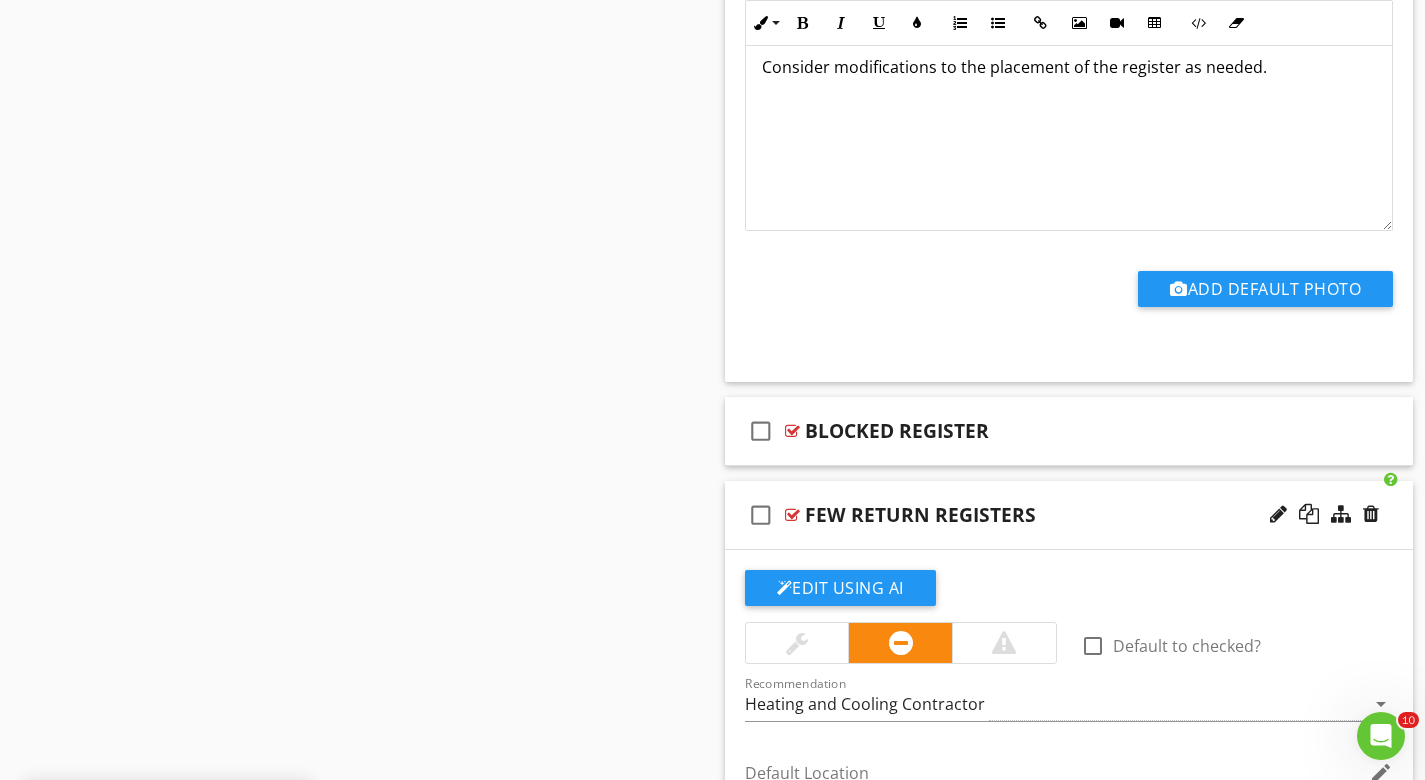 scroll, scrollTop: 3990, scrollLeft: 0, axis: vertical 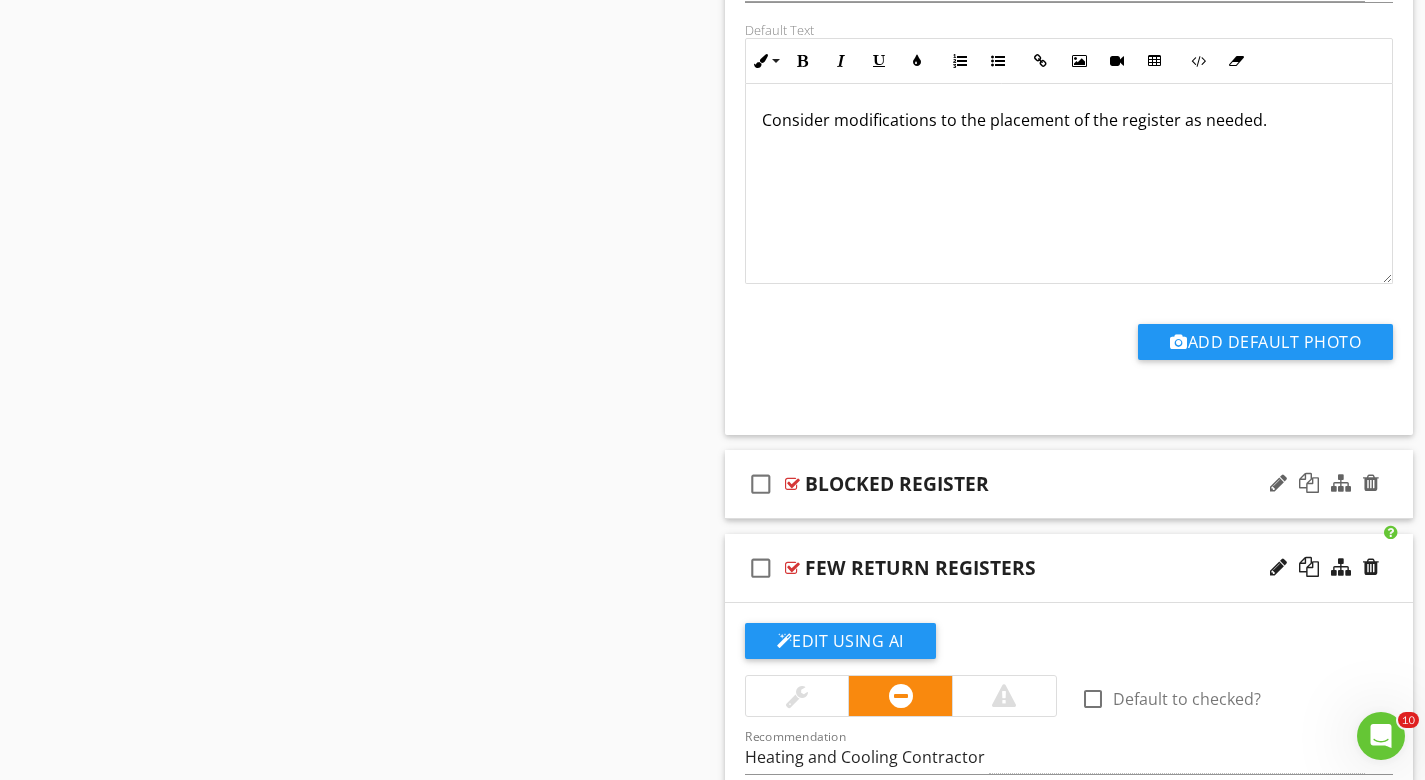 click at bounding box center (792, 484) 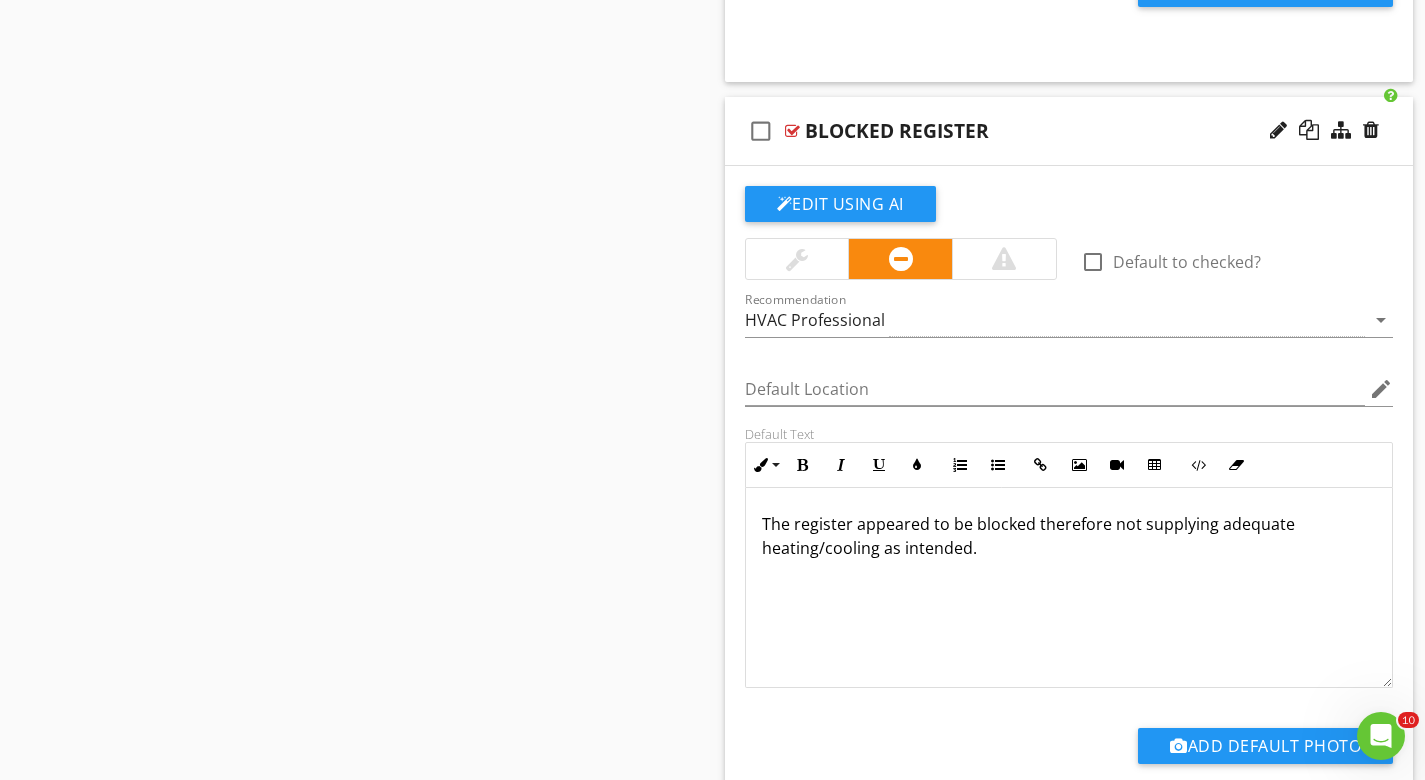scroll, scrollTop: 4349, scrollLeft: 0, axis: vertical 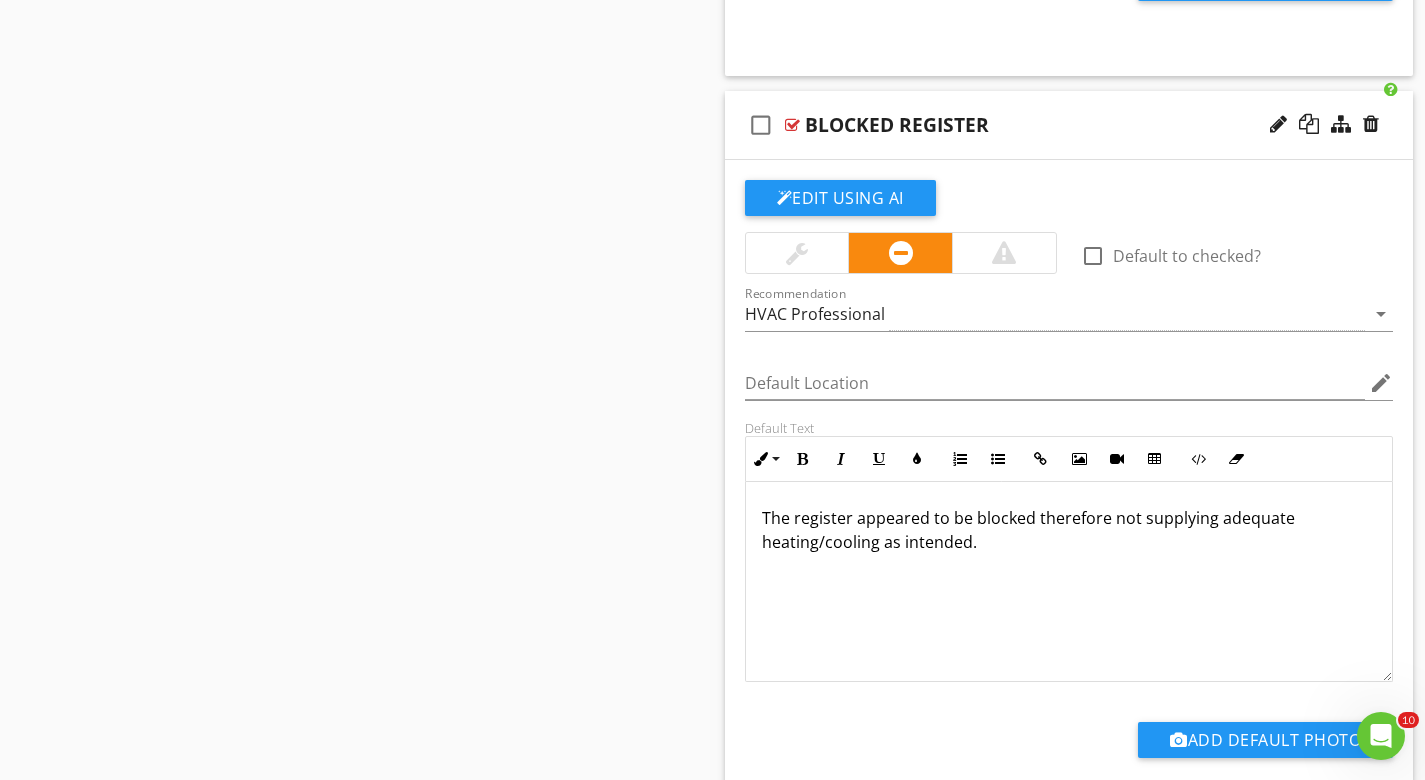 drag, startPoint x: 978, startPoint y: 546, endPoint x: 706, endPoint y: 516, distance: 273.6494 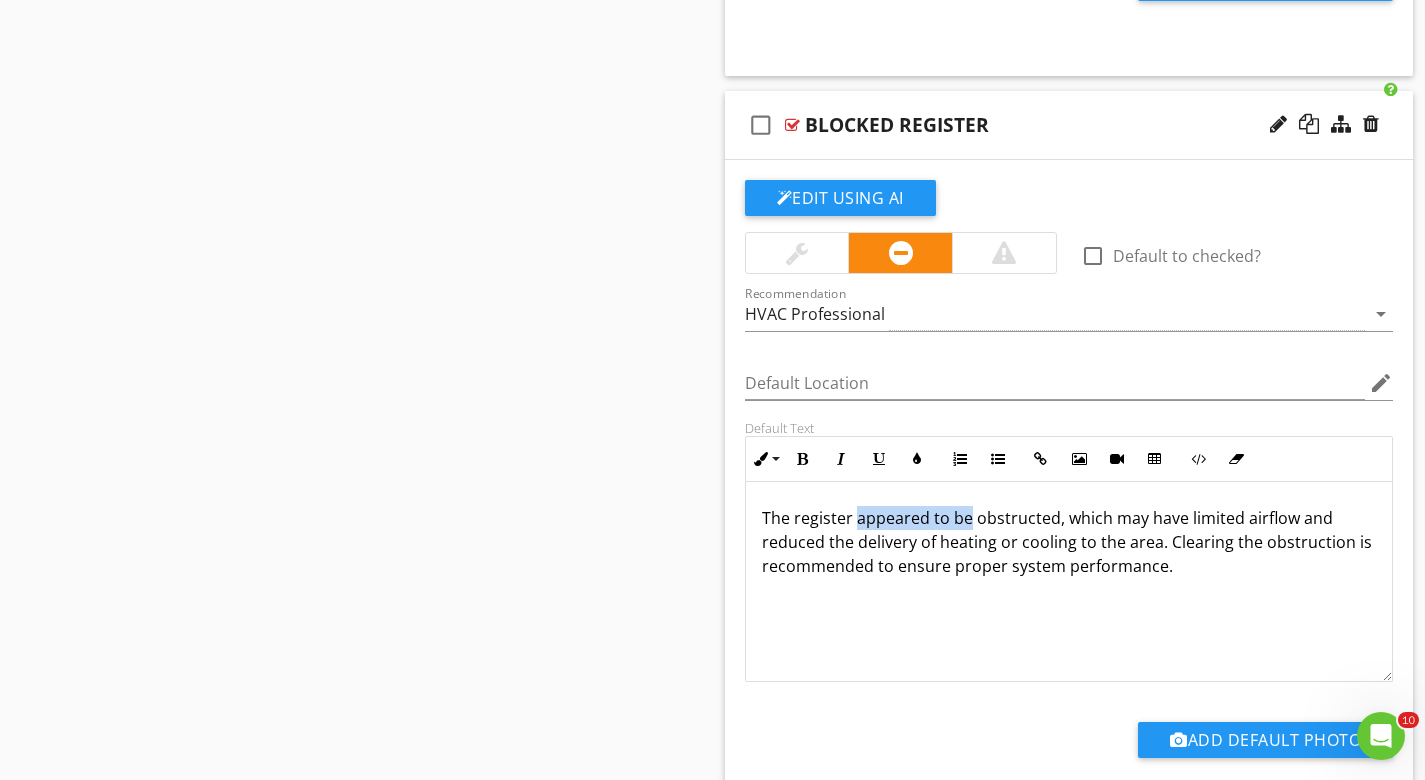 drag, startPoint x: 856, startPoint y: 518, endPoint x: 966, endPoint y: 519, distance: 110.00455 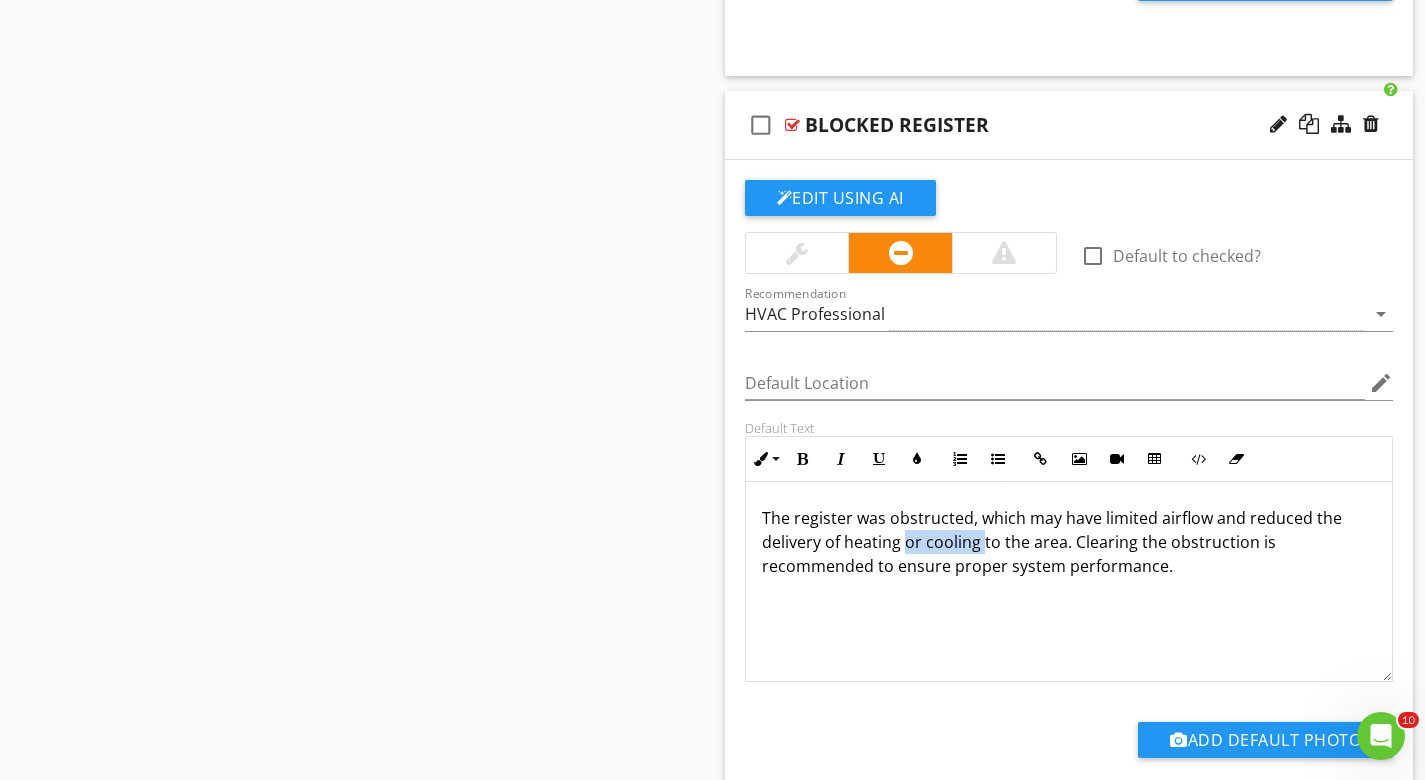 drag, startPoint x: 903, startPoint y: 542, endPoint x: 981, endPoint y: 542, distance: 78 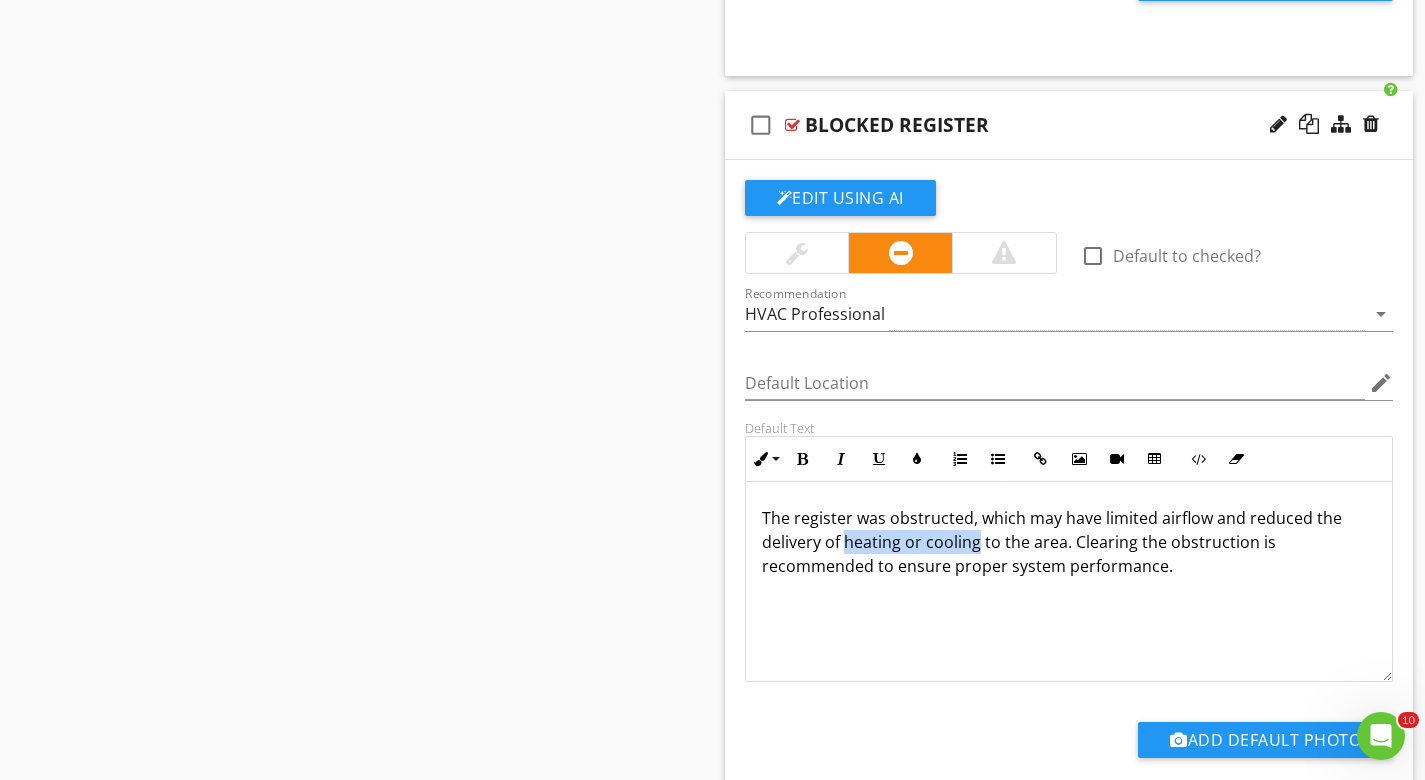 drag, startPoint x: 845, startPoint y: 537, endPoint x: 973, endPoint y: 544, distance: 128.19127 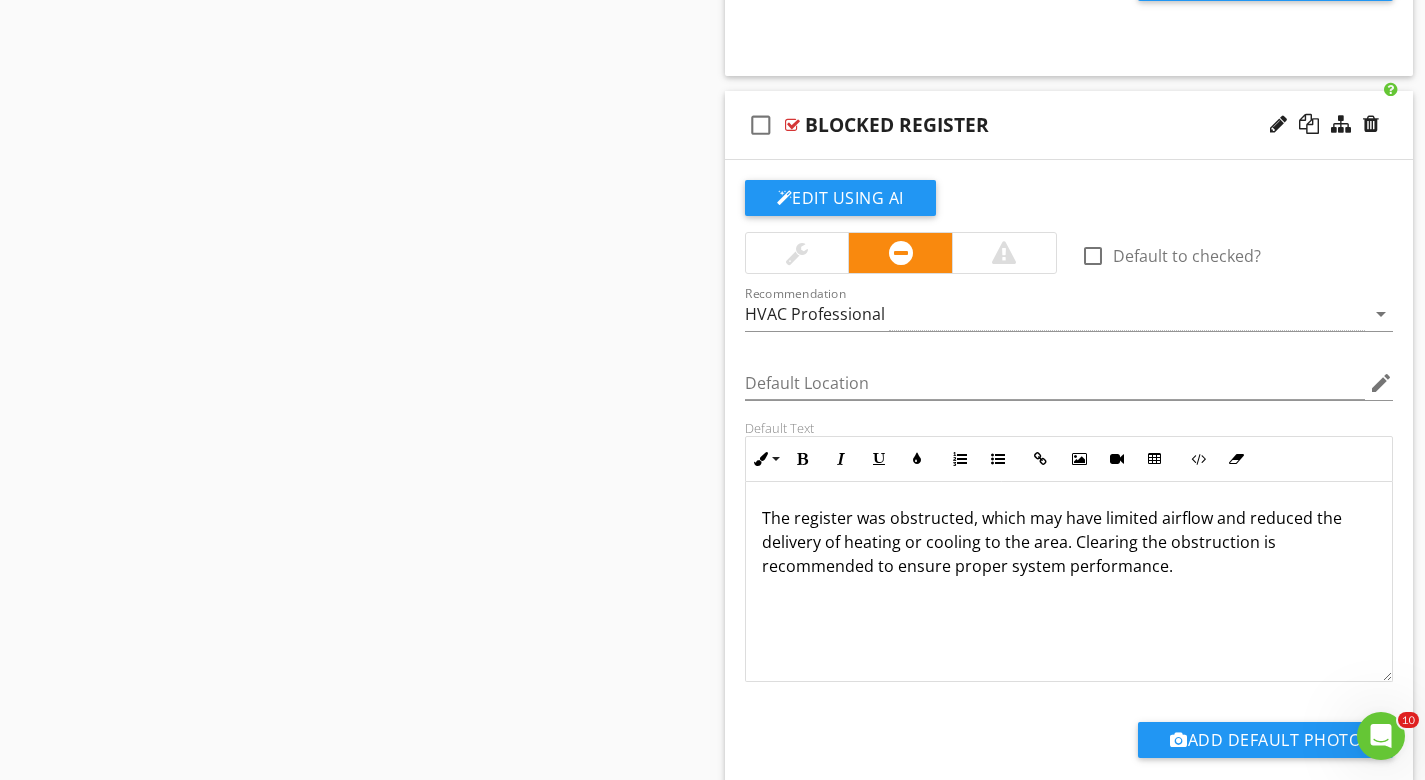 click on "Sections
GENERAL INSPECTION INFORMATION           UTILITY LOCATION & SHUT-OFFS           GROUNDS           EXTERIOR            ROOFING            ATTIC           FOUNDATION & STRUCTURE           HEATING & COOLING            WATER HEATER           PLUMBING           ELECTRICAL           FIREPLACE & CHIMNEY           GARAGE           LOCAL EXHAUST           INTERIOR            BUILT-IN KITCHEN APPLIANCES           ENVIRONMENTAL           DETACHED BUILDING           CLOSING REMARKS           STANDARDS OF PRACTICE
Section
Attachments     ASHI Standards Of Practice   ASHI_SOP.pdf
Attachment
Items
Heating Equipment            Venting            Cooling Equipment            Distribution System
Item
Comments
New
Informational
New
Limitations   check_box_outline_blank" at bounding box center [712, 55] 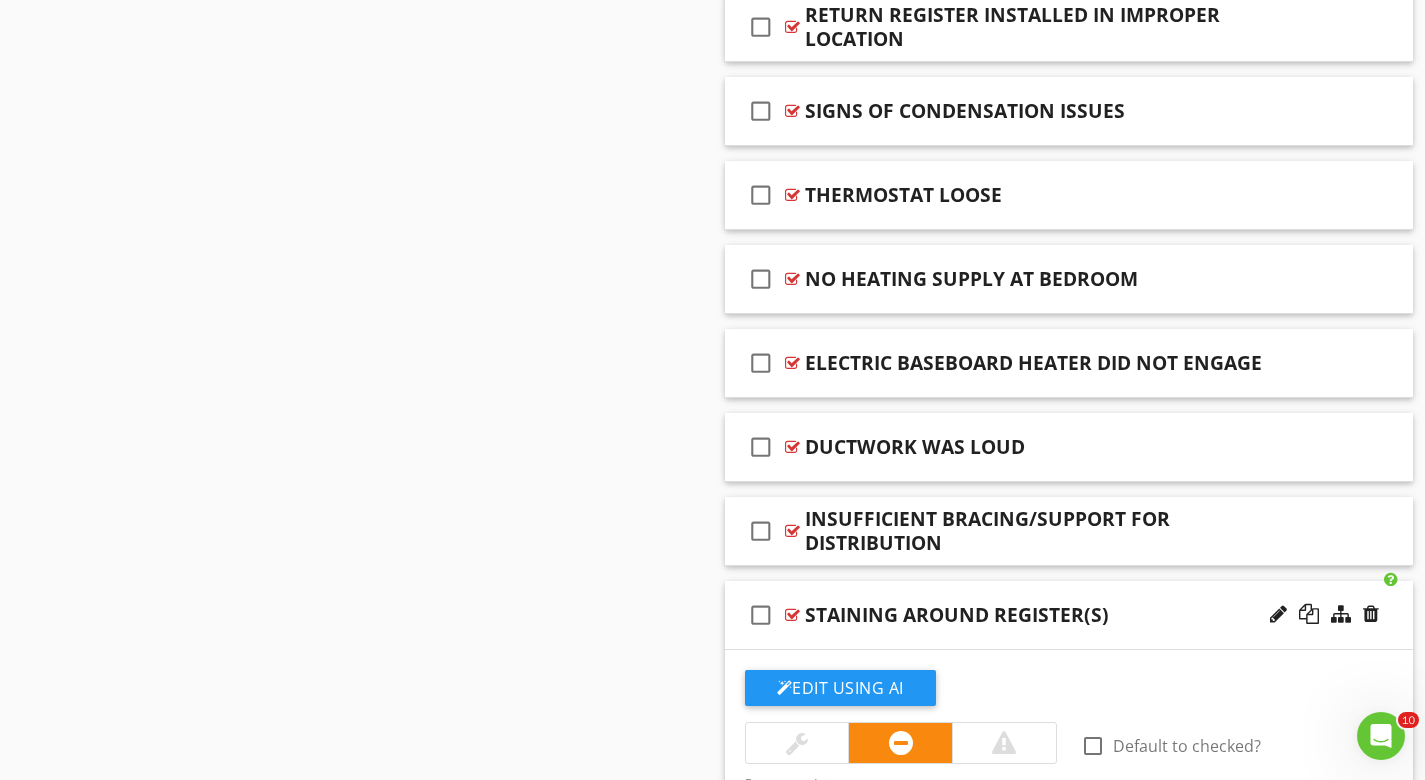 scroll, scrollTop: 2224, scrollLeft: 0, axis: vertical 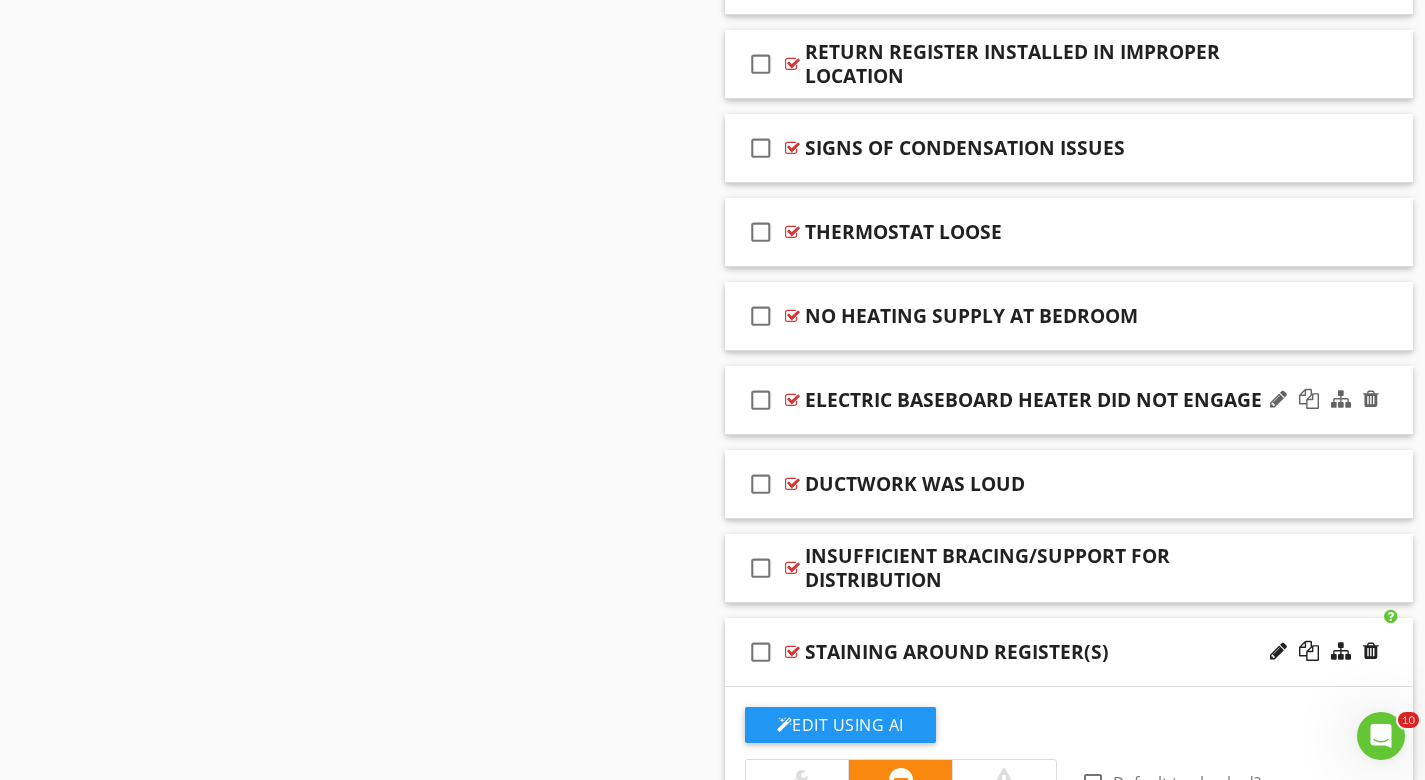 click at bounding box center (792, 400) 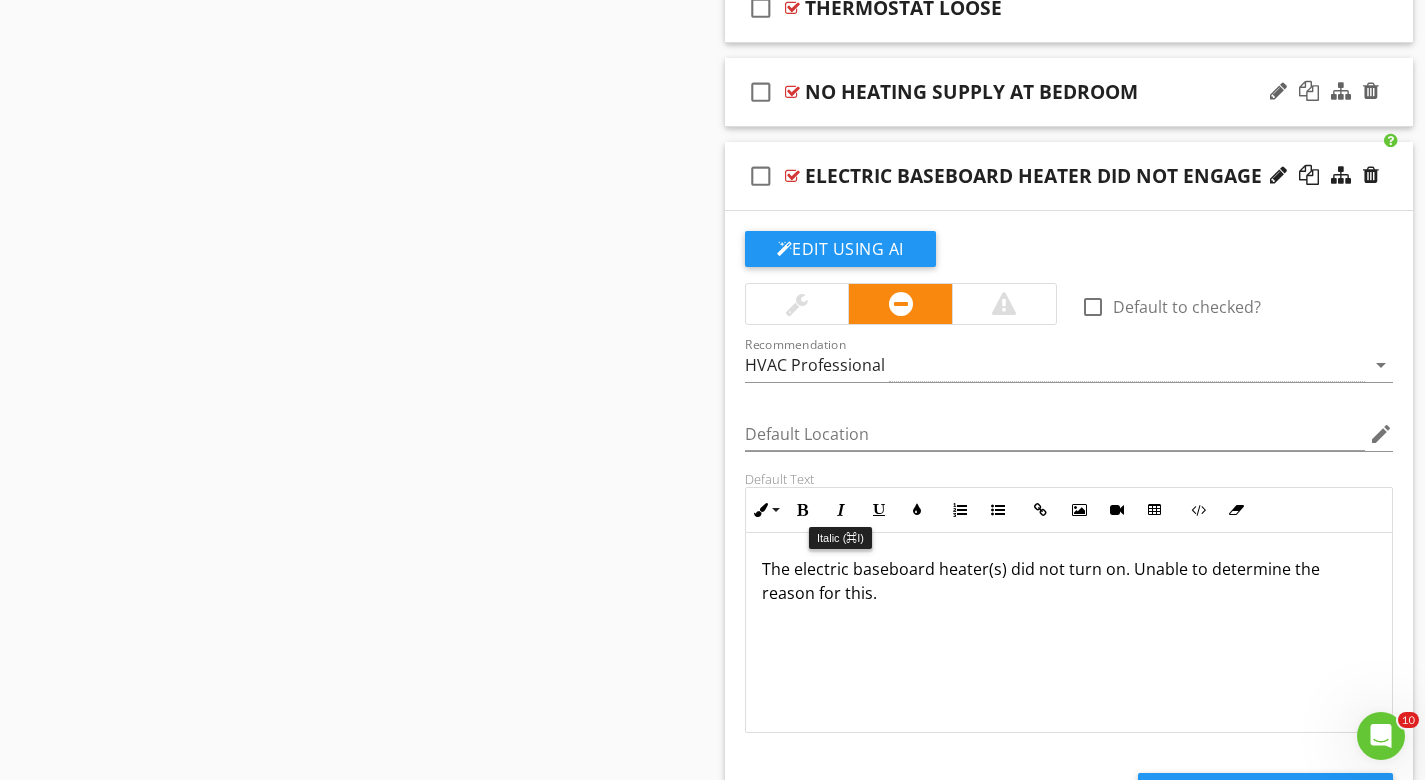 scroll, scrollTop: 2444, scrollLeft: 0, axis: vertical 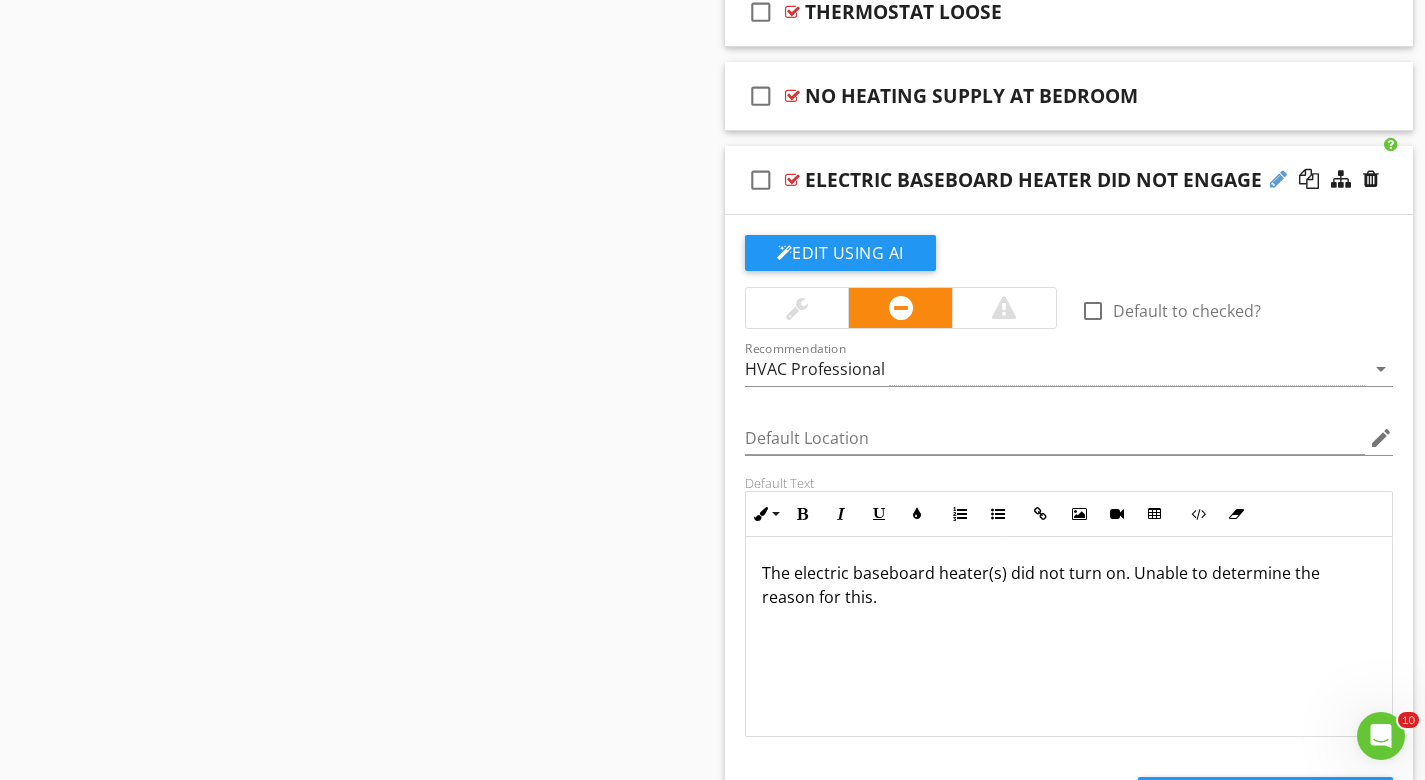 click at bounding box center (1278, 179) 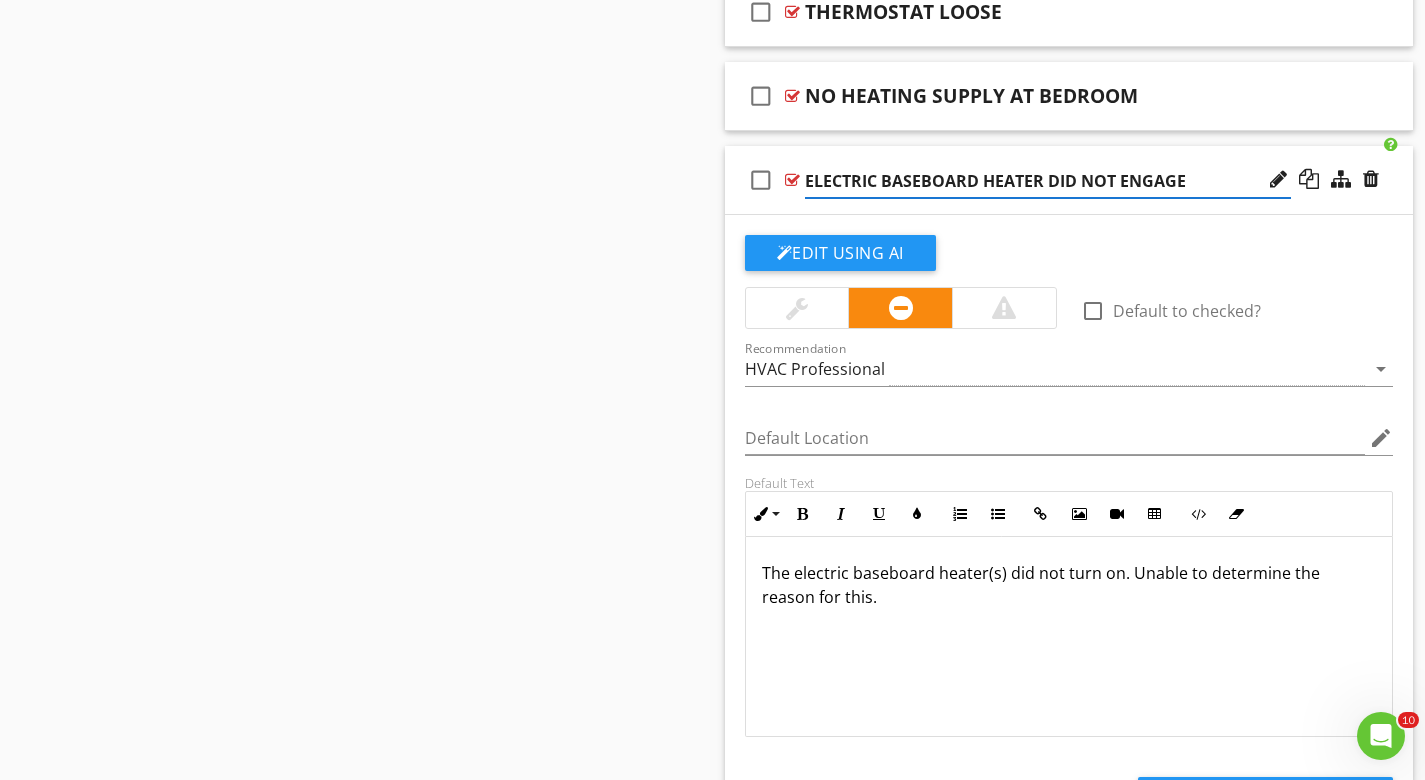 drag, startPoint x: 1192, startPoint y: 178, endPoint x: 1122, endPoint y: 174, distance: 70.11419 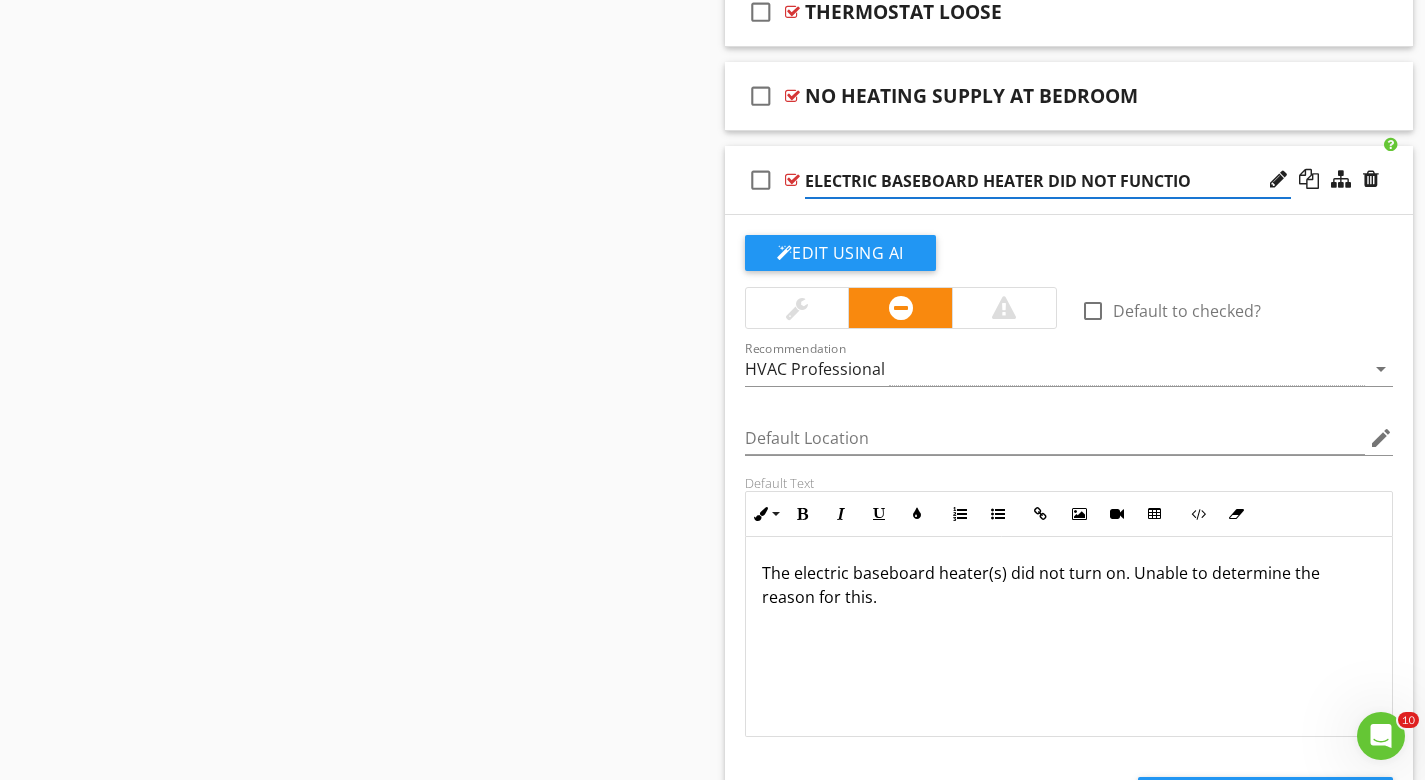 type on "ELECTRIC BASEBOARD HEATER DID NOT FUNCTION" 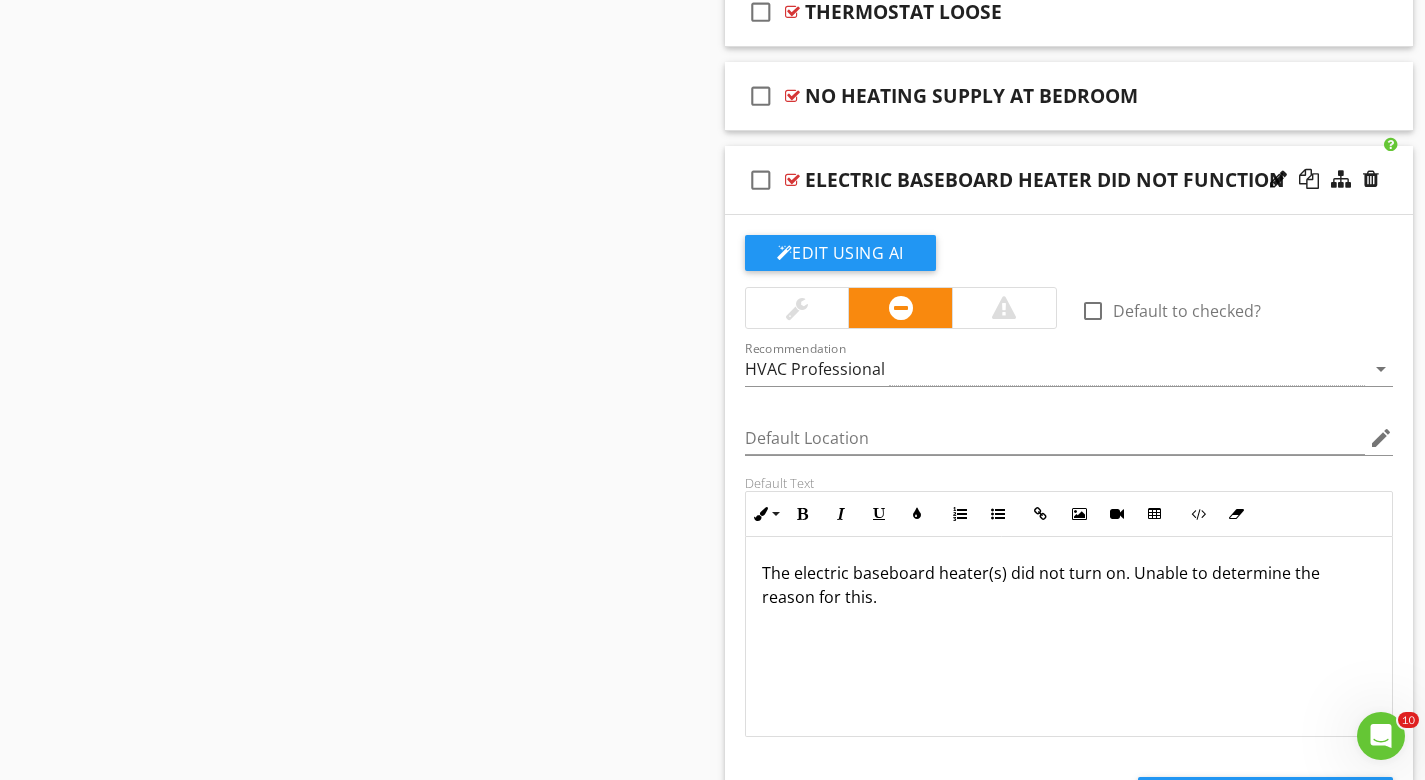 click on "The electric baseboard heater(s) did not turn on. Unable to determine the reason for this." at bounding box center (1069, 637) 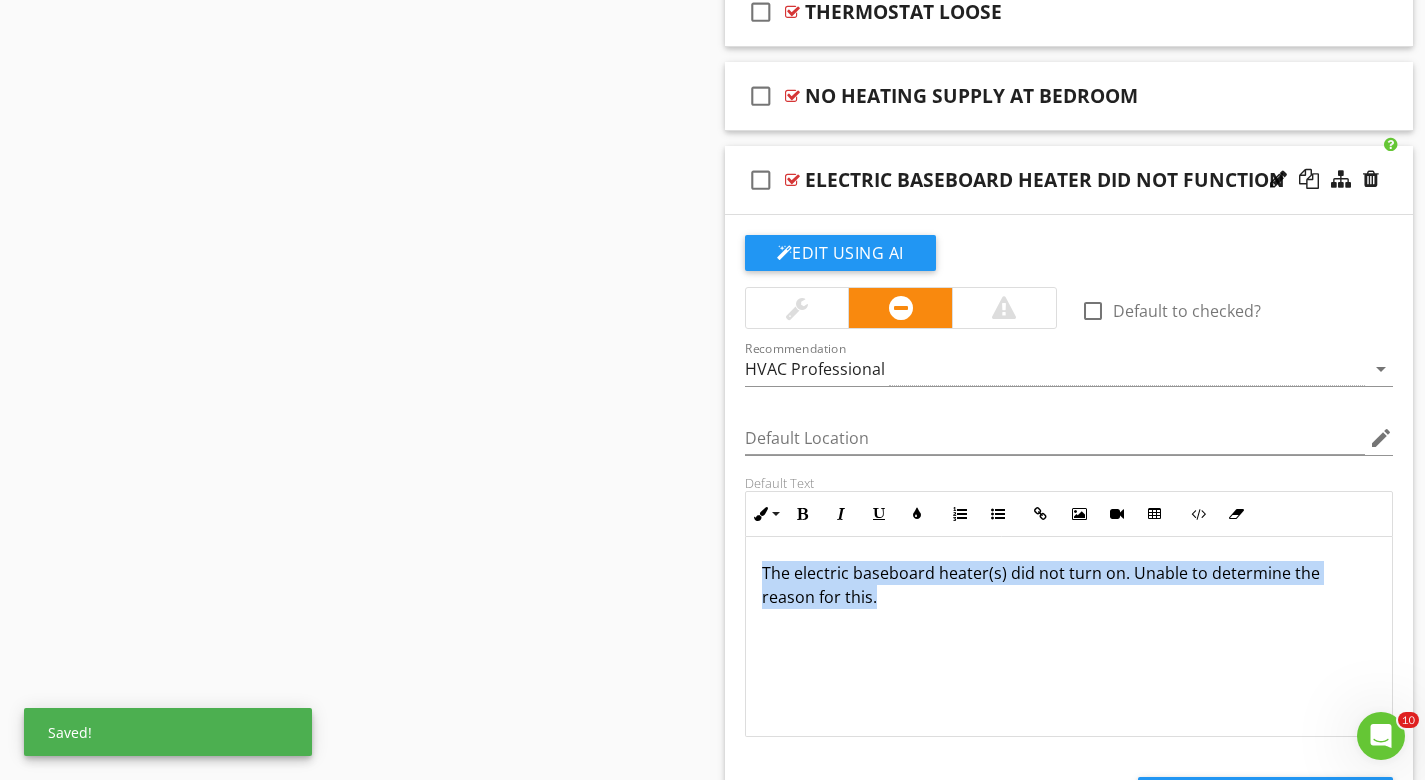 drag, startPoint x: 865, startPoint y: 606, endPoint x: 735, endPoint y: 541, distance: 145.34442 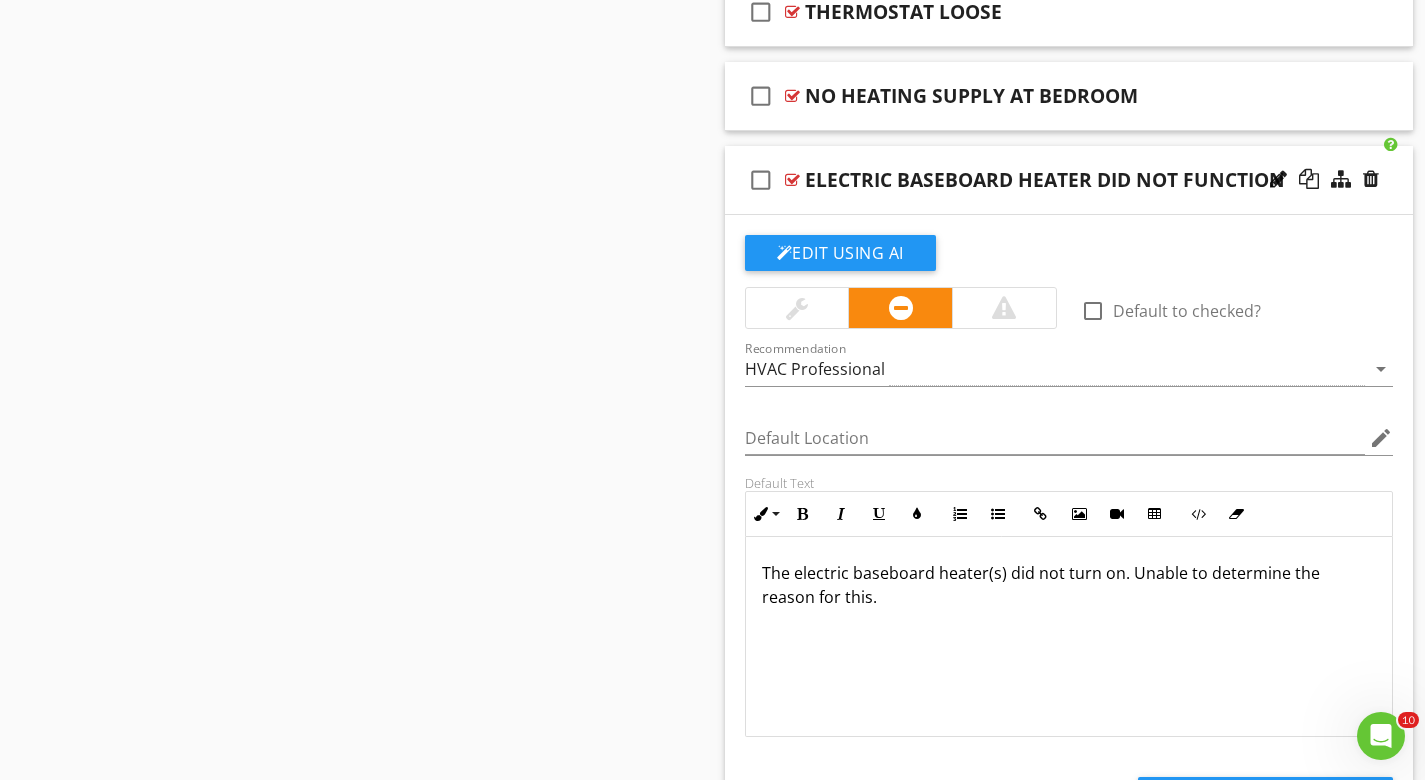 click on "Sections
GENERAL INSPECTION INFORMATION           UTILITY LOCATION & SHUT-OFFS           GROUNDS           EXTERIOR            ROOFING            ATTIC           FOUNDATION & STRUCTURE           HEATING & COOLING            WATER HEATER           PLUMBING           ELECTRICAL           FIREPLACE & CHIMNEY           GARAGE           LOCAL EXHAUST           INTERIOR            BUILT-IN KITCHEN APPLIANCES           ENVIRONMENTAL           DETACHED BUILDING           CLOSING REMARKS           STANDARDS OF PRACTICE
Section
Attachments     ASHI Standards Of Practice   ASHI_SOP.pdf
Attachment
Items
Heating Equipment            Venting            Cooling Equipment            Distribution System
Item
Comments
New
Informational
New
Limitations   check_box_outline_blank" at bounding box center [712, 2297] 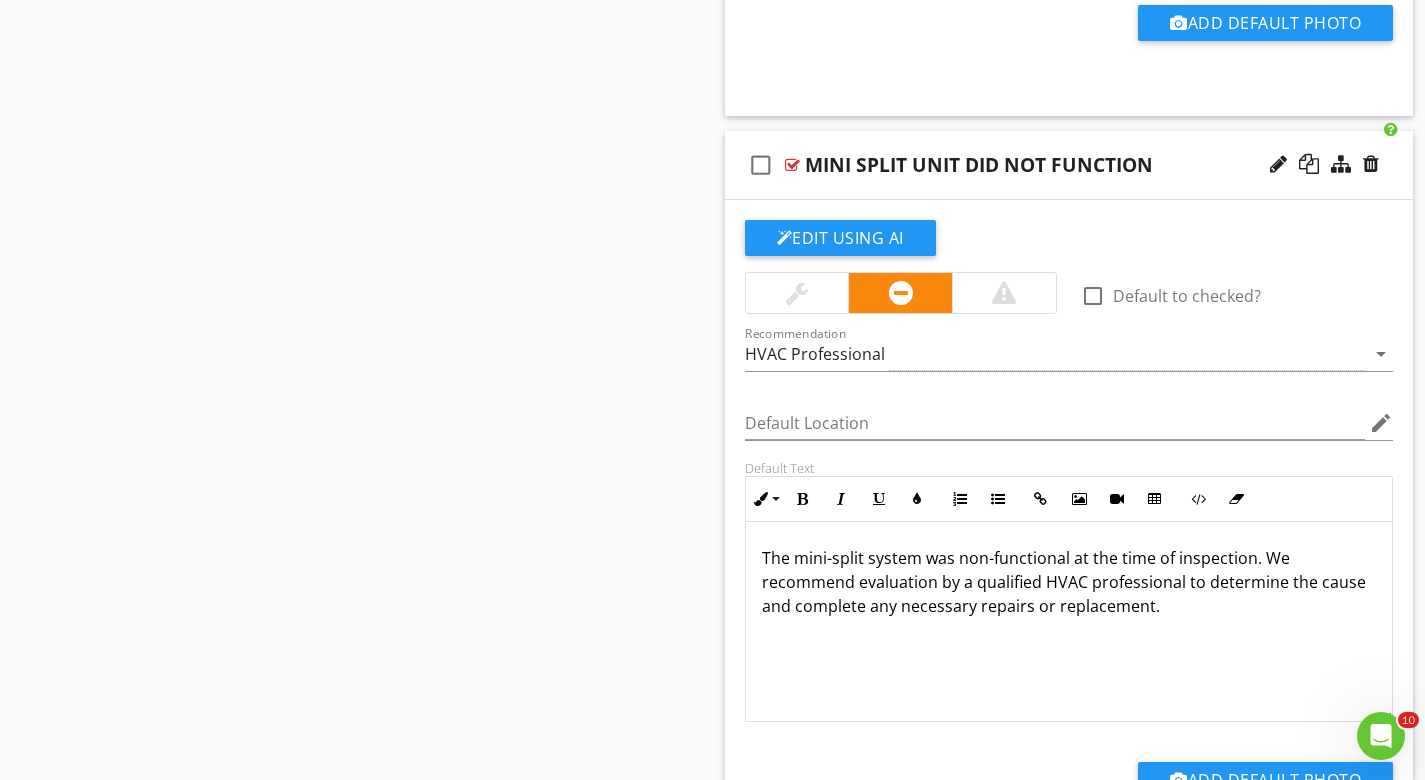 scroll, scrollTop: 7329, scrollLeft: 0, axis: vertical 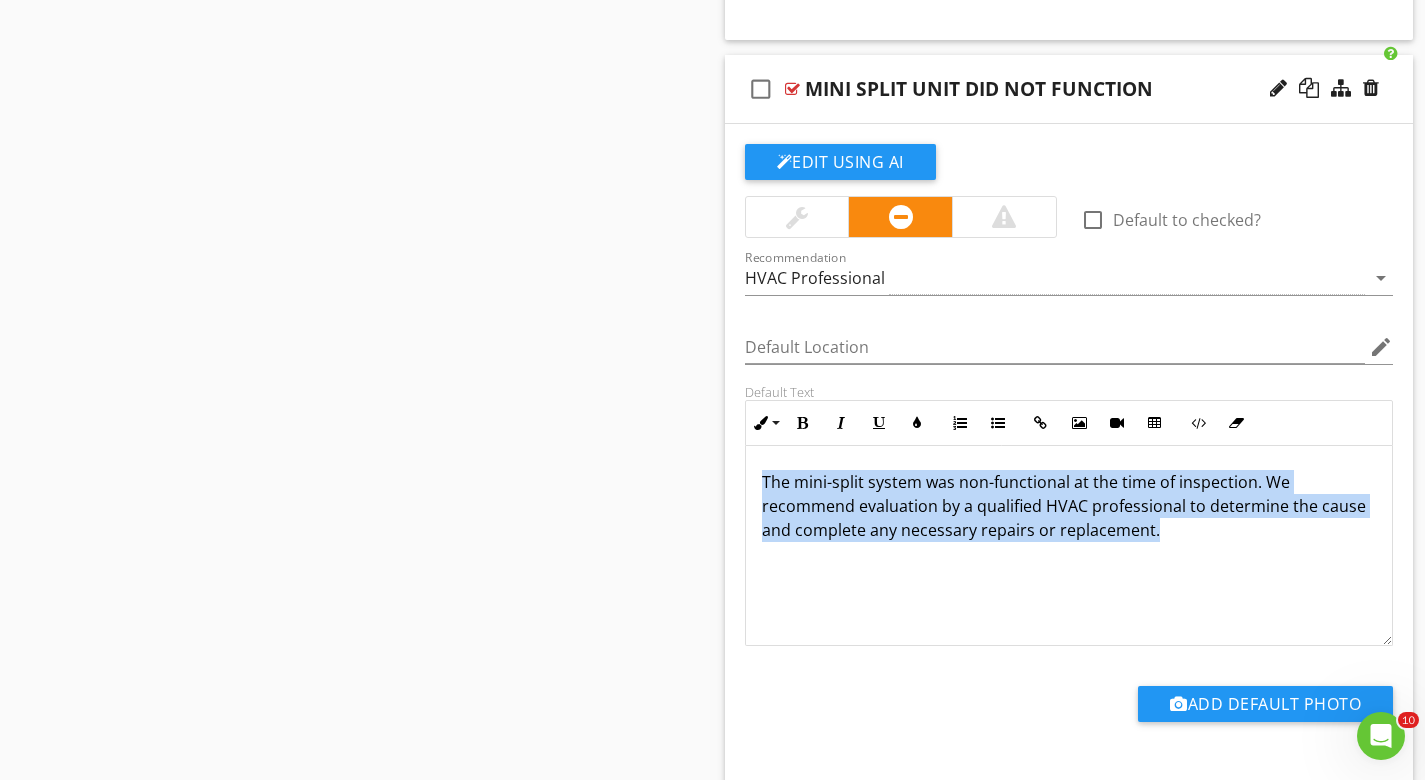 drag, startPoint x: 1162, startPoint y: 531, endPoint x: 718, endPoint y: 463, distance: 449.17703 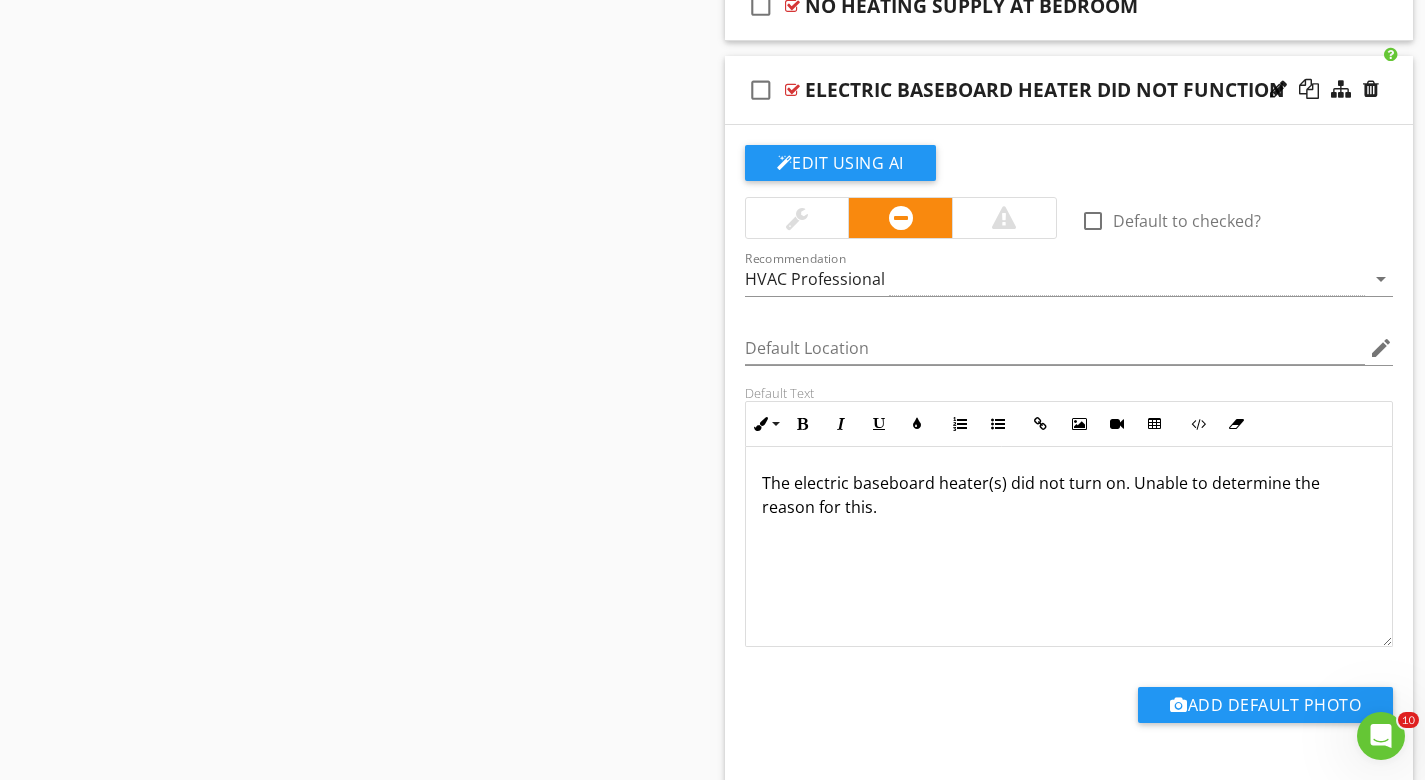 scroll, scrollTop: 2517, scrollLeft: 0, axis: vertical 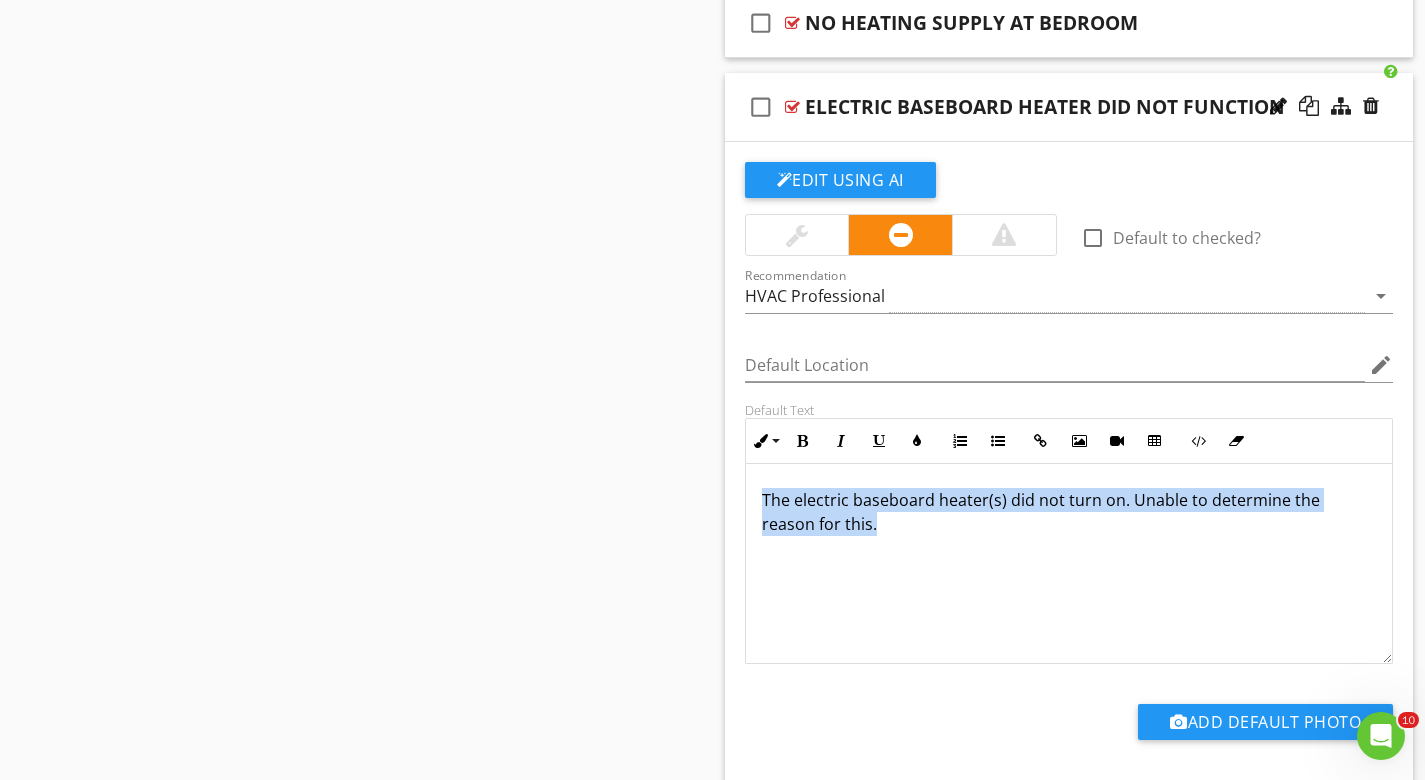 drag, startPoint x: 823, startPoint y: 524, endPoint x: 733, endPoint y: 461, distance: 109.859 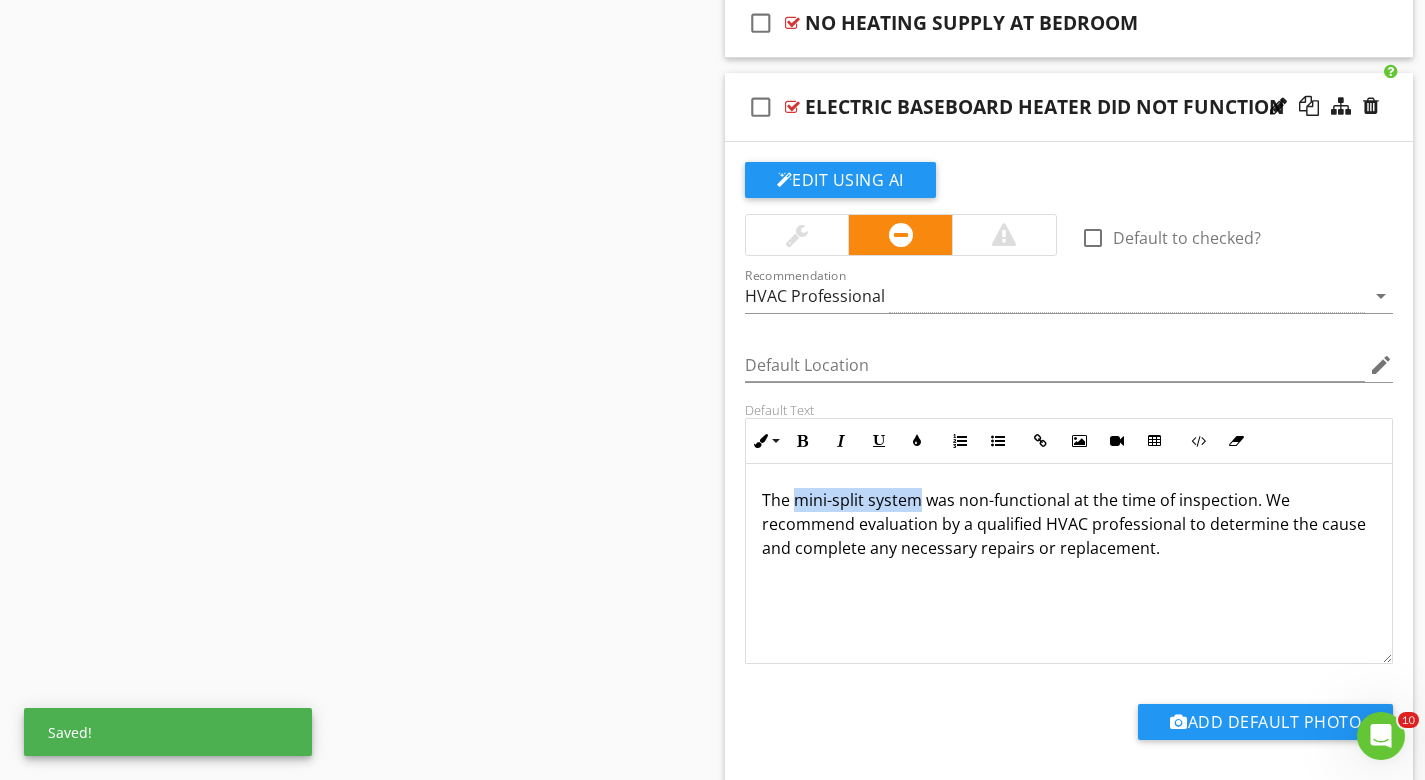 drag, startPoint x: 921, startPoint y: 500, endPoint x: 792, endPoint y: 503, distance: 129.03488 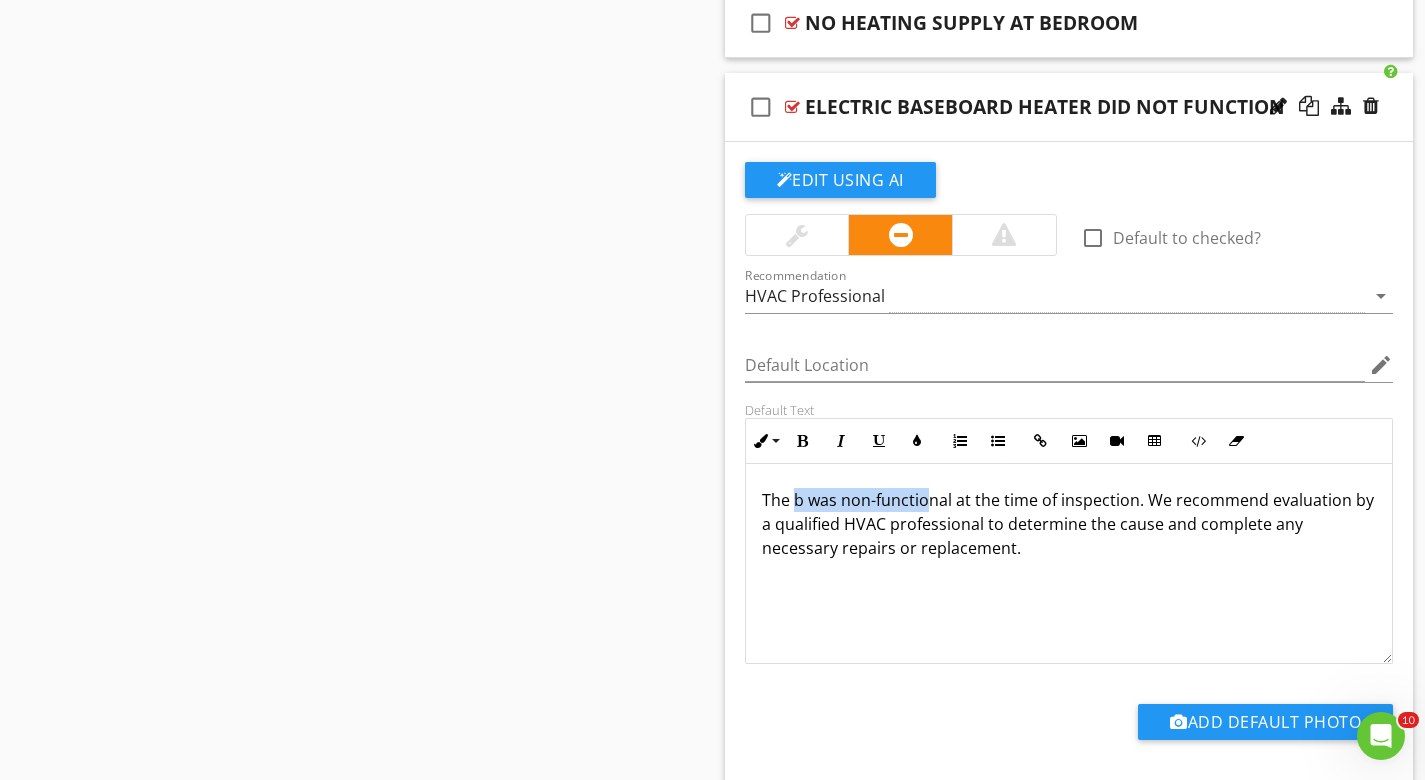 type 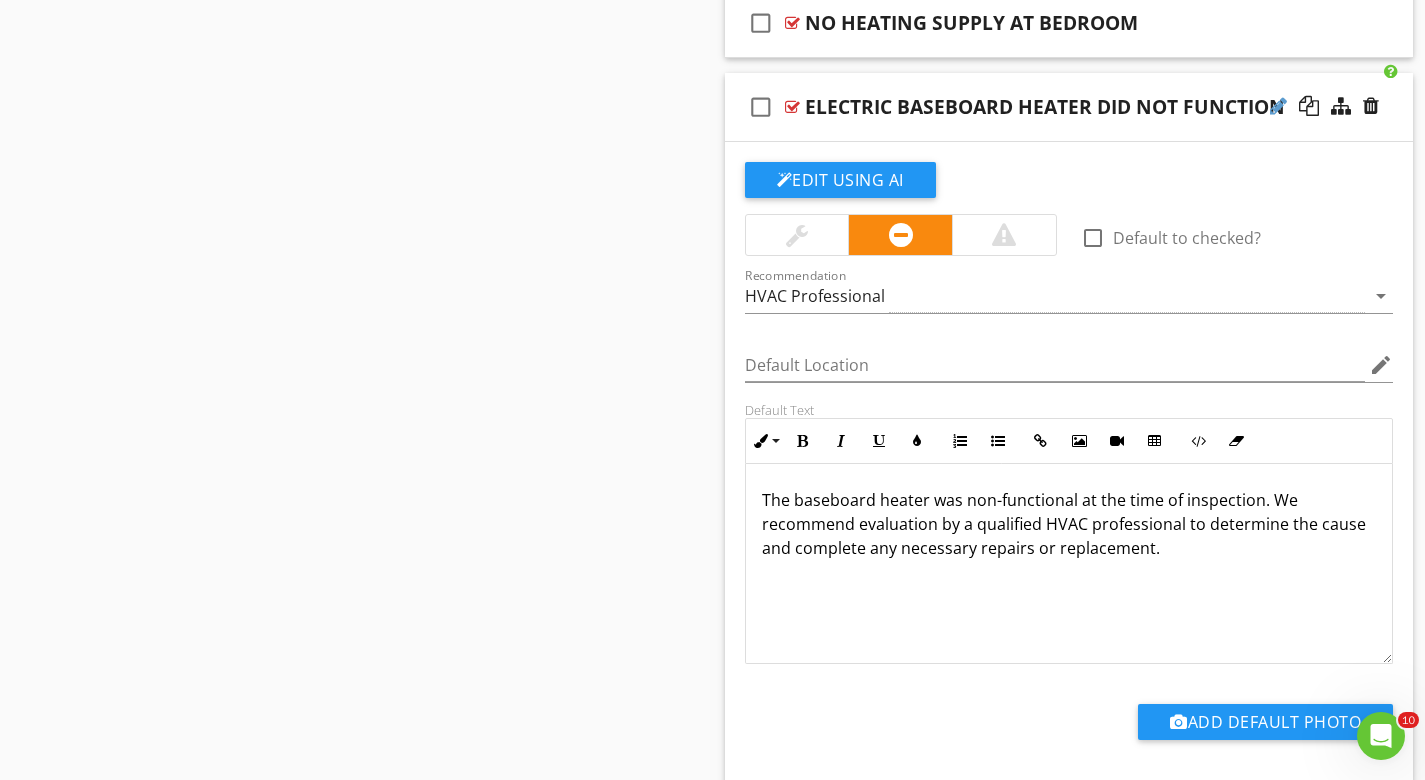 click at bounding box center (1278, 106) 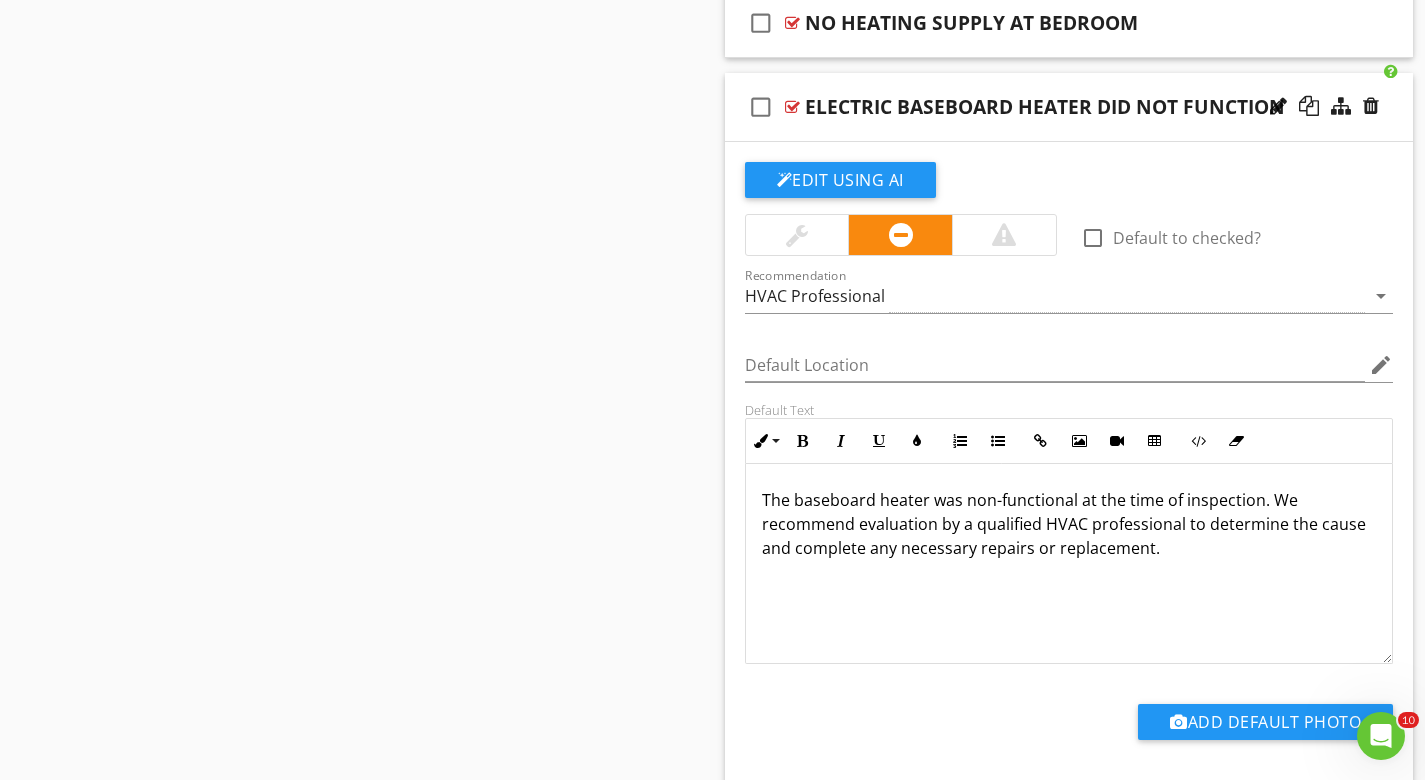 click on "Sections
GENERAL INSPECTION INFORMATION           UTILITY LOCATION & SHUT-OFFS           GROUNDS           EXTERIOR            ROOFING            ATTIC           FOUNDATION & STRUCTURE           HEATING & COOLING            WATER HEATER           PLUMBING           ELECTRICAL           FIREPLACE & CHIMNEY           GARAGE           LOCAL EXHAUST           INTERIOR            BUILT-IN KITCHEN APPLIANCES           ENVIRONMENTAL           DETACHED BUILDING           CLOSING REMARKS           STANDARDS OF PRACTICE
Section
Attachments     ASHI Standards Of Practice   ASHI_SOP.pdf
Attachment
Items
Heating Equipment            Venting            Cooling Equipment            Distribution System
Item
Comments
New
Informational
New
Limitations   check_box_outline_blank" at bounding box center [712, 2224] 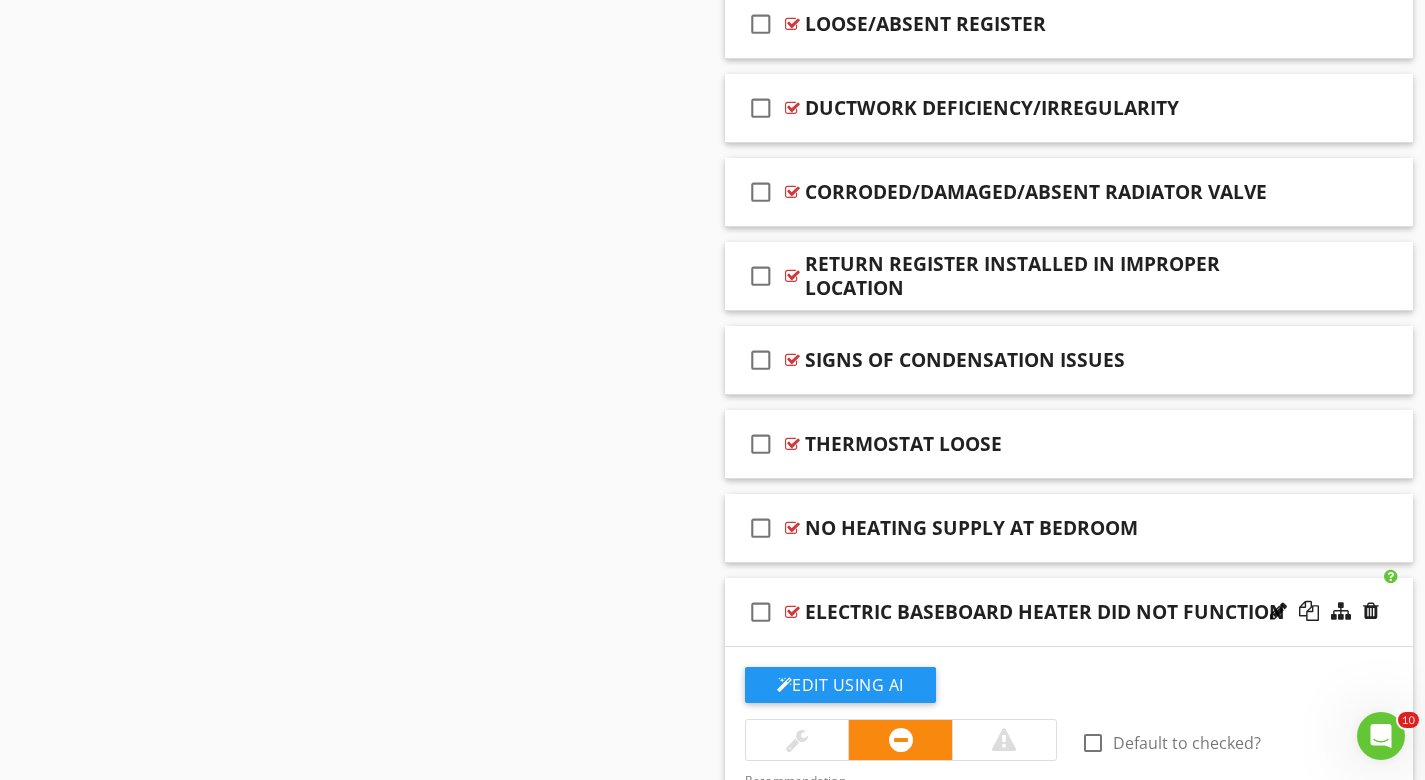 scroll, scrollTop: 2009, scrollLeft: 0, axis: vertical 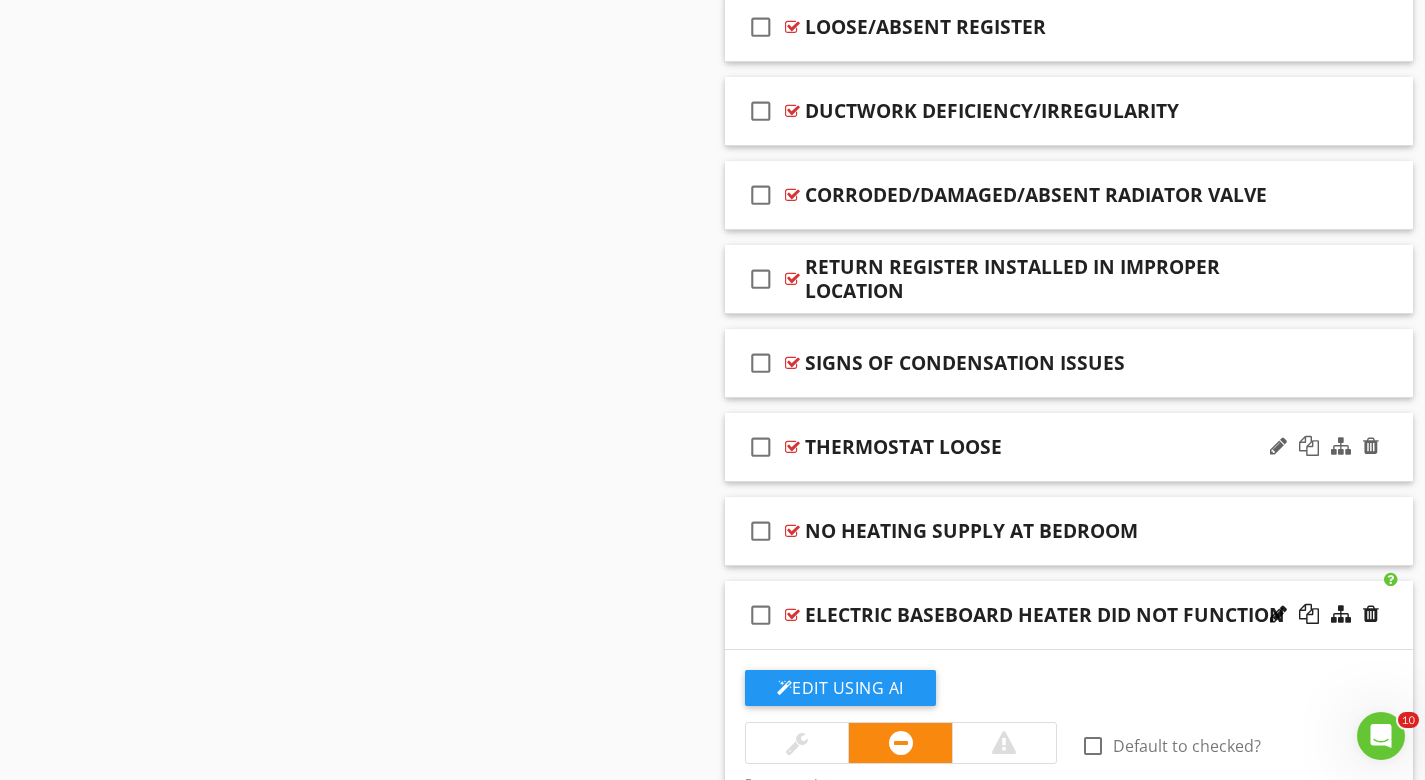 click at bounding box center (792, 447) 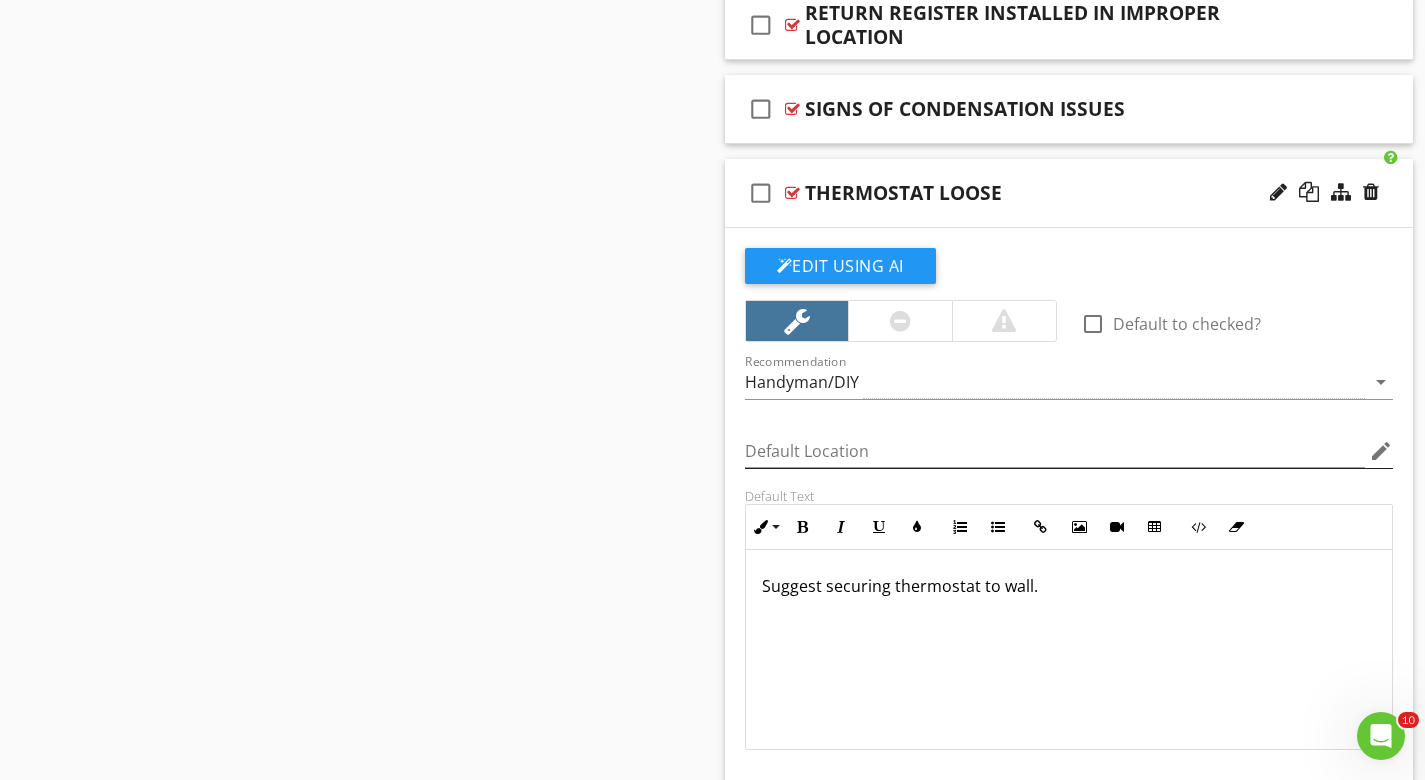 scroll, scrollTop: 2269, scrollLeft: 0, axis: vertical 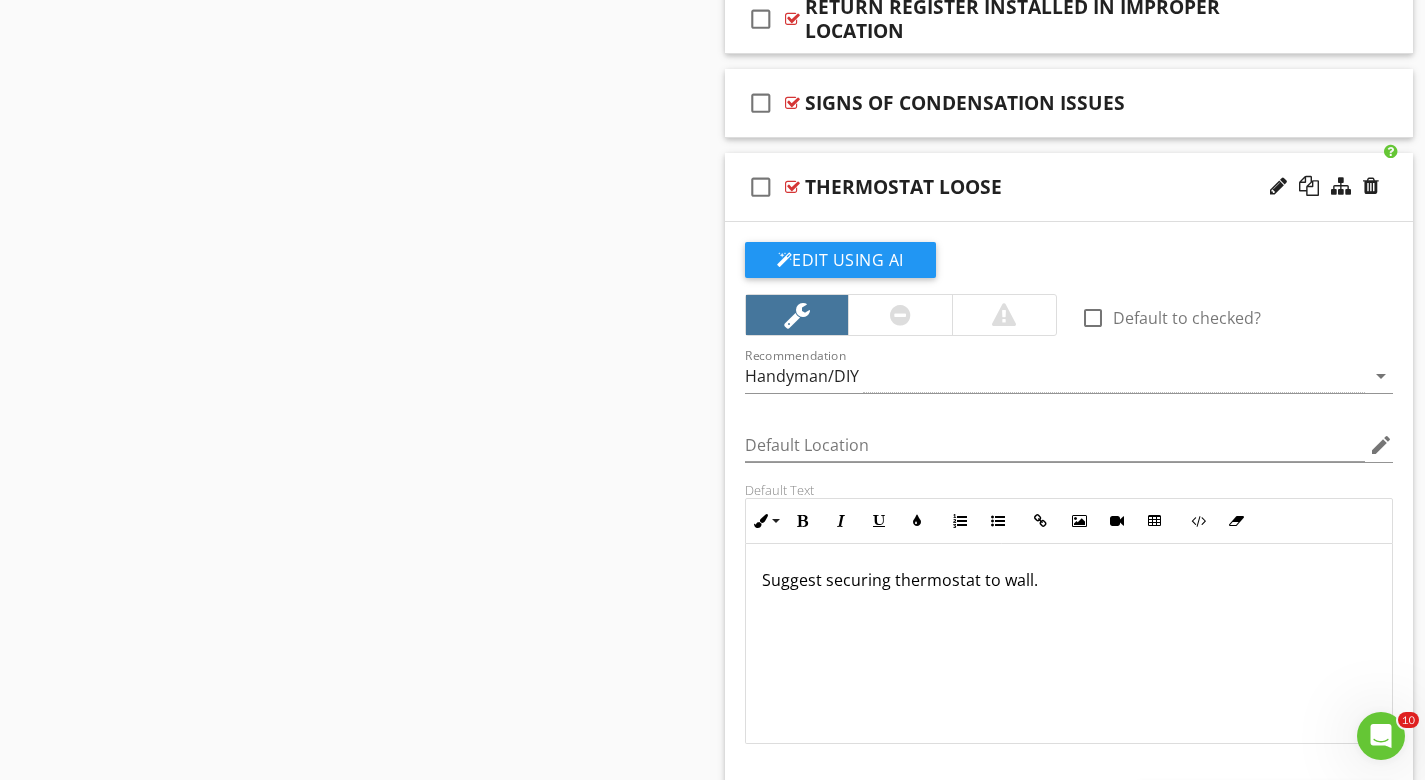 click on "Suggest securing thermostat to wall." at bounding box center (1069, 580) 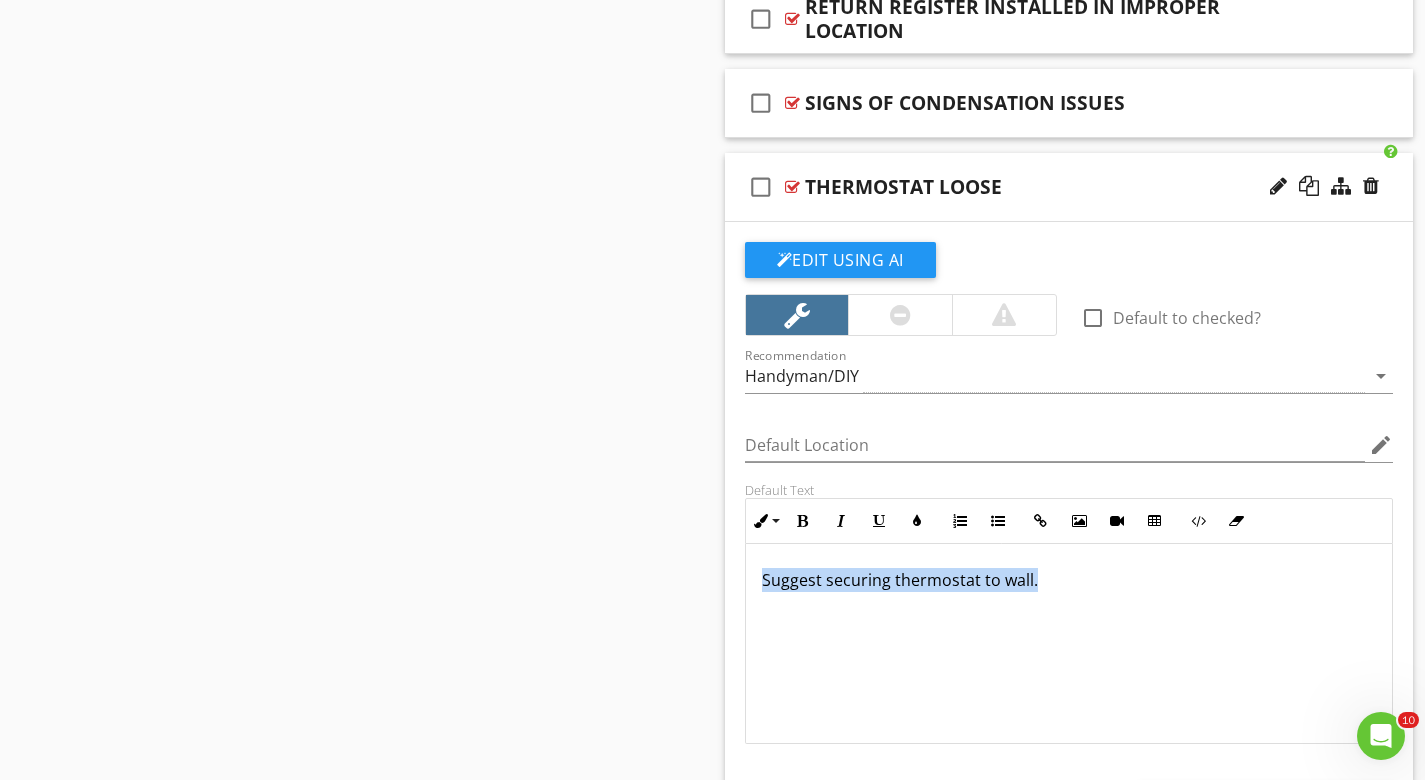 copy on "Suggest securing thermostat to wall." 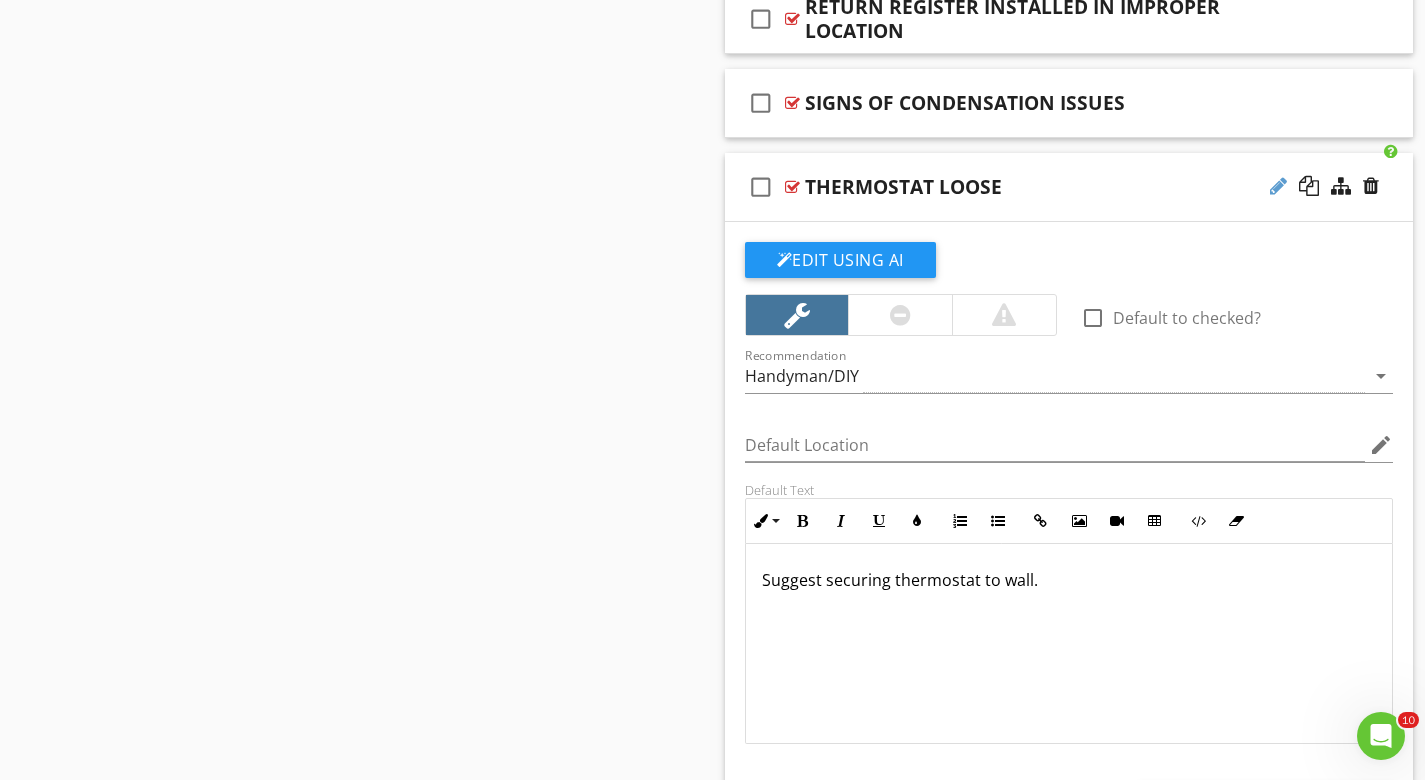 click at bounding box center (1278, 186) 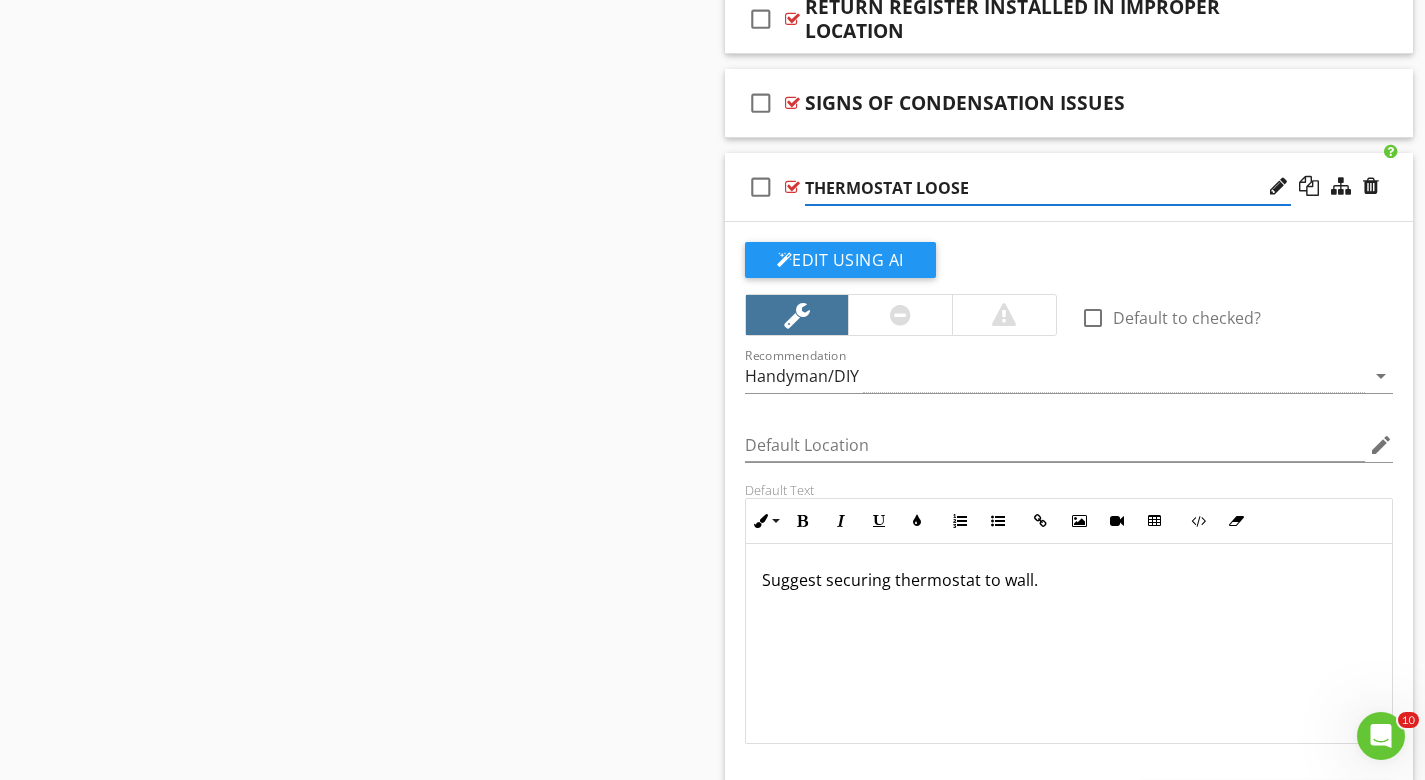 click on "THERMOSTAT LOOSE" at bounding box center [1048, 188] 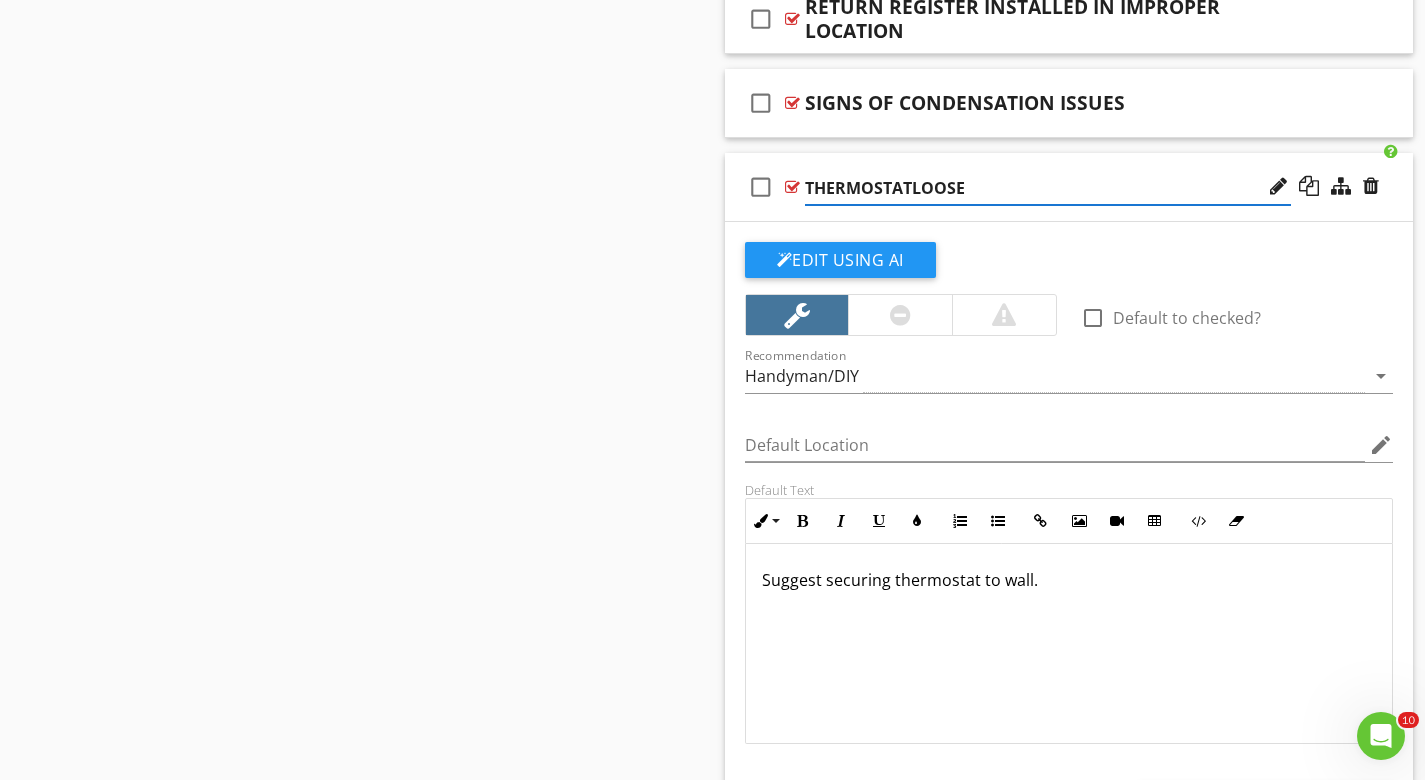 type on "THERMOSTAT-LOOSE" 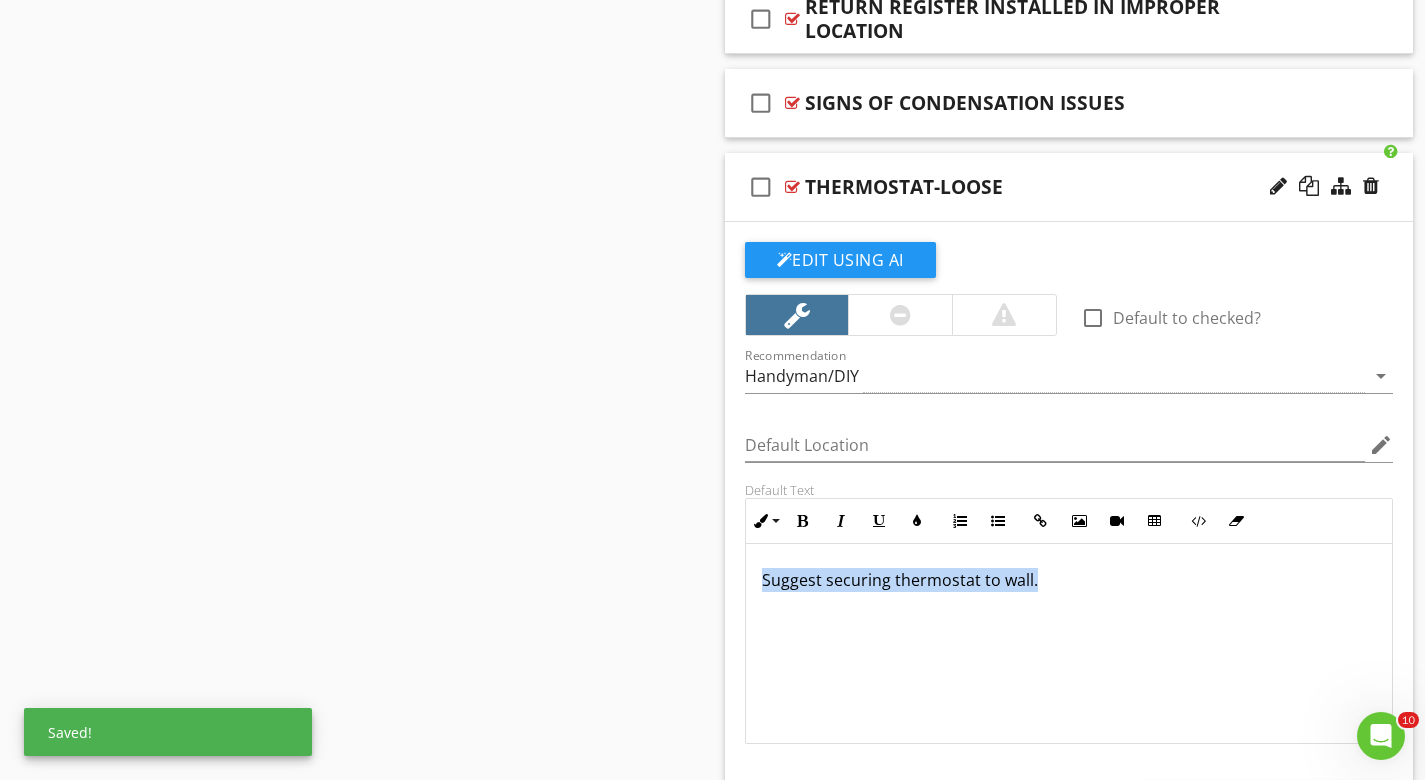 drag, startPoint x: 1059, startPoint y: 579, endPoint x: 698, endPoint y: 568, distance: 361.16754 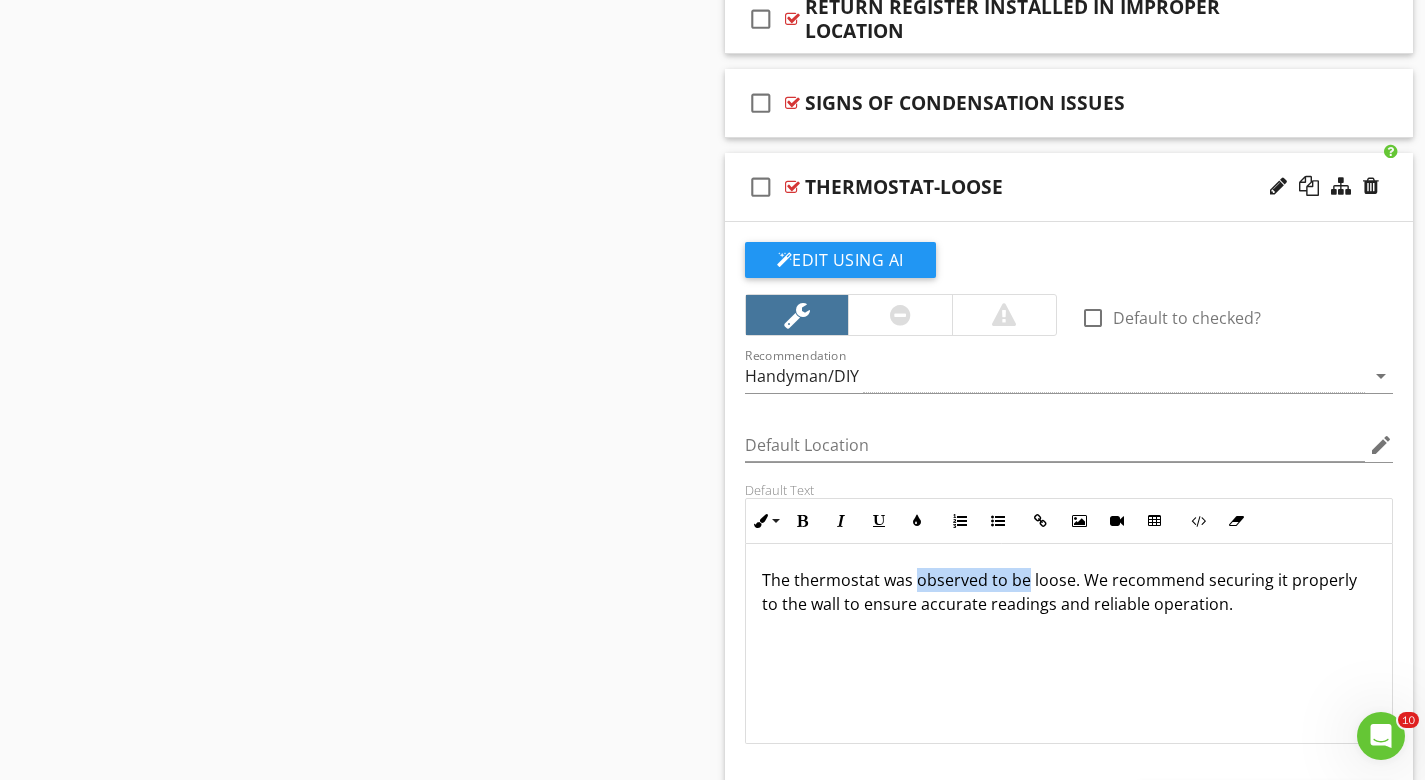 drag, startPoint x: 912, startPoint y: 580, endPoint x: 1023, endPoint y: 580, distance: 111 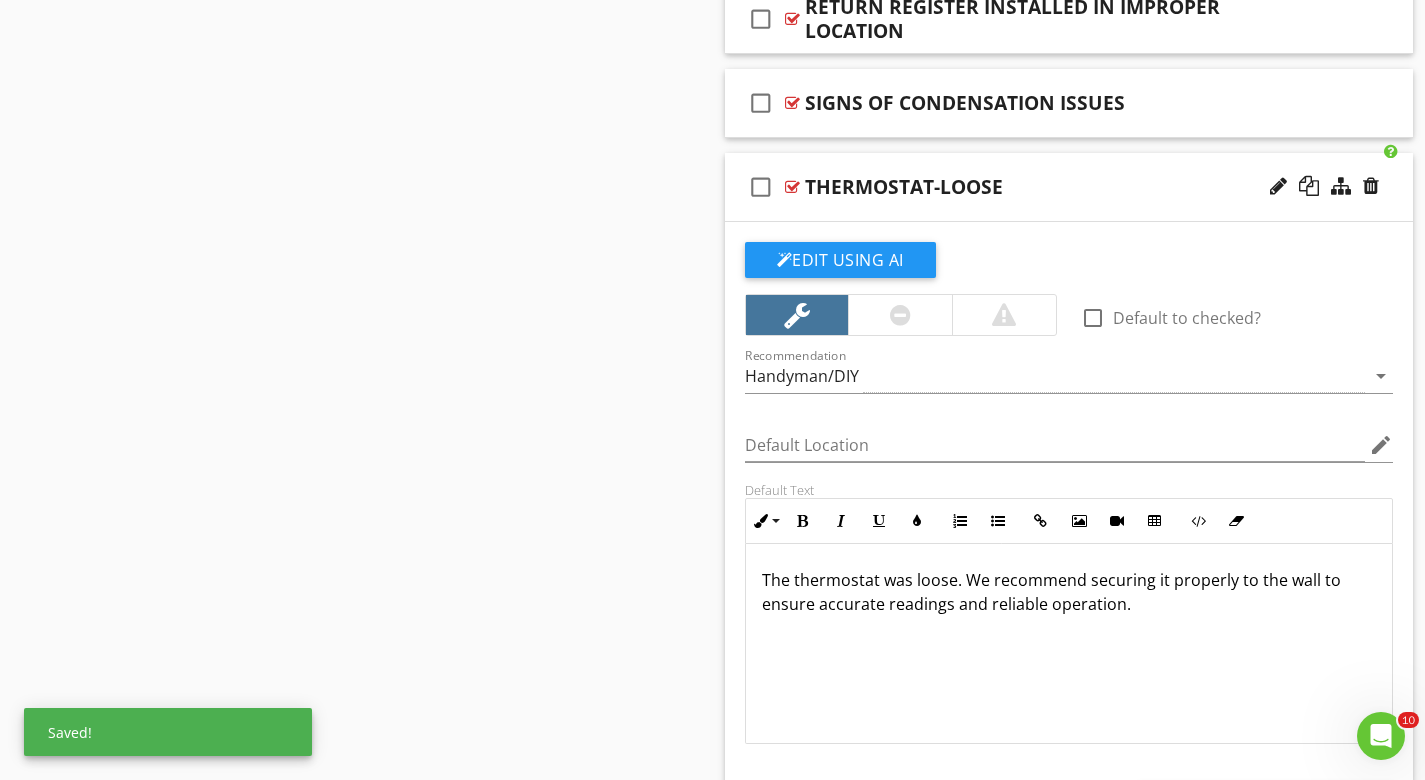 click on "The thermostat was loose. We recommend securing it properly to the wall to ensure accurate readings and reliable operation." at bounding box center [1069, 592] 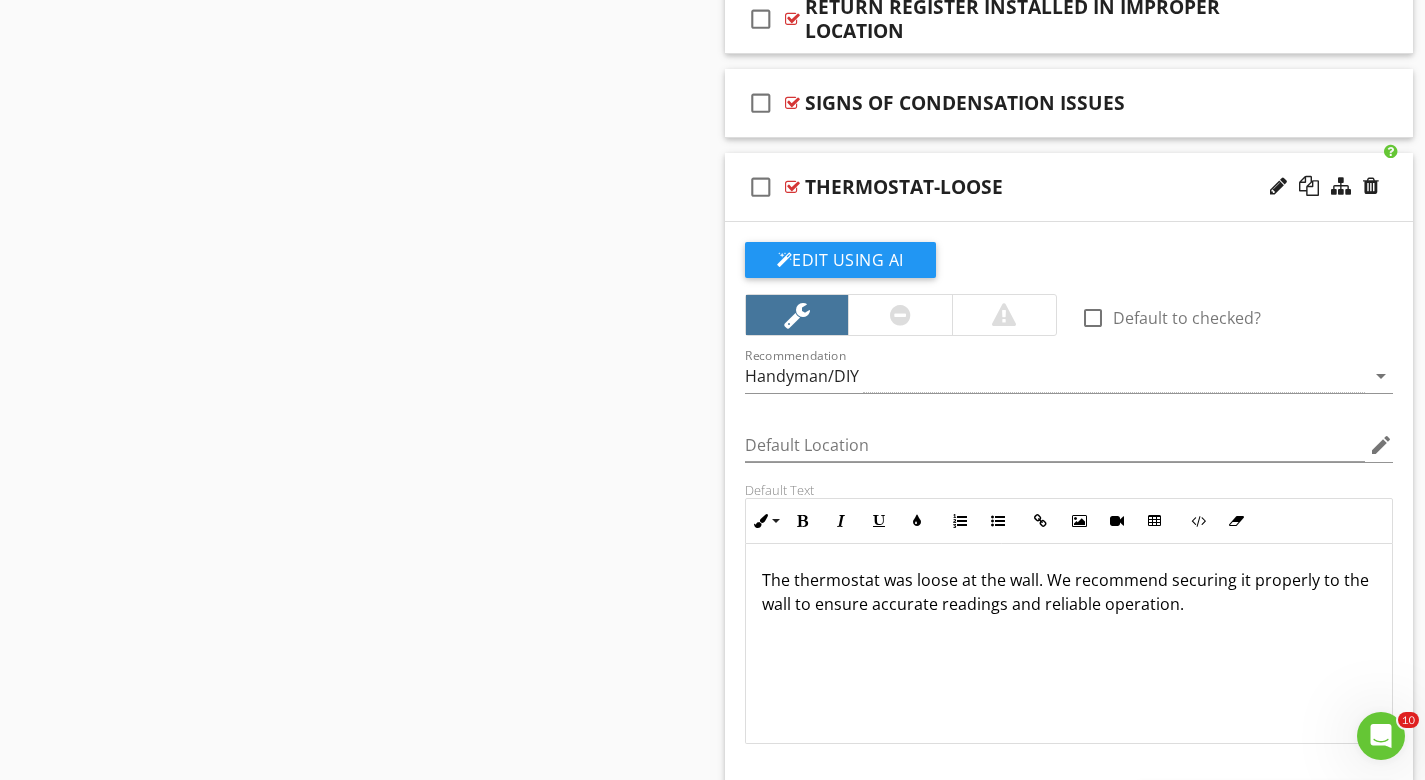 click on "Comments
New
Informational
New
Limitations   check_box_outline_blank     Select All     check_box_outline_blank
Could not inspect
New
Observations   check_box_outline_blank     Select All     check_box_outline_blank
NO HEATING SUPPLY
Edit Using AI
check_box_outline_blank Default to checked?           Recommendation HVAC Professional arrow_drop_down   Default Location edit       Default Text   Inline Style XLarge Large Normal Small Light Small/Light Bold Italic Underline Colors Ordered List Unordered List Insert Link Insert Image Insert Video Insert Table Code View Clear Formatting Consider adding a permanent heating system as needed. Enter text here <p>Consider adding a permanent heating system as needed.</p>
Add Default Photo
check_box_outline_blank" at bounding box center [1069, 2816] 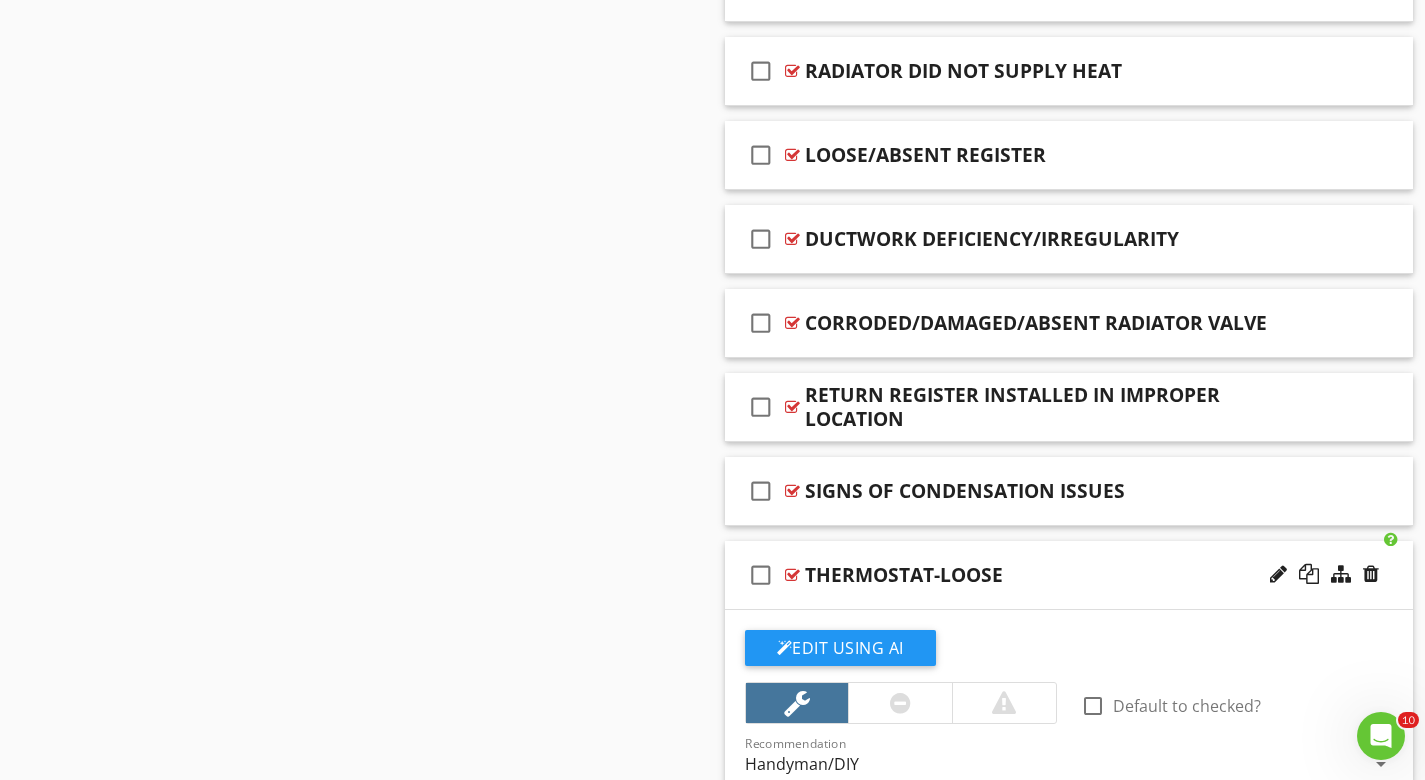 scroll, scrollTop: 1866, scrollLeft: 0, axis: vertical 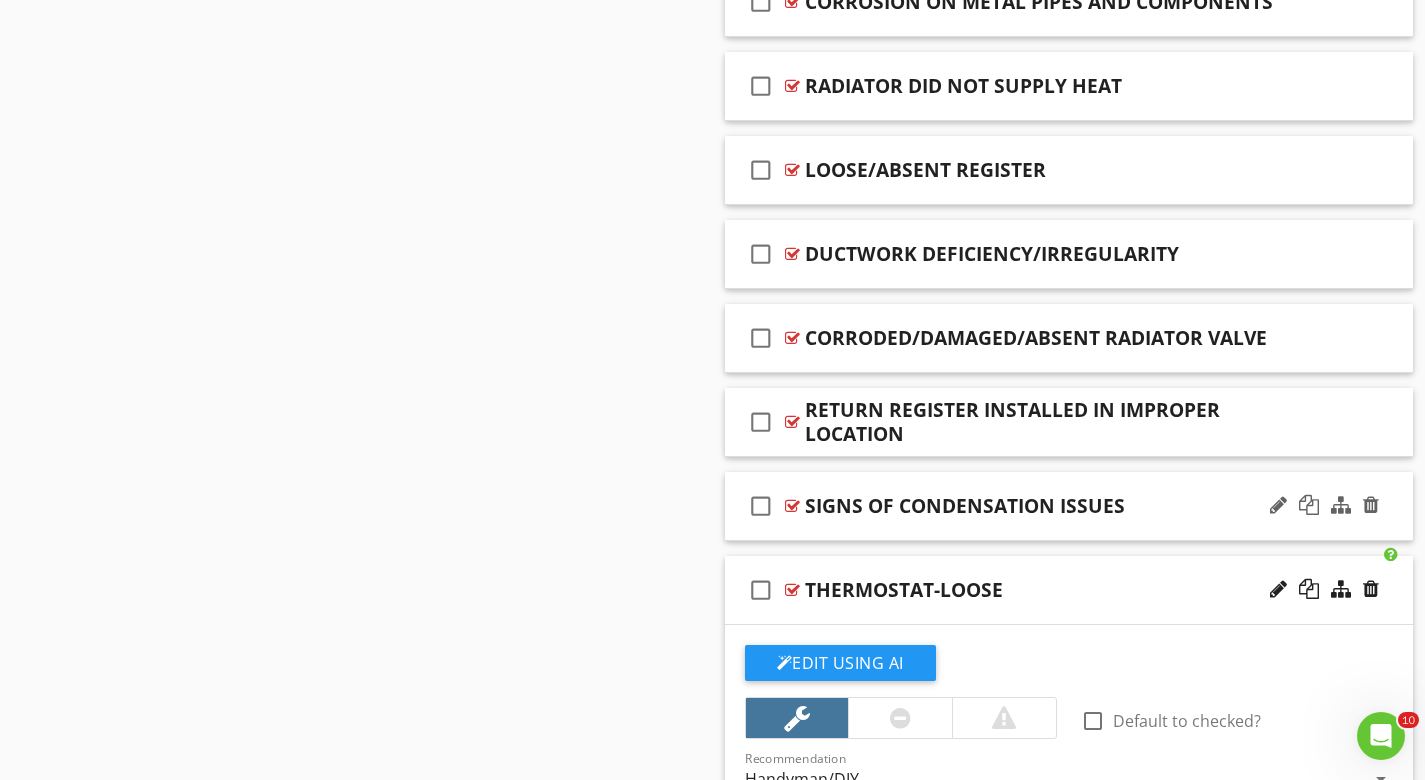 click at bounding box center (792, 506) 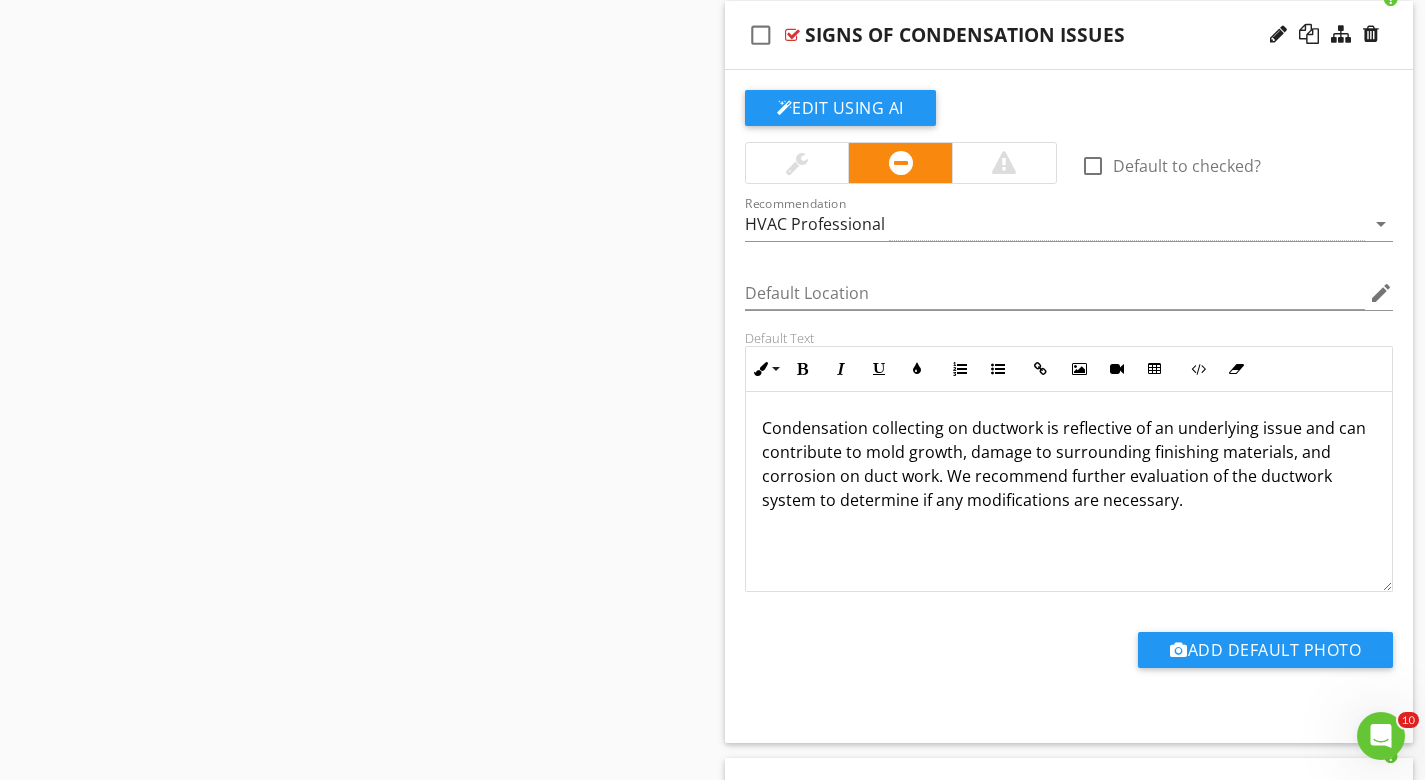 scroll, scrollTop: 2370, scrollLeft: 0, axis: vertical 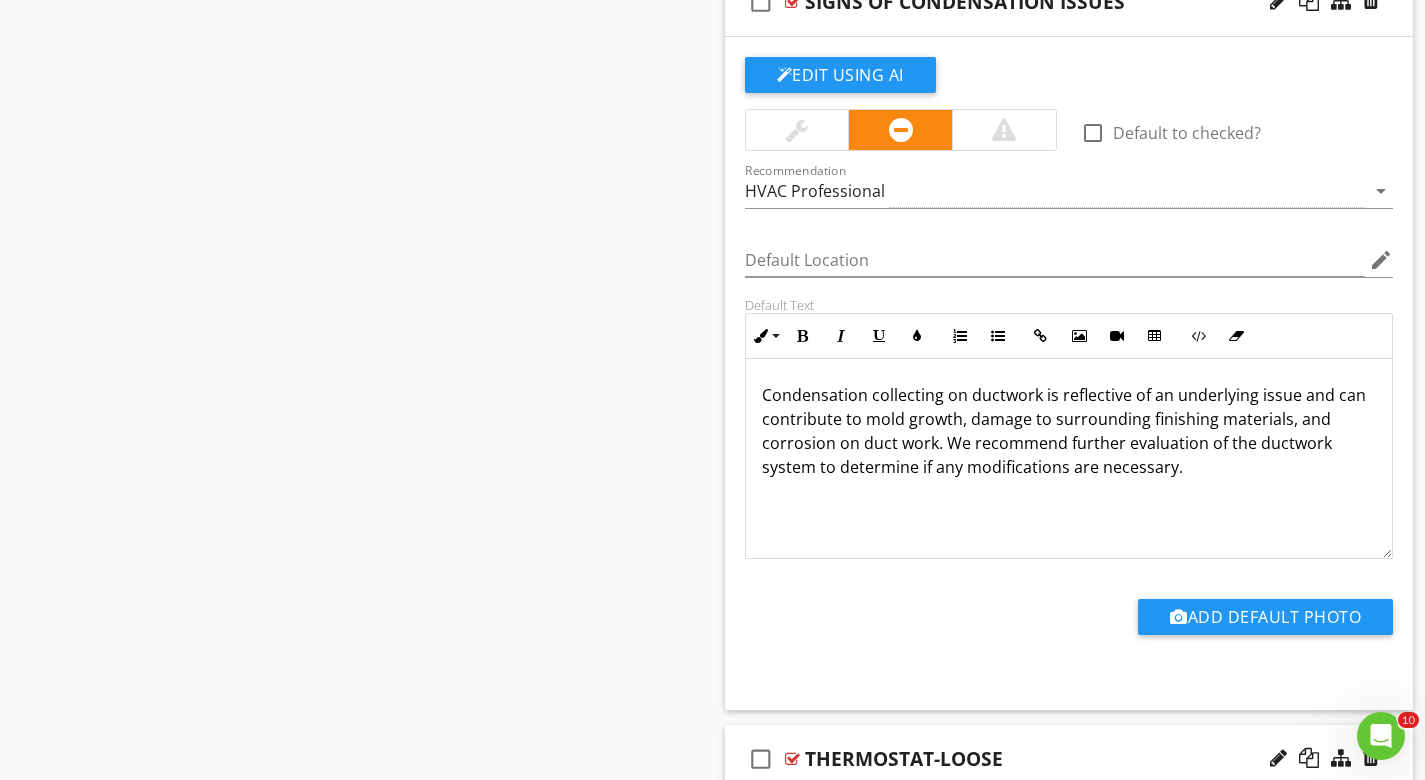 click on "Condensation collecting on ductwork is reflective of an underlying issue and can contribute to mold growth, damage to surrounding finishing materials, and corrosion on duct work. We recommend further evaluation of the ductwork system to determine if any modifications are necessary." at bounding box center (1069, 431) 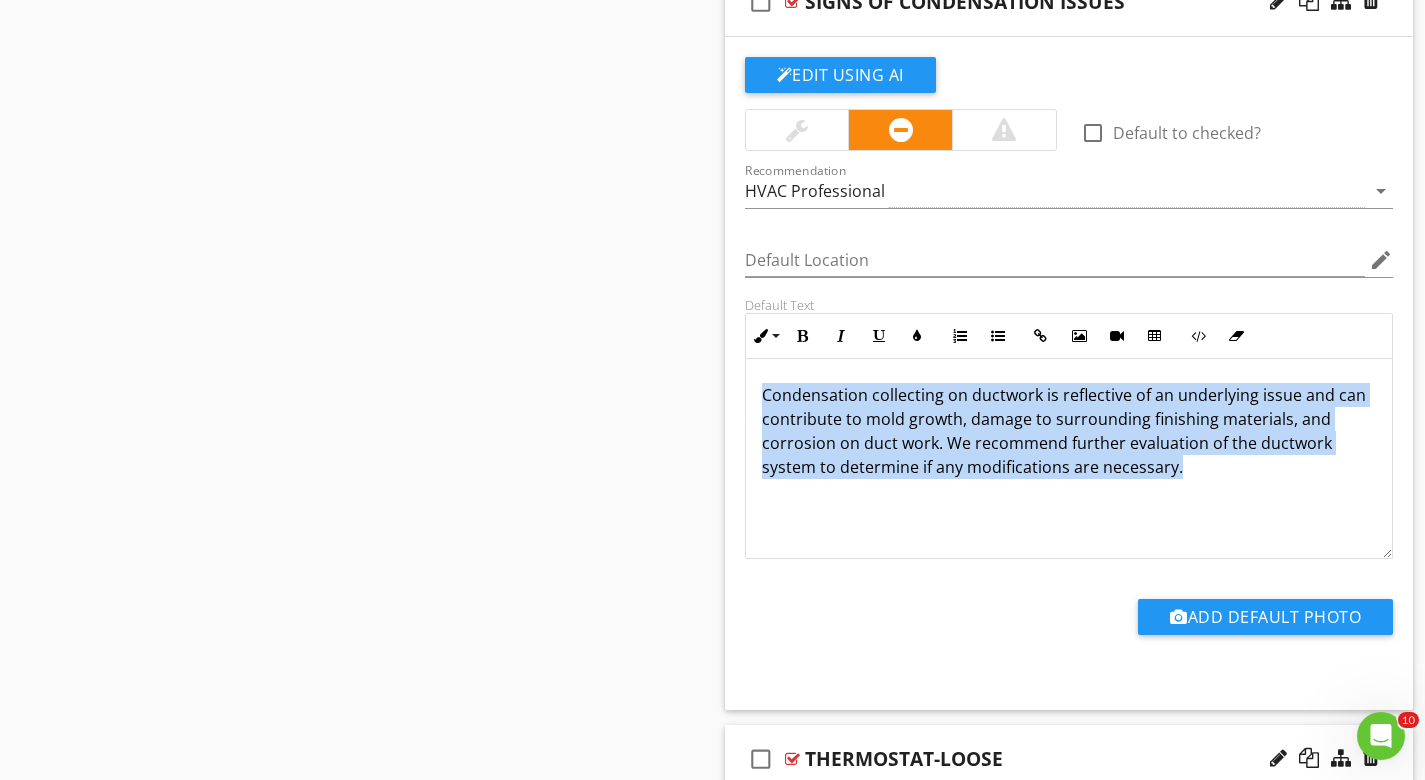 copy on "Condensation collecting on ductwork is reflective of an underlying issue and can contribute to mold growth, damage to surrounding finishing materials, and corrosion on duct work. We recommend further evaluation of the ductwork system to determine if any modifications are necessary." 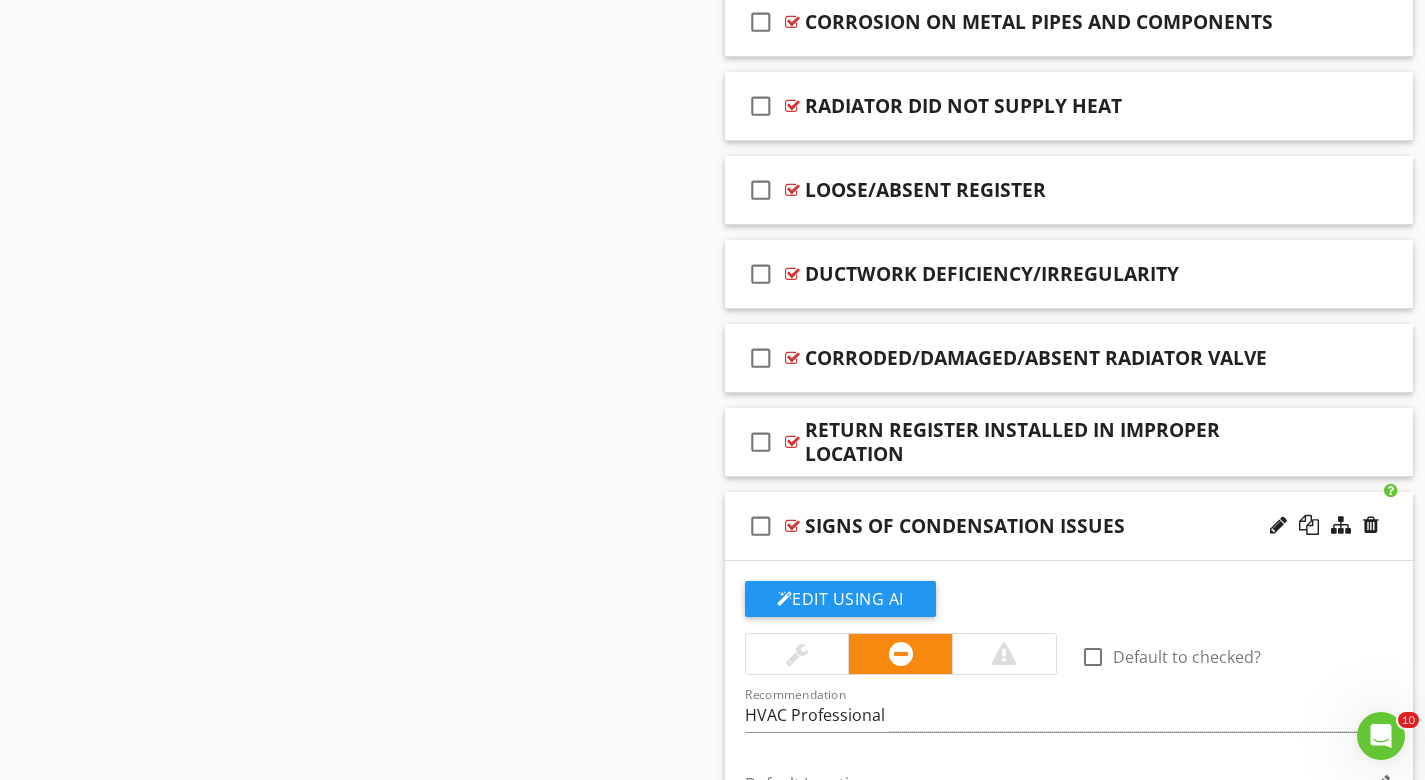 scroll, scrollTop: 1827, scrollLeft: 0, axis: vertical 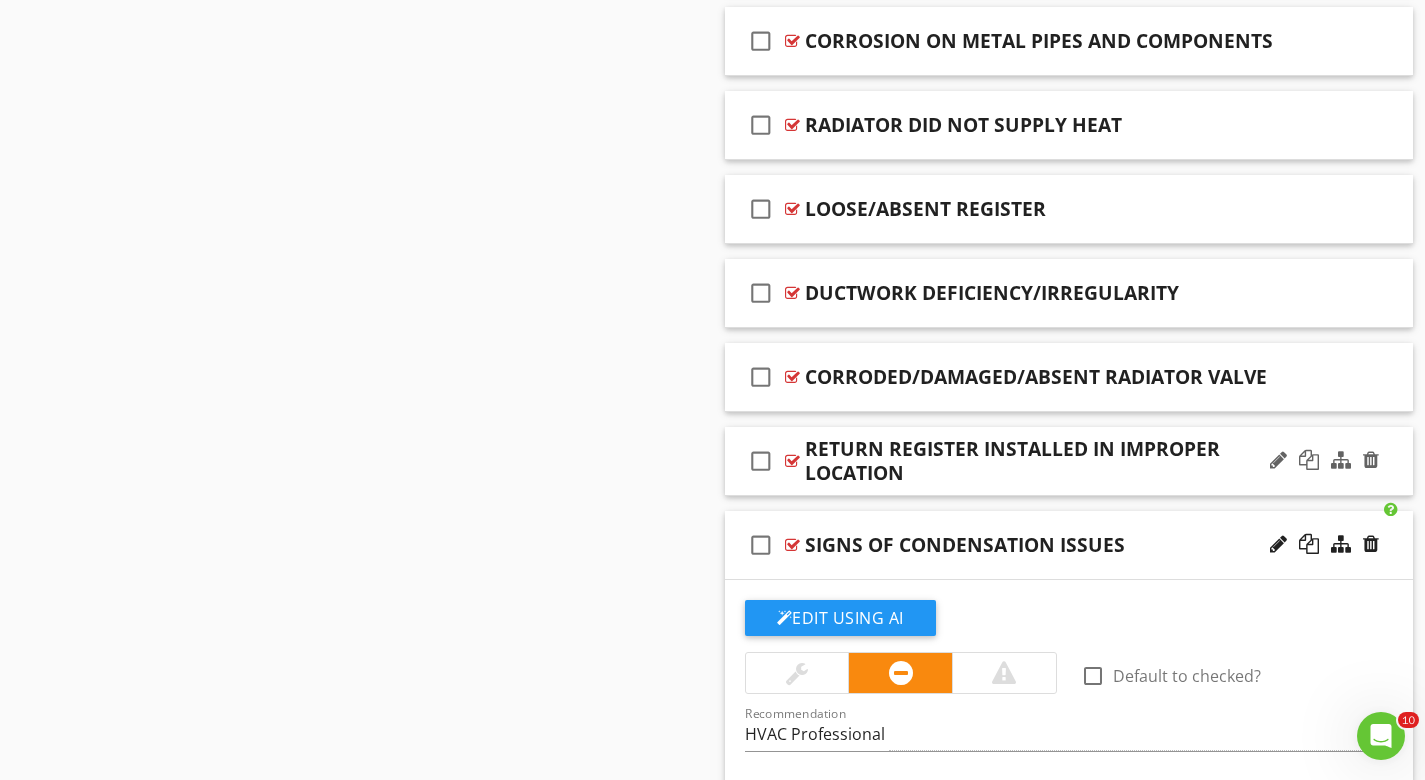 click at bounding box center [792, 461] 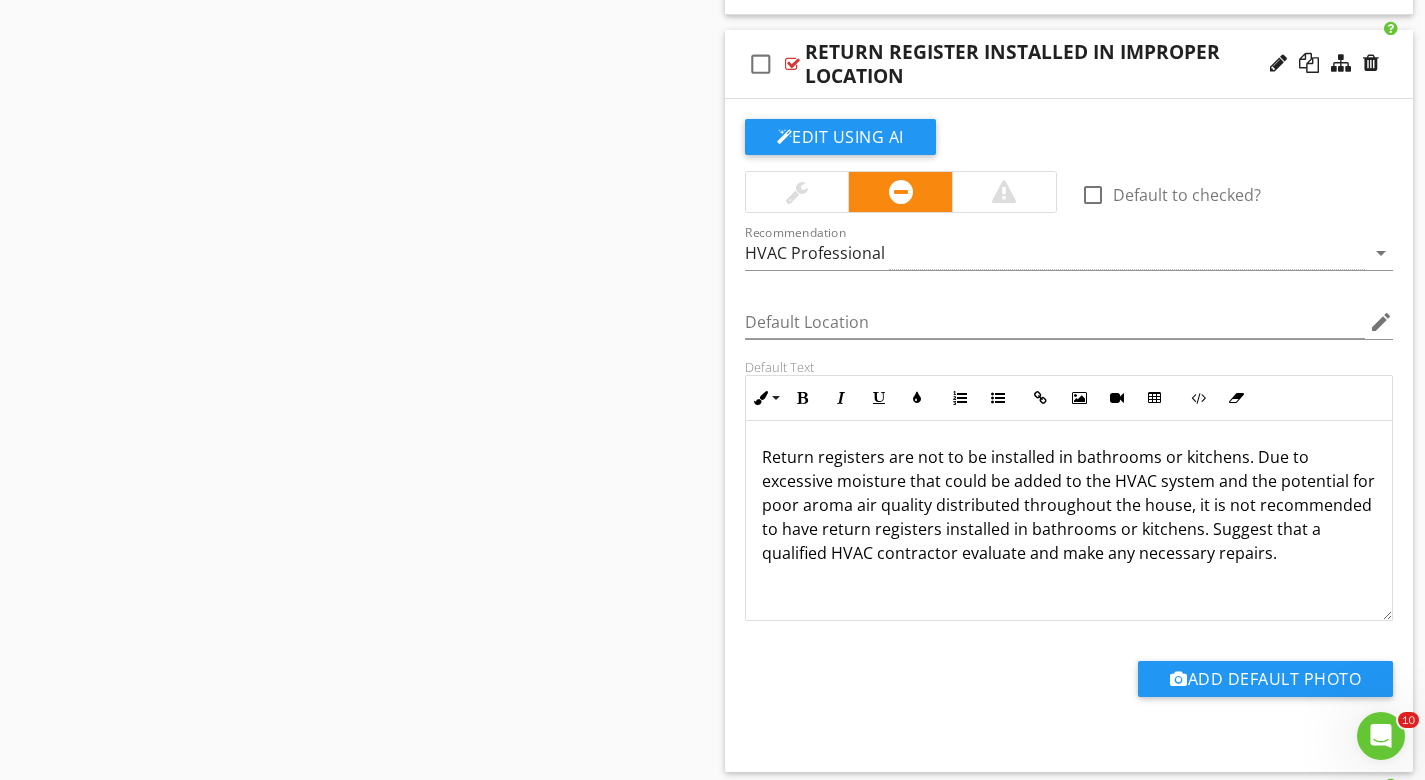 scroll, scrollTop: 2247, scrollLeft: 0, axis: vertical 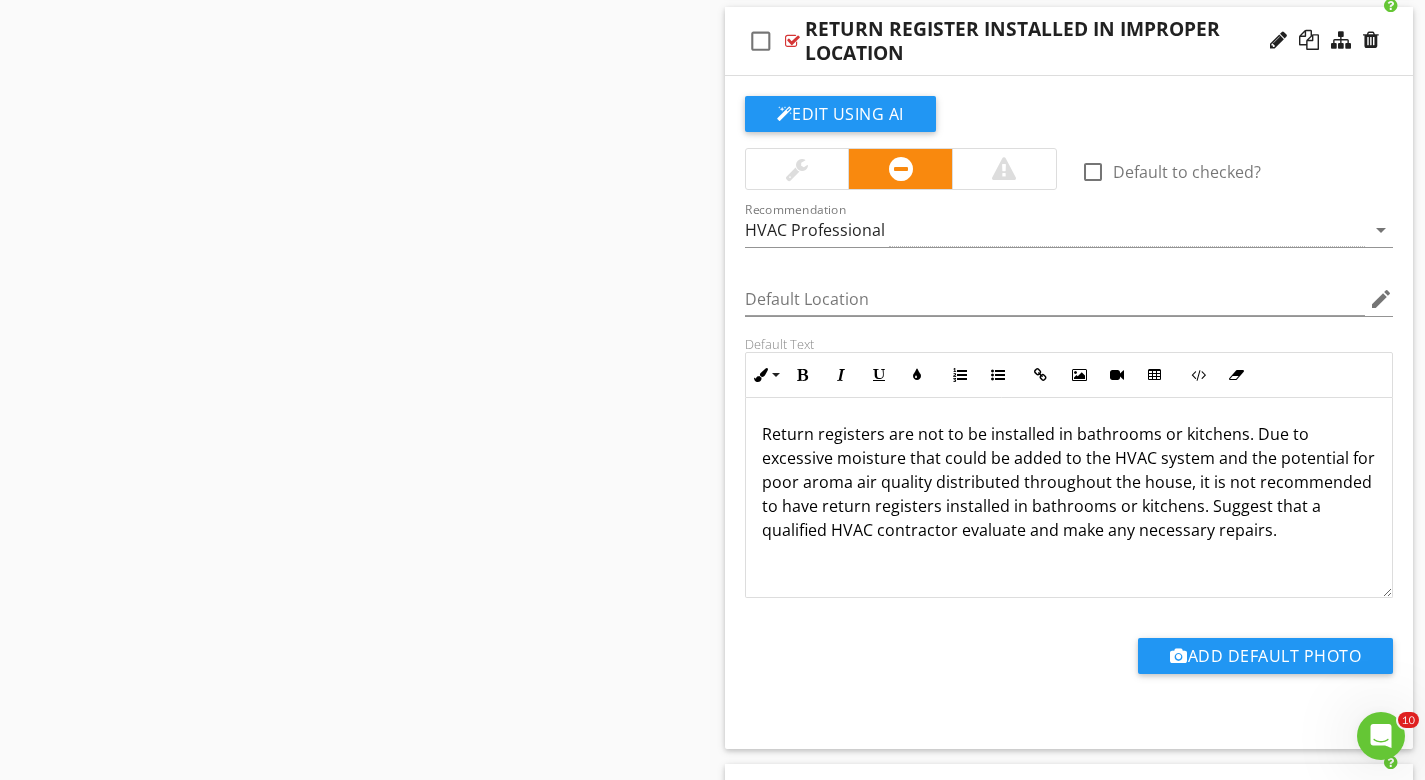 click on "Return registers are not to be installed in bathrooms or kitchens. Due to excessive moisture that could be added to the HVAC system and the potential for poor aroma air quality distributed throughout the house, it is not recommended to have return registers installed in bathrooms or kitchens. Suggest that a qualified HVAC contractor evaluate and make any necessary repairs." at bounding box center [1069, 482] 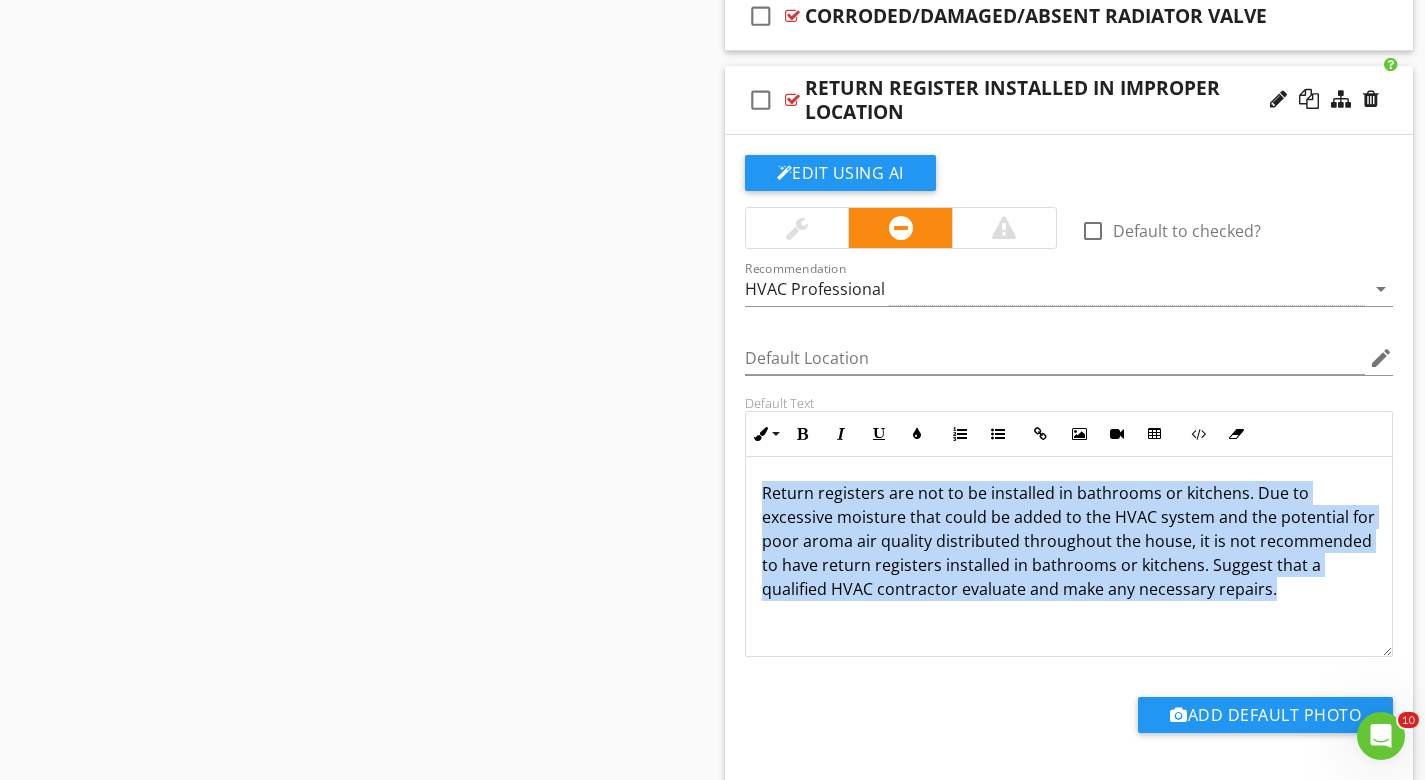 scroll, scrollTop: 2040, scrollLeft: 0, axis: vertical 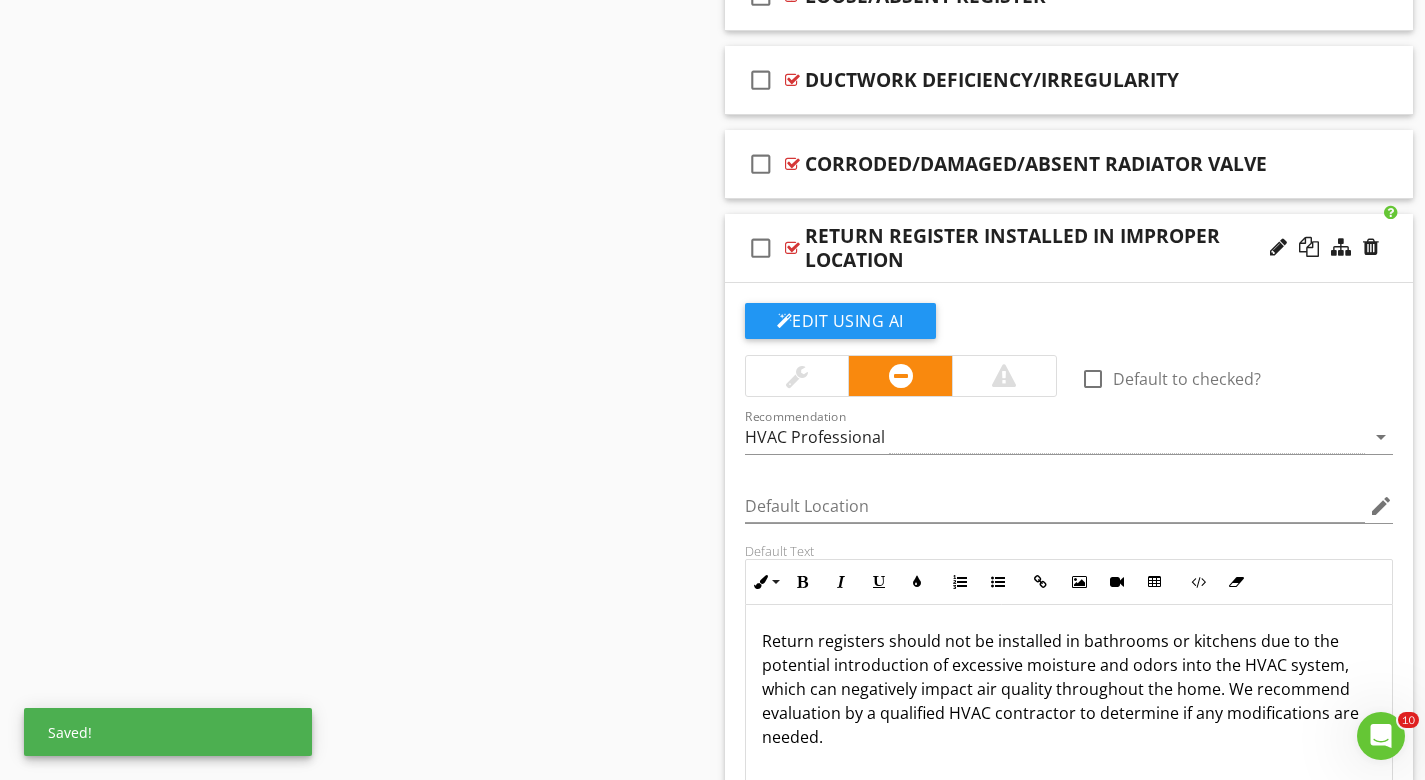 click on "Sections
GENERAL INSPECTION INFORMATION           UTILITY LOCATION & SHUT-OFFS           GROUNDS           EXTERIOR            ROOFING            ATTIC           FOUNDATION & STRUCTURE           HEATING & COOLING            WATER HEATER           PLUMBING           ELECTRICAL           FIREPLACE & CHIMNEY           GARAGE           LOCAL EXHAUST           INTERIOR            BUILT-IN KITCHEN APPLIANCES           ENVIRONMENTAL           DETACHED BUILDING           CLOSING REMARKS           STANDARDS OF PRACTICE
Section
Attachments     ASHI Standards Of Practice   ASHI_SOP.pdf
Attachment
Items
Heating Equipment            Venting            Cooling Equipment            Distribution System
Item
Comments
New
Informational
New
Limitations   check_box_outline_blank" at bounding box center [712, 3710] 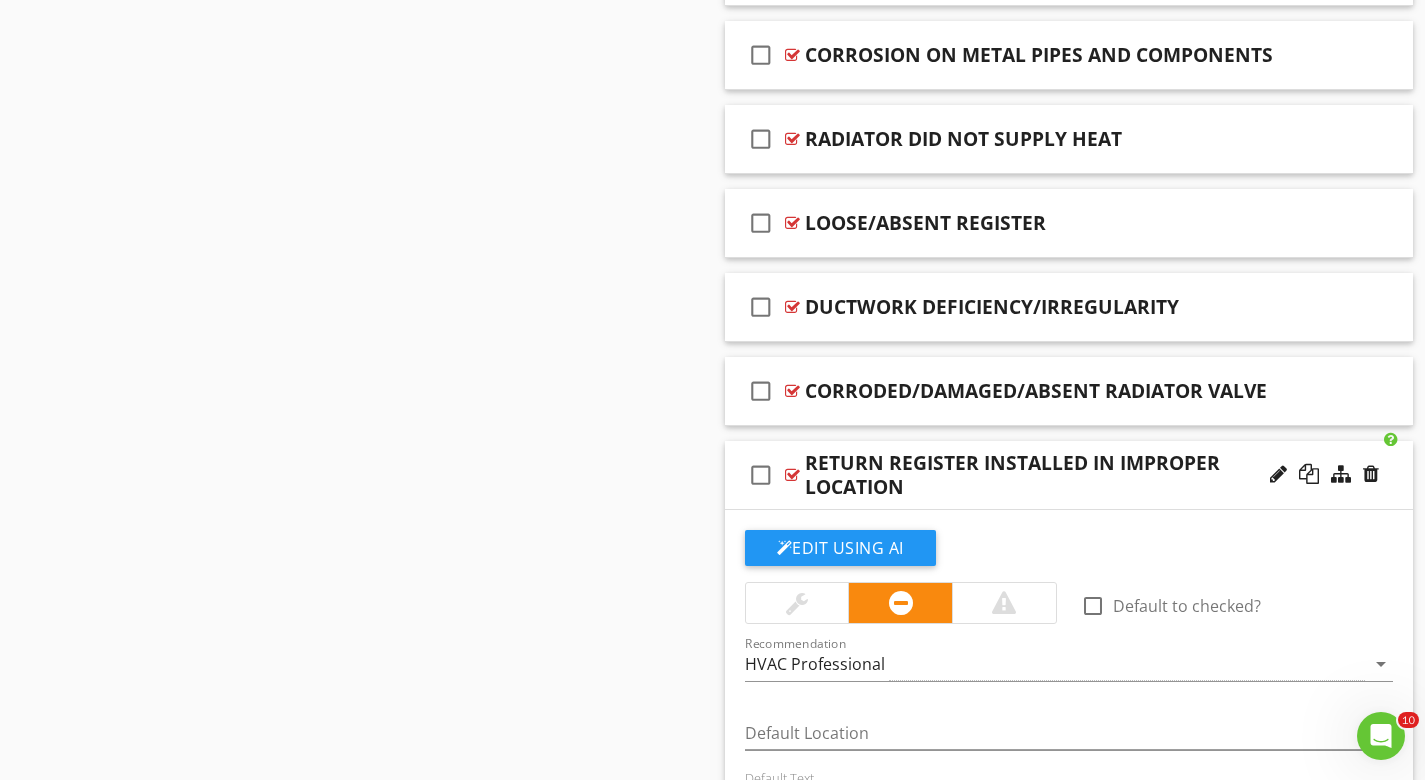 scroll, scrollTop: 1800, scrollLeft: 0, axis: vertical 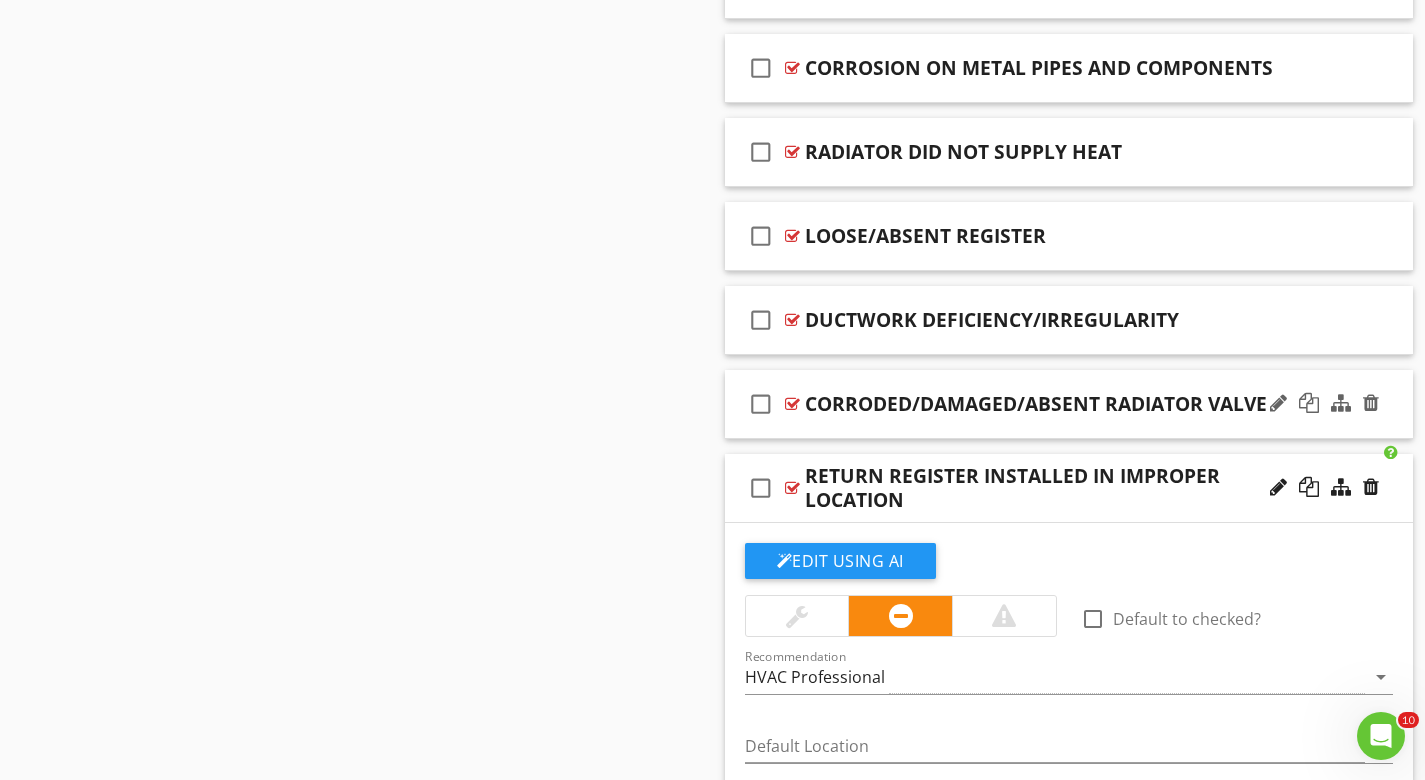 click at bounding box center [792, 404] 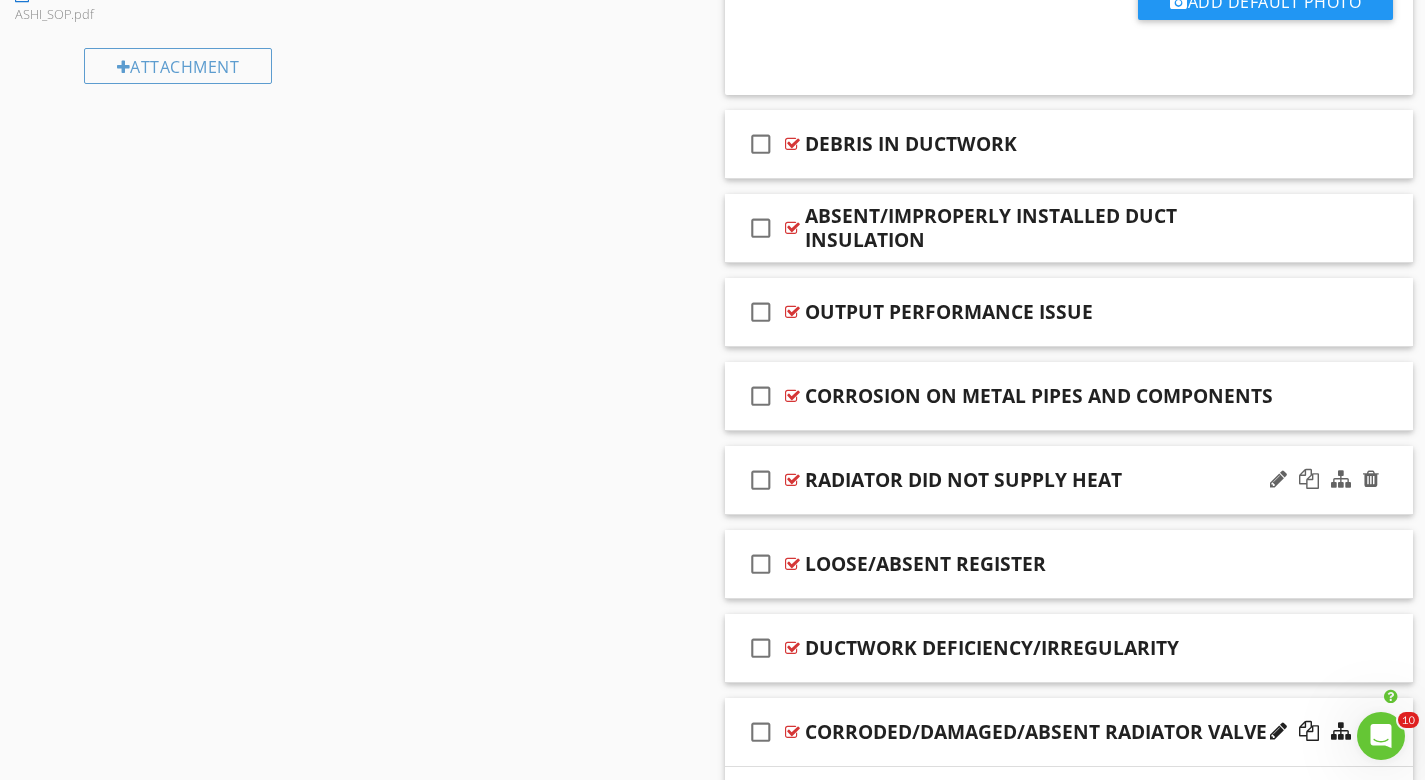 scroll, scrollTop: 1471, scrollLeft: 0, axis: vertical 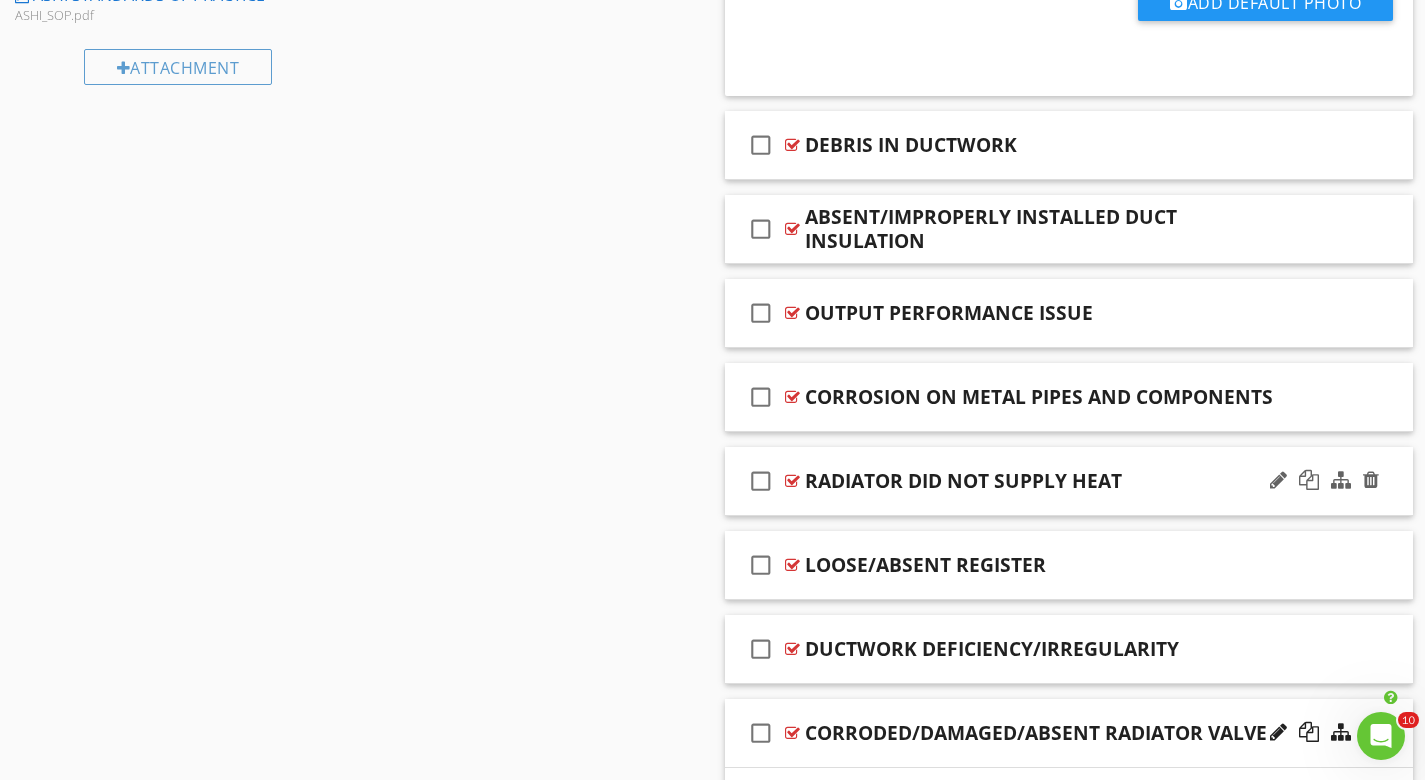 click at bounding box center [792, 481] 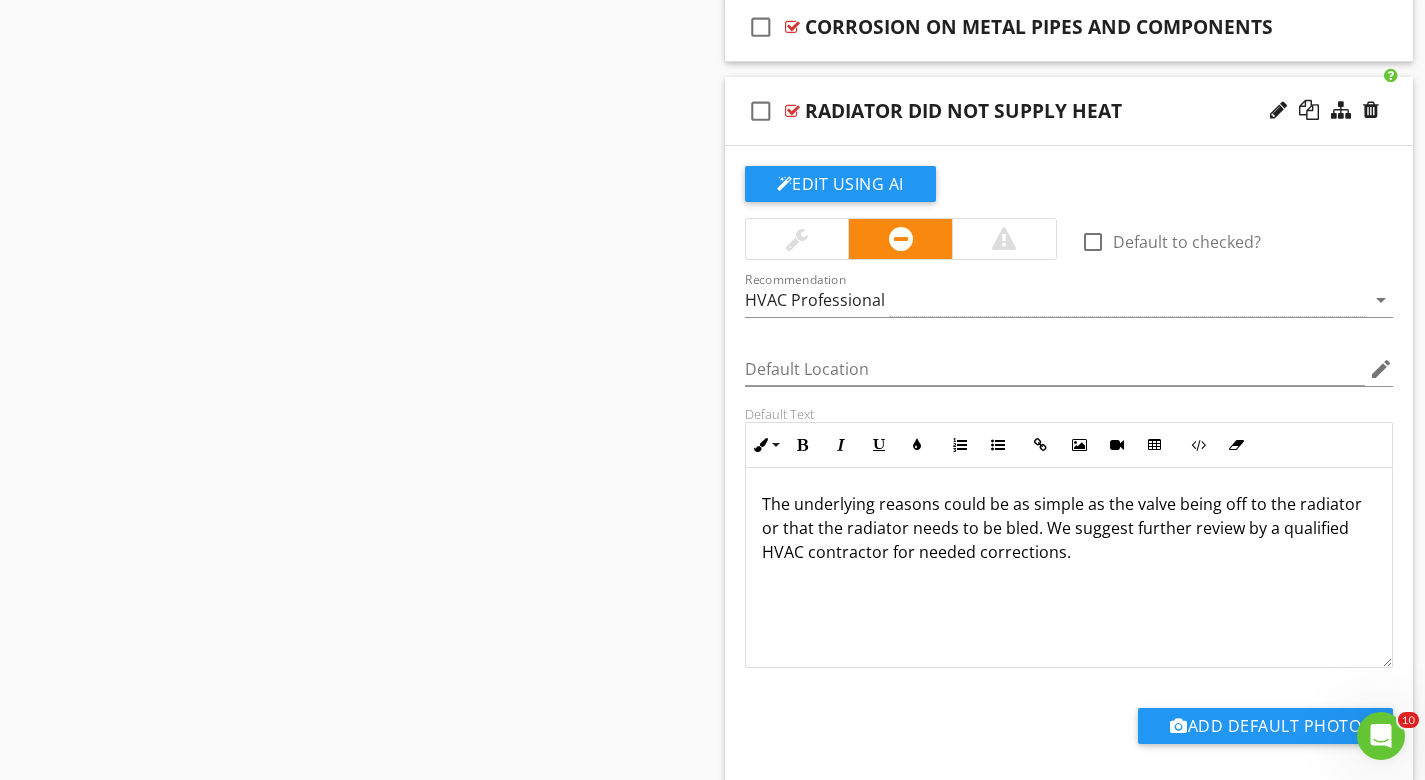 scroll, scrollTop: 1865, scrollLeft: 0, axis: vertical 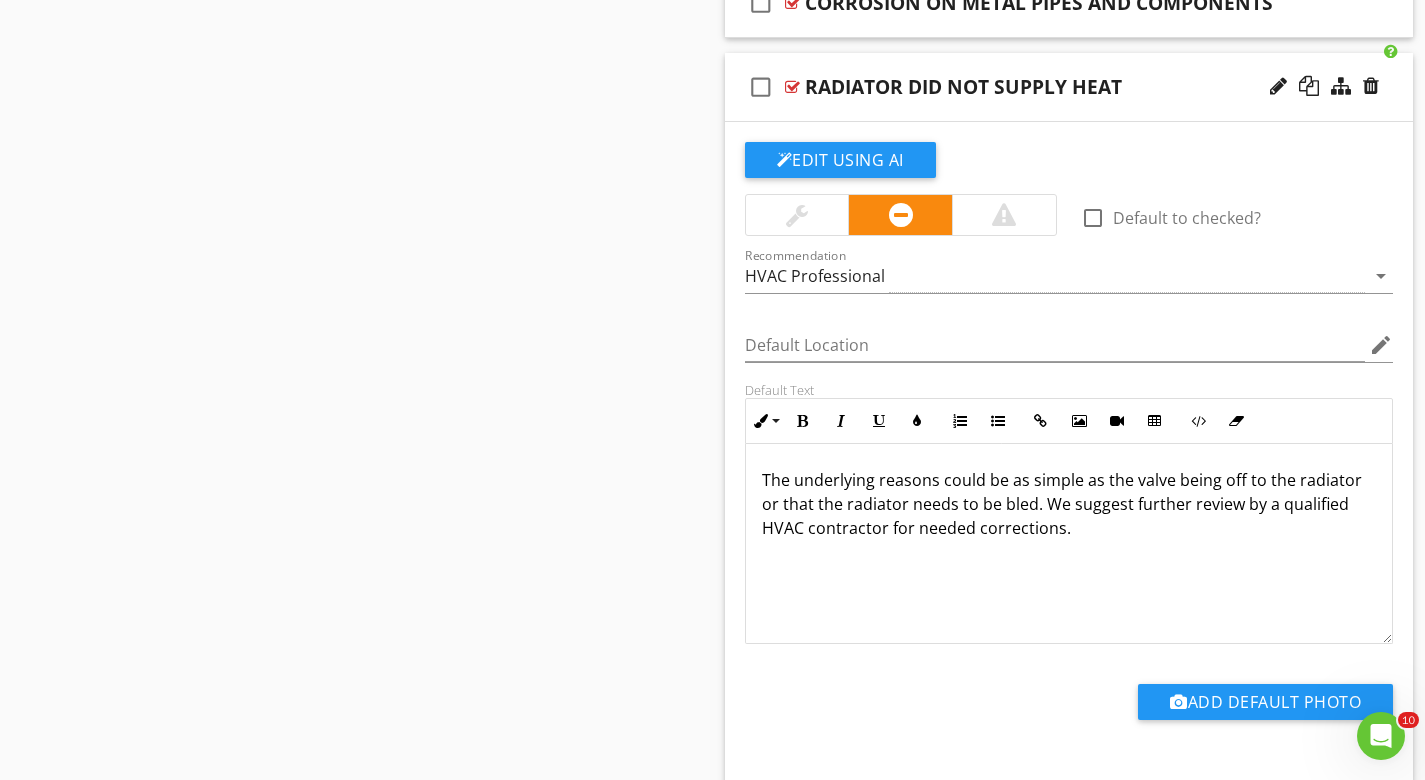 click on "The underlying reasons could be as simple as the valve being off to the radiator or that the radiator needs to be bled. We suggest further review by a qualified HVAC contractor for needed corrections." at bounding box center (1069, 504) 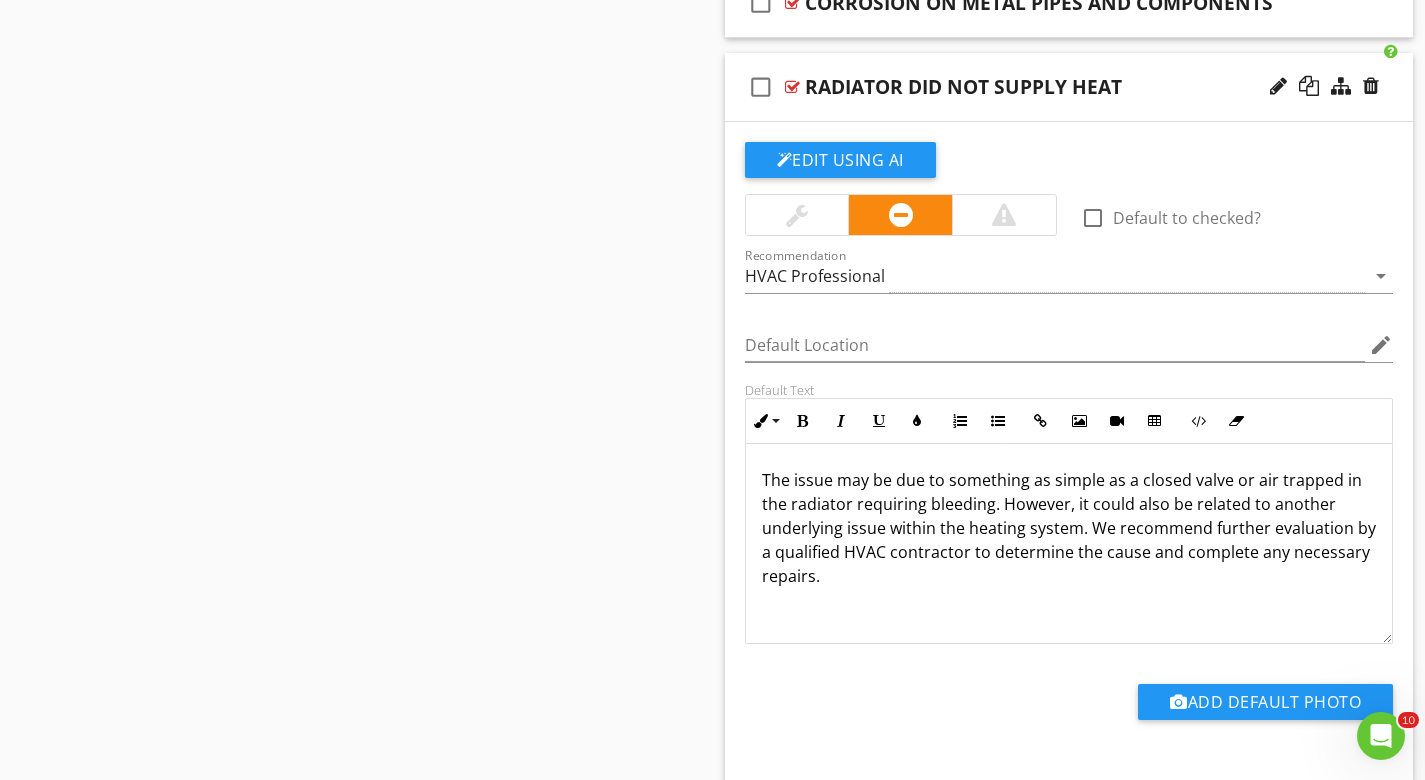 click on "Sections
GENERAL INSPECTION INFORMATION           UTILITY LOCATION & SHUT-OFFS           GROUNDS           EXTERIOR            ROOFING            ATTIC           FOUNDATION & STRUCTURE           HEATING & COOLING            WATER HEATER           PLUMBING           ELECTRICAL           FIREPLACE & CHIMNEY           GARAGE           LOCAL EXHAUST           INTERIOR            BUILT-IN KITCHEN APPLIANCES           ENVIRONMENTAL           DETACHED BUILDING           CLOSING REMARKS           STANDARDS OF PRACTICE
Section
Attachments     ASHI Standards Of Practice   ASHI_SOP.pdf
Attachment
Items
Heating Equipment            Venting            Cooling Equipment            Distribution System
Item
Comments
New
Informational
New
Limitations   check_box_outline_blank" at bounding box center (712, 4558) 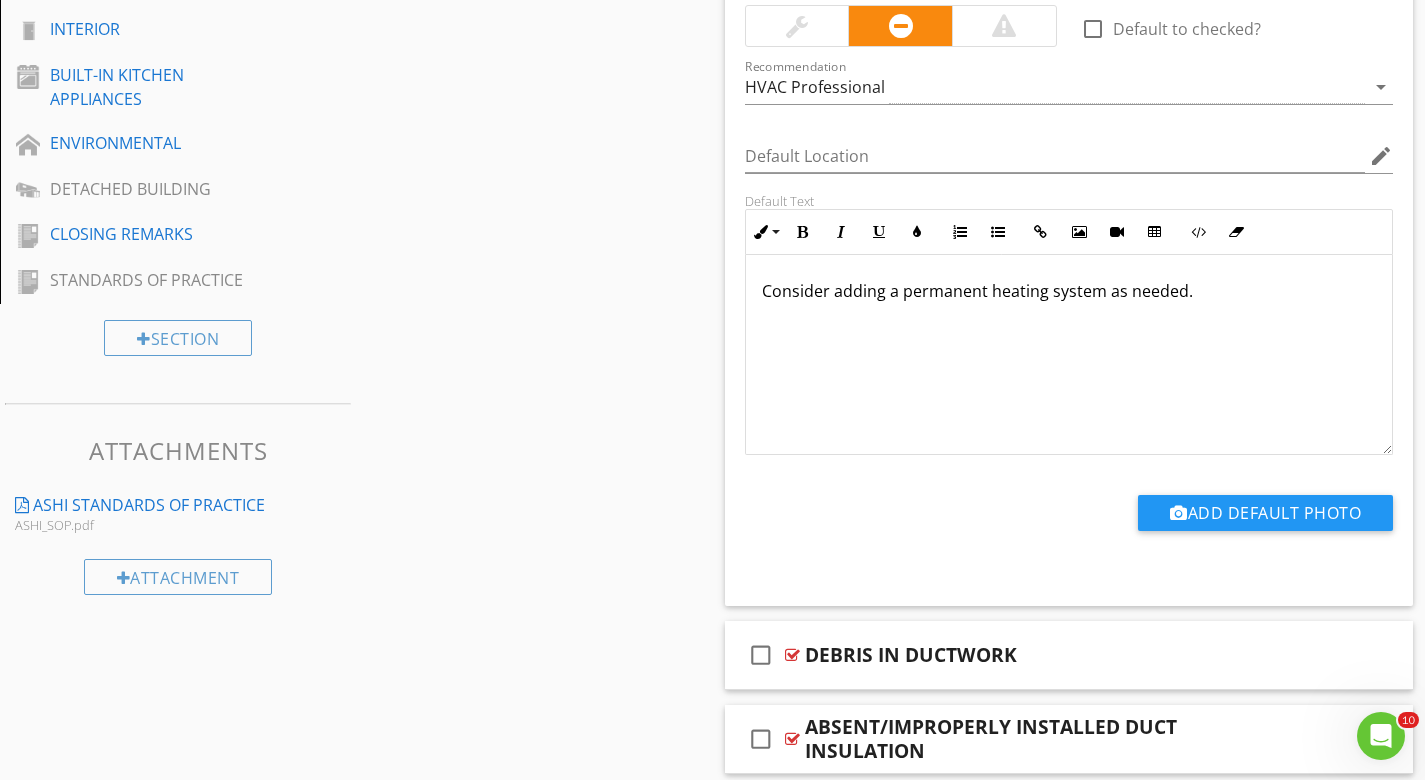 scroll, scrollTop: 1220, scrollLeft: 0, axis: vertical 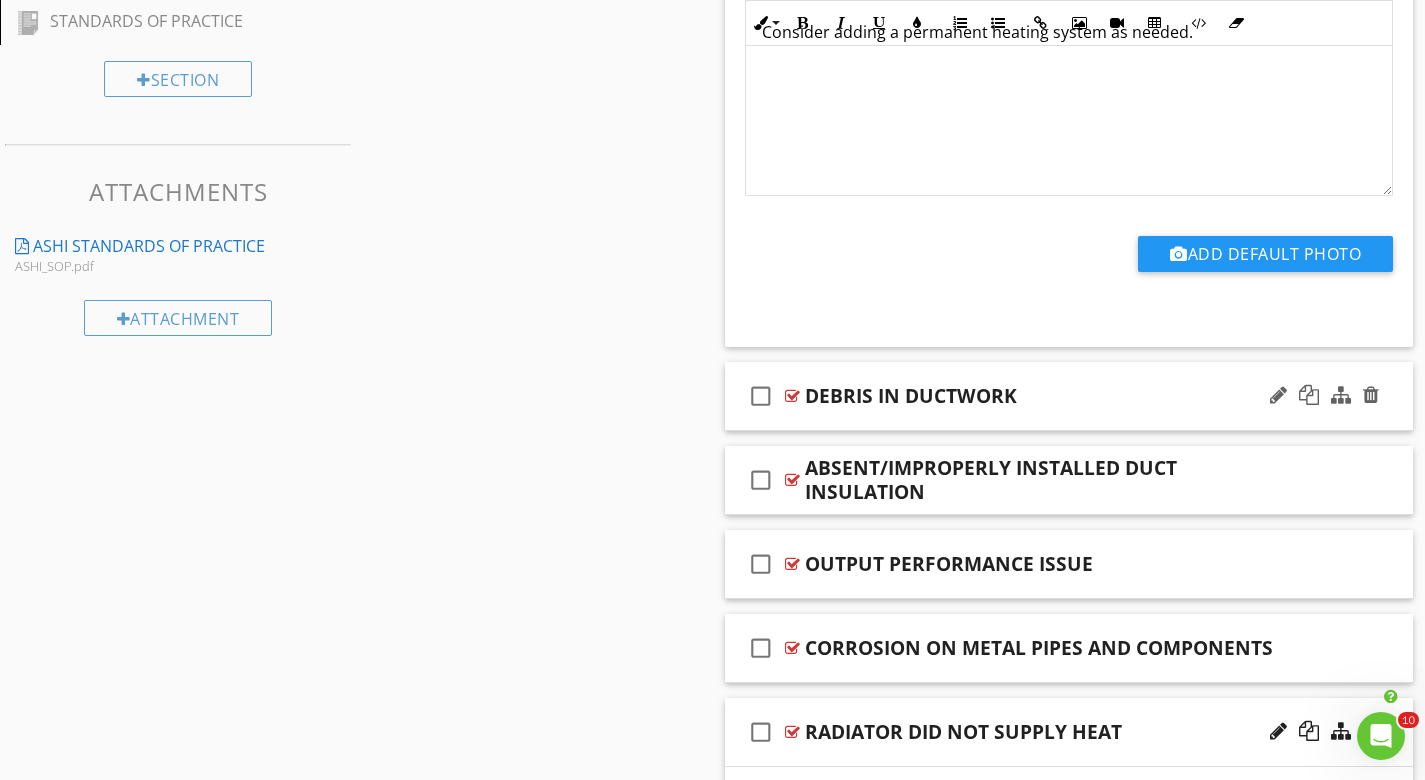 click at bounding box center [792, 396] 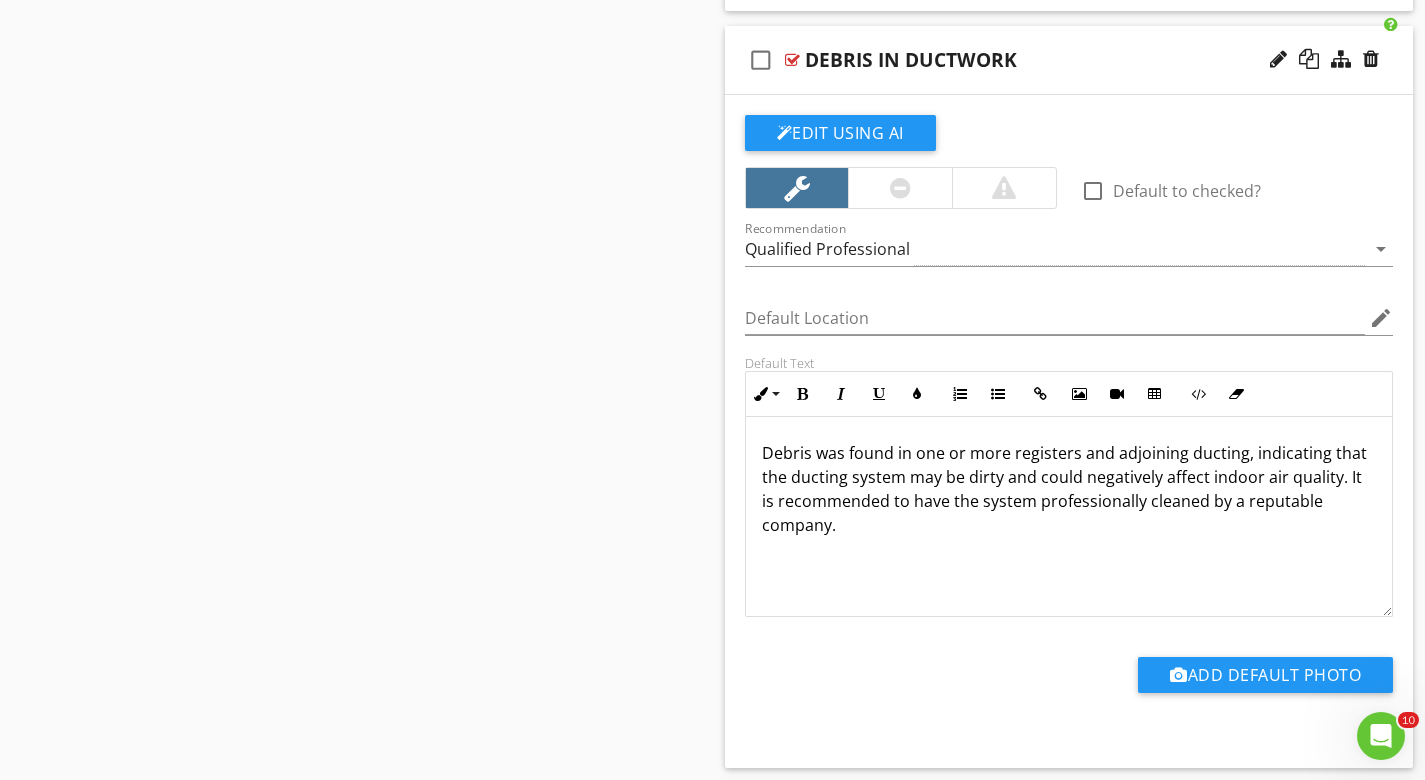 scroll, scrollTop: 1651, scrollLeft: 0, axis: vertical 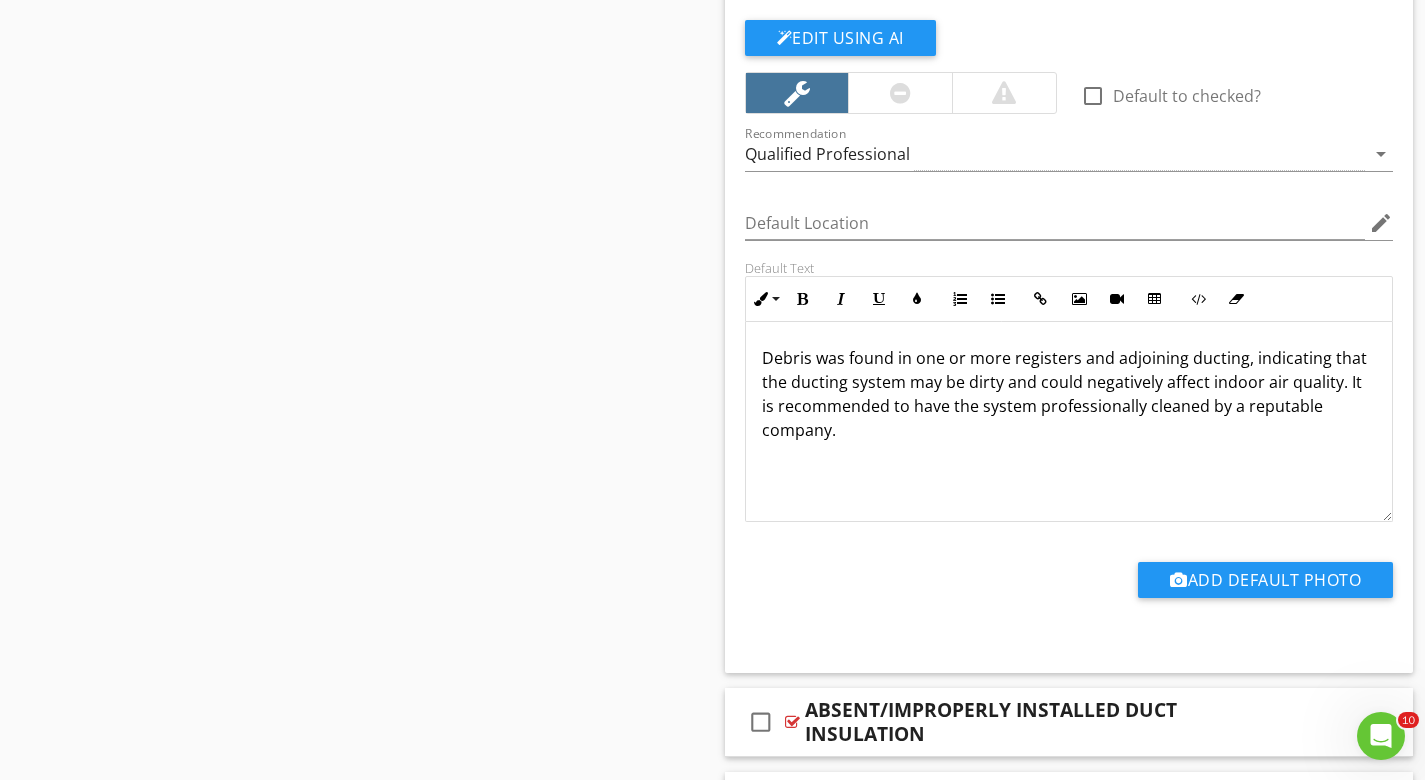 click on "Debris was found in one or more registers and adjoining ducting, indicating that the ducting system may be dirty and could negatively affect indoor air quality. It is recommended to have the system professionally cleaned by a reputable company." at bounding box center (1069, 394) 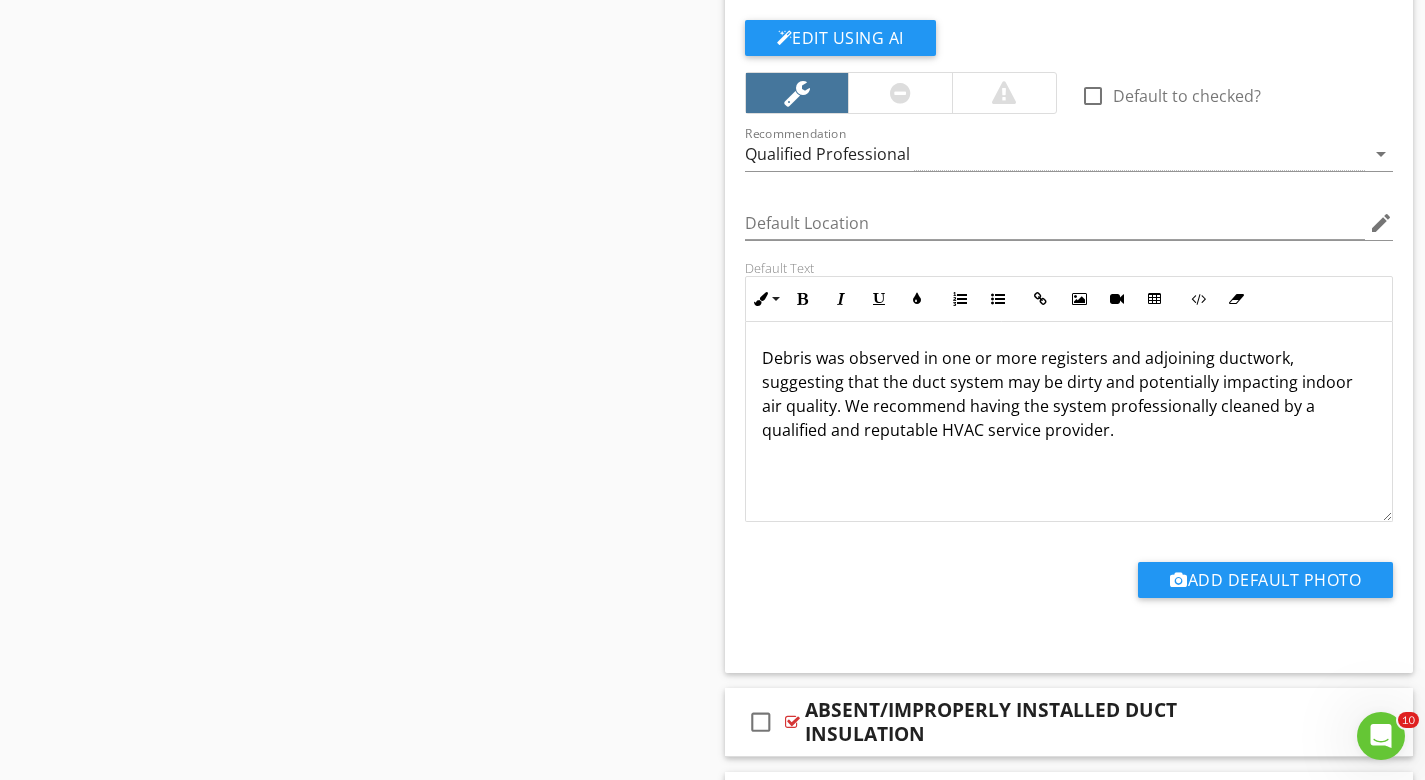 click on "Sections
GENERAL INSPECTION INFORMATION           UTILITY LOCATION & SHUT-OFFS           GROUNDS           EXTERIOR            ROOFING            ATTIC           FOUNDATION & STRUCTURE           HEATING & COOLING            WATER HEATER           PLUMBING           ELECTRICAL           FIREPLACE & CHIMNEY           GARAGE           LOCAL EXHAUST           INTERIOR            BUILT-IN KITCHEN APPLIANCES           ENVIRONMENTAL           DETACHED BUILDING           CLOSING REMARKS           STANDARDS OF PRACTICE
Section
Attachments     ASHI Standards Of Practice   ASHI_SOP.pdf
Attachment
Items
Heating Equipment            Venting            Cooling Equipment            Distribution System
Item
Comments
New
Informational
New
Limitations   check_box_outline_blank" at bounding box center [712, 5109] 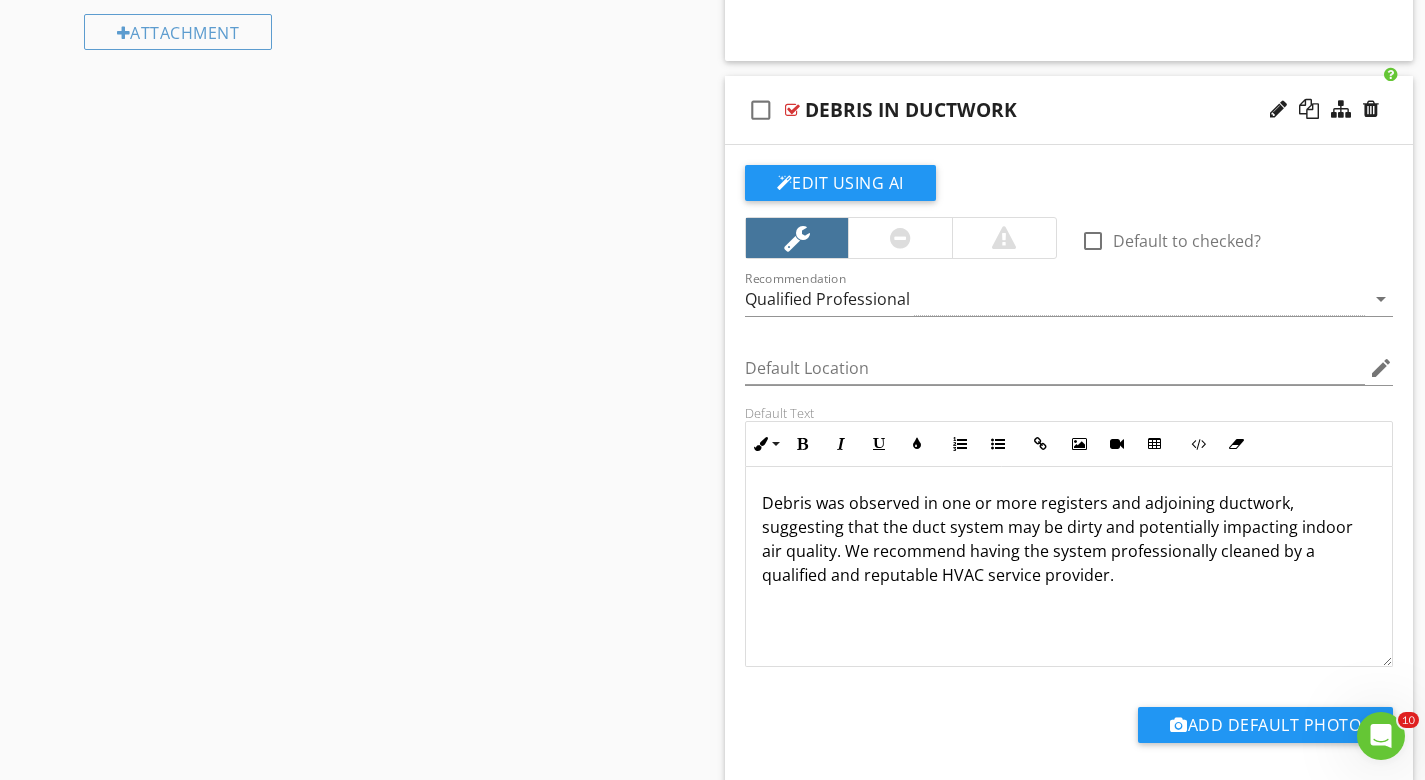 scroll, scrollTop: 1532, scrollLeft: 0, axis: vertical 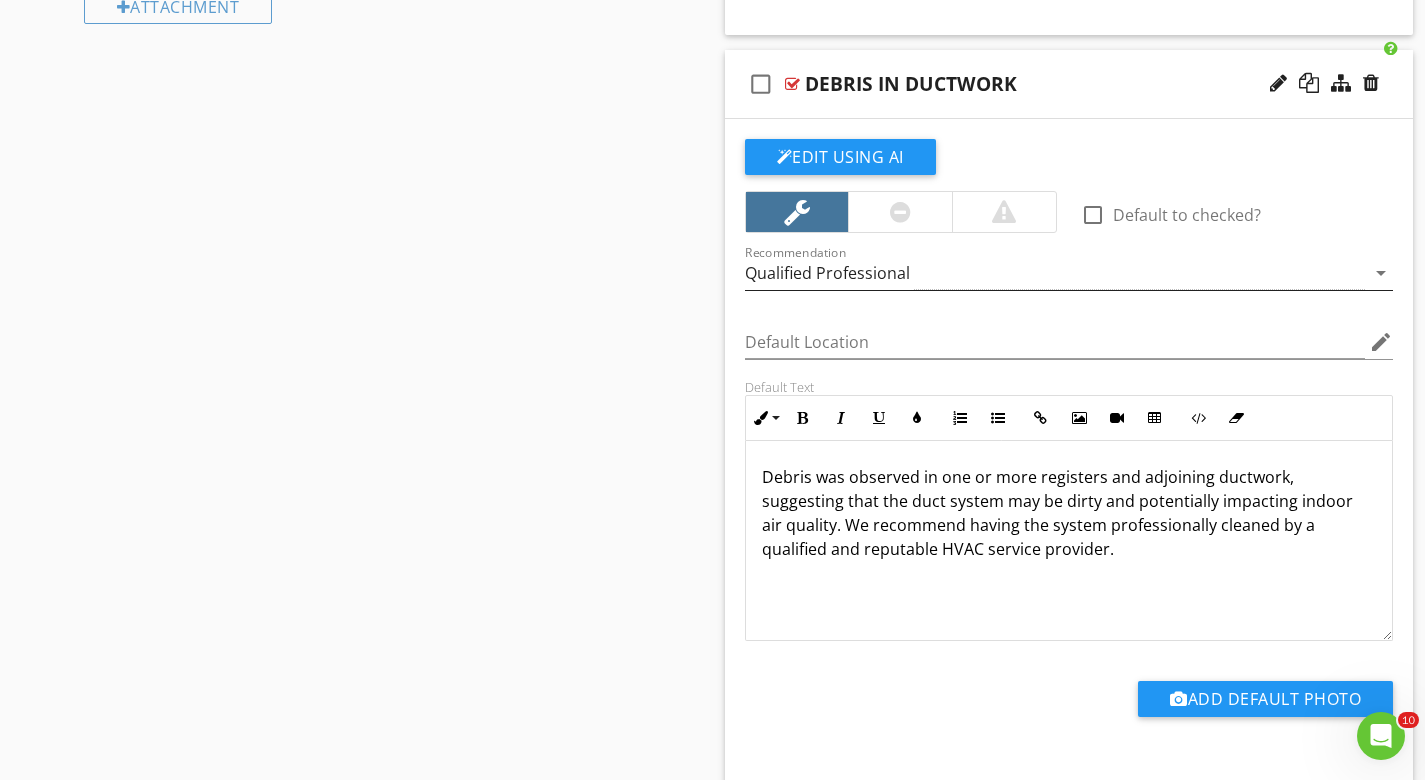 click on "Qualified Professional" at bounding box center [827, 273] 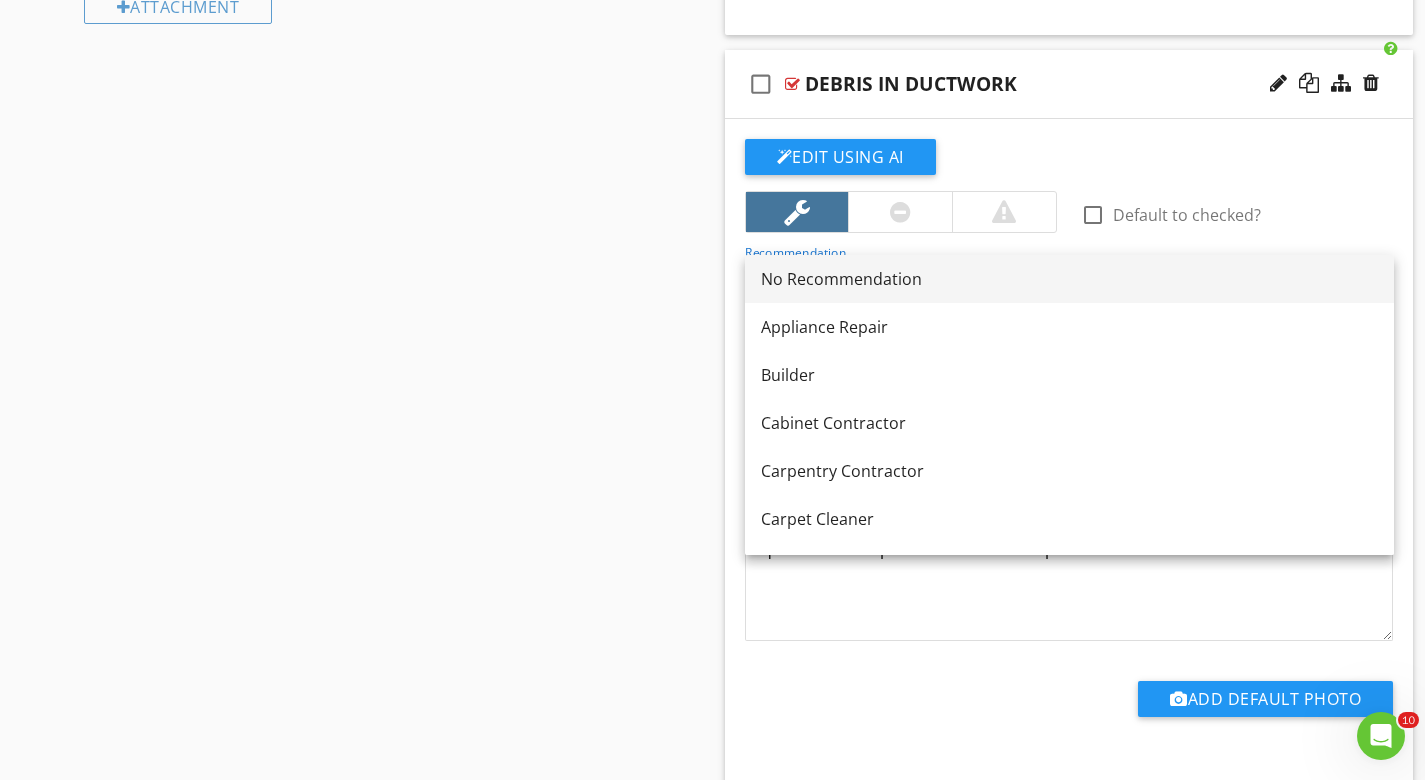 click on "No Recommendation" at bounding box center (1069, 279) 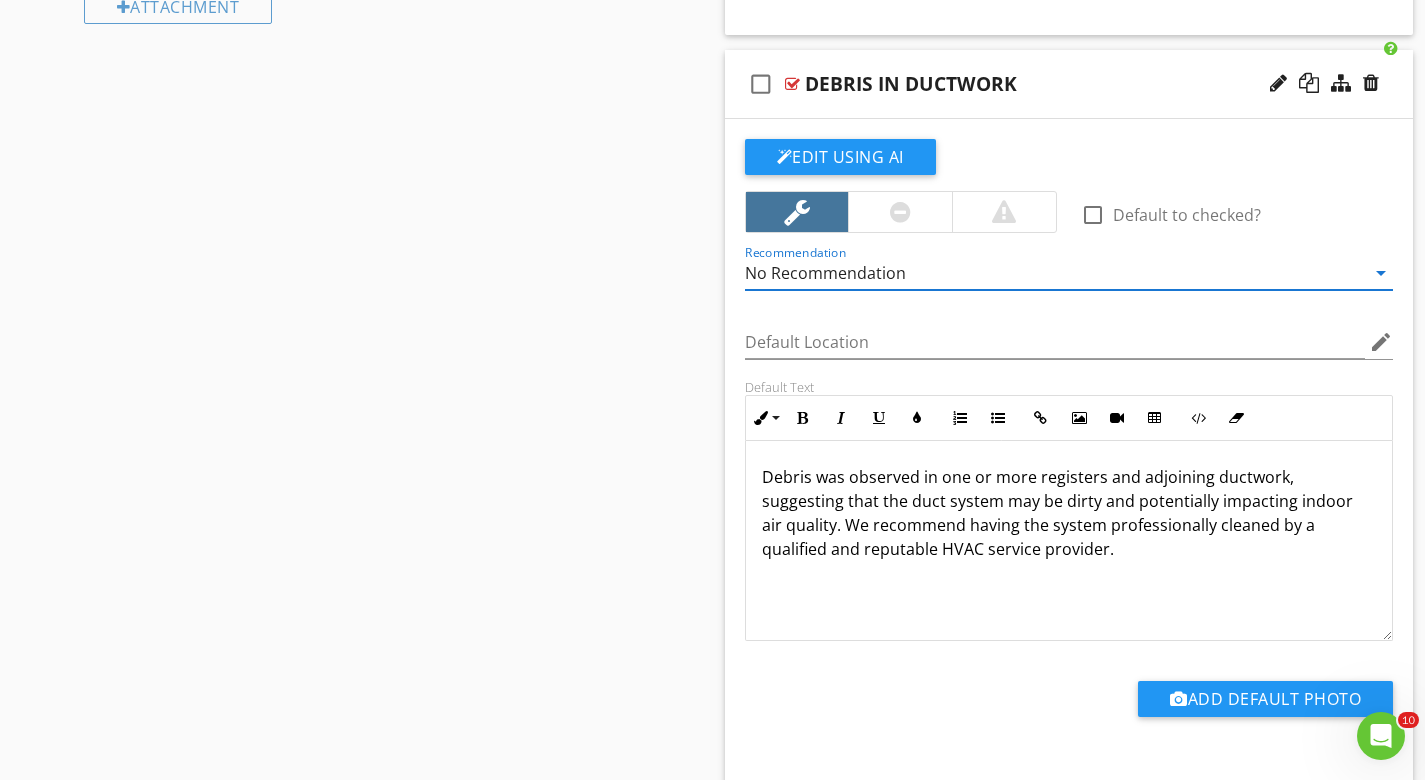 click on "Sections
GENERAL INSPECTION INFORMATION           UTILITY LOCATION & SHUT-OFFS           GROUNDS           EXTERIOR            ROOFING            ATTIC           FOUNDATION & STRUCTURE           HEATING & COOLING            WATER HEATER           PLUMBING           ELECTRICAL           FIREPLACE & CHIMNEY           GARAGE           LOCAL EXHAUST           INTERIOR            BUILT-IN KITCHEN APPLIANCES           ENVIRONMENTAL           DETACHED BUILDING           CLOSING REMARKS           STANDARDS OF PRACTICE
Section
Attachments     ASHI Standards Of Practice   ASHI_SOP.pdf
Attachment
Items
Heating Equipment            Venting            Cooling Equipment            Distribution System
Item
Comments
New
Informational
New
Limitations   check_box_outline_blank" at bounding box center [712, 5228] 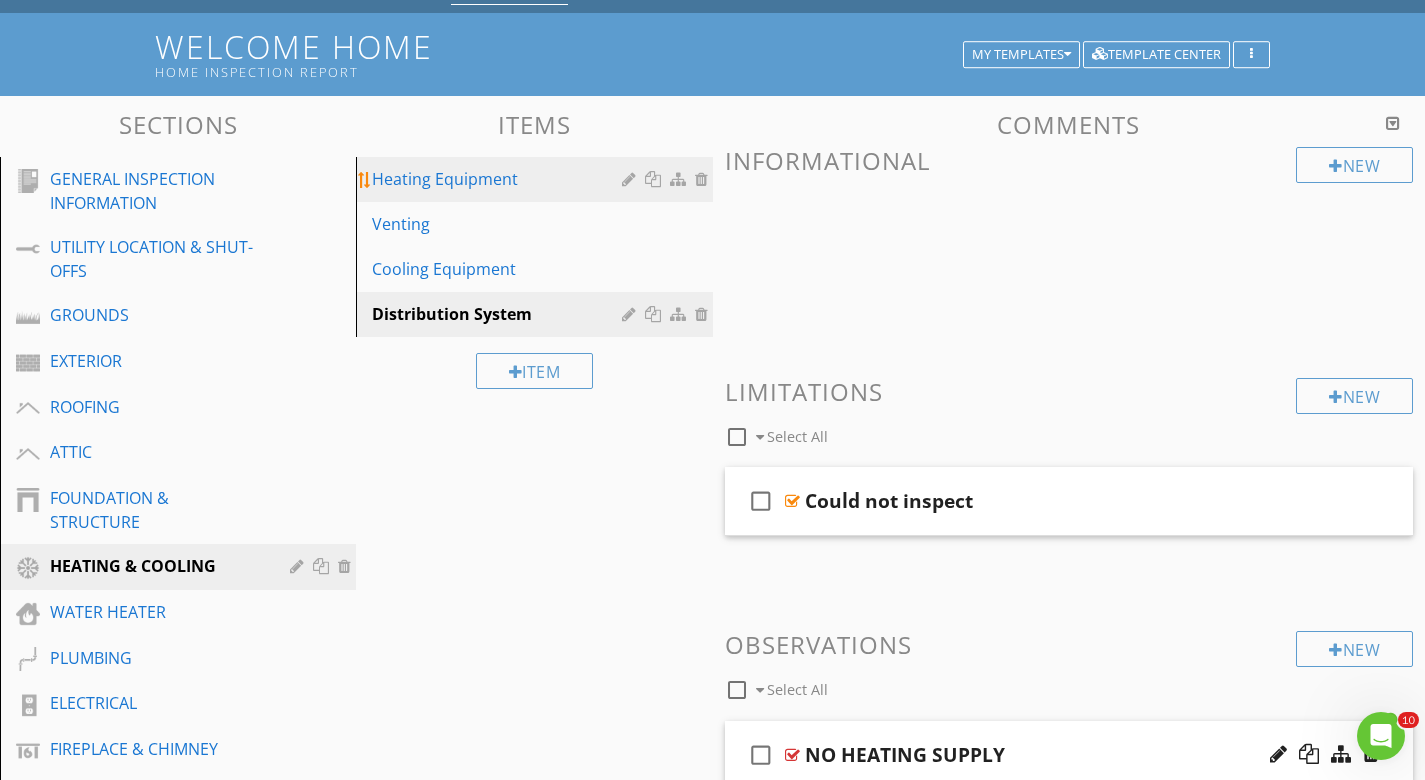 scroll, scrollTop: 230, scrollLeft: 0, axis: vertical 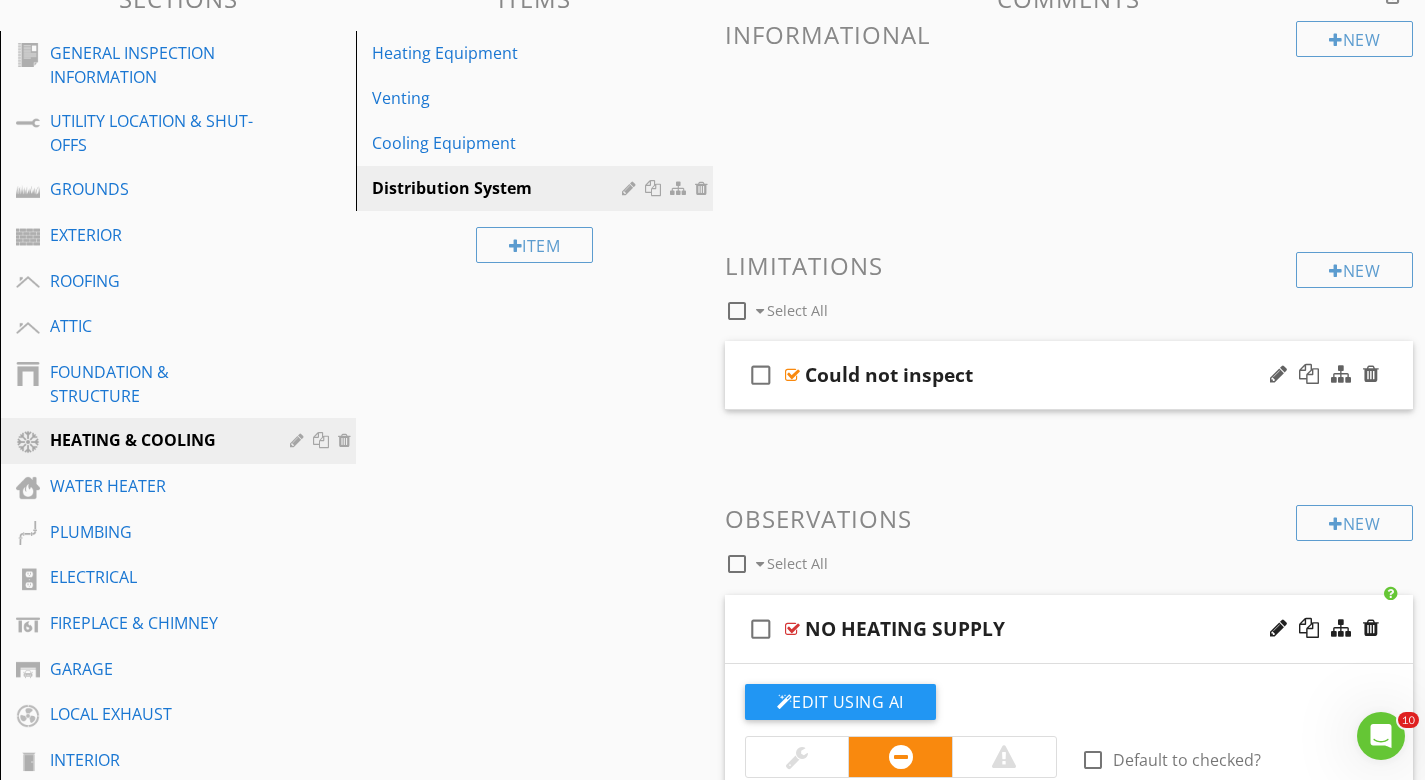 click at bounding box center [792, 375] 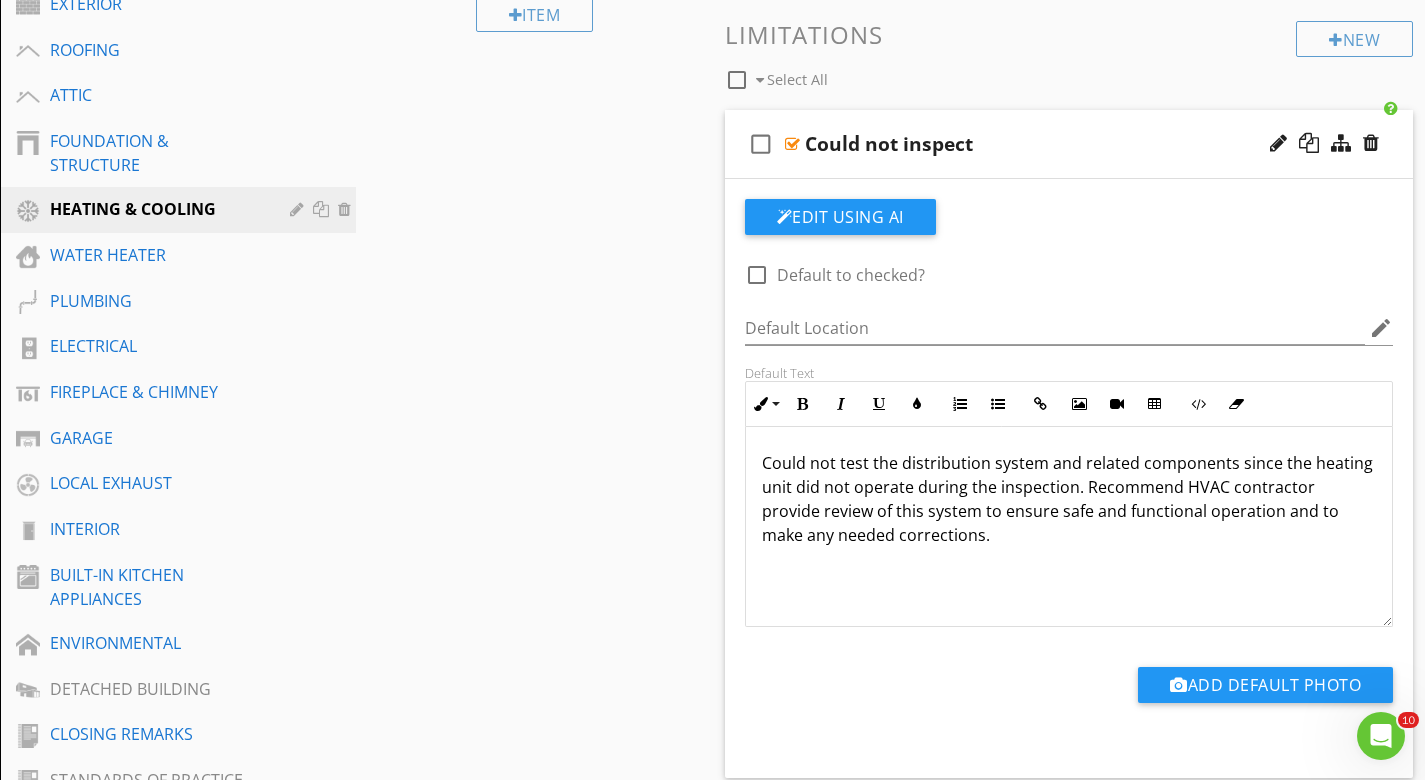 scroll, scrollTop: 466, scrollLeft: 0, axis: vertical 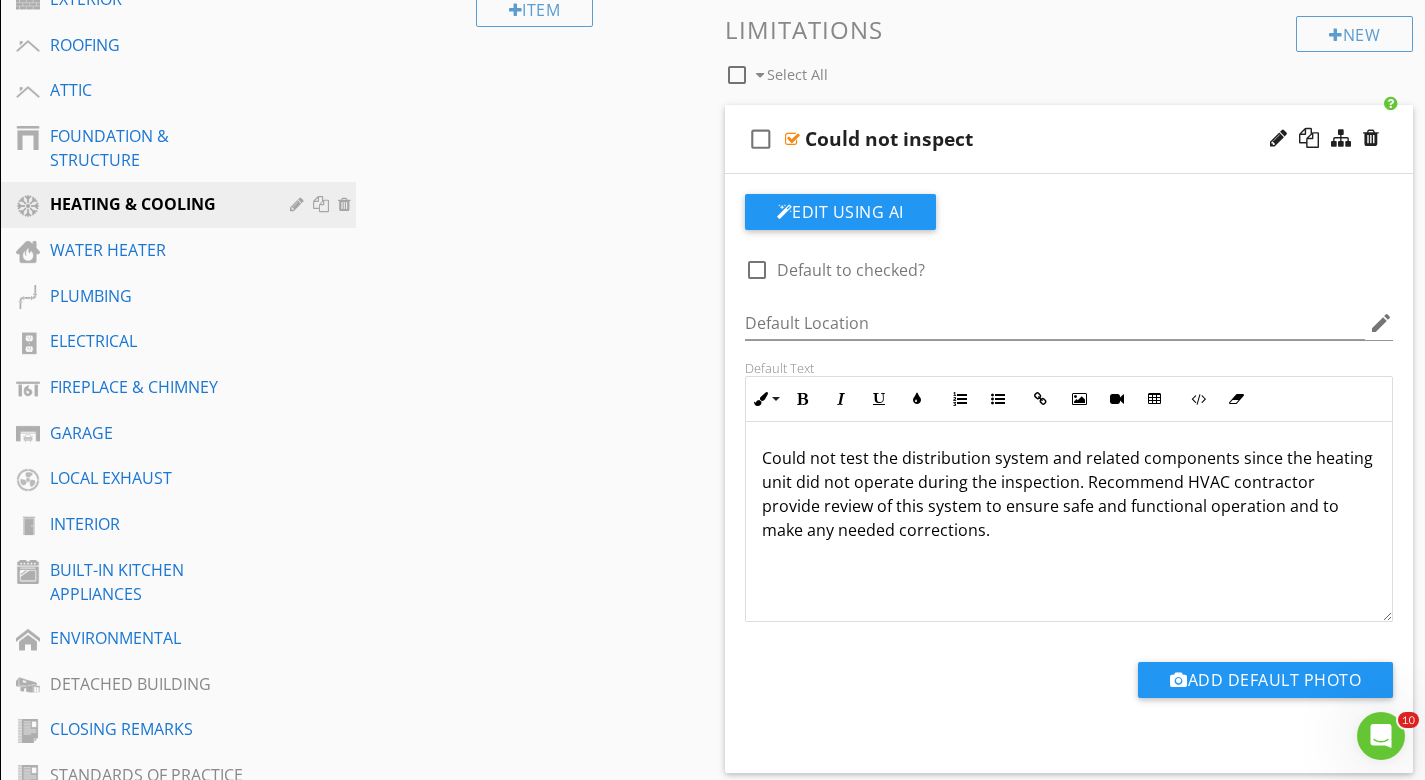 click on "check_box_outline_blank
Could not inspect" at bounding box center [1069, 139] 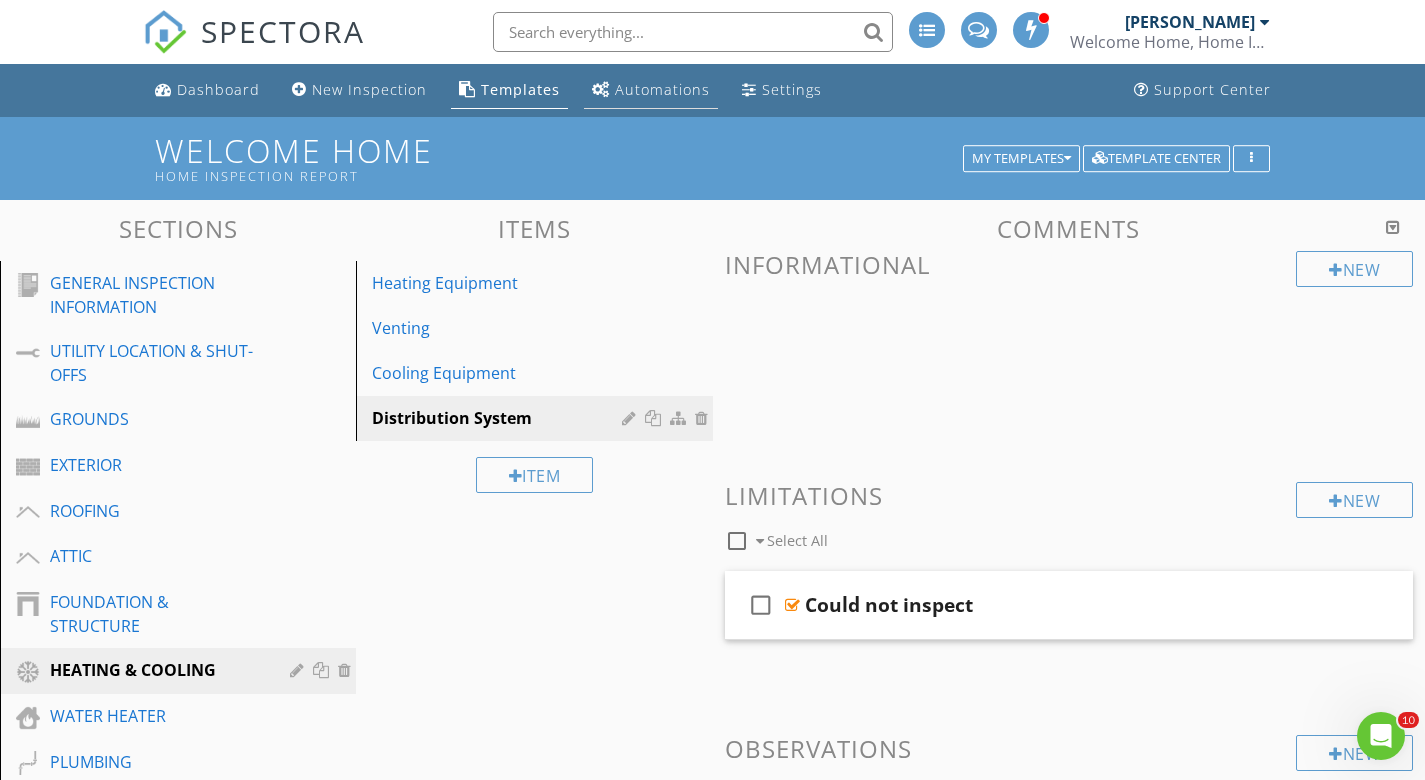 scroll, scrollTop: 0, scrollLeft: 0, axis: both 